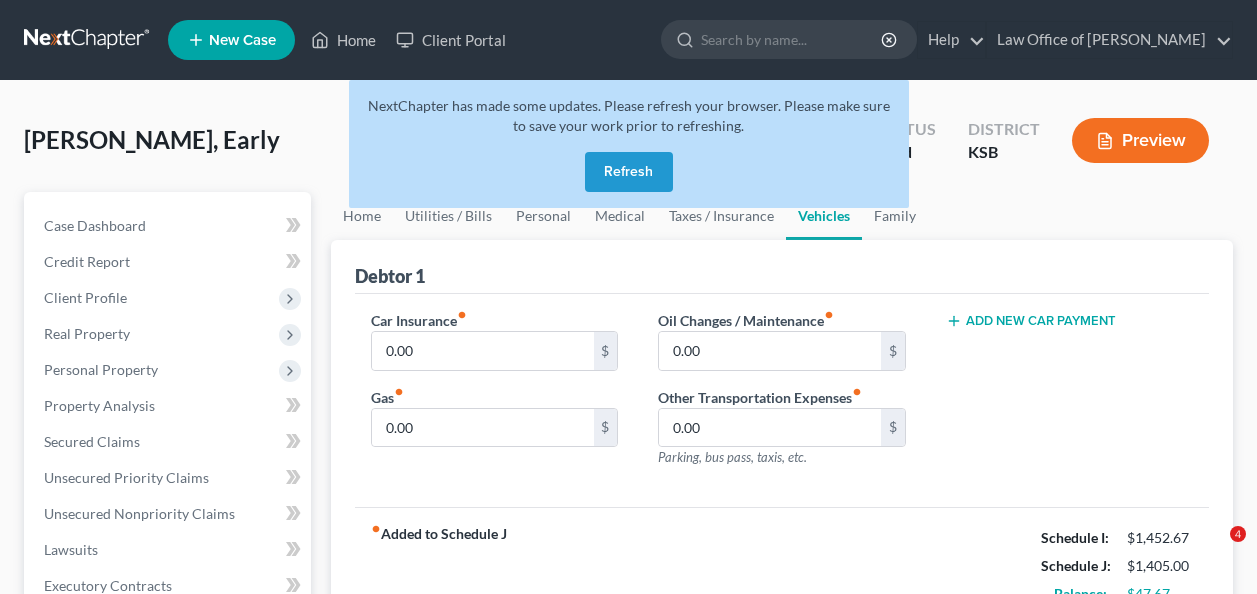 scroll, scrollTop: 0, scrollLeft: 0, axis: both 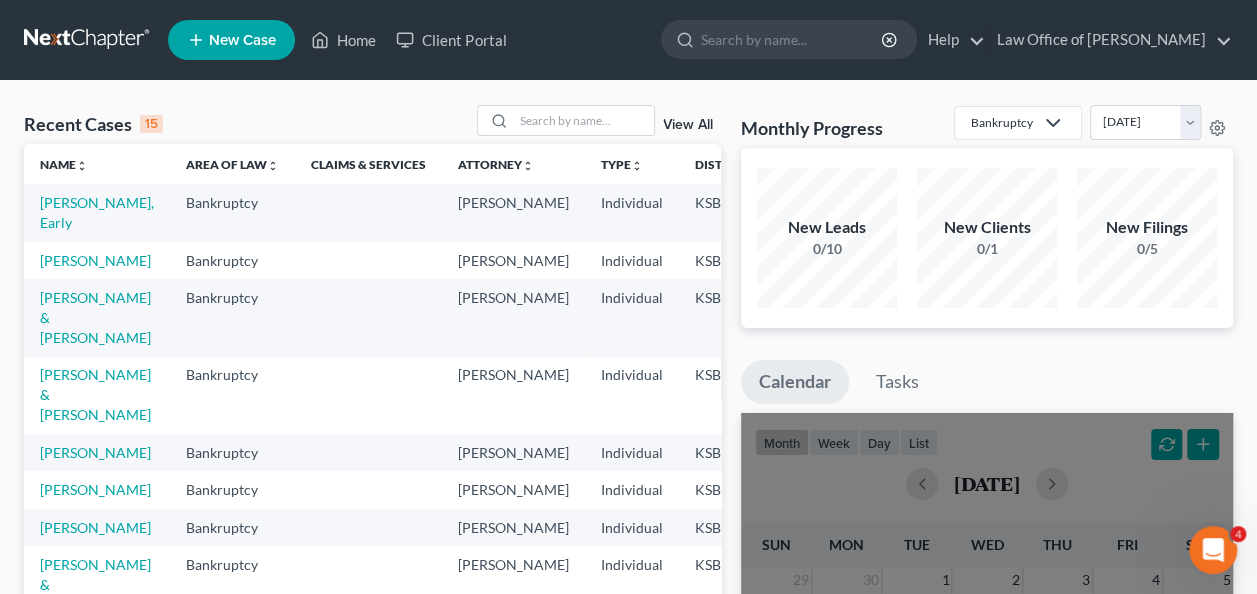 drag, startPoint x: 50, startPoint y: 258, endPoint x: 670, endPoint y: 270, distance: 620.1161 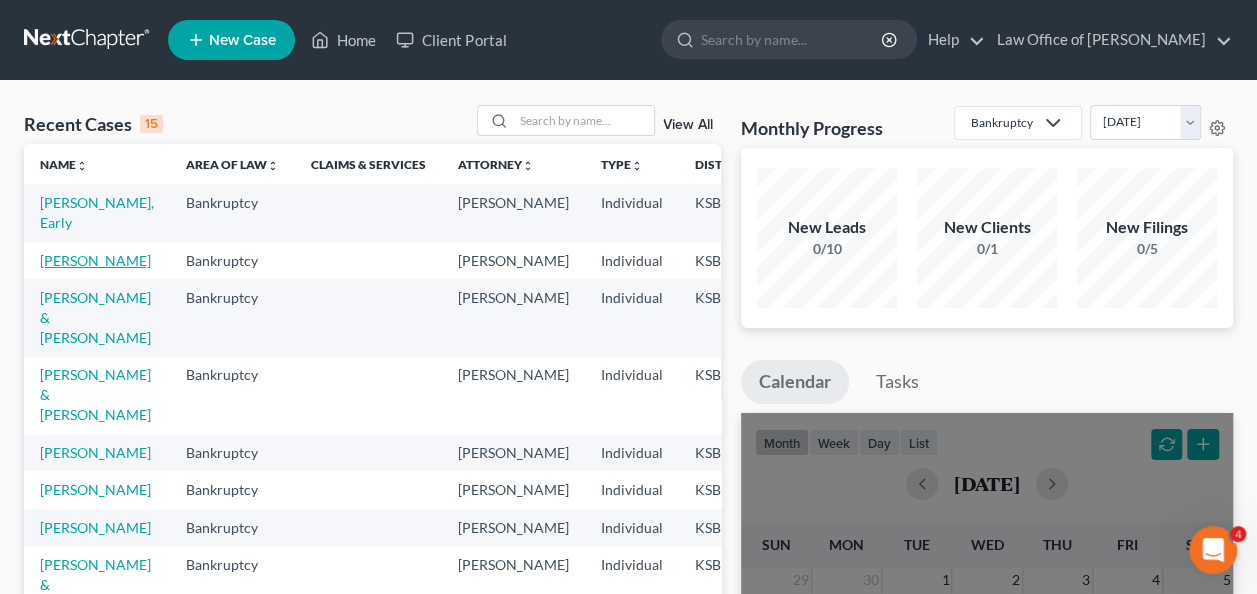 click on "[PERSON_NAME]" at bounding box center (95, 260) 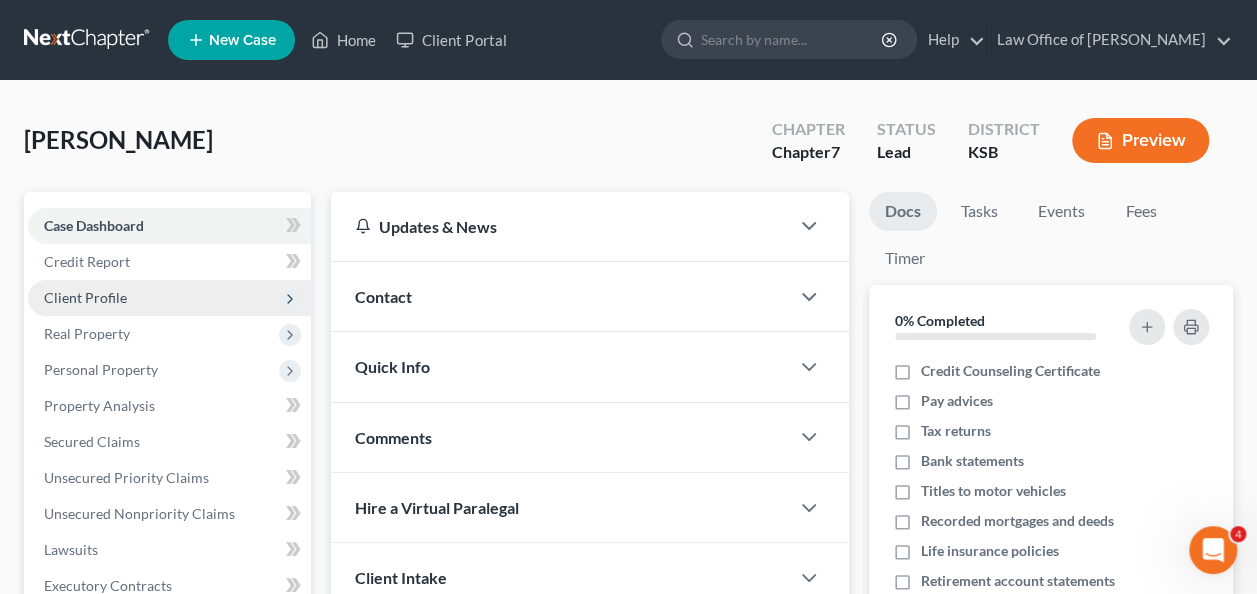 click on "Client Profile" at bounding box center (85, 297) 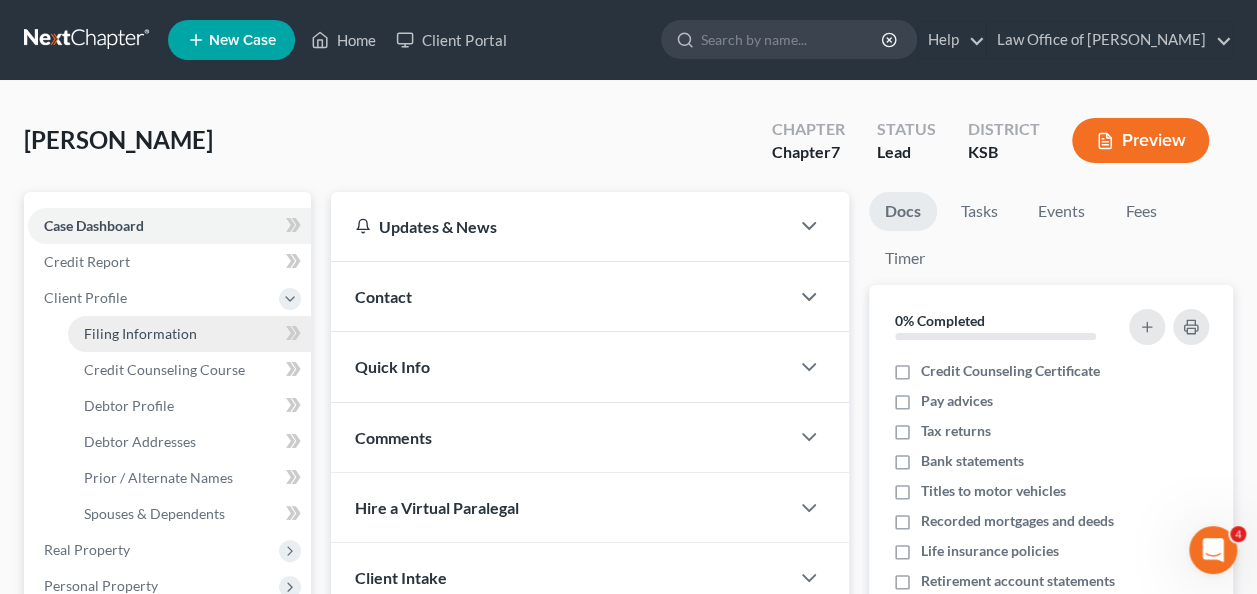 click on "Filing Information" at bounding box center [140, 333] 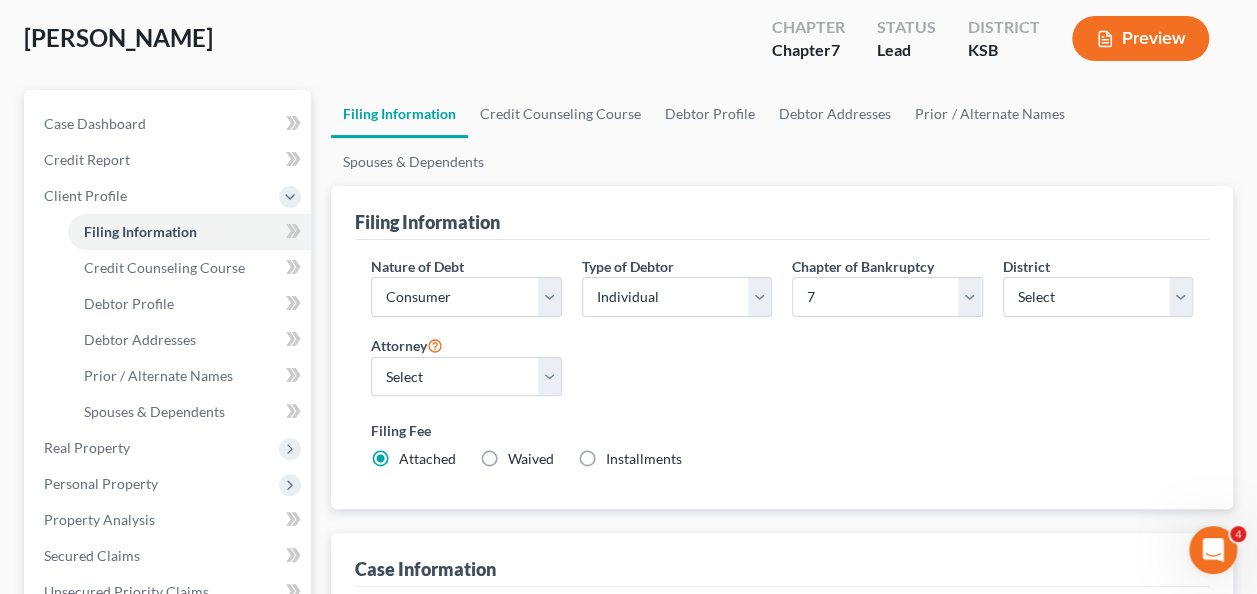 scroll, scrollTop: 105, scrollLeft: 0, axis: vertical 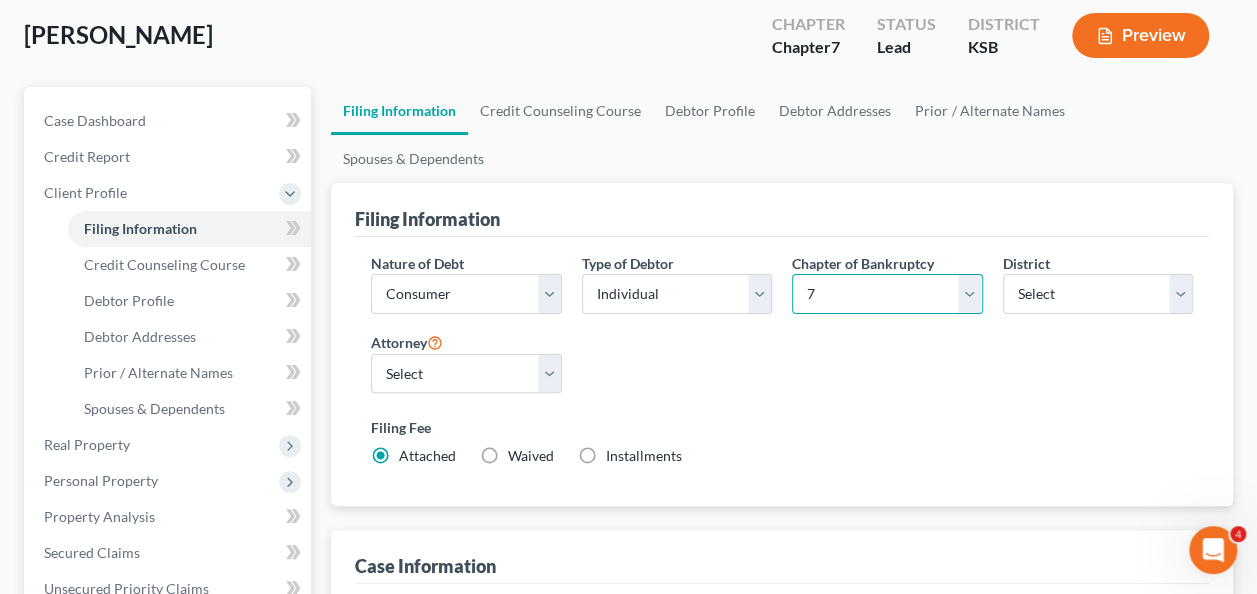 click on "Select 7 11 12 13" at bounding box center (887, 294) 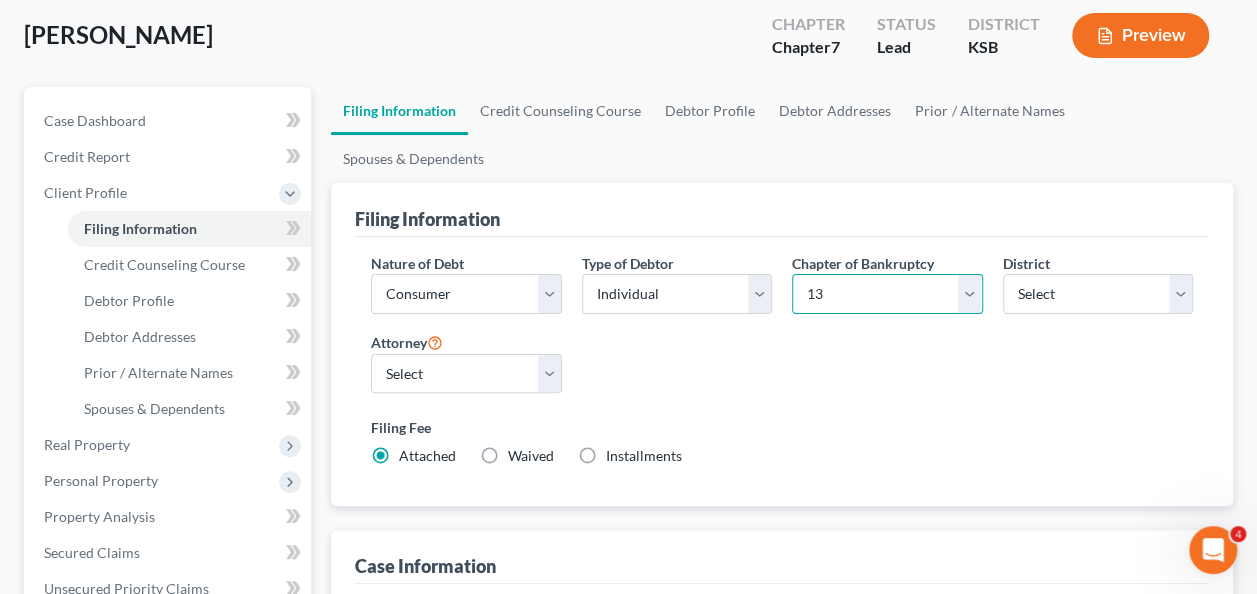 click on "Select 7 11 12 13" at bounding box center [887, 294] 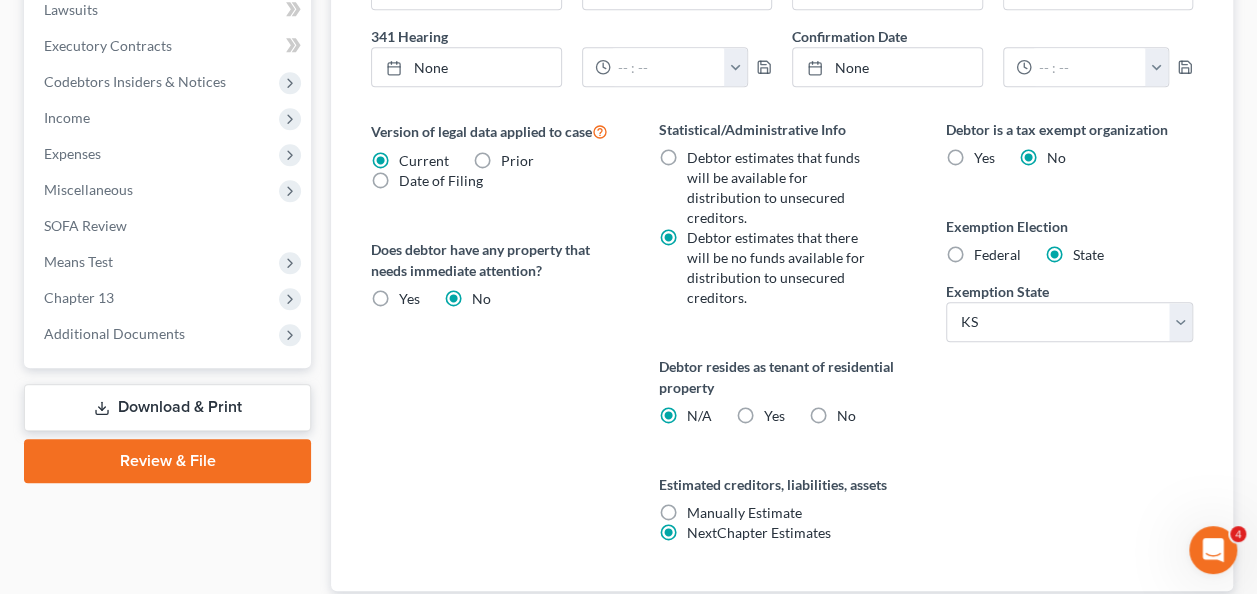 scroll, scrollTop: 820, scrollLeft: 0, axis: vertical 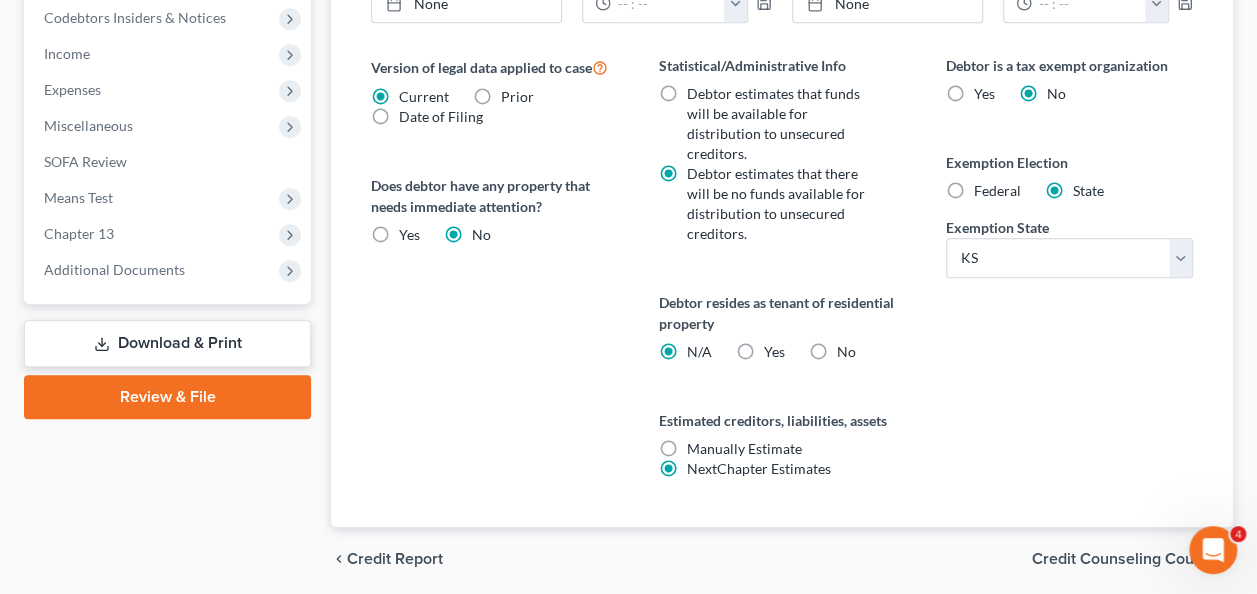 click on "Credit Counseling Course" at bounding box center (1124, 559) 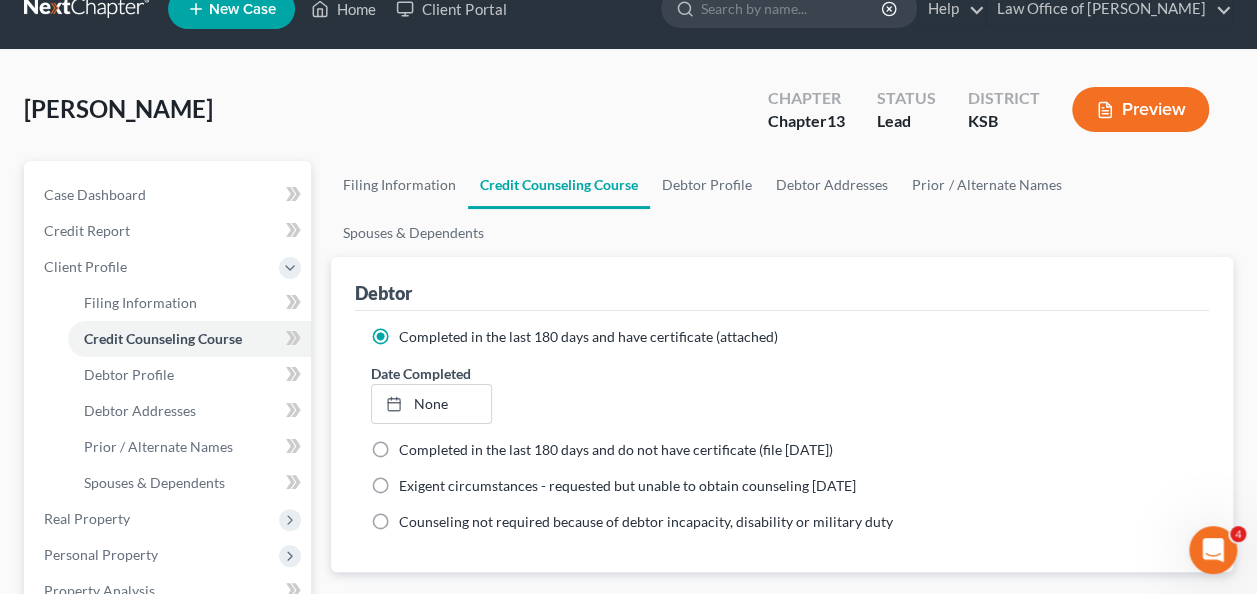 scroll, scrollTop: 0, scrollLeft: 0, axis: both 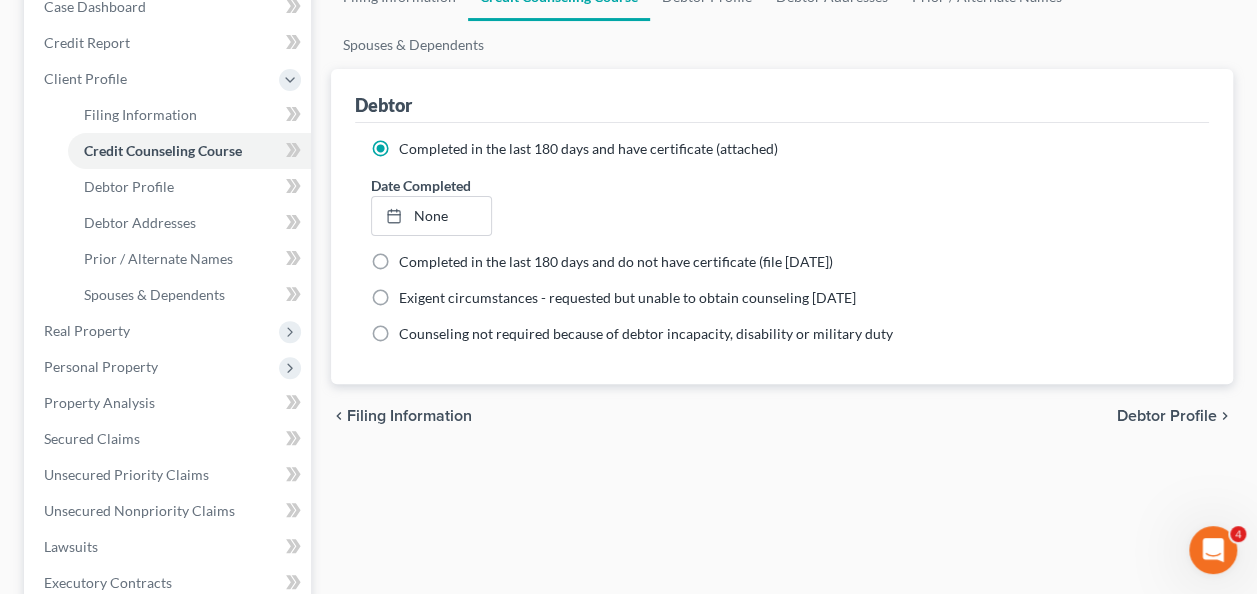 click on "Debtor Profile" at bounding box center (1167, 416) 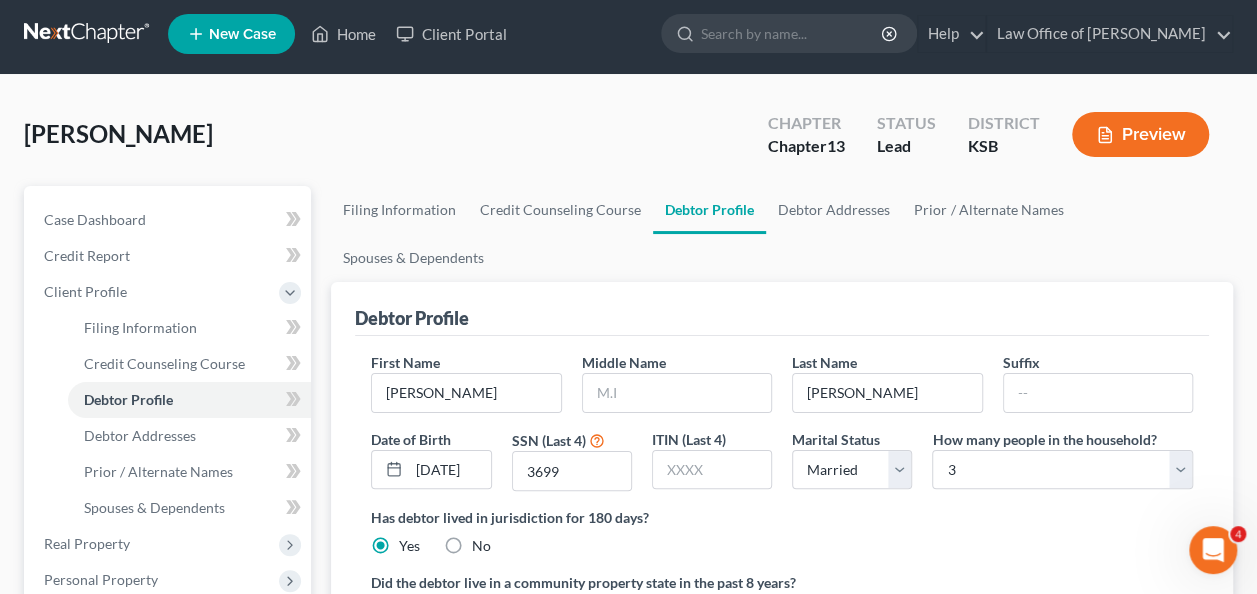 scroll, scrollTop: 0, scrollLeft: 0, axis: both 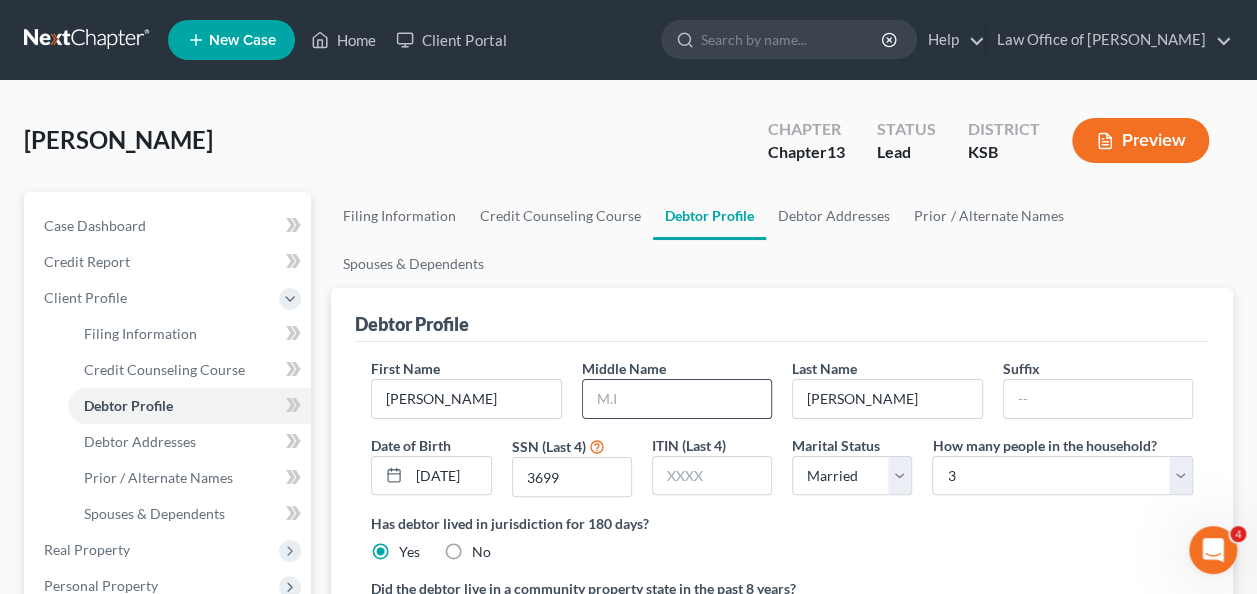 click at bounding box center [677, 399] 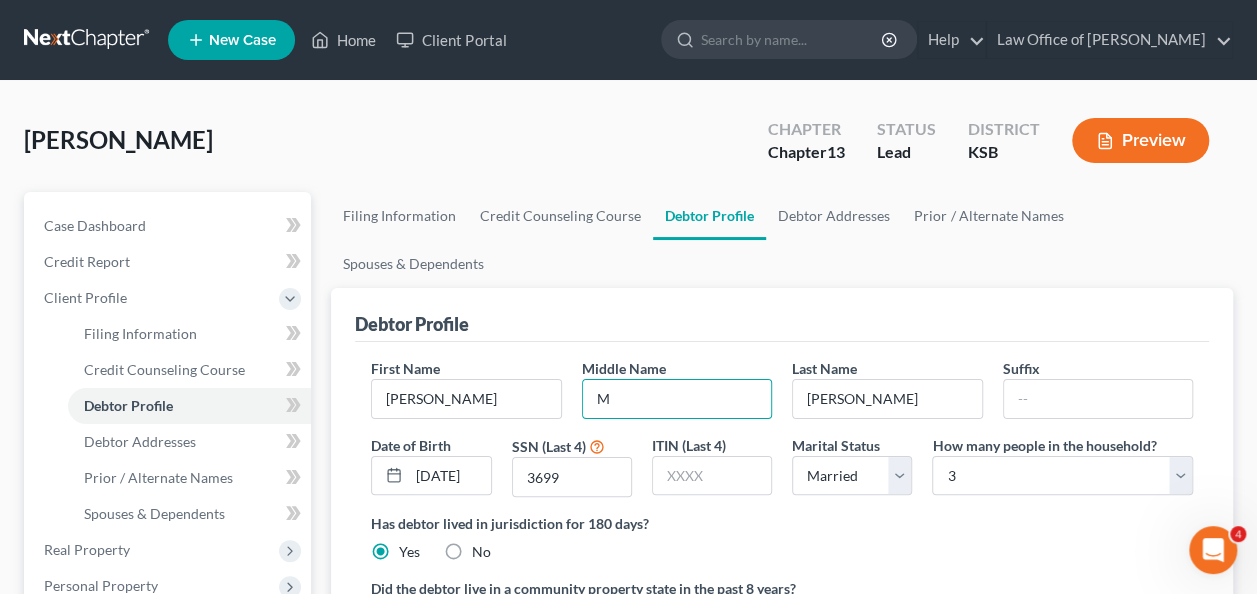 type on "M" 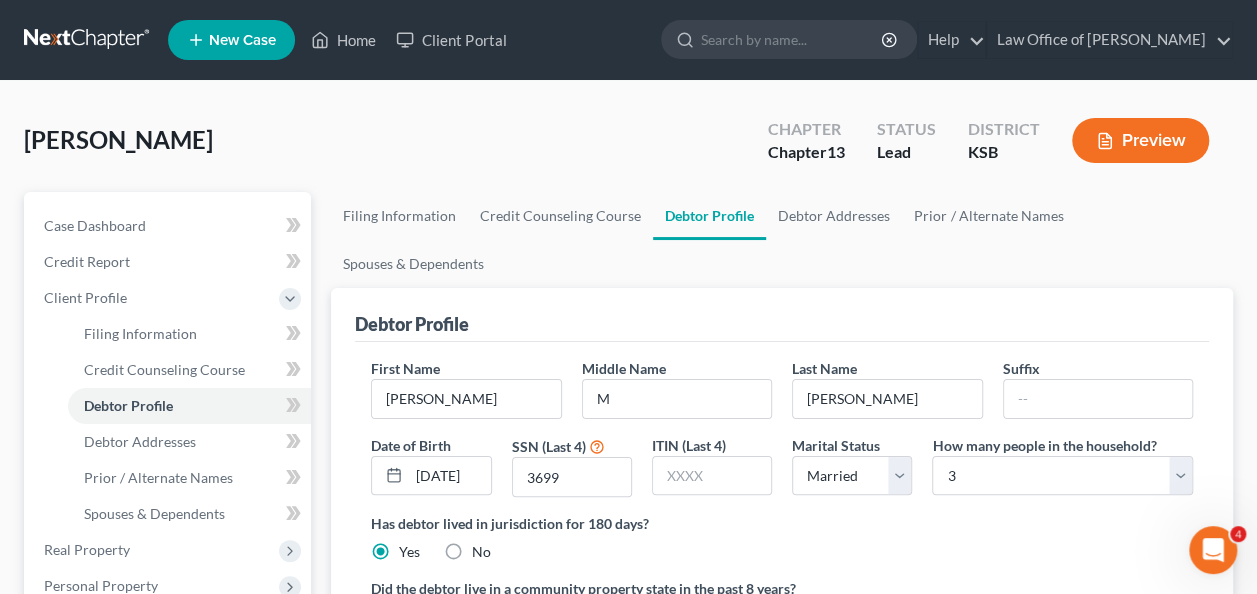 click on "Did the debtor live in a community property state in the past 8 years?" at bounding box center (782, 588) 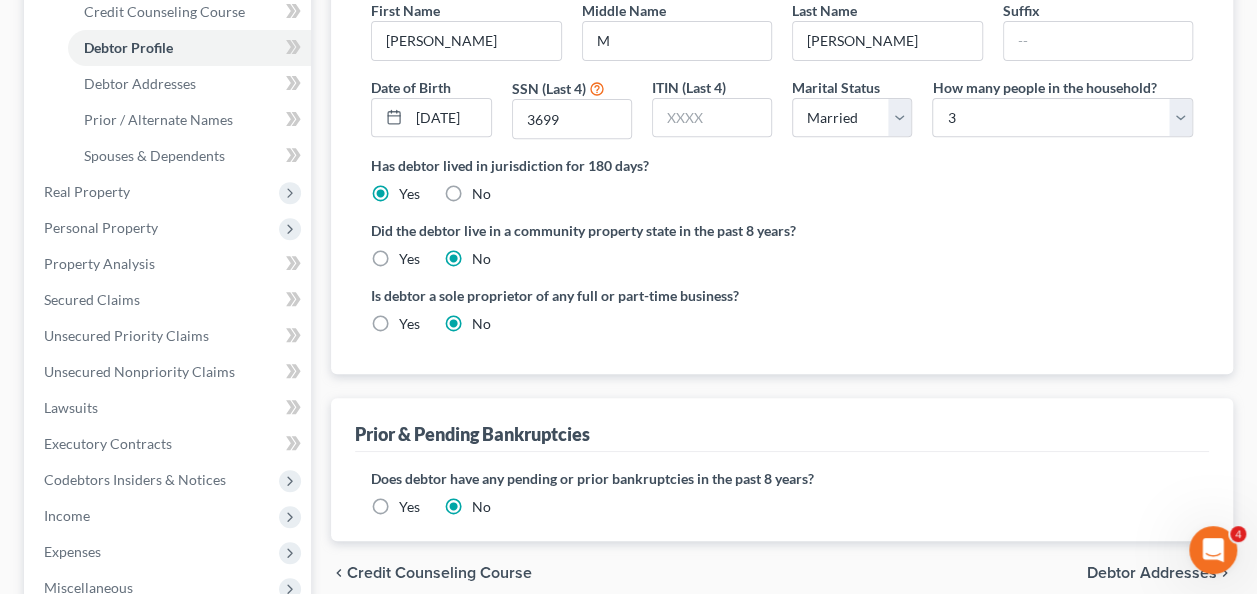 scroll, scrollTop: 354, scrollLeft: 0, axis: vertical 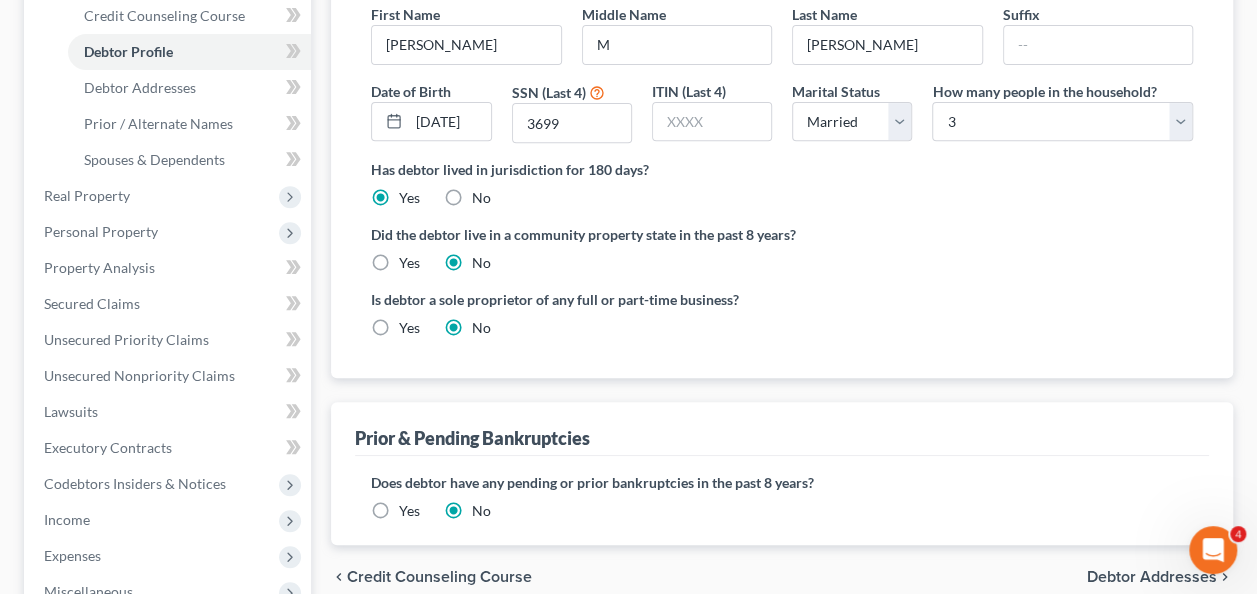 click on "Yes" at bounding box center [409, 328] 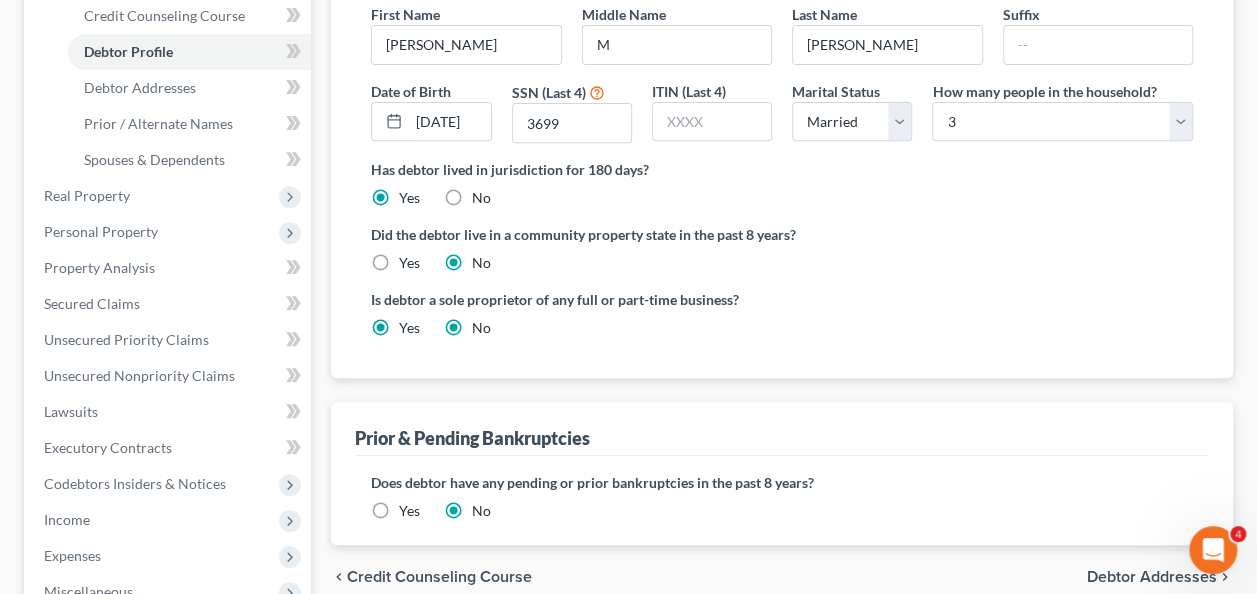 radio on "false" 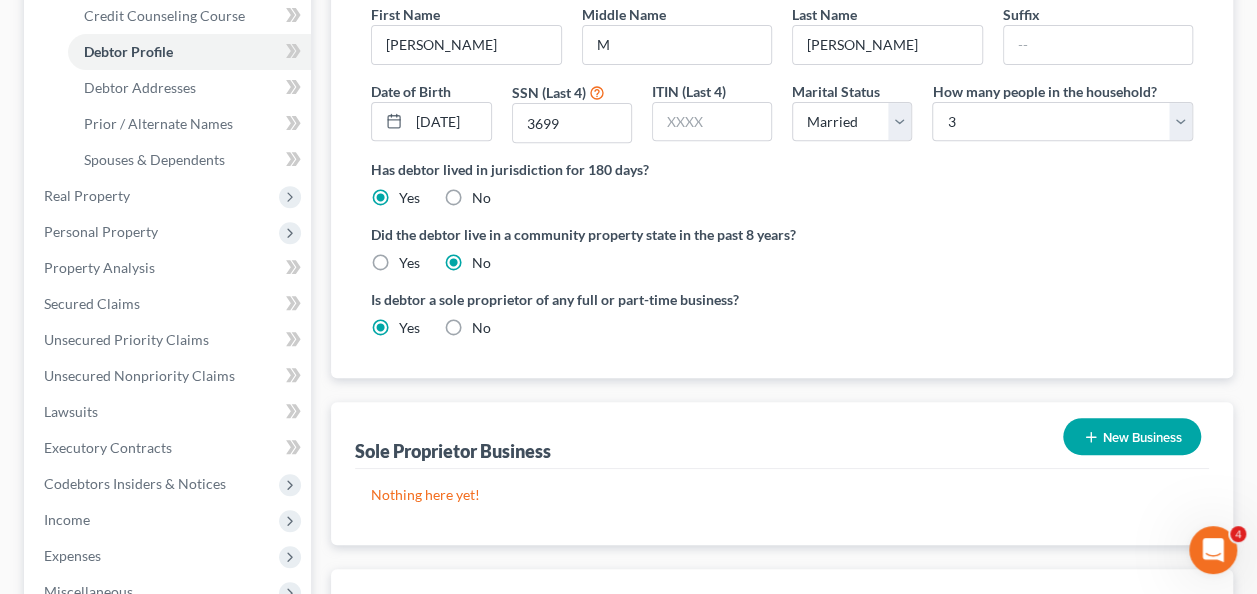 click on "New Business" at bounding box center (1132, 436) 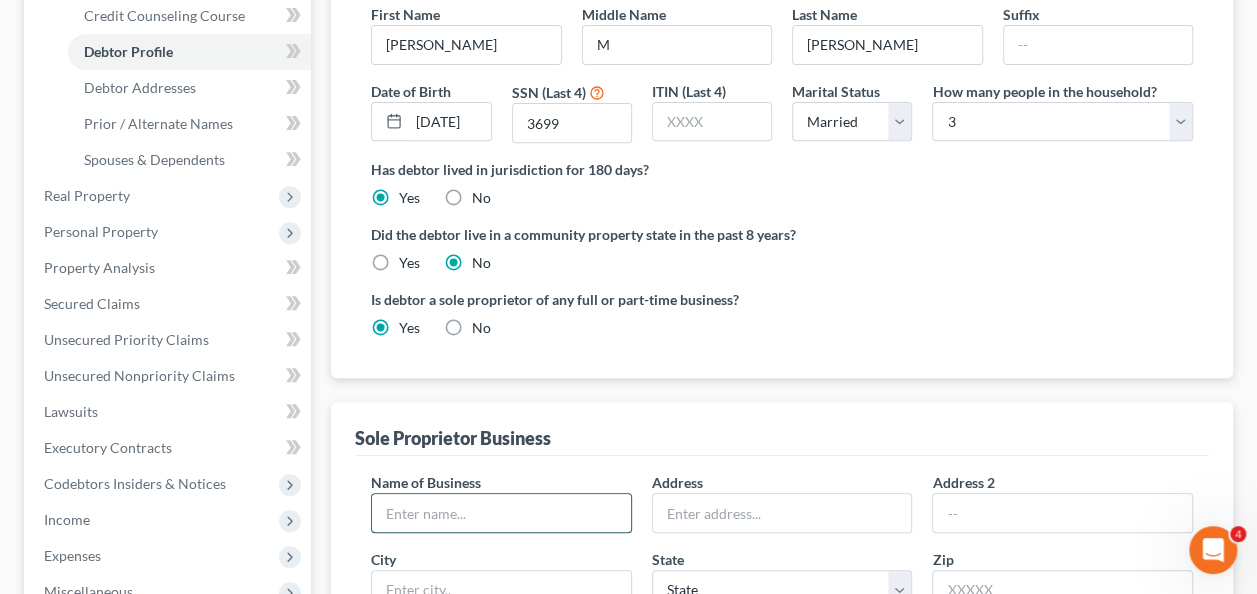 click at bounding box center (501, 513) 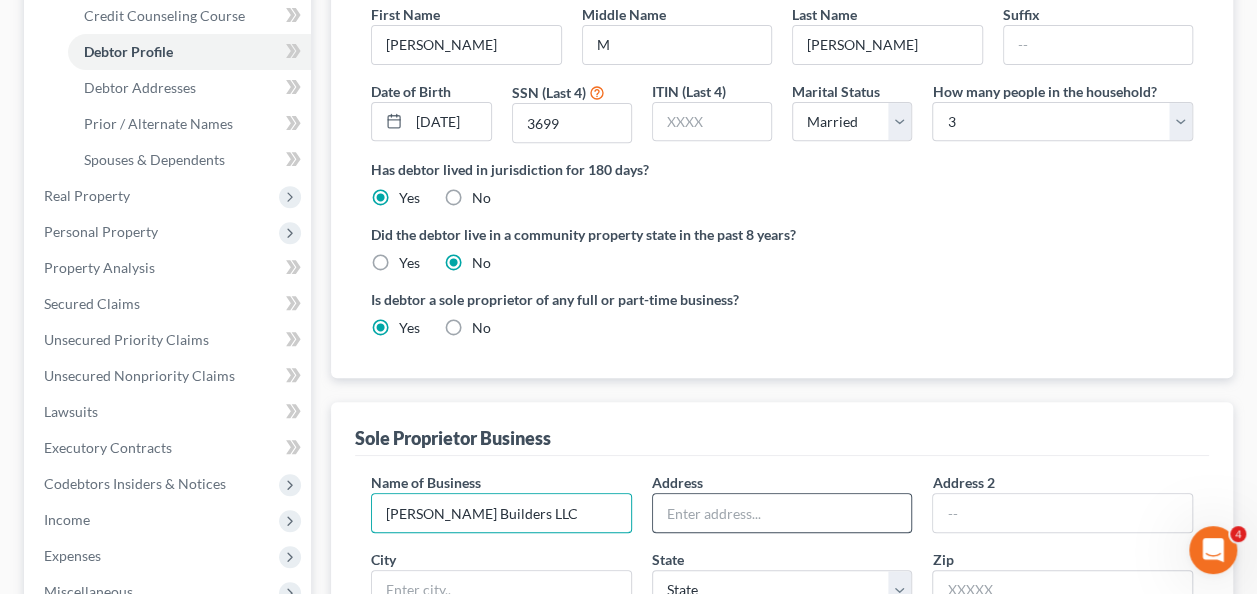 type on "[PERSON_NAME] Builders LLC" 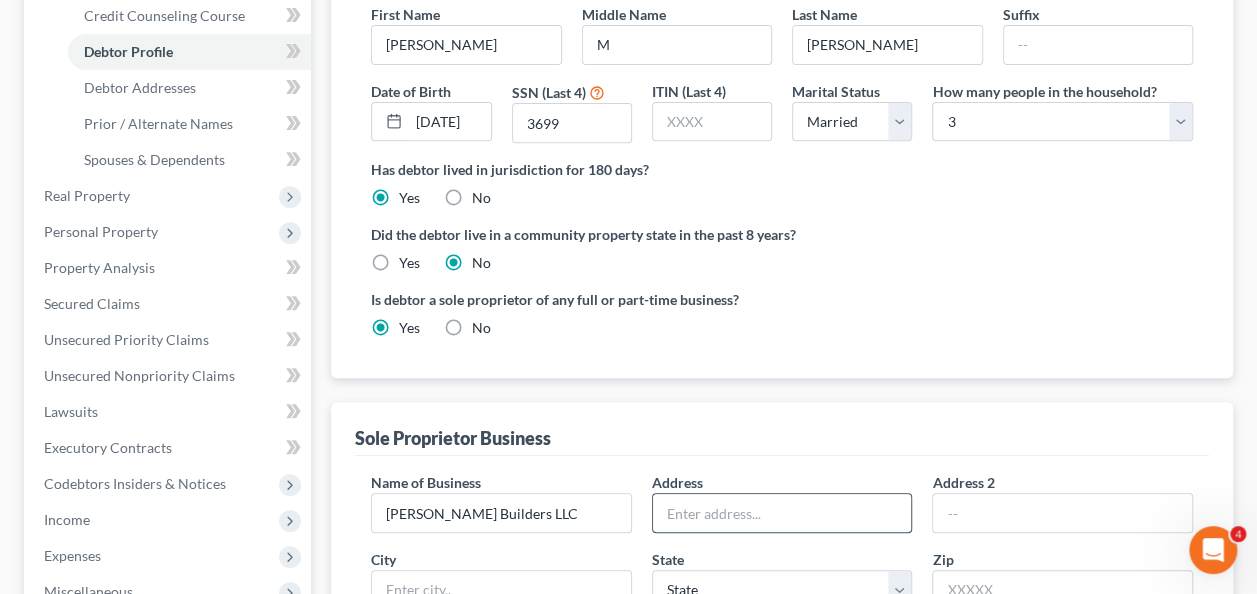 click at bounding box center (782, 513) 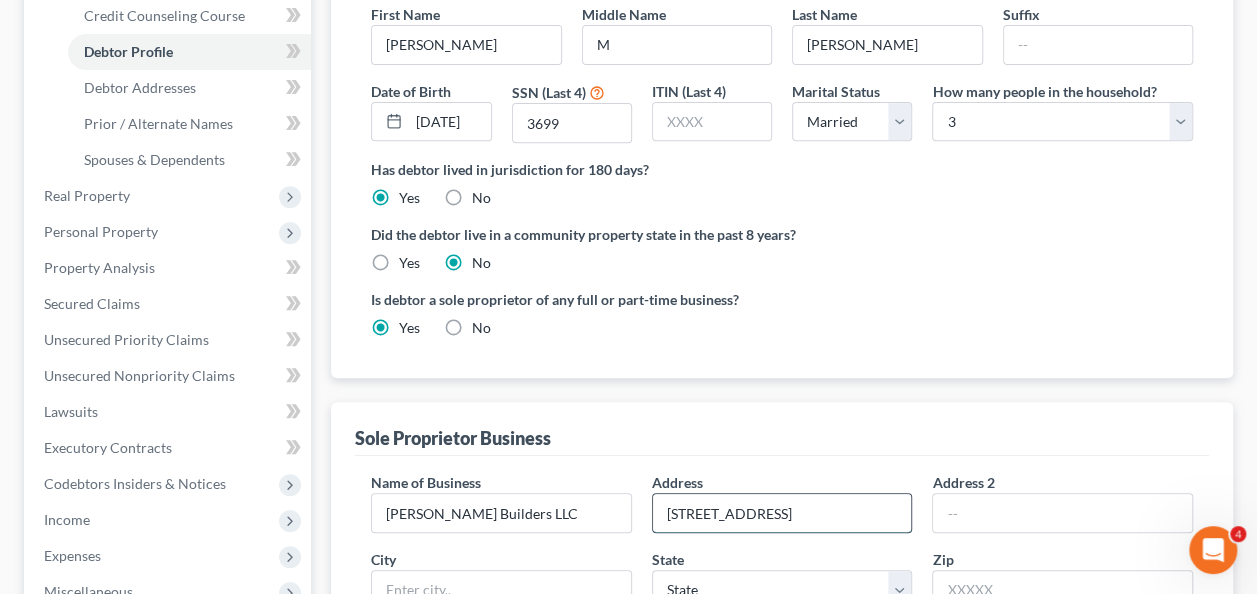 type on "[STREET_ADDRESS]" 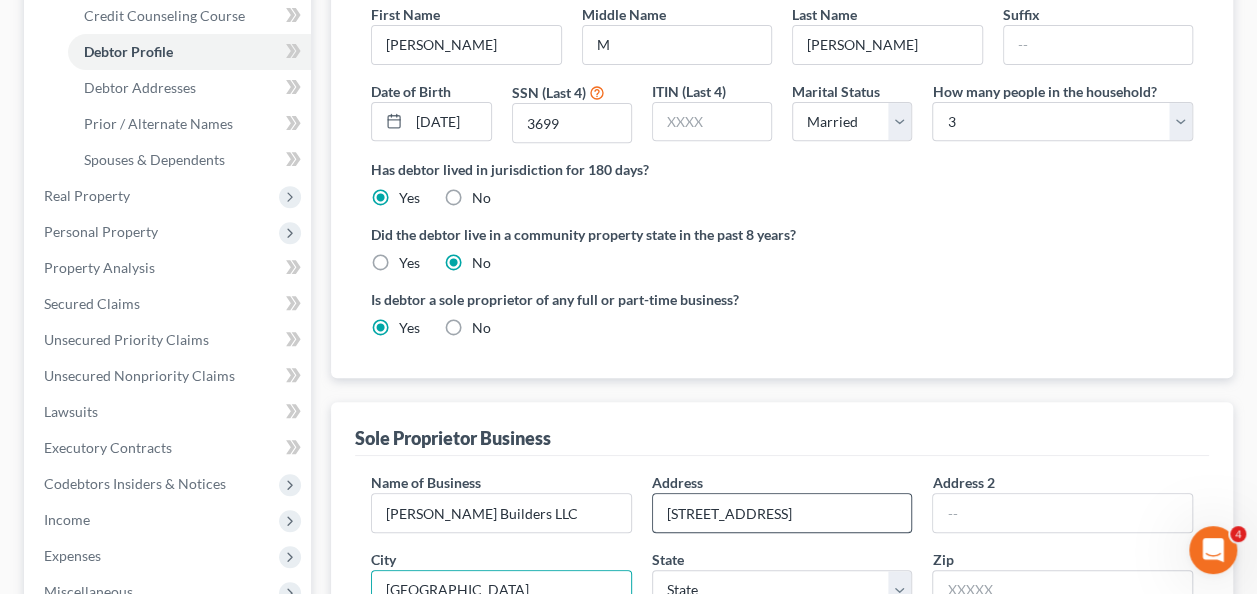 type on "[GEOGRAPHIC_DATA]" 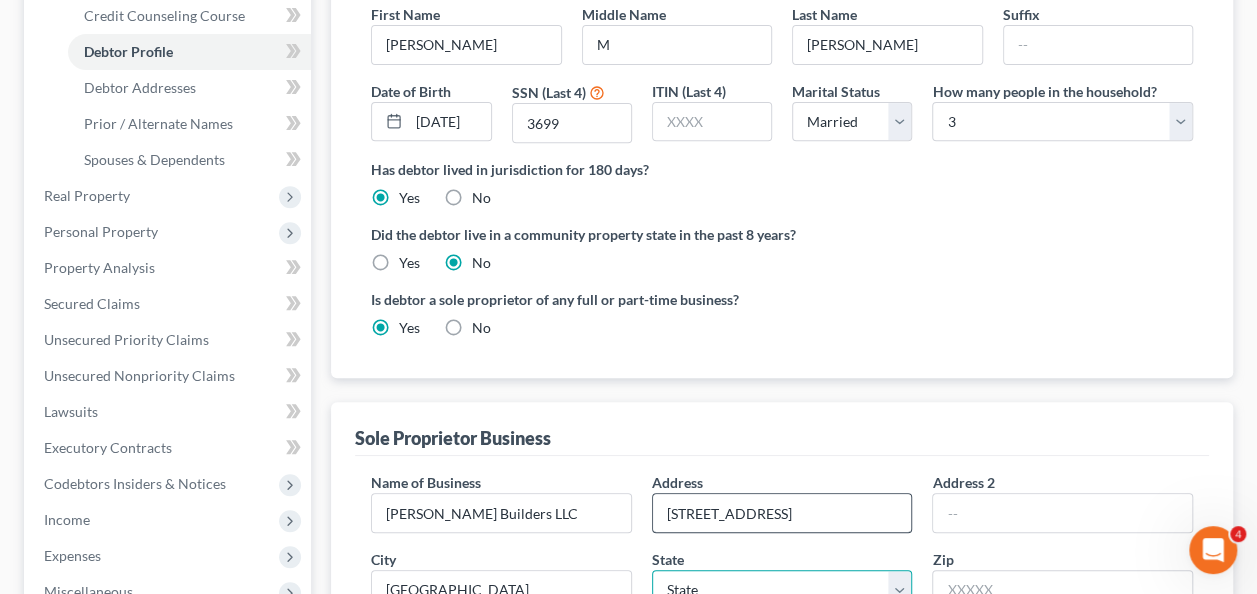 select on "17" 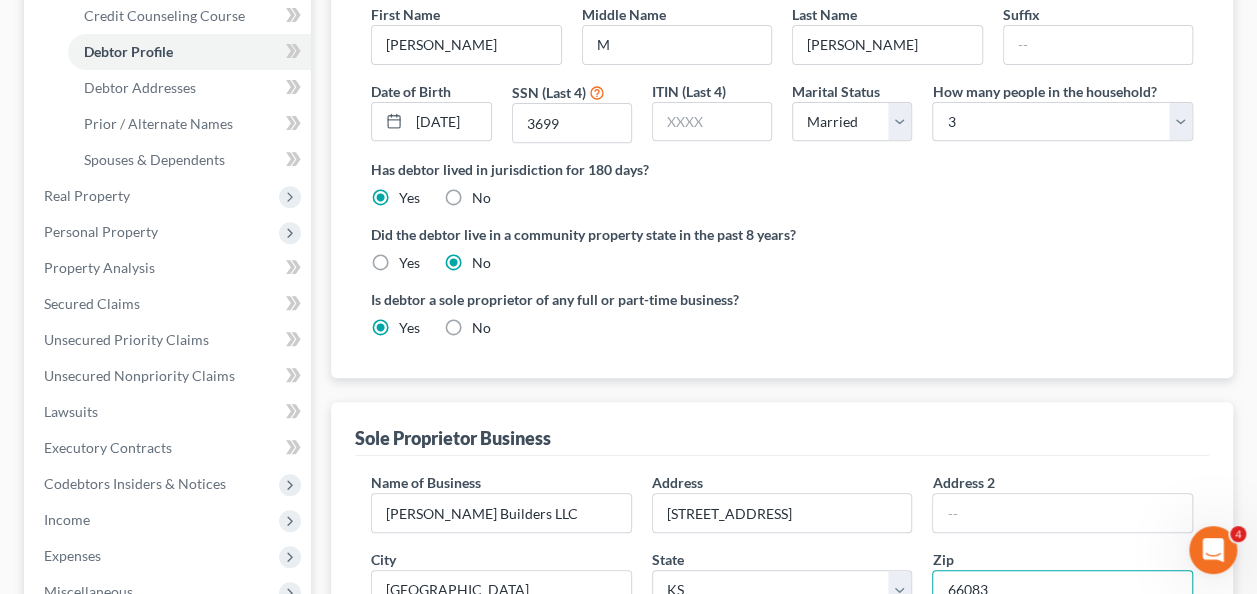 type on "66083" 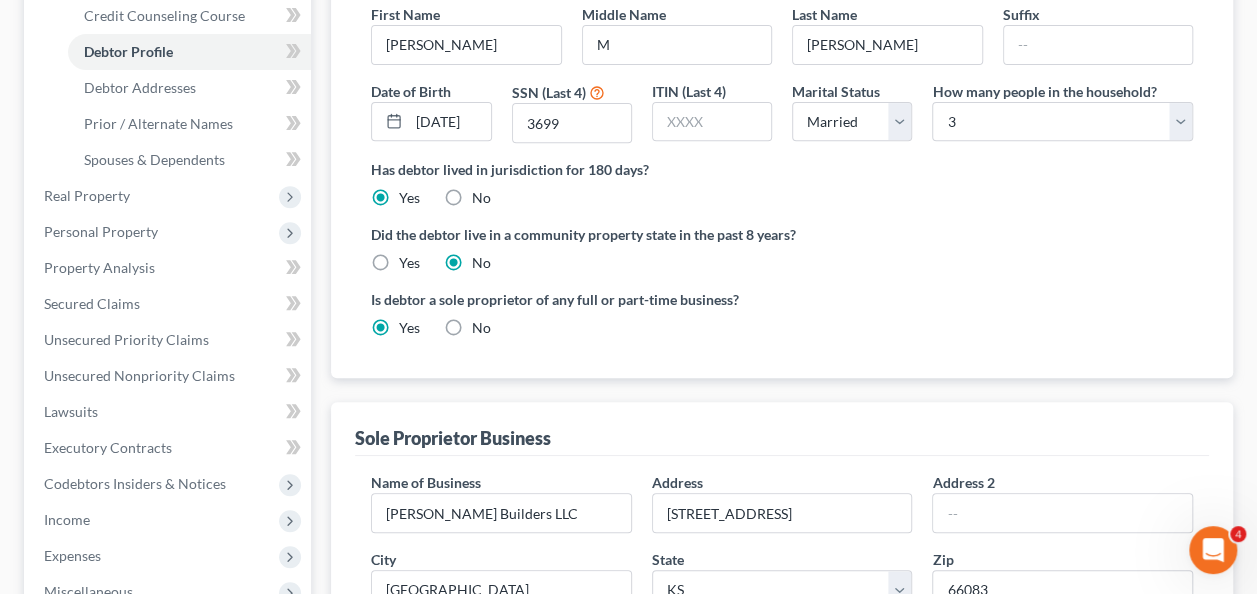 click on "Name of Business
*
[PERSON_NAME] Builders LLC Address [STREET_ADDRESS] Address [GEOGRAPHIC_DATA][US_STATE] CO [GEOGRAPHIC_DATA] [GEOGRAPHIC_DATA] [GEOGRAPHIC_DATA] [GEOGRAPHIC_DATA] [GEOGRAPHIC_DATA] IN [GEOGRAPHIC_DATA] [GEOGRAPHIC_DATA] [GEOGRAPHIC_DATA] [GEOGRAPHIC_DATA] [GEOGRAPHIC_DATA] [GEOGRAPHIC_DATA] [GEOGRAPHIC_DATA] [GEOGRAPHIC_DATA] [GEOGRAPHIC_DATA] [GEOGRAPHIC_DATA] [GEOGRAPHIC_DATA] [GEOGRAPHIC_DATA] [GEOGRAPHIC_DATA] [GEOGRAPHIC_DATA] [GEOGRAPHIC_DATA] [GEOGRAPHIC_DATA] [GEOGRAPHIC_DATA] [GEOGRAPHIC_DATA] [GEOGRAPHIC_DATA] OR [GEOGRAPHIC_DATA] PR RI SC SD [GEOGRAPHIC_DATA] [GEOGRAPHIC_DATA] [GEOGRAPHIC_DATA] VI [GEOGRAPHIC_DATA] [GEOGRAPHIC_DATA] [GEOGRAPHIC_DATA] WV [GEOGRAPHIC_DATA] WY Zip 66083" at bounding box center (782, 549) 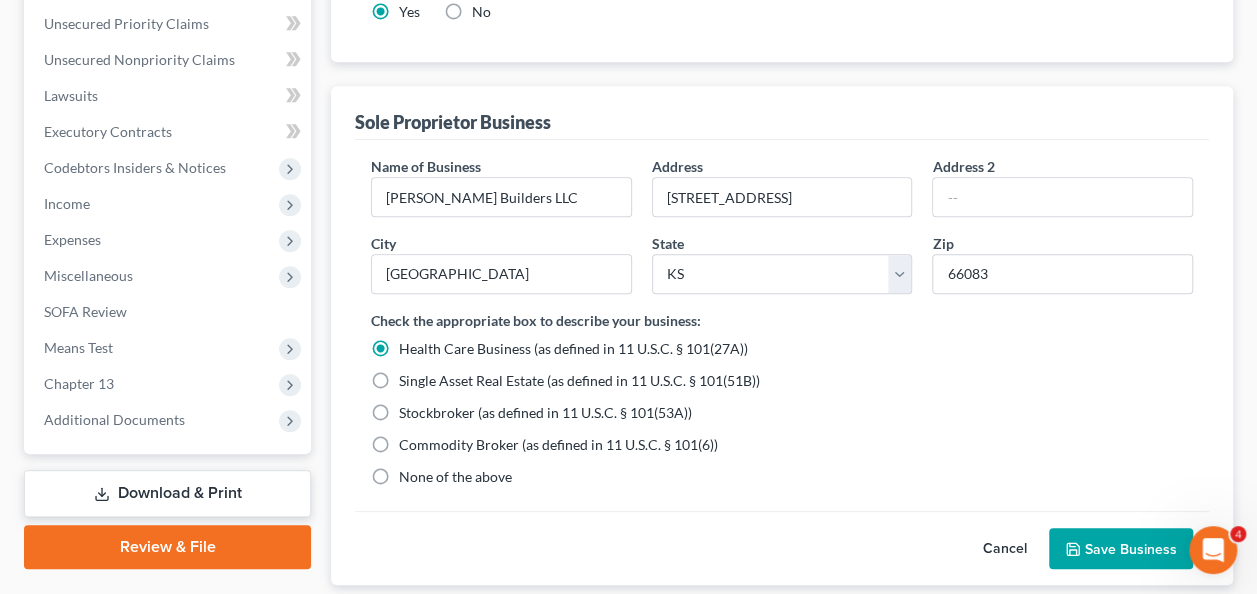 scroll, scrollTop: 679, scrollLeft: 0, axis: vertical 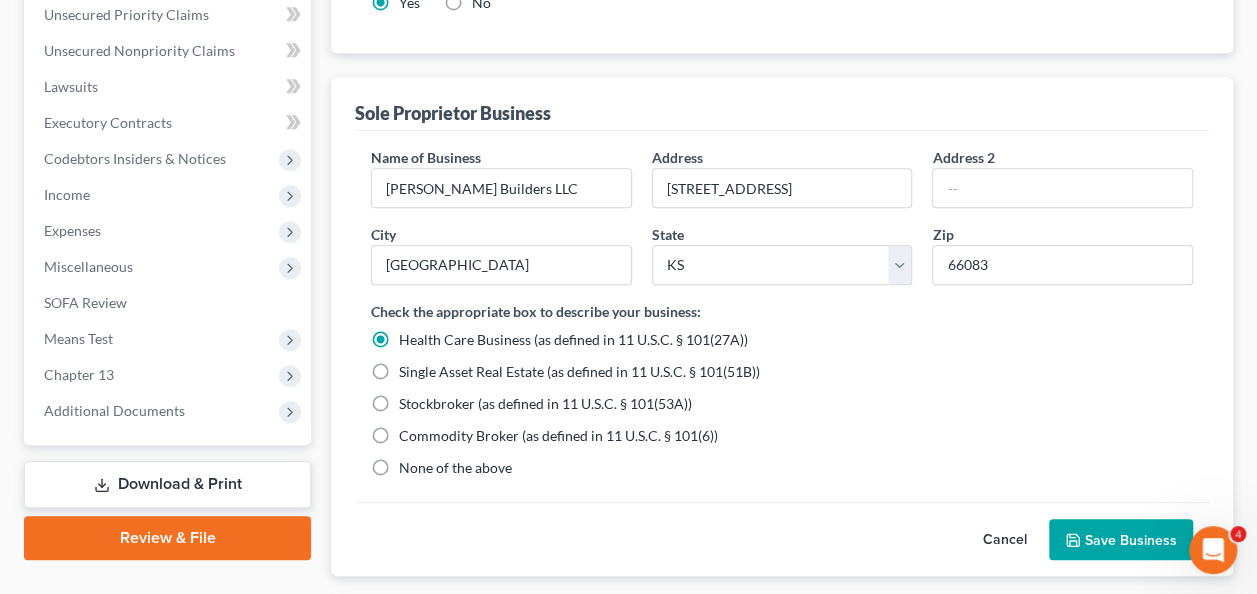 click on "None of the above" at bounding box center (455, 468) 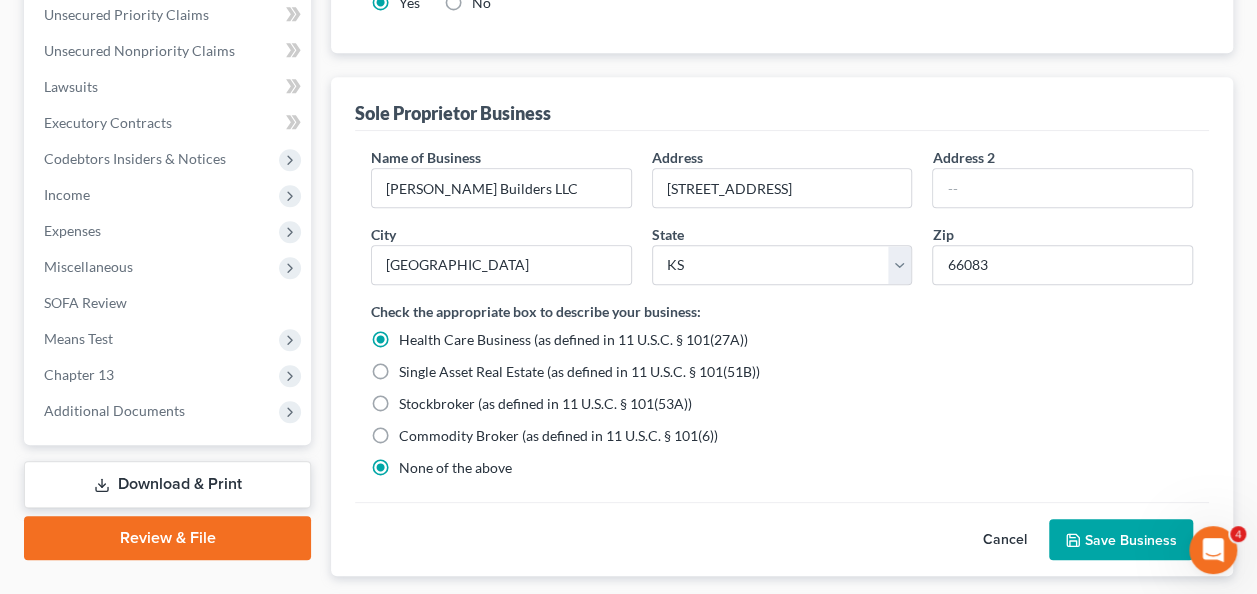 radio on "false" 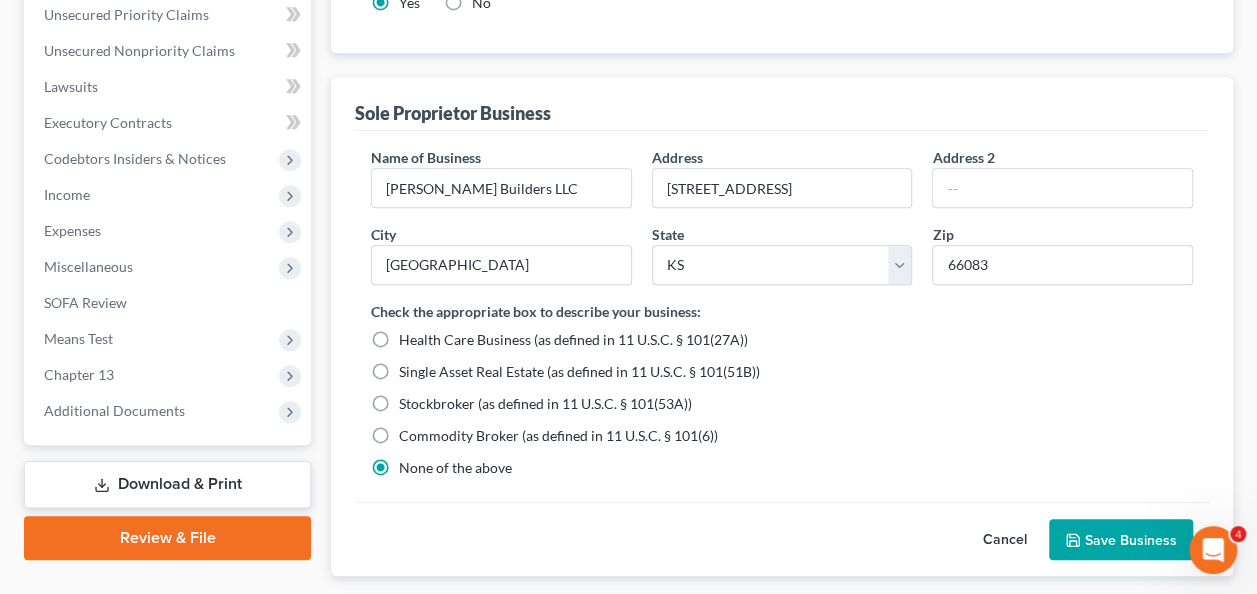 click on "Save Business" at bounding box center (1121, 540) 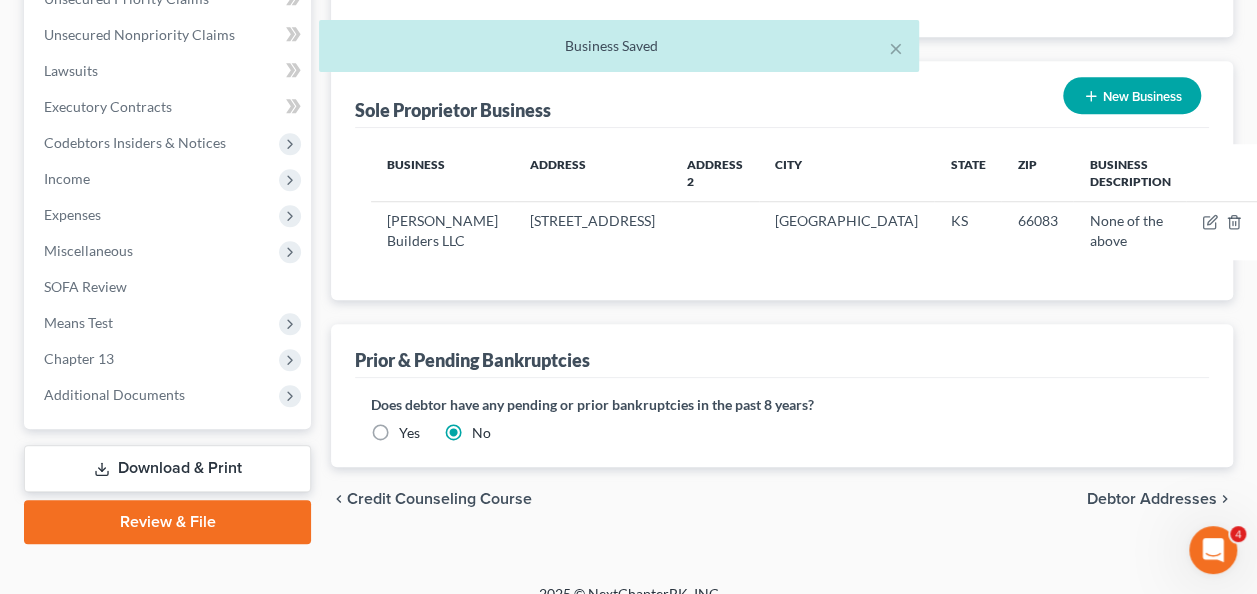 scroll, scrollTop: 718, scrollLeft: 0, axis: vertical 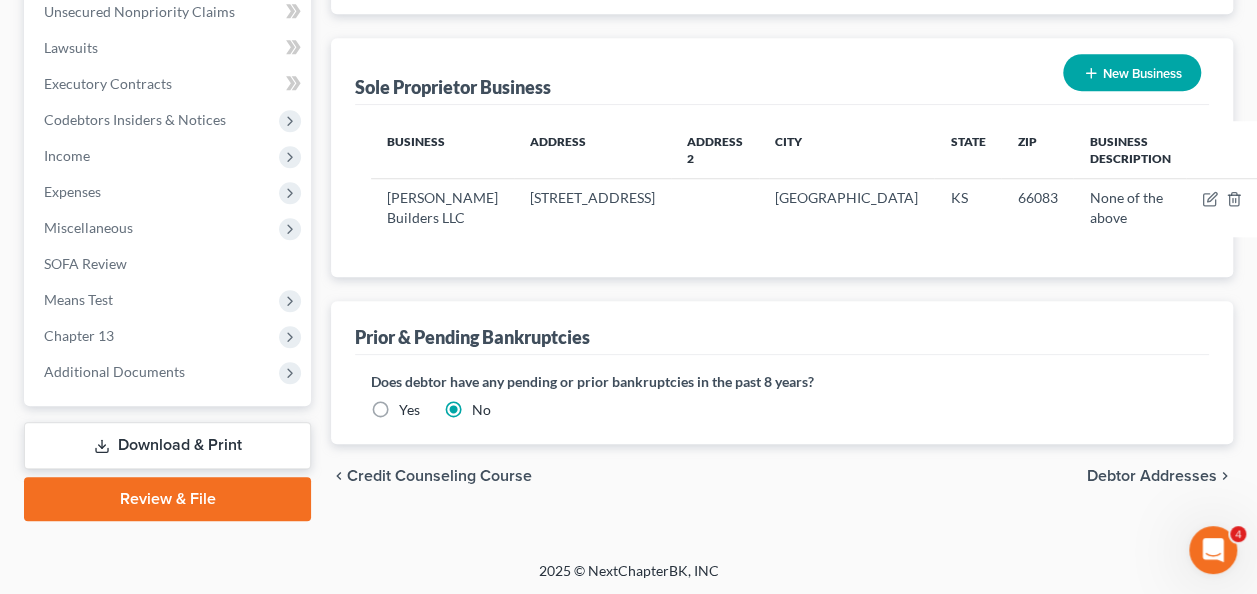 click on "Debtor Addresses" at bounding box center (1152, 476) 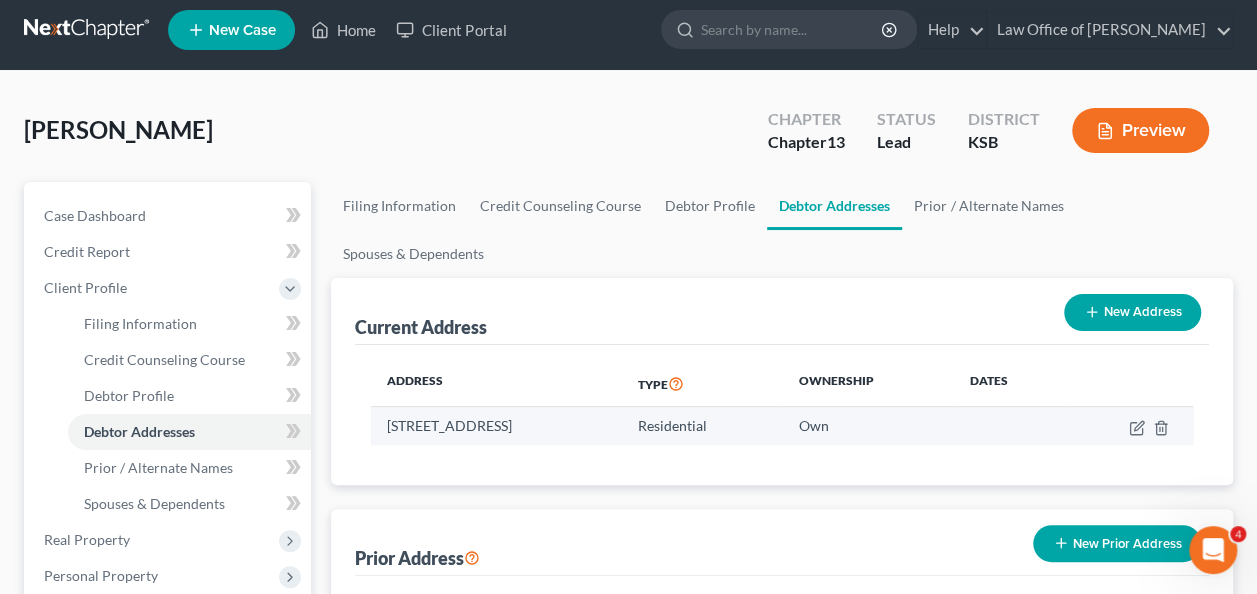scroll, scrollTop: 0, scrollLeft: 0, axis: both 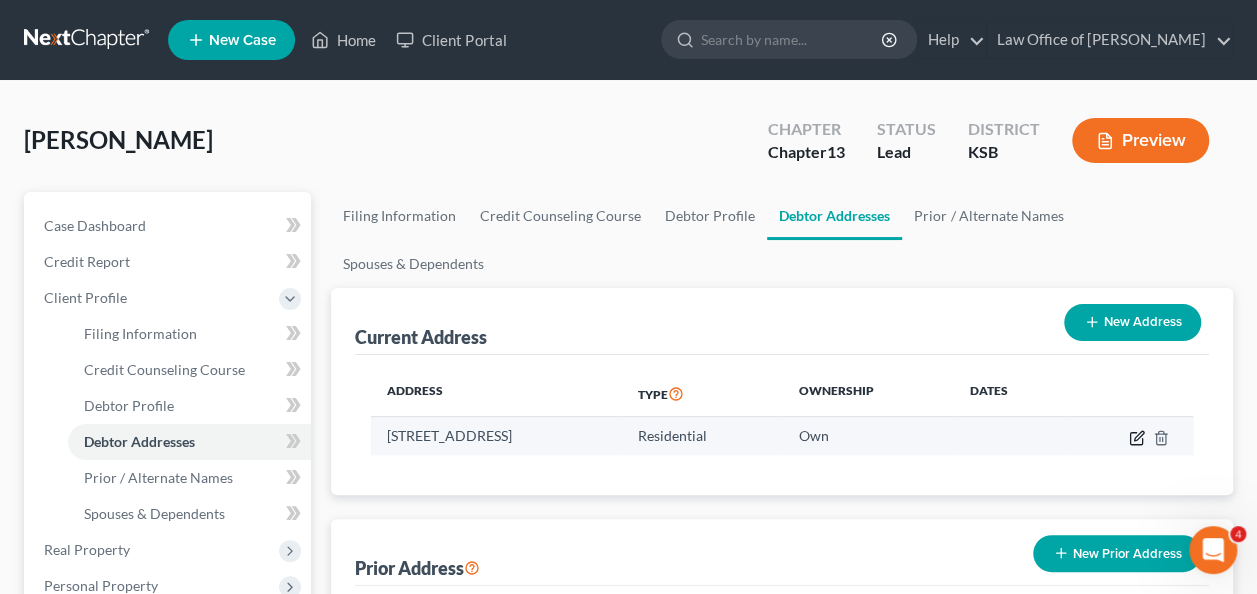 click 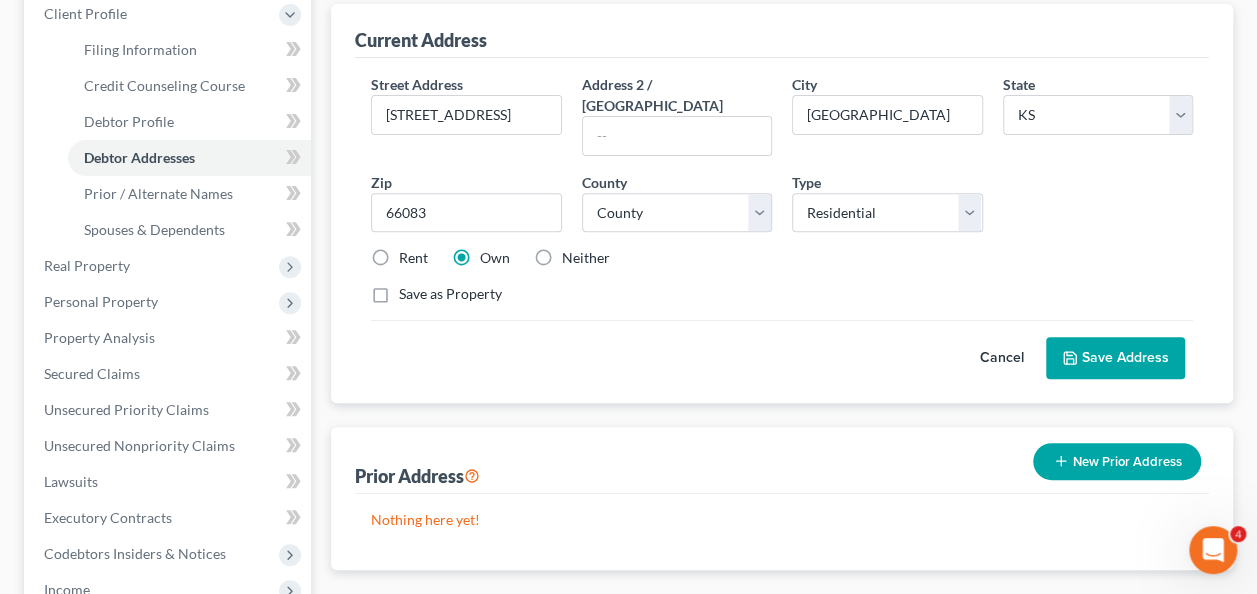 scroll, scrollTop: 288, scrollLeft: 0, axis: vertical 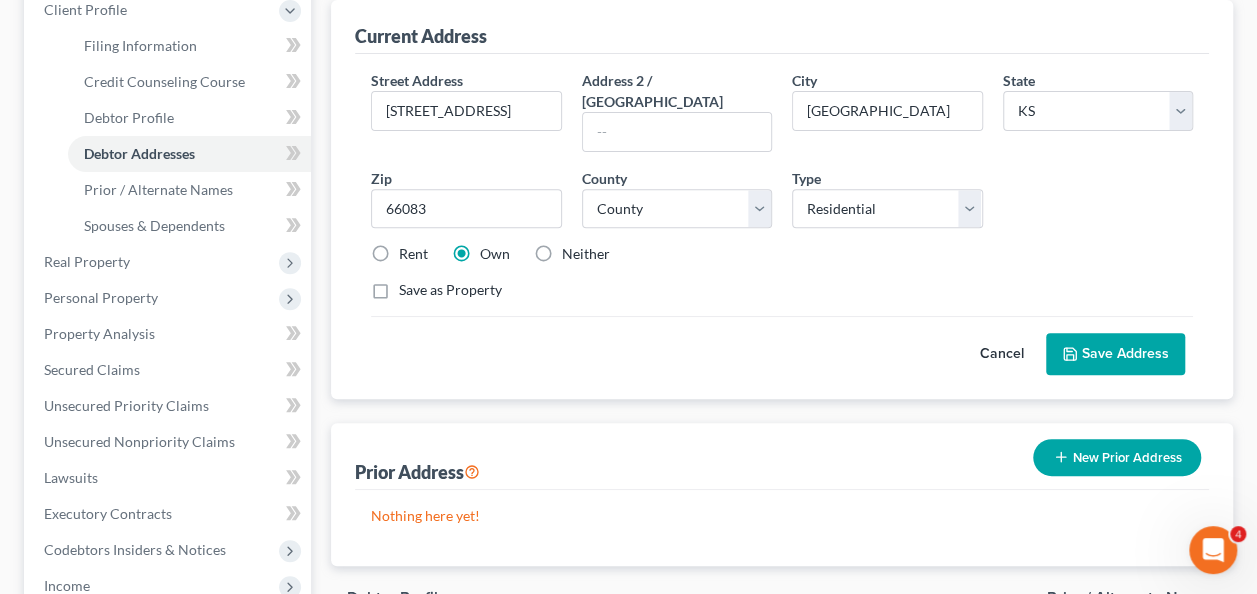 click on "Save as Property" at bounding box center [450, 290] 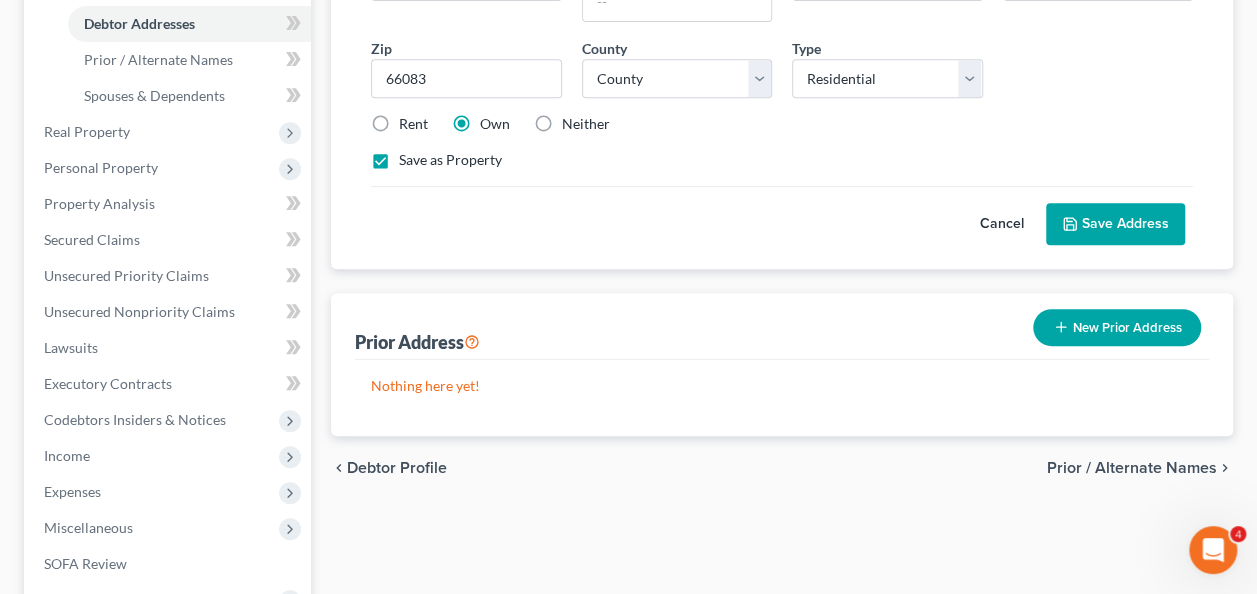 scroll, scrollTop: 422, scrollLeft: 0, axis: vertical 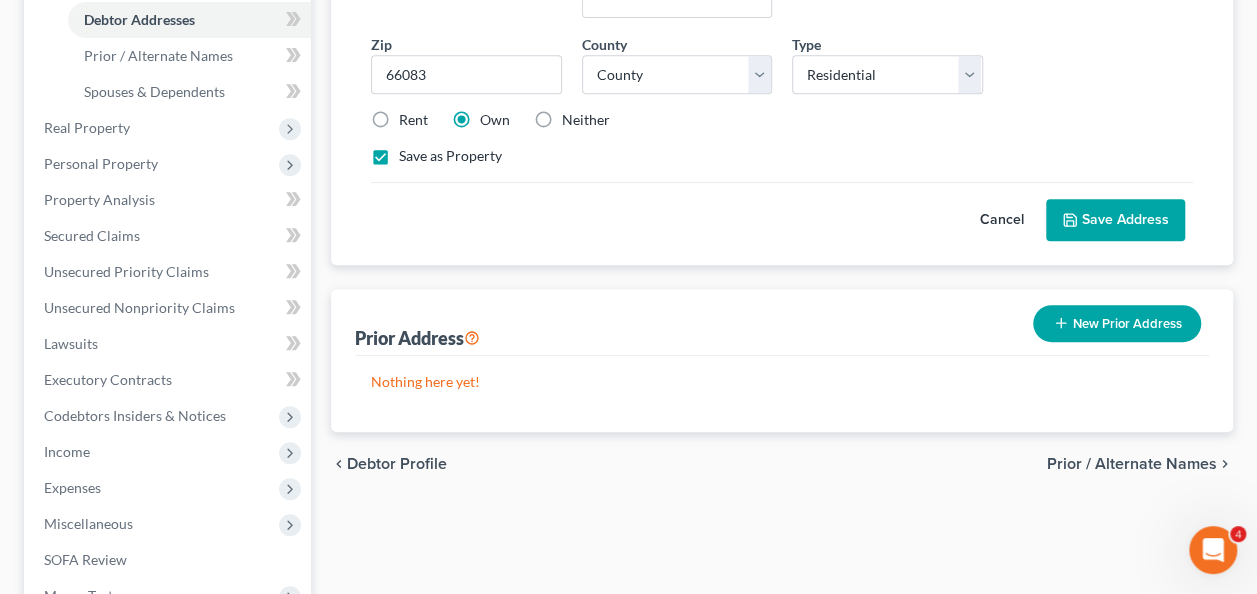 click on "Prior / Alternate Names" at bounding box center (1132, 464) 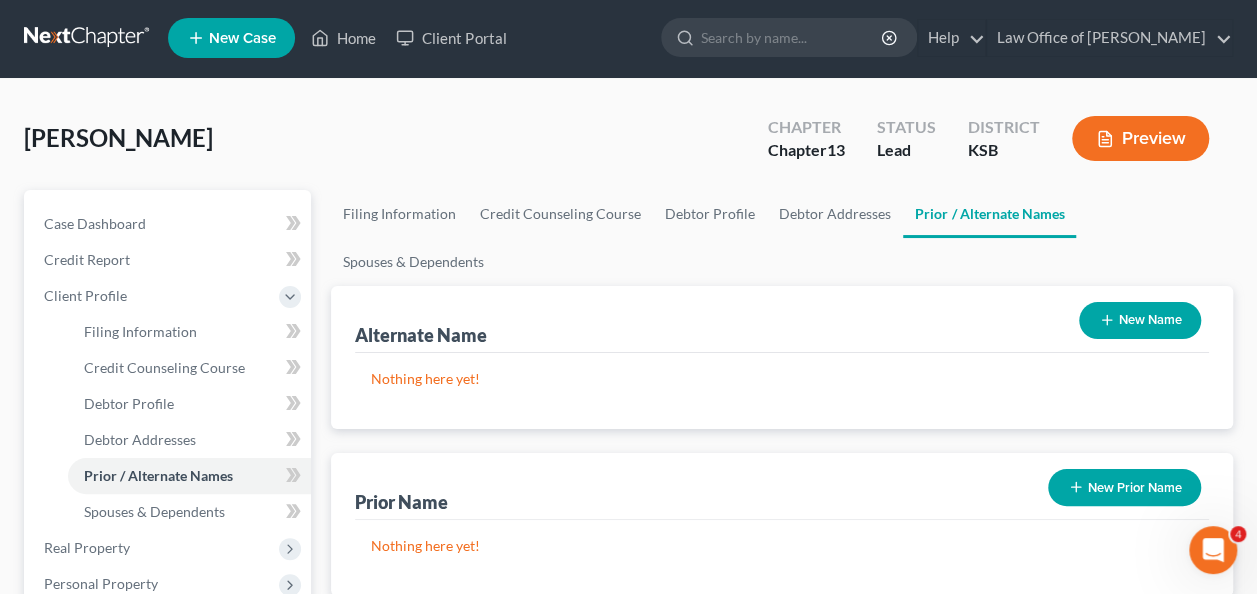 scroll, scrollTop: 0, scrollLeft: 0, axis: both 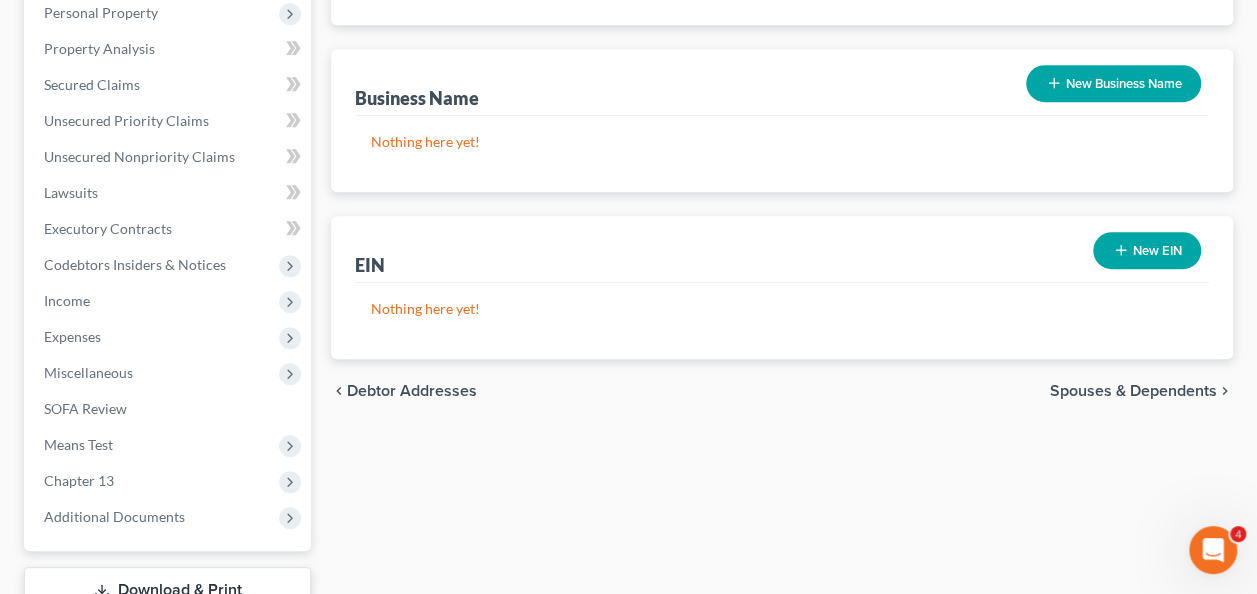 click on "Spouses & Dependents" at bounding box center [1133, 391] 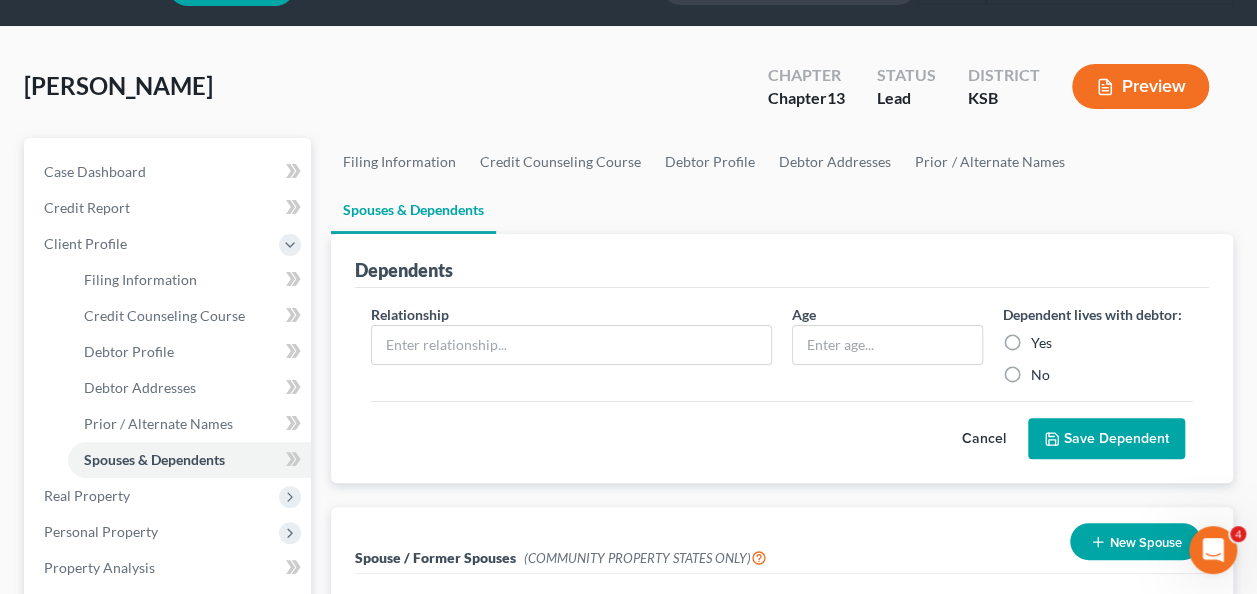 scroll, scrollTop: 0, scrollLeft: 0, axis: both 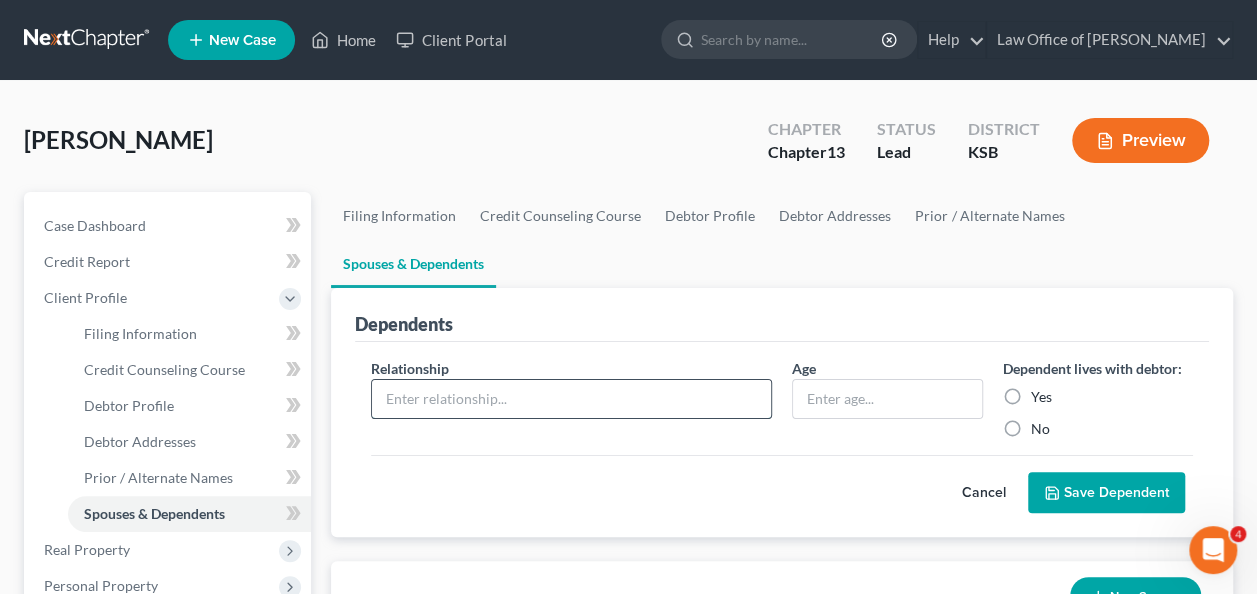 click at bounding box center (571, 399) 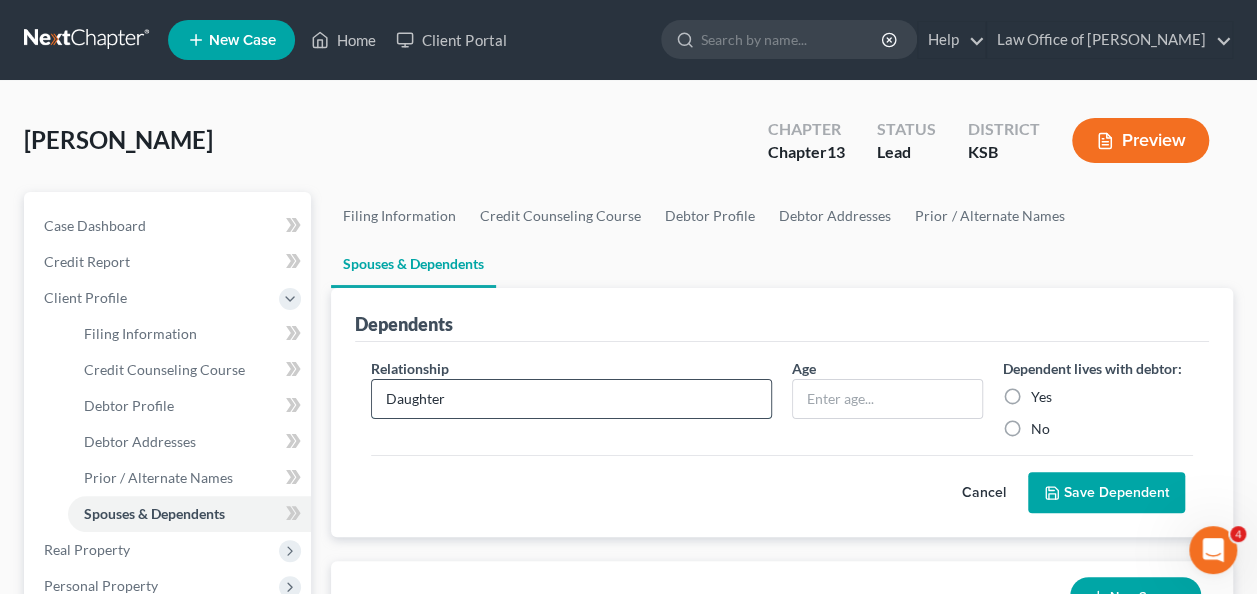 type on "Daughter" 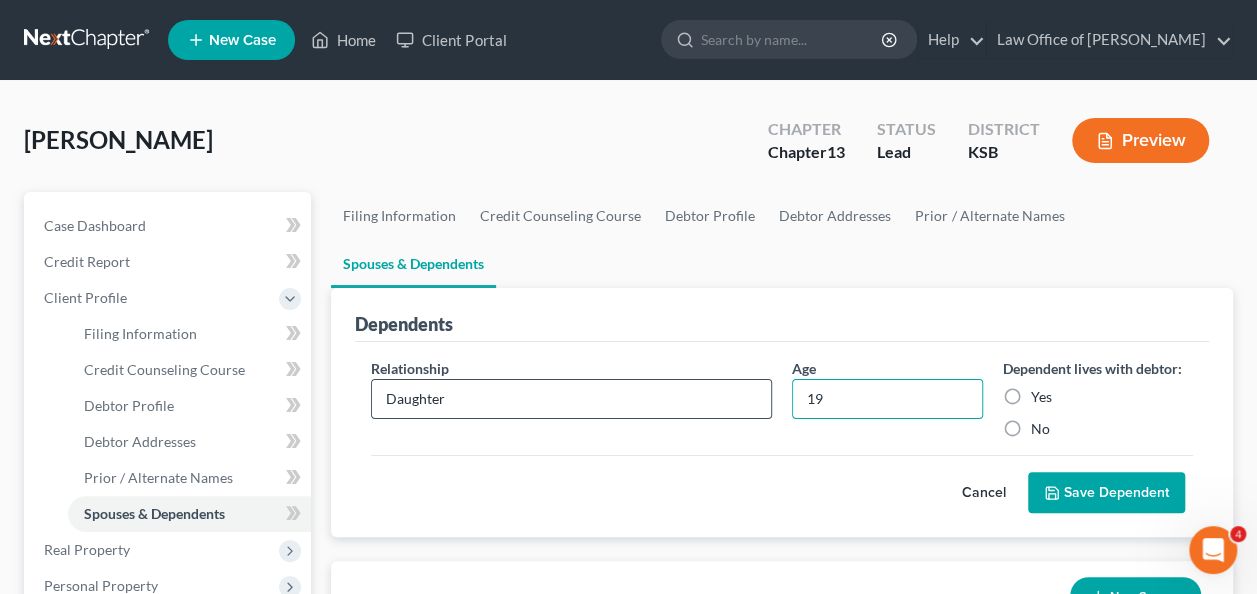 type on "1" 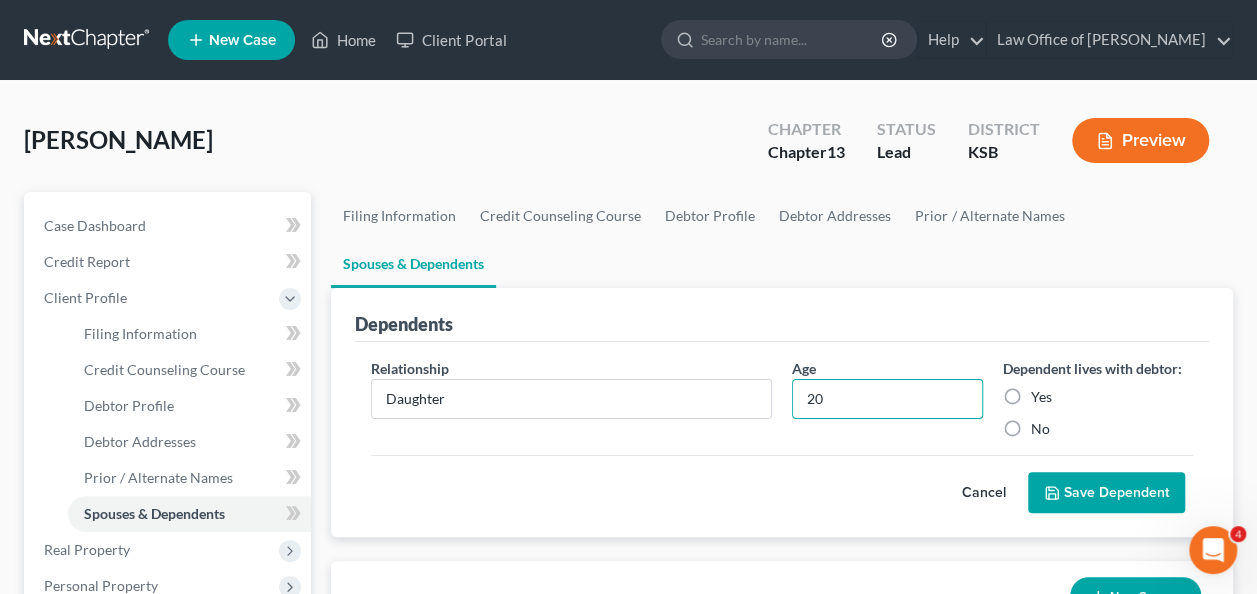 type on "20" 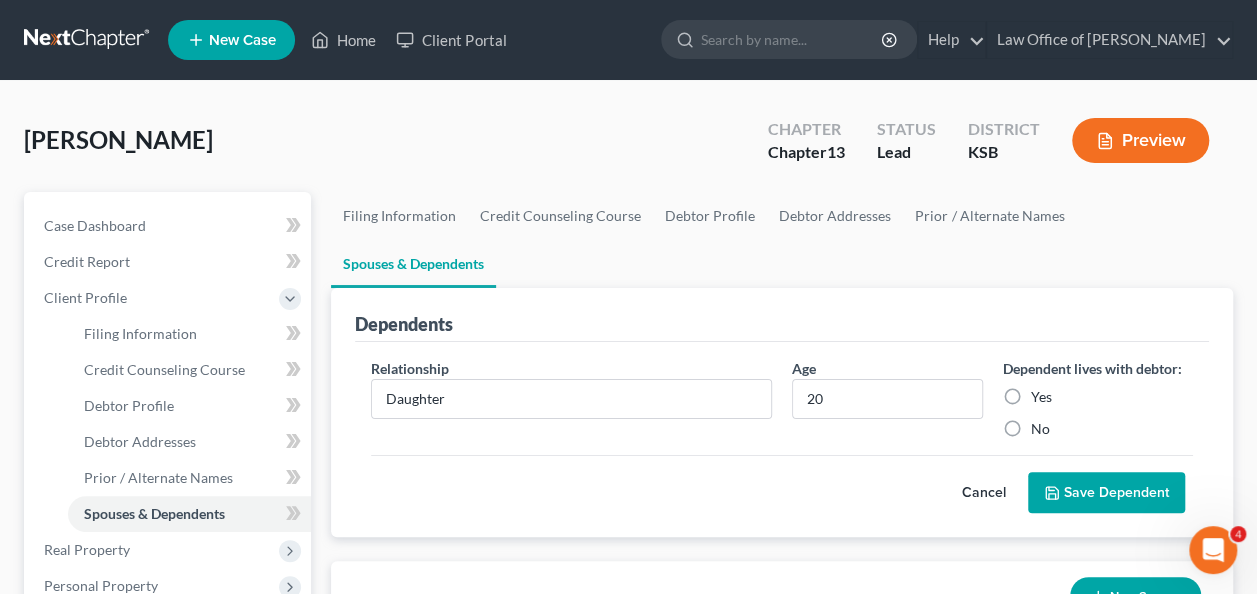 click on "Yes" at bounding box center (1041, 397) 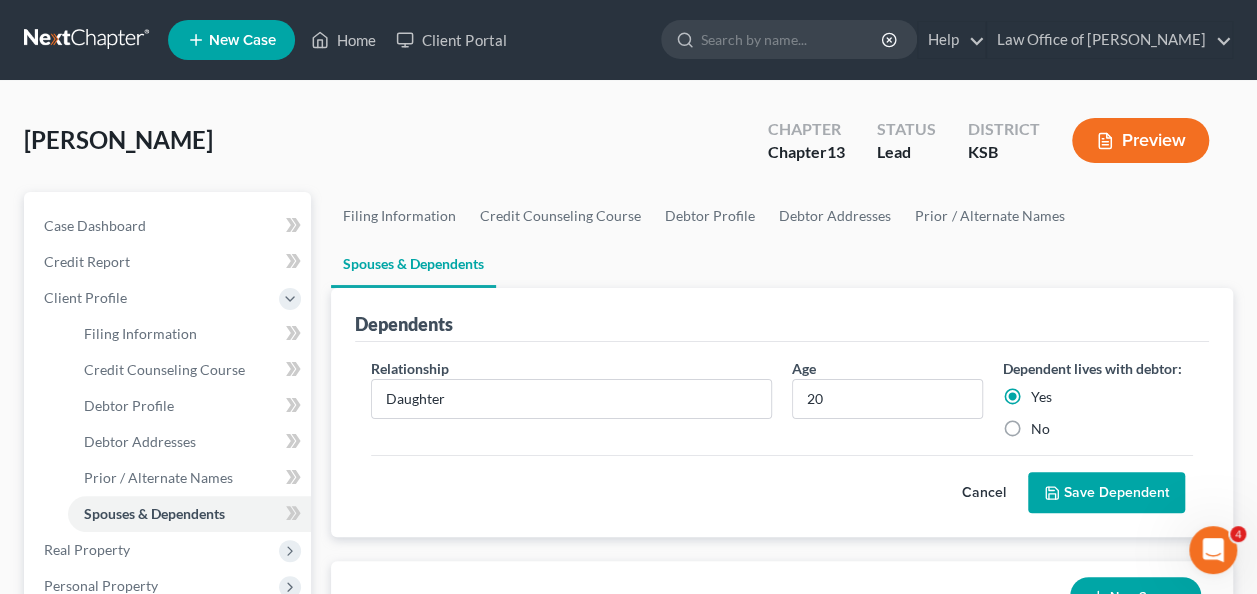 click on "Save Dependent" at bounding box center [1106, 493] 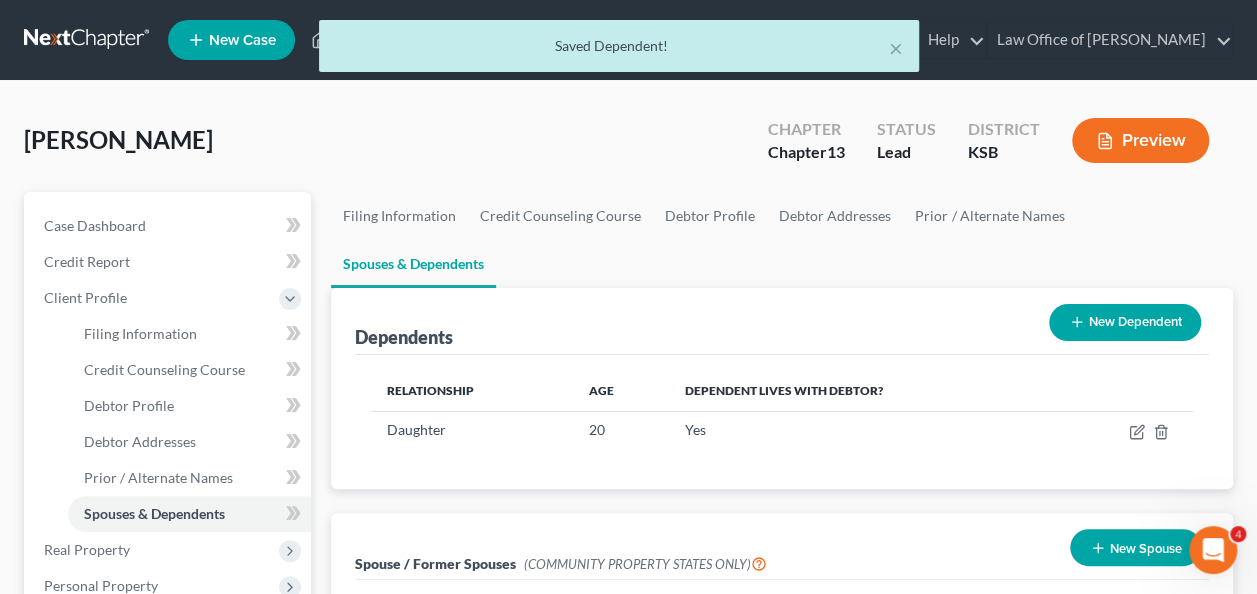 click on "New Dependent" at bounding box center [1125, 322] 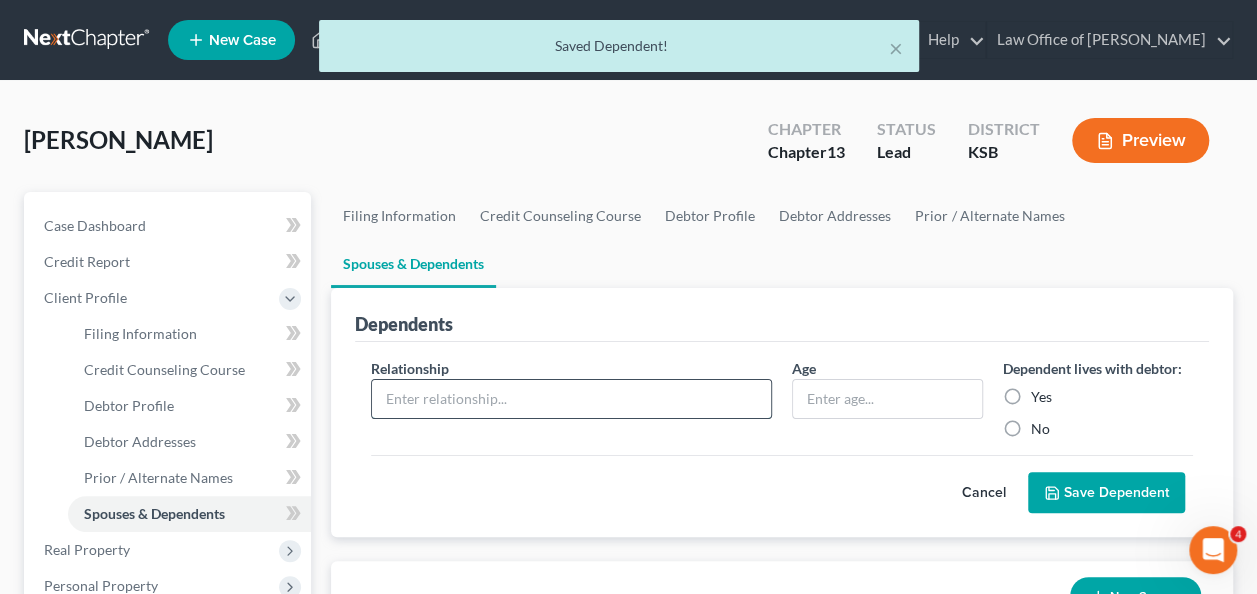 click at bounding box center [571, 399] 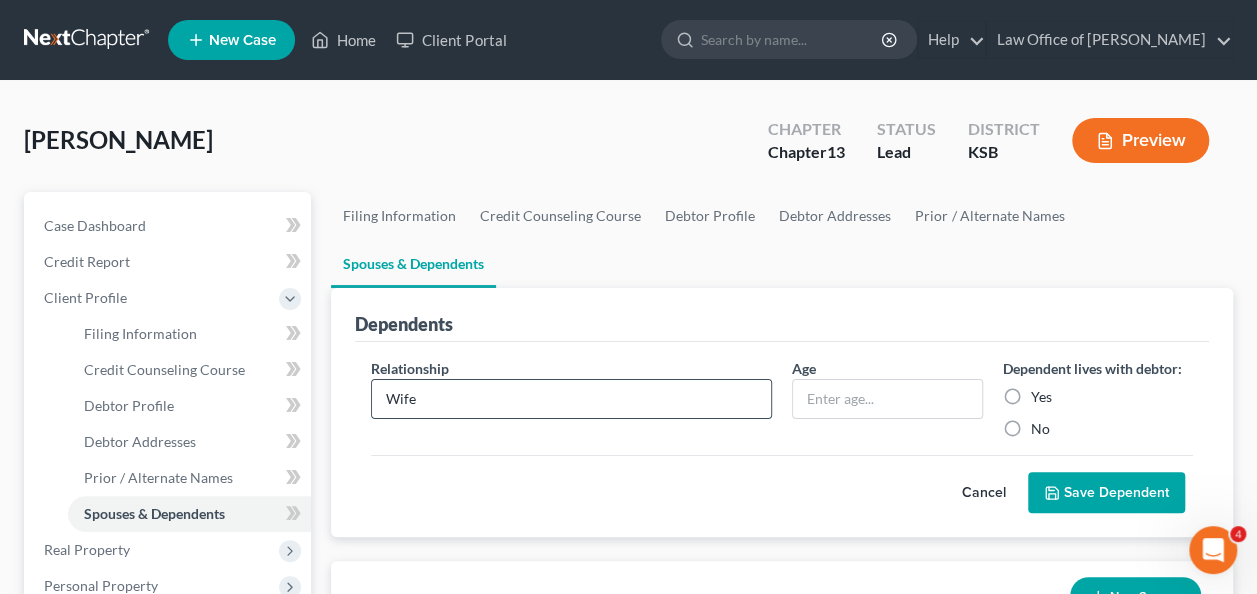 type on "Wife" 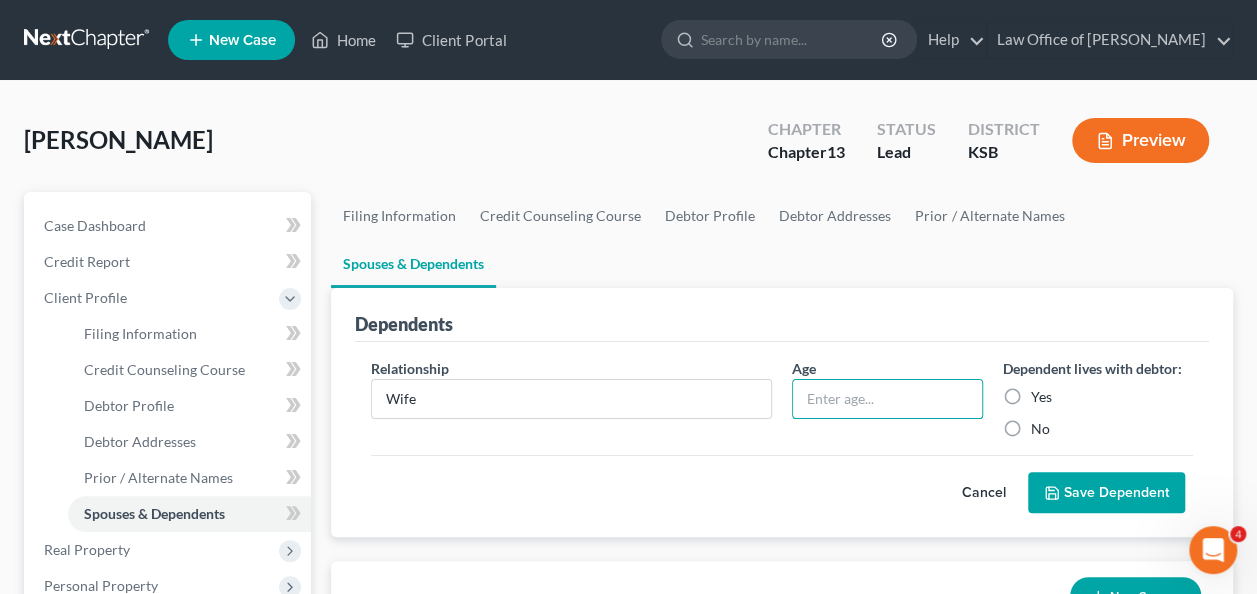 click on "Yes" at bounding box center [1041, 397] 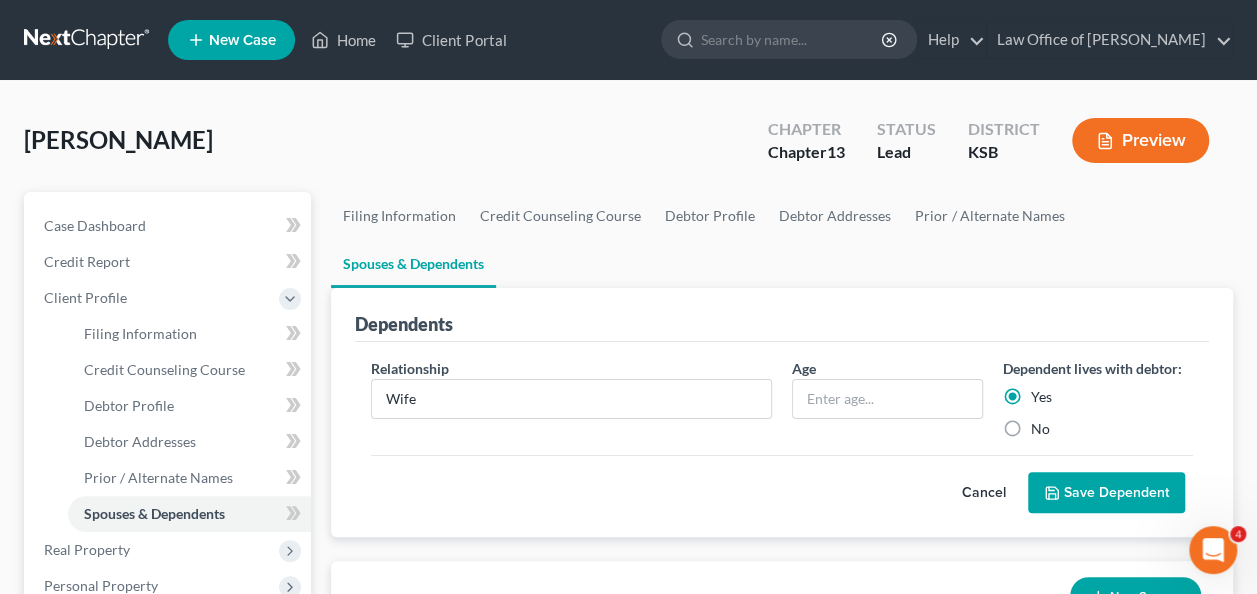 click on "Save Dependent" at bounding box center [1106, 493] 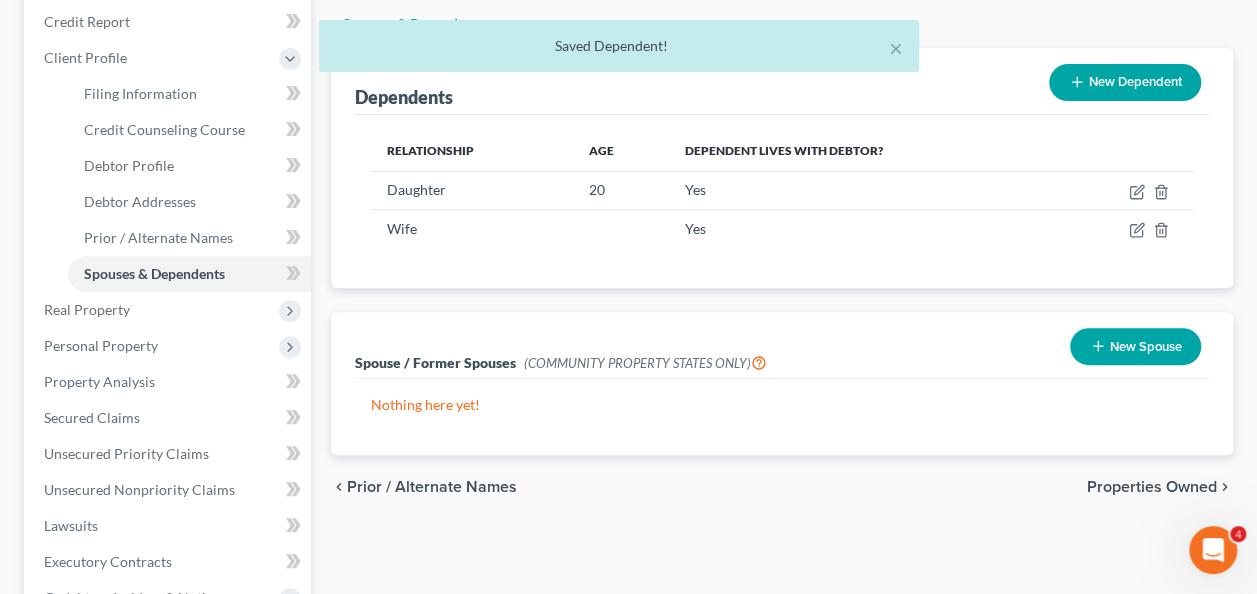 scroll, scrollTop: 235, scrollLeft: 0, axis: vertical 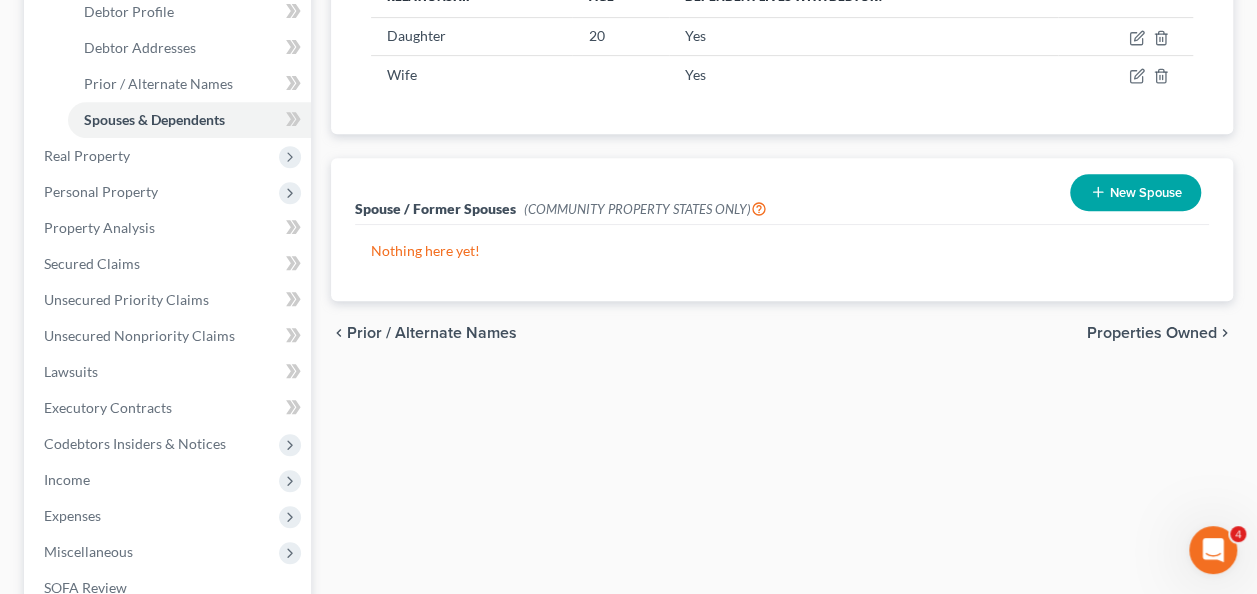 click on "Properties Owned" at bounding box center [1152, 333] 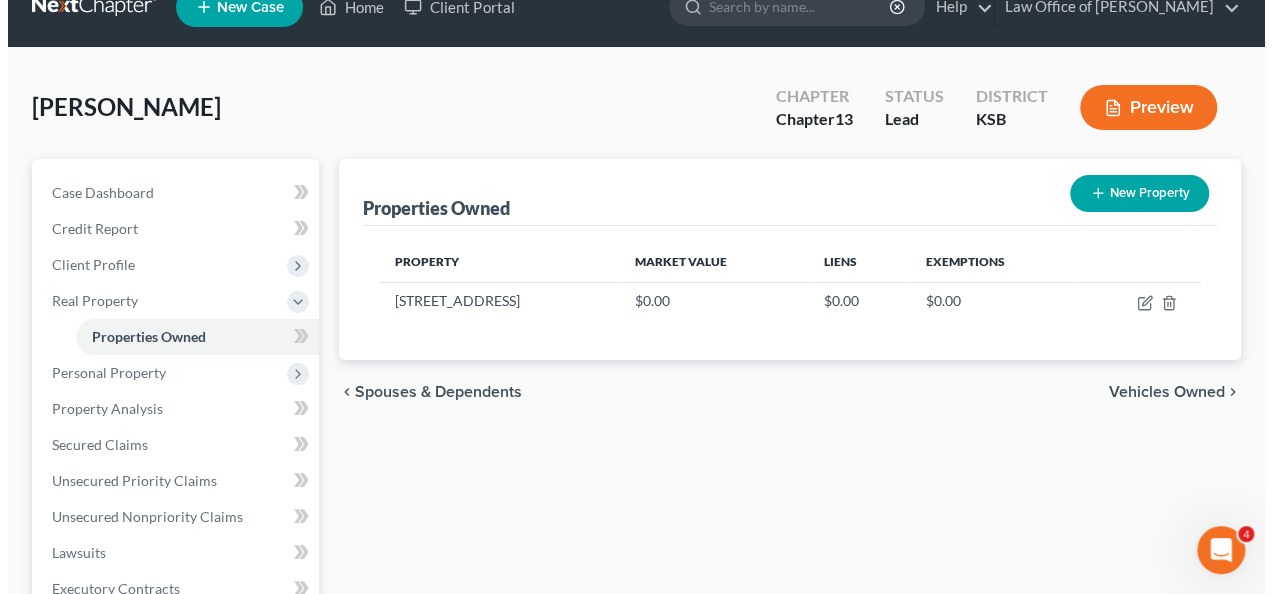 scroll, scrollTop: 36, scrollLeft: 0, axis: vertical 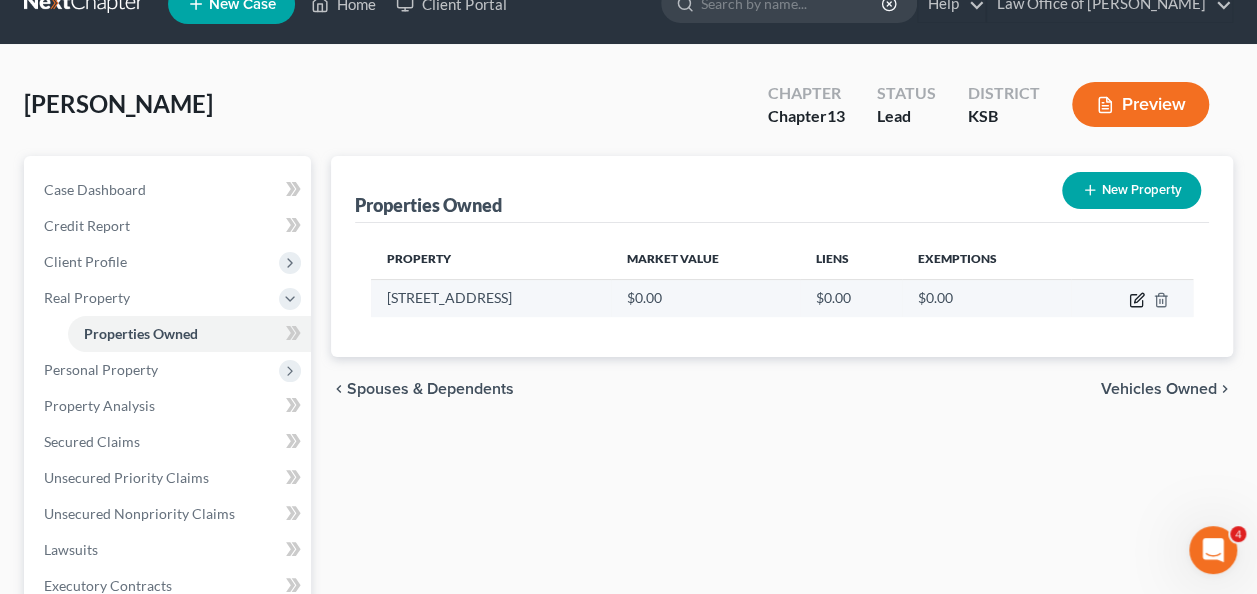 click 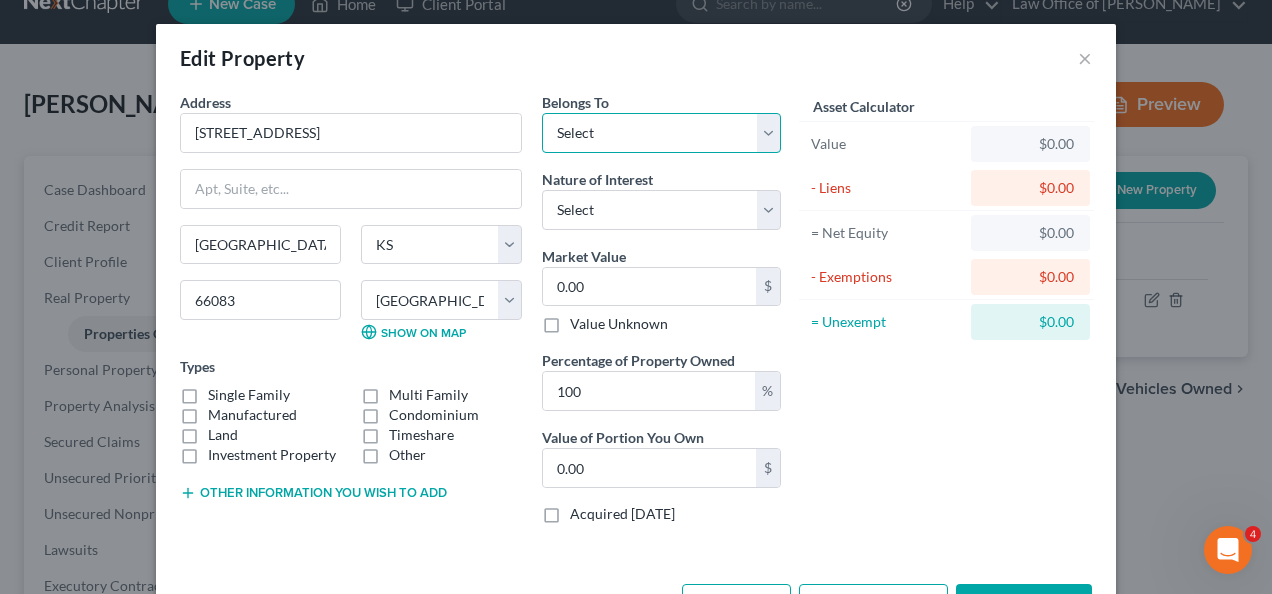 click on "Select Debtor 1 Only Debtor 2 Only Debtor 1 And Debtor 2 Only At Least One Of The Debtors And Another Community Property" at bounding box center (661, 133) 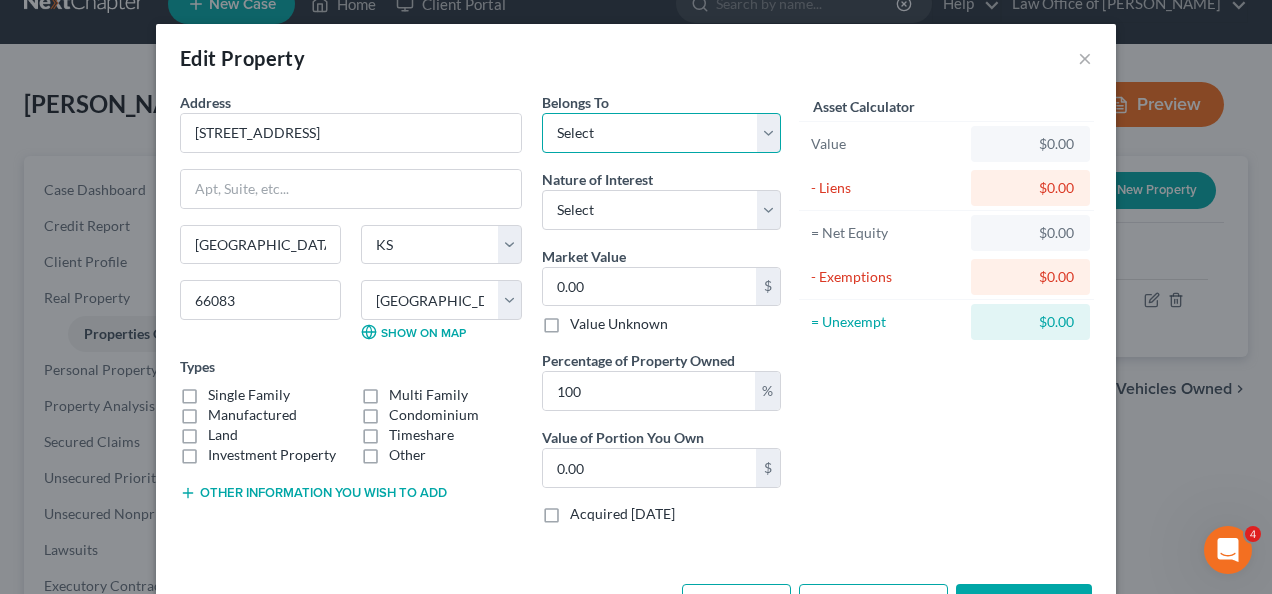 click on "Select Debtor 1 Only Debtor 2 Only Debtor 1 And Debtor 2 Only At Least One Of The Debtors And Another Community Property" at bounding box center [661, 133] 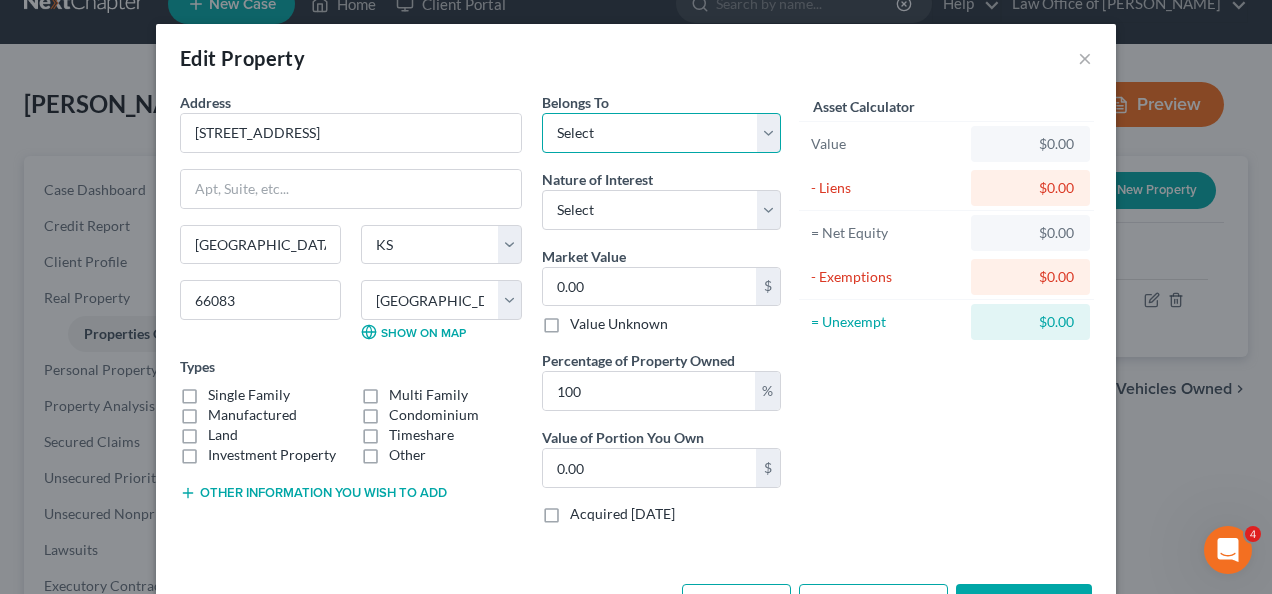 click on "Select Debtor 1 Only Debtor 2 Only Debtor 1 And Debtor 2 Only At Least One Of The Debtors And Another Community Property" at bounding box center (661, 133) 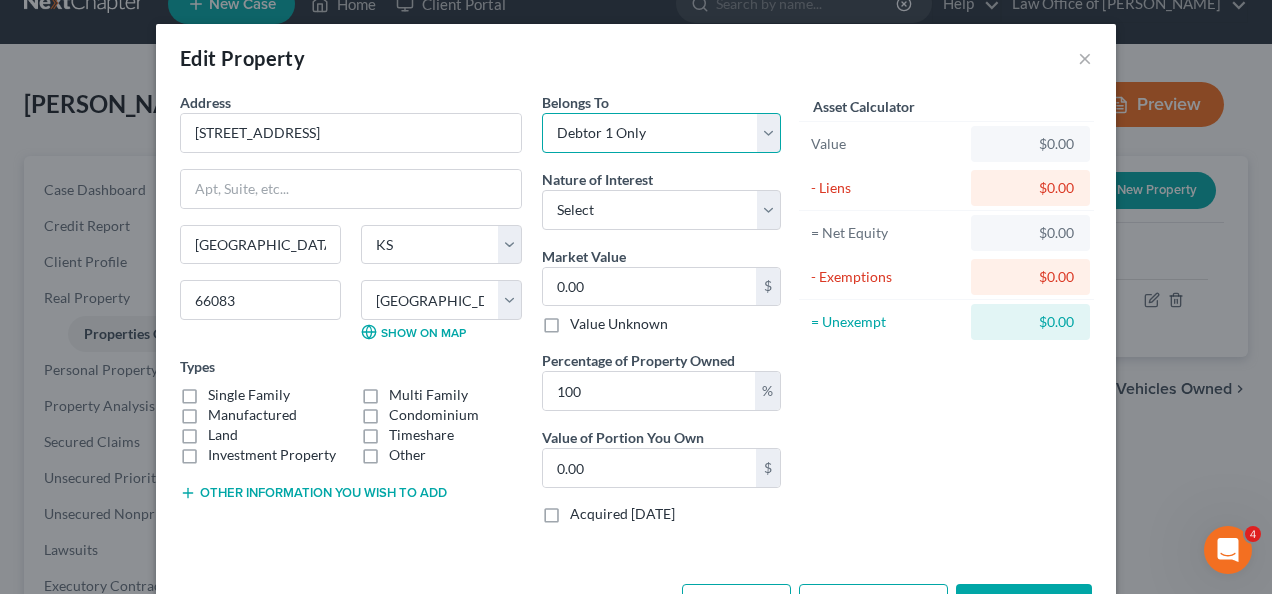 click on "Select Debtor 1 Only Debtor 2 Only Debtor 1 And Debtor 2 Only At Least One Of The Debtors And Another Community Property" at bounding box center (661, 133) 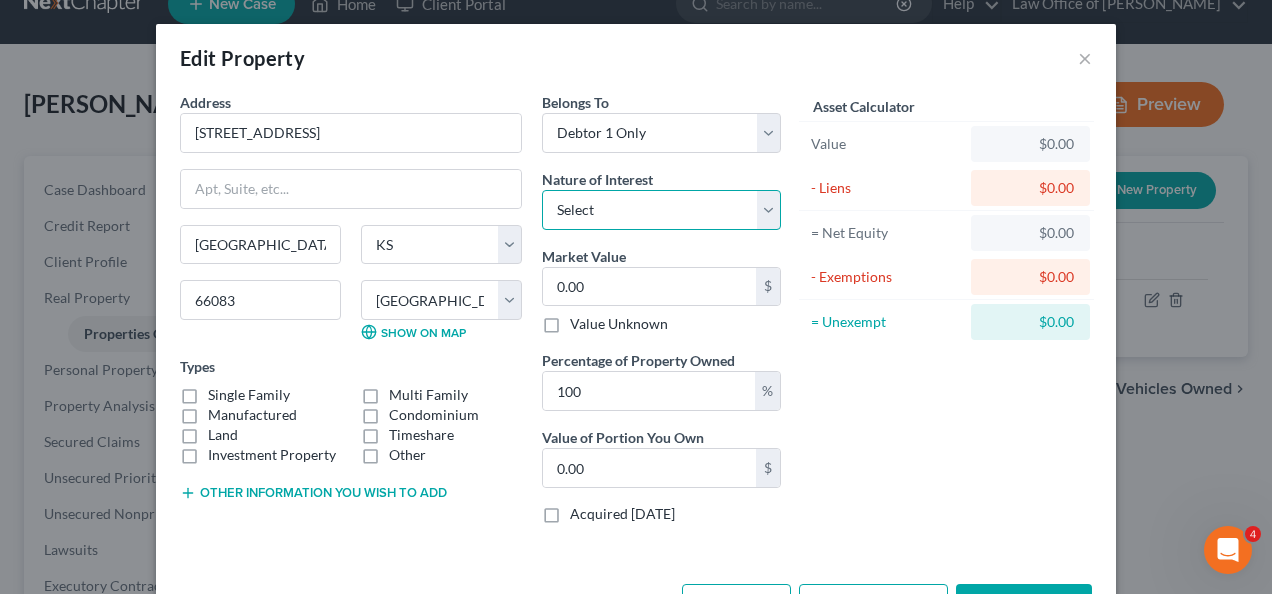 click on "Select Fee Simple Joint Tenant Life Estate Equitable Interest Future Interest Tenancy By The Entireties Tenants In Common Other" at bounding box center [661, 210] 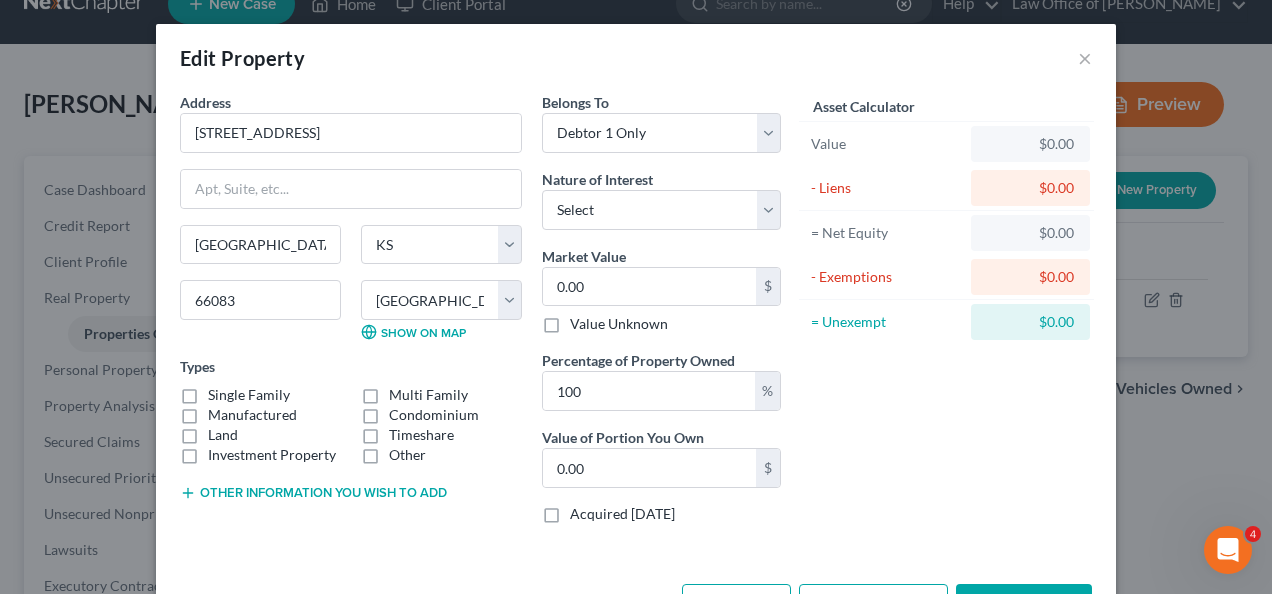 click on "Belongs To
*
Select Debtor 1 Only Debtor 2 Only Debtor 1 And Debtor 2 Only At Least One Of The Debtors And Another Community Property Nature of Interest Select Fee Simple Joint Tenant Life Estate Equitable Interest Future Interest Tenancy By The Entireties Tenants In Common Other Market Value 0.00 $ Value Unknown Percentage of Property Owned 100 % Value of Portion You Own 0.00 $ Acquired [DATE]
Liens
Select" at bounding box center (661, 316) 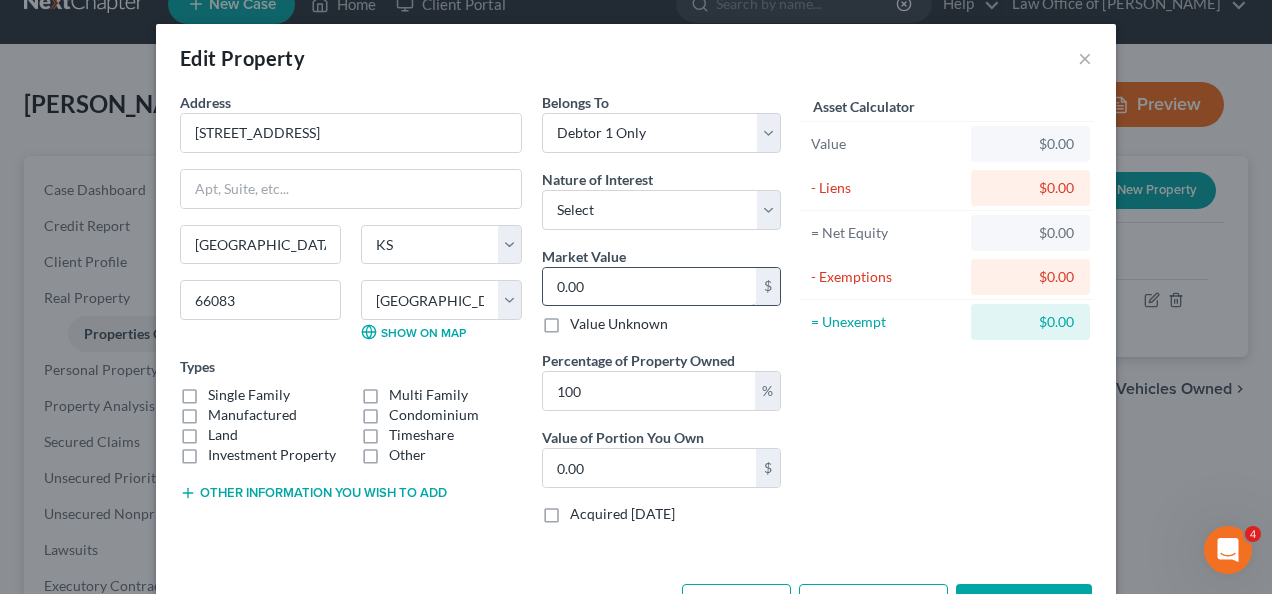 click on "0.00" at bounding box center [649, 287] 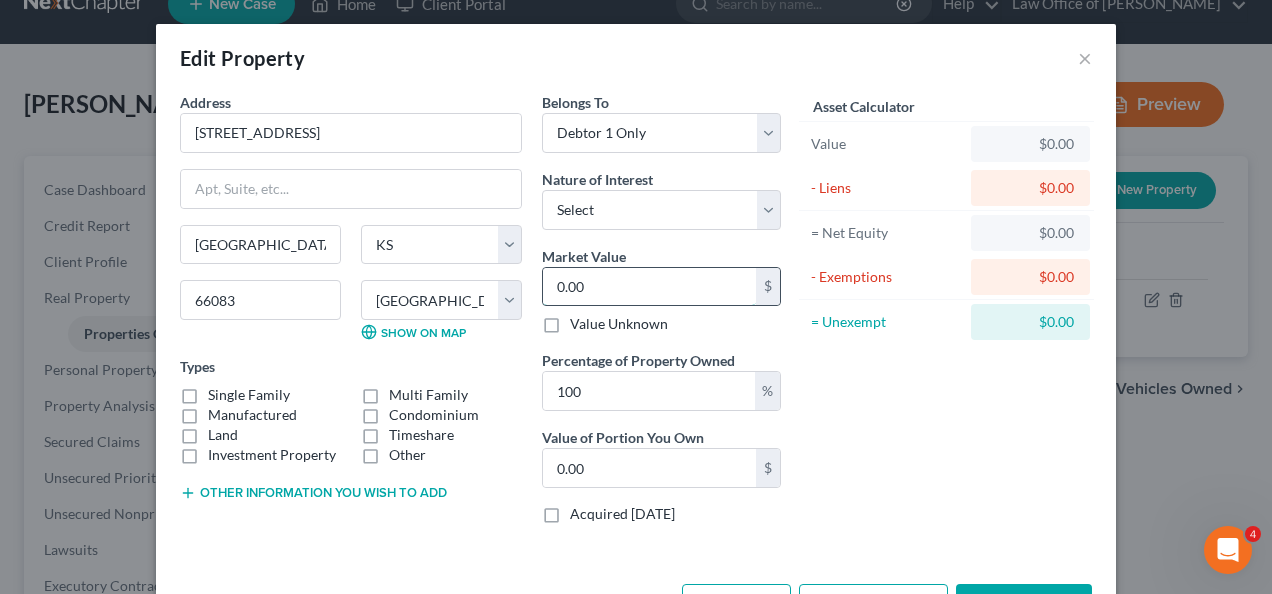 type on "5" 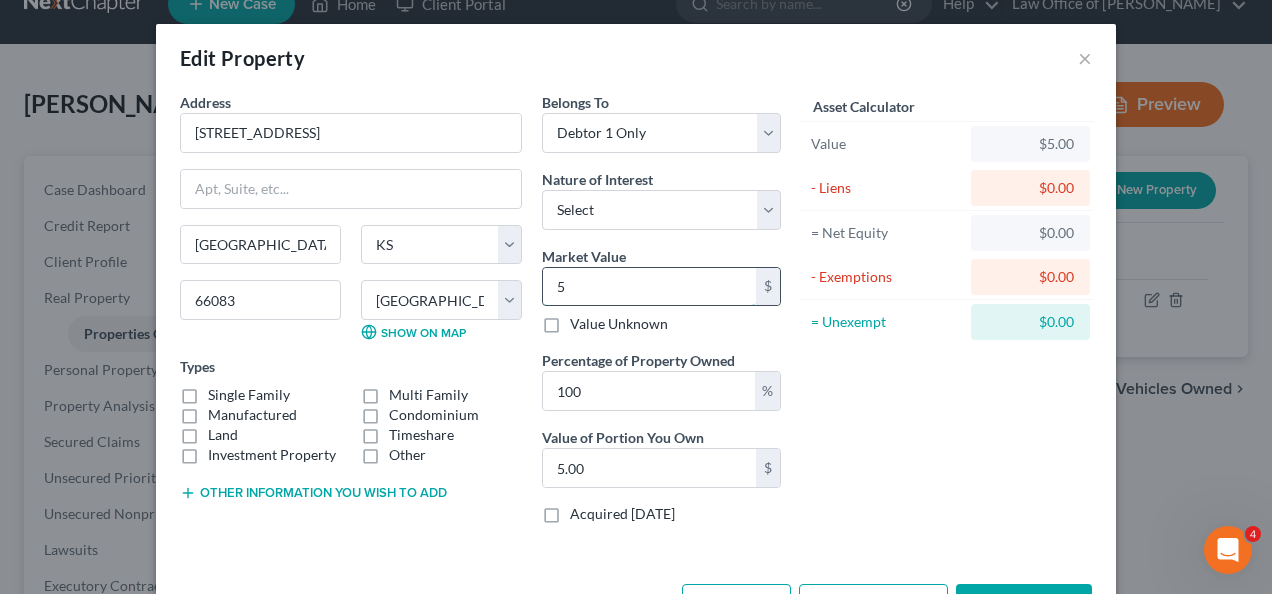 type on "50" 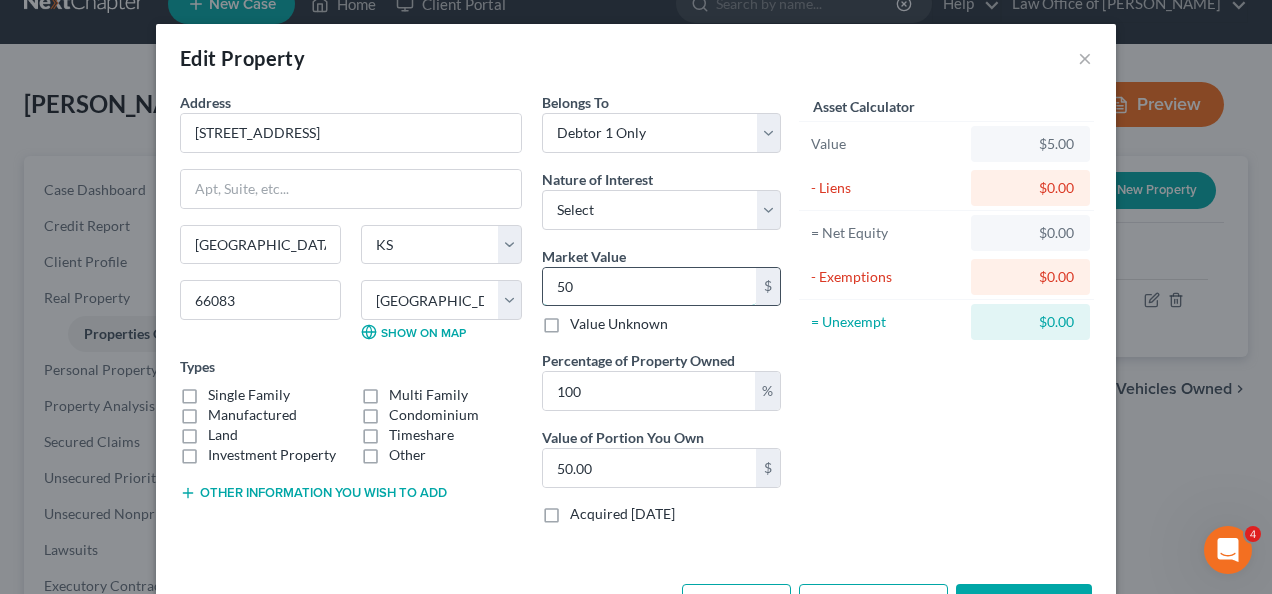type on "500" 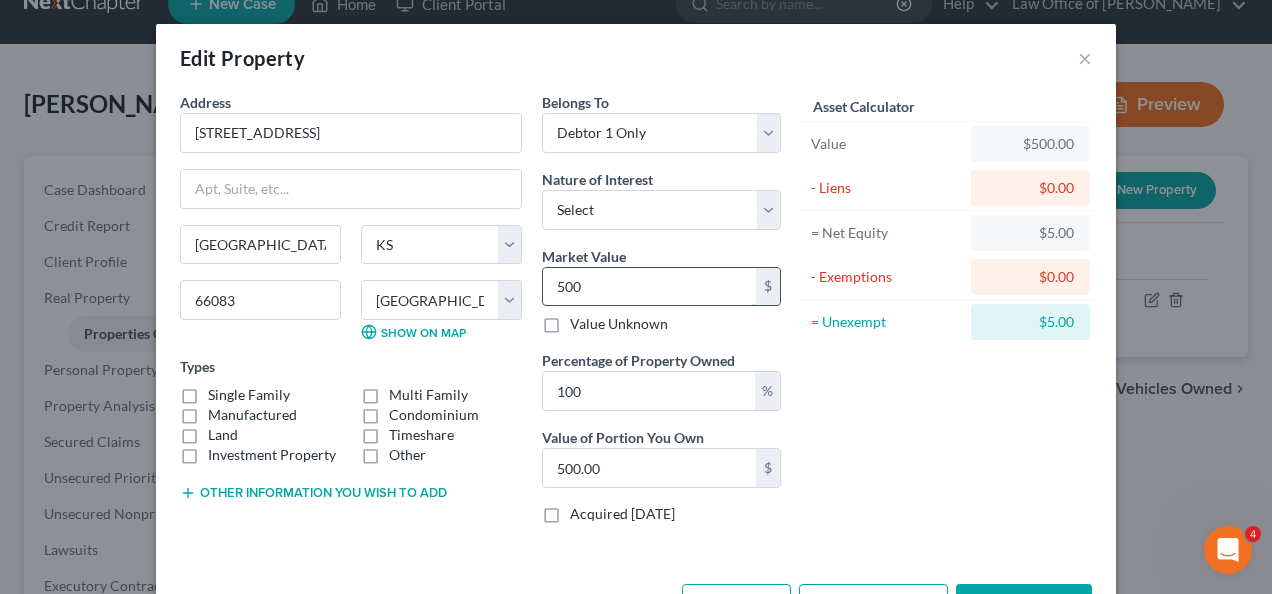 type on "5000" 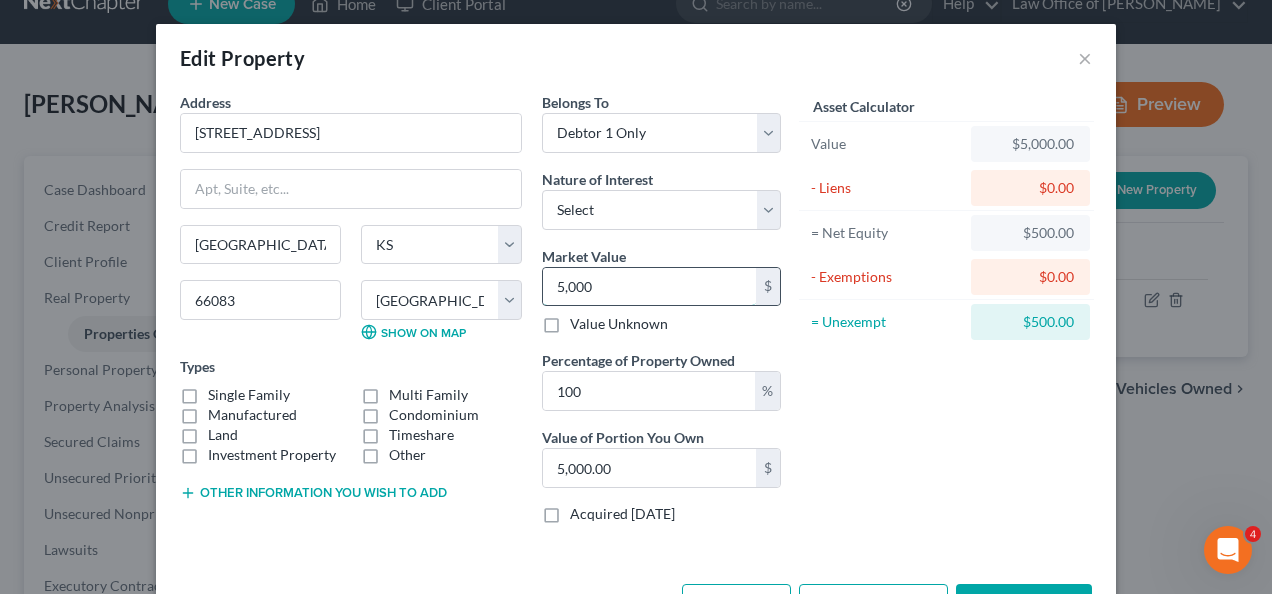 type on "5,0000" 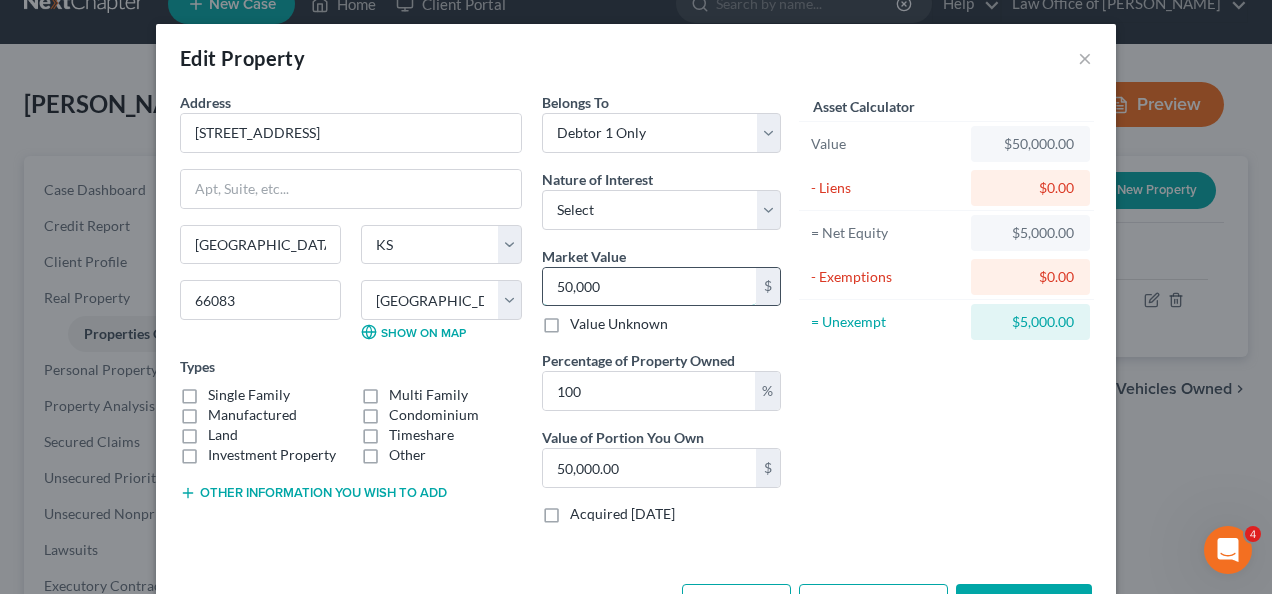 type on "50,0000" 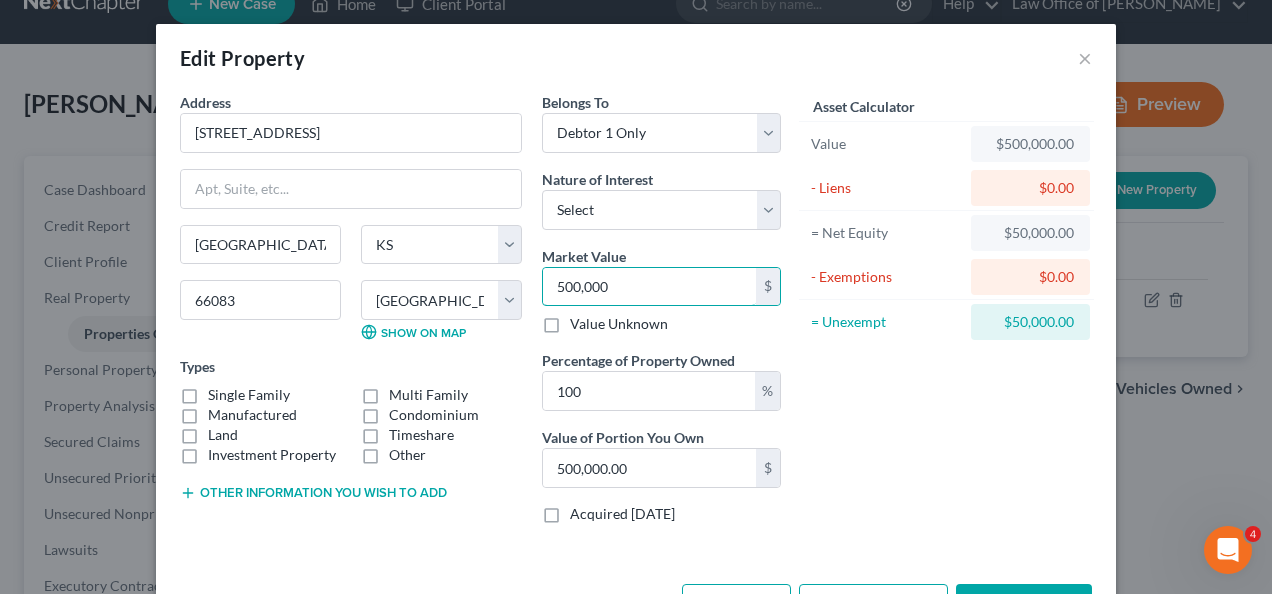 type on "500,000" 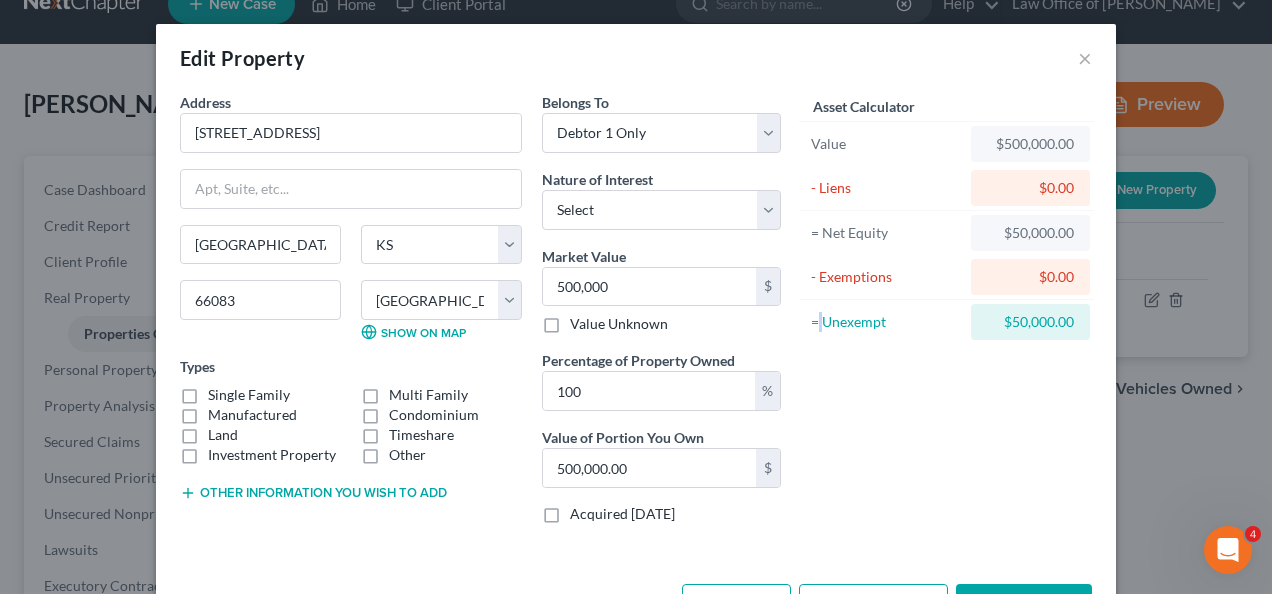 click on "Asset Calculator Value $500,000.00 - Liens $0.00 = Net Equity $50,000.00 - Exemptions $0.00 = Unexempt $50,000.00" at bounding box center (946, 316) 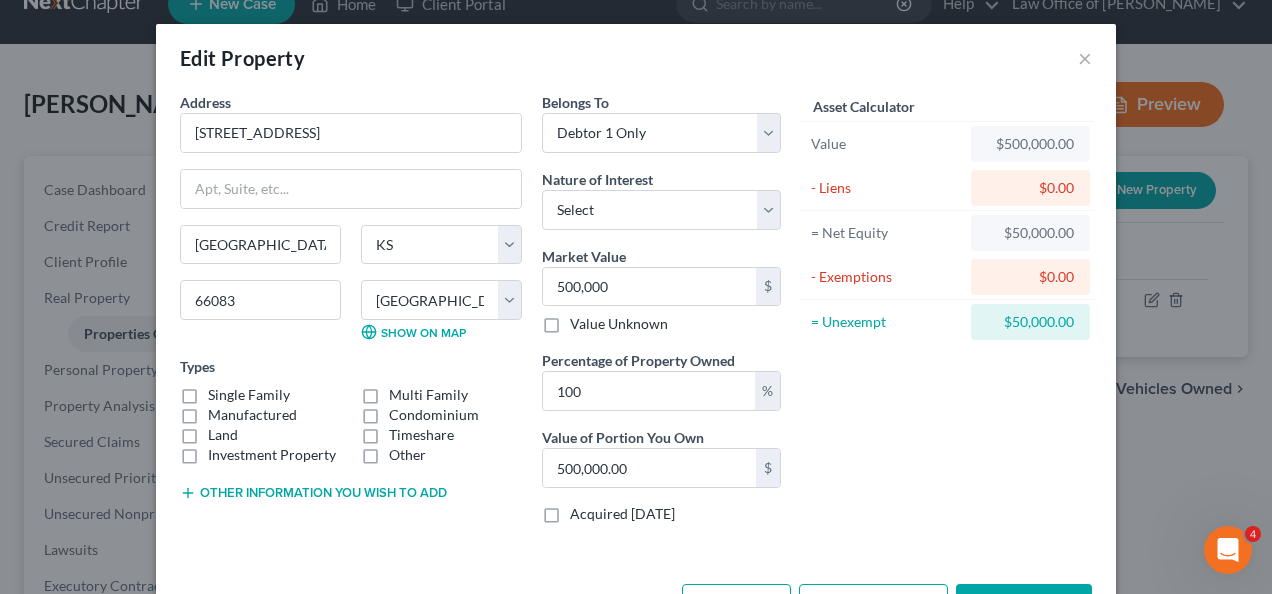 click on "Single Family" at bounding box center [249, 395] 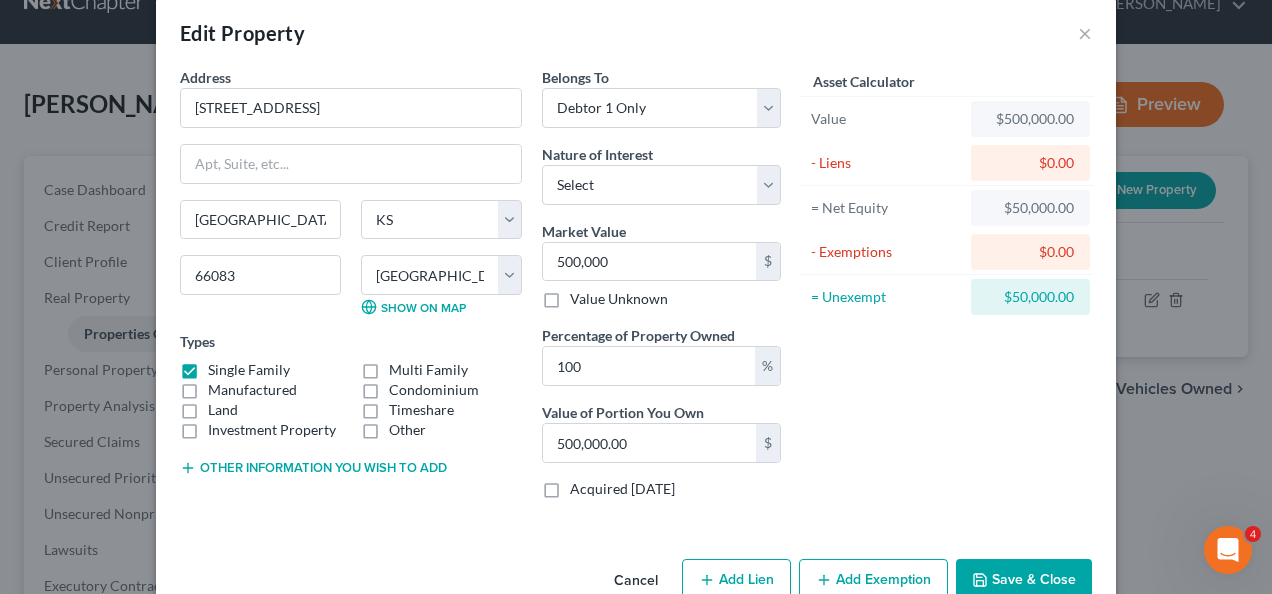 scroll, scrollTop: 68, scrollLeft: 0, axis: vertical 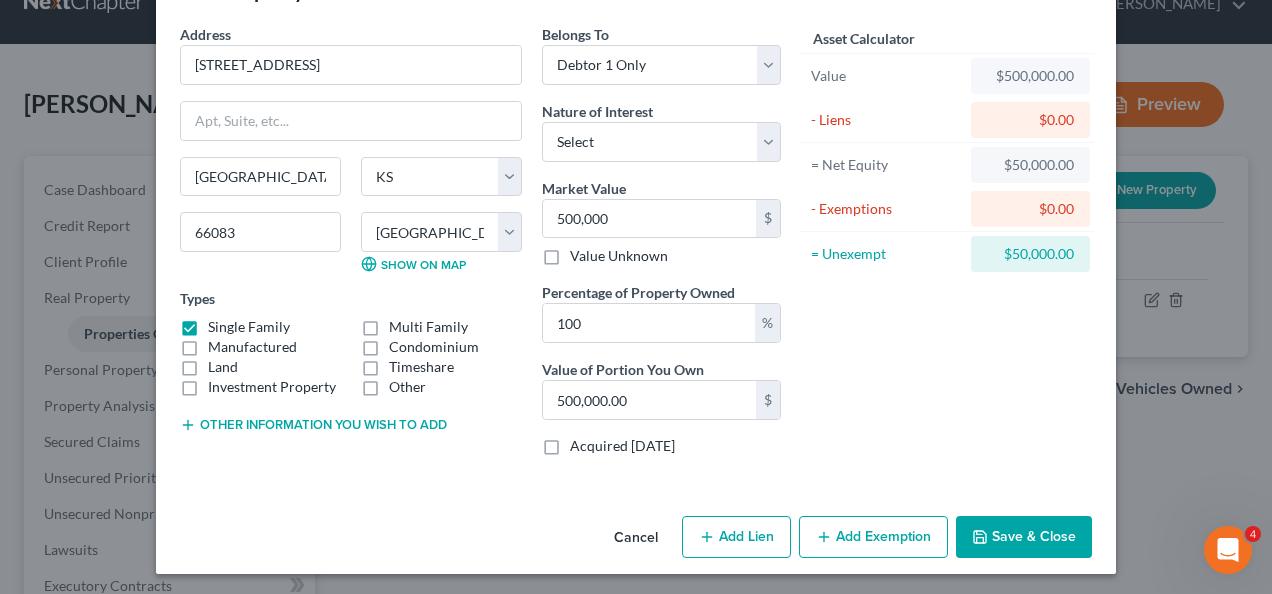 click on "Add Lien" at bounding box center (736, 537) 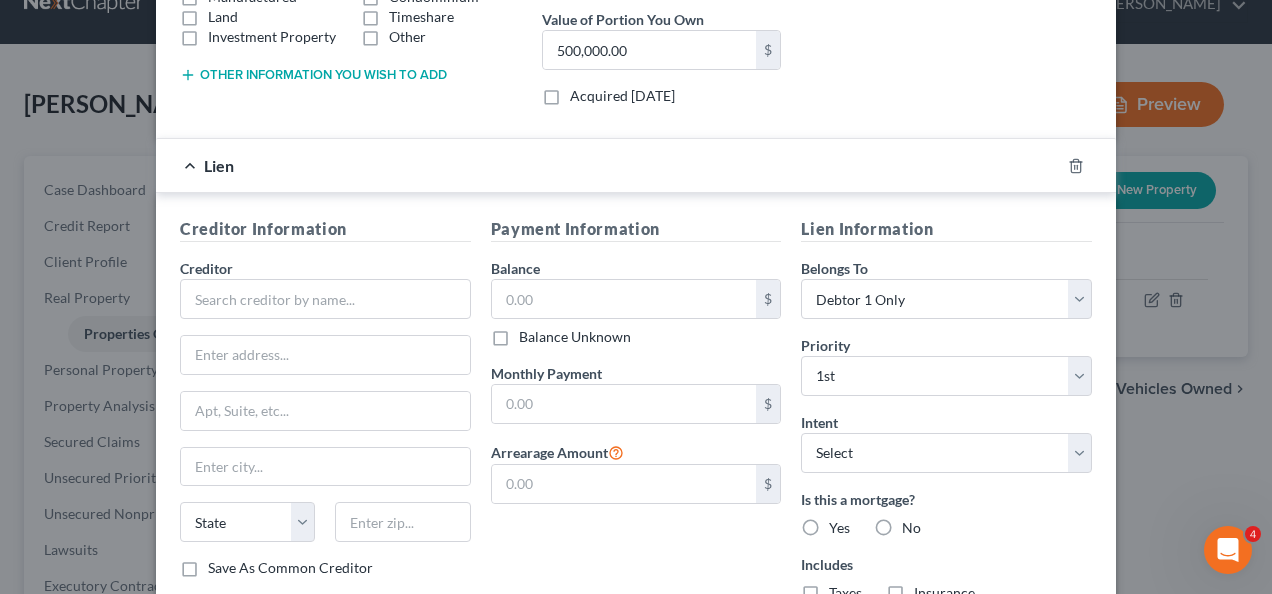 scroll, scrollTop: 446, scrollLeft: 0, axis: vertical 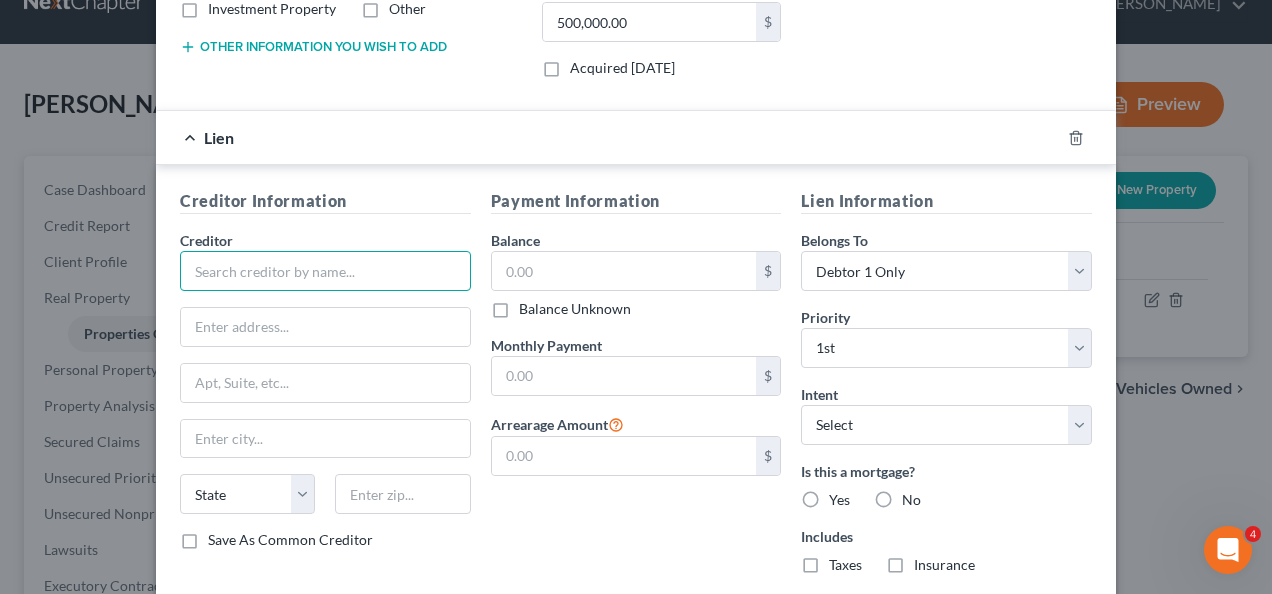 click at bounding box center [325, 271] 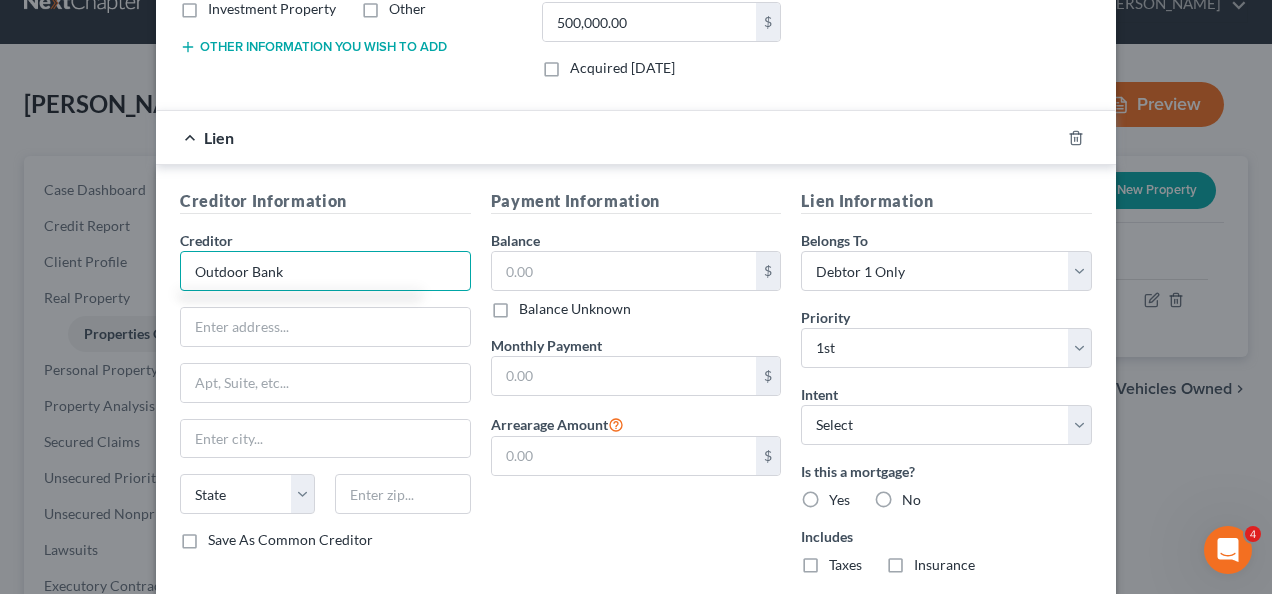 type on "Outdoor Bank" 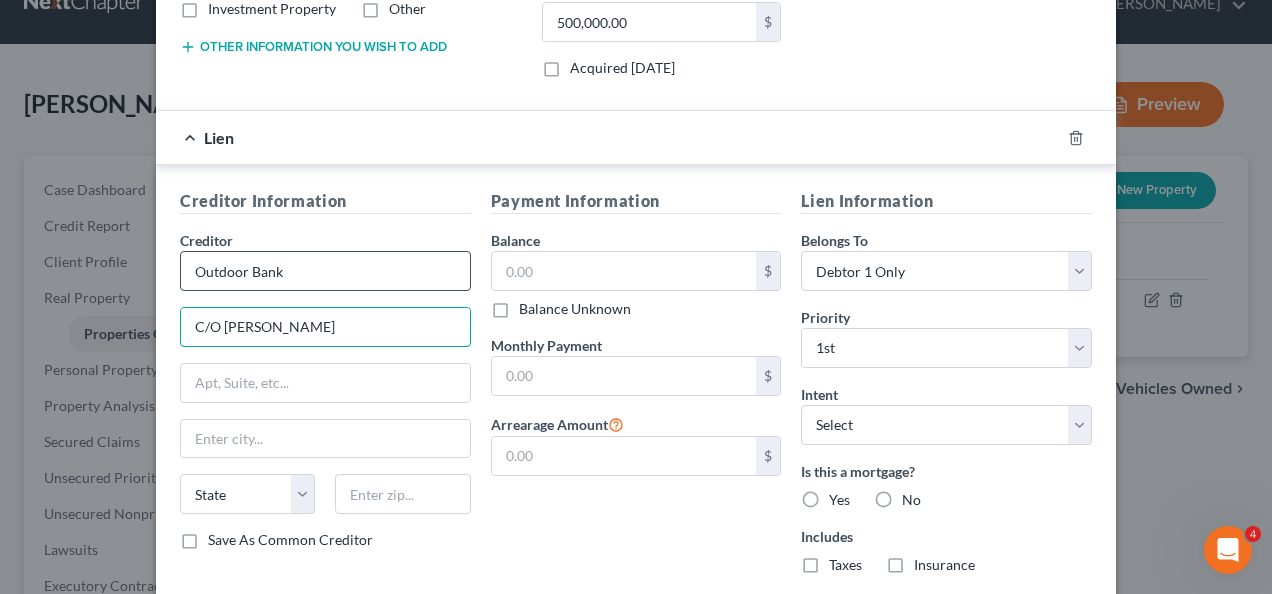 type on "C/O [PERSON_NAME]" 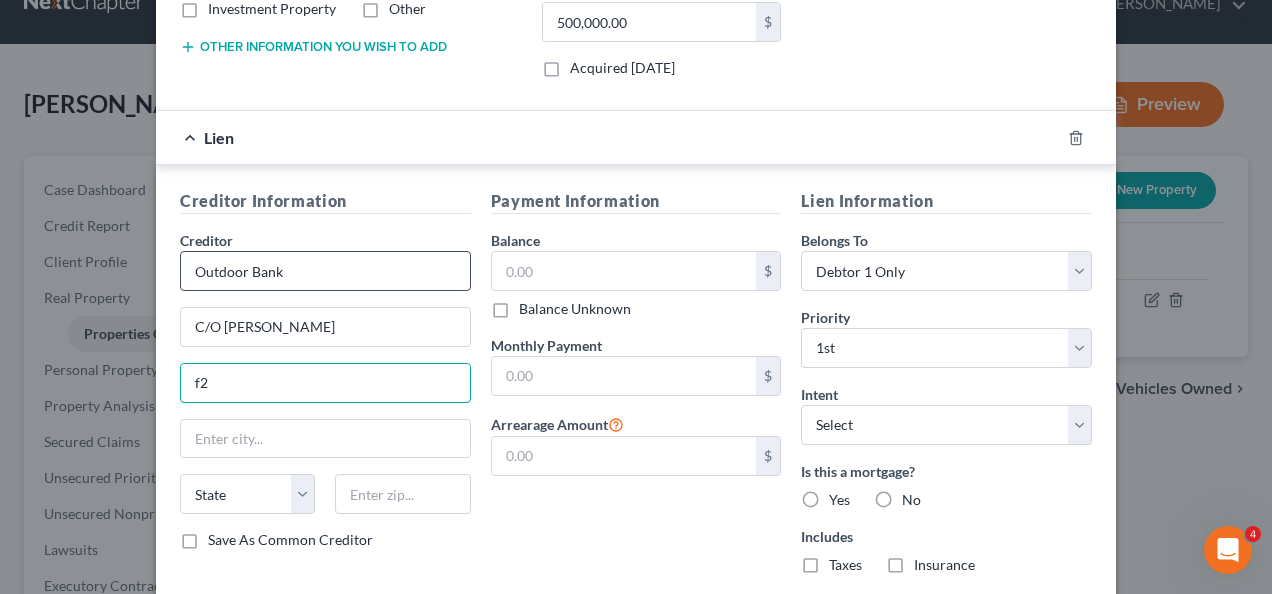 type on "f" 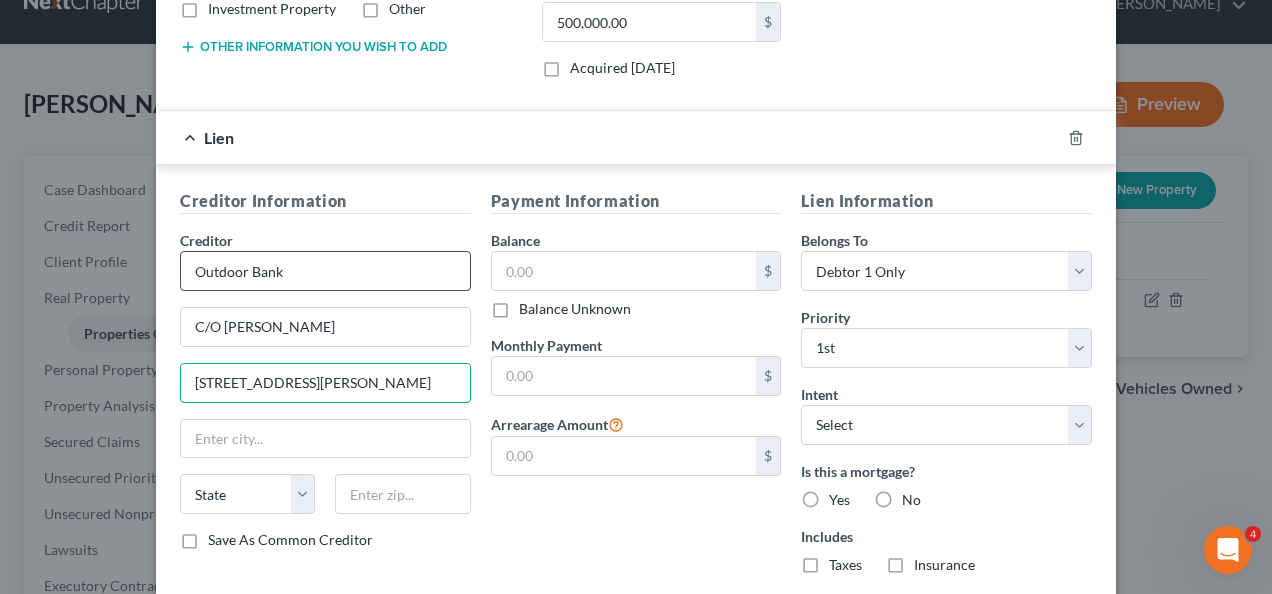 type on "[STREET_ADDRESS][PERSON_NAME]" 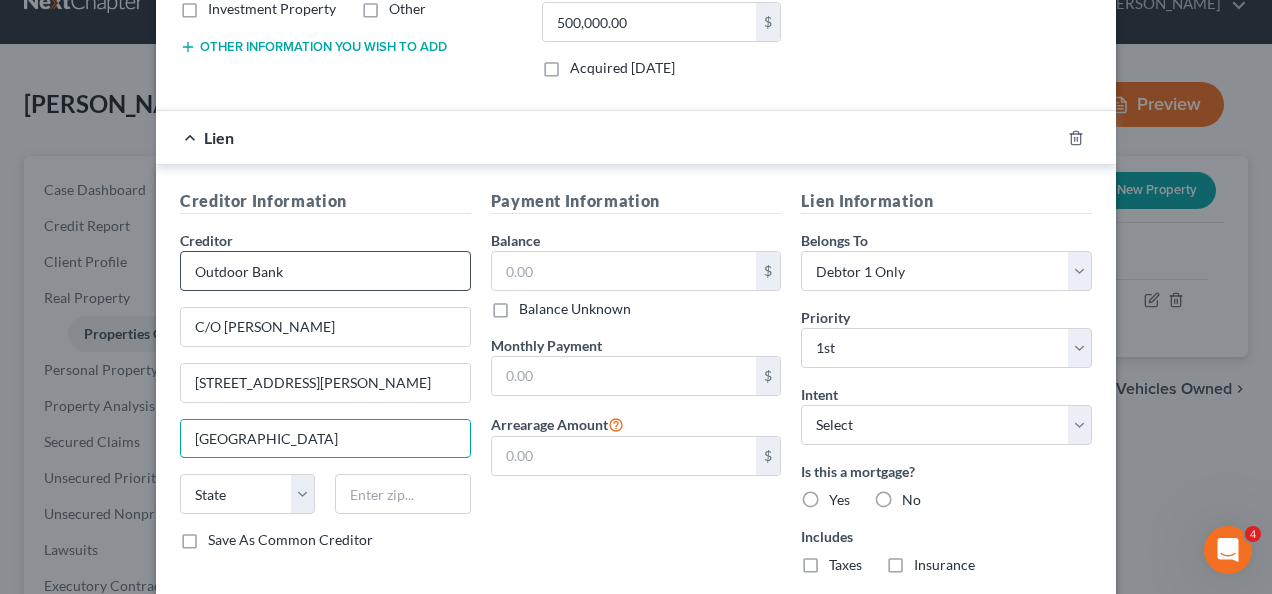 type on "[GEOGRAPHIC_DATA]" 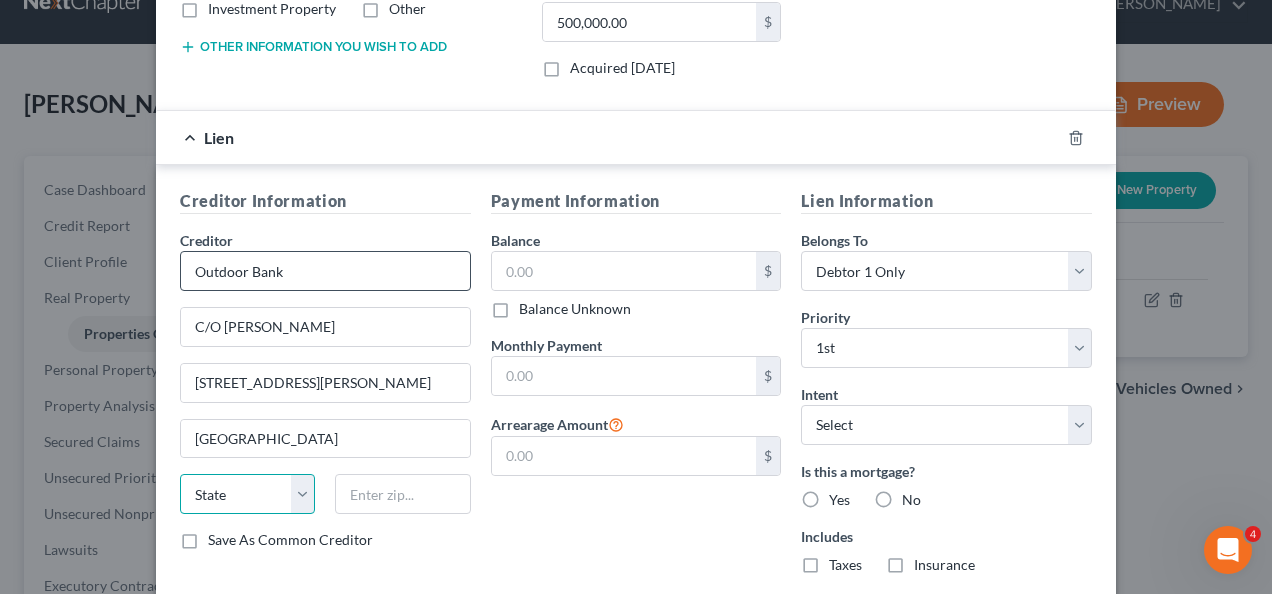 select on "17" 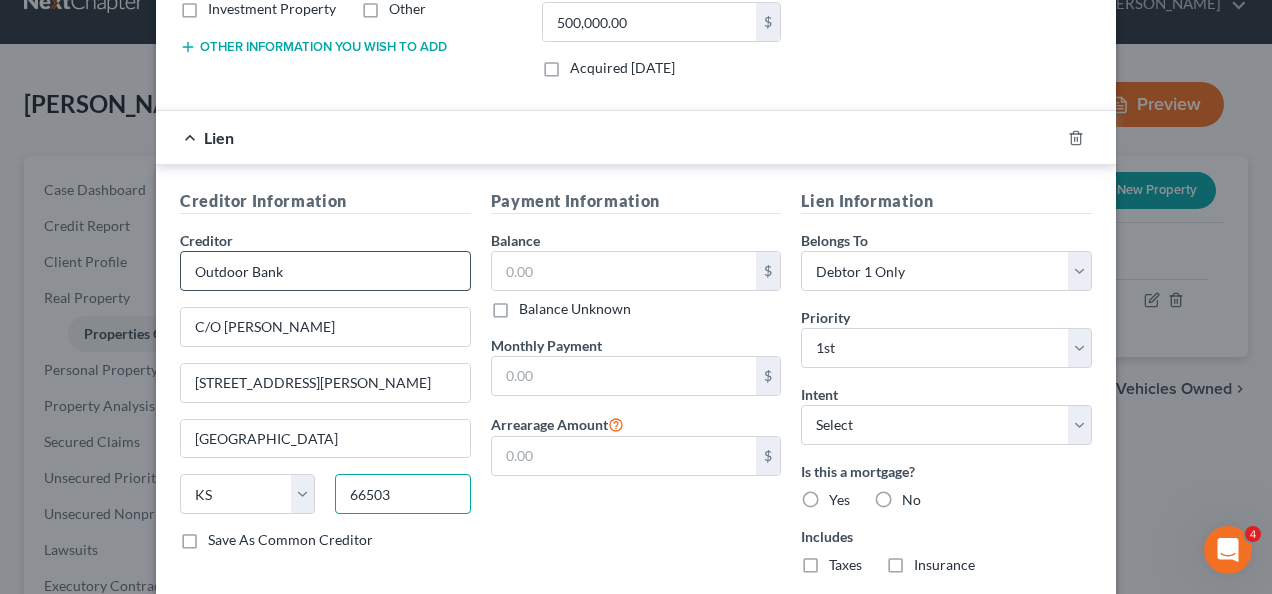 type on "66503" 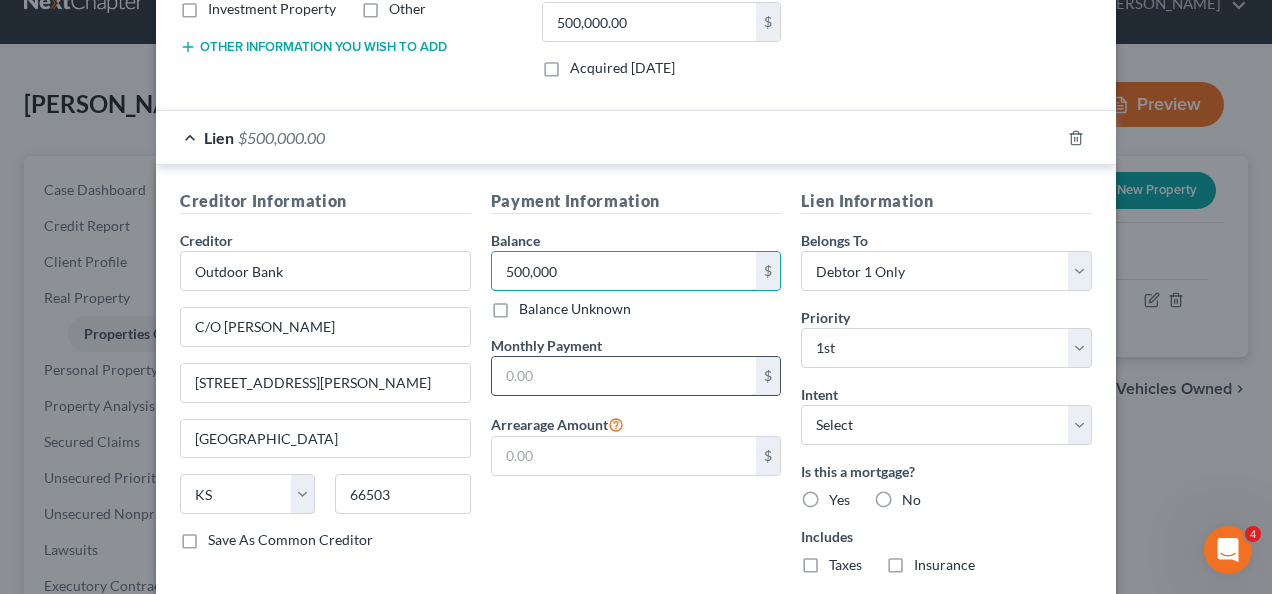 type on "500,000" 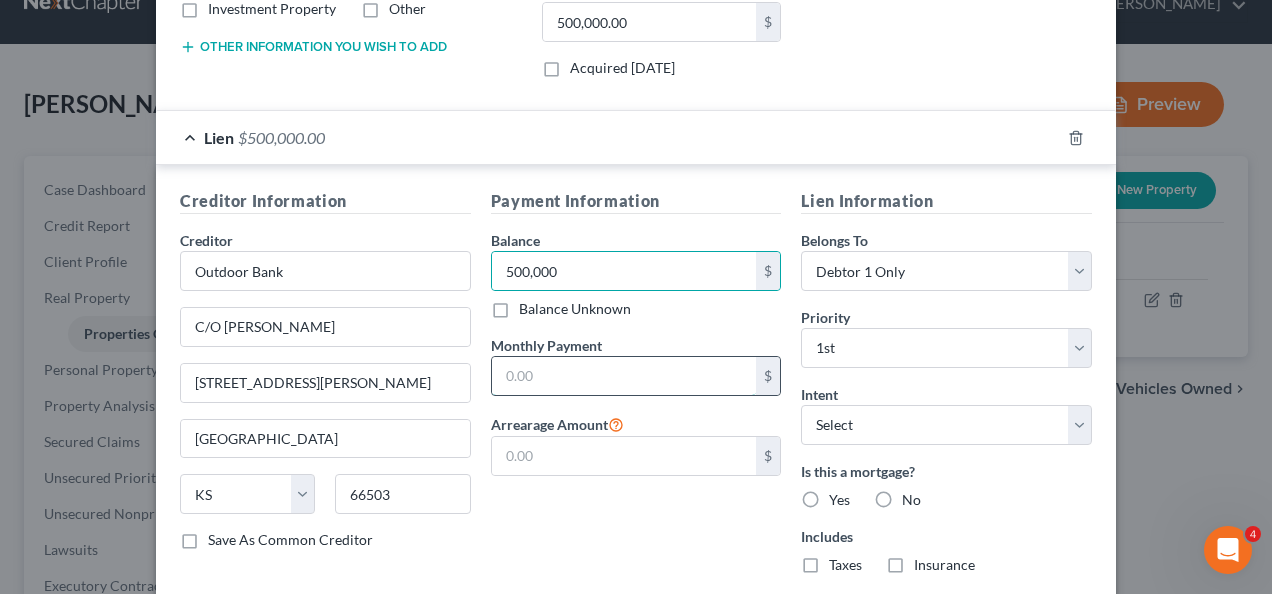 click at bounding box center (624, 376) 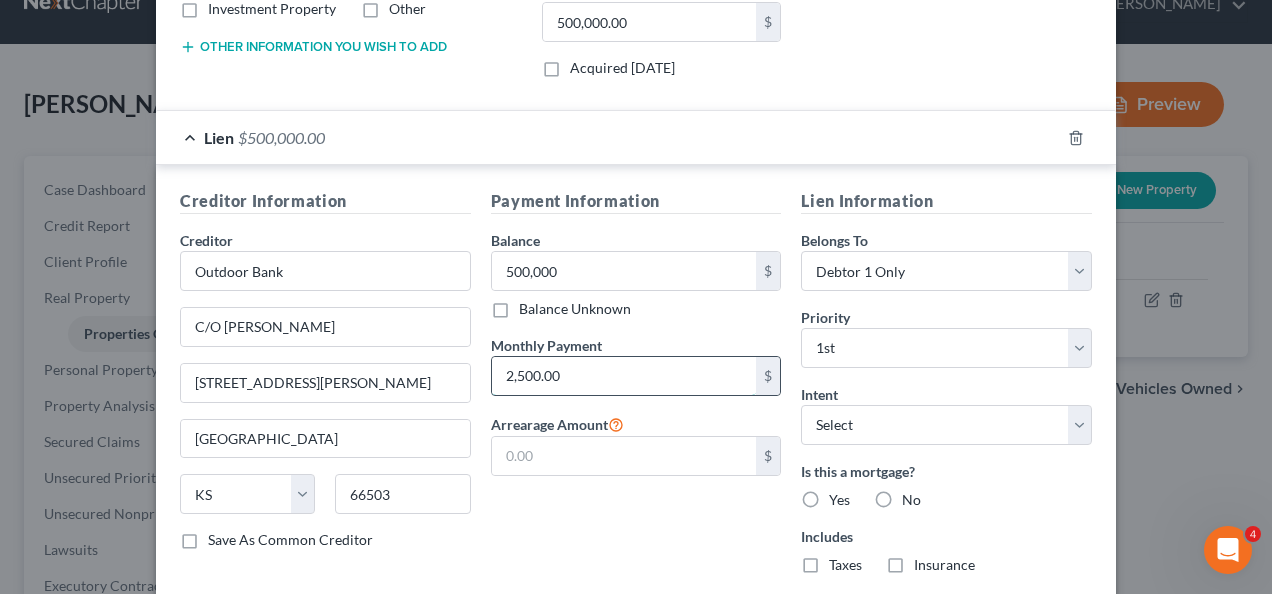 type on "2,500.00" 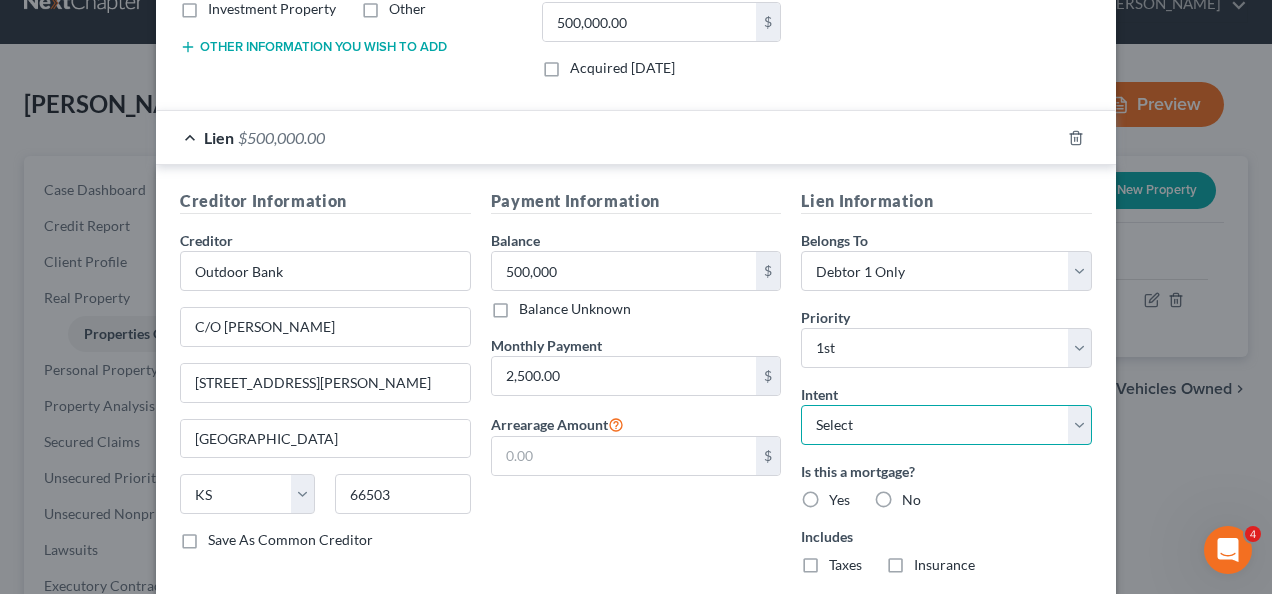 click on "Select Surrender Redeem Reaffirm Avoid Other" at bounding box center (946, 425) 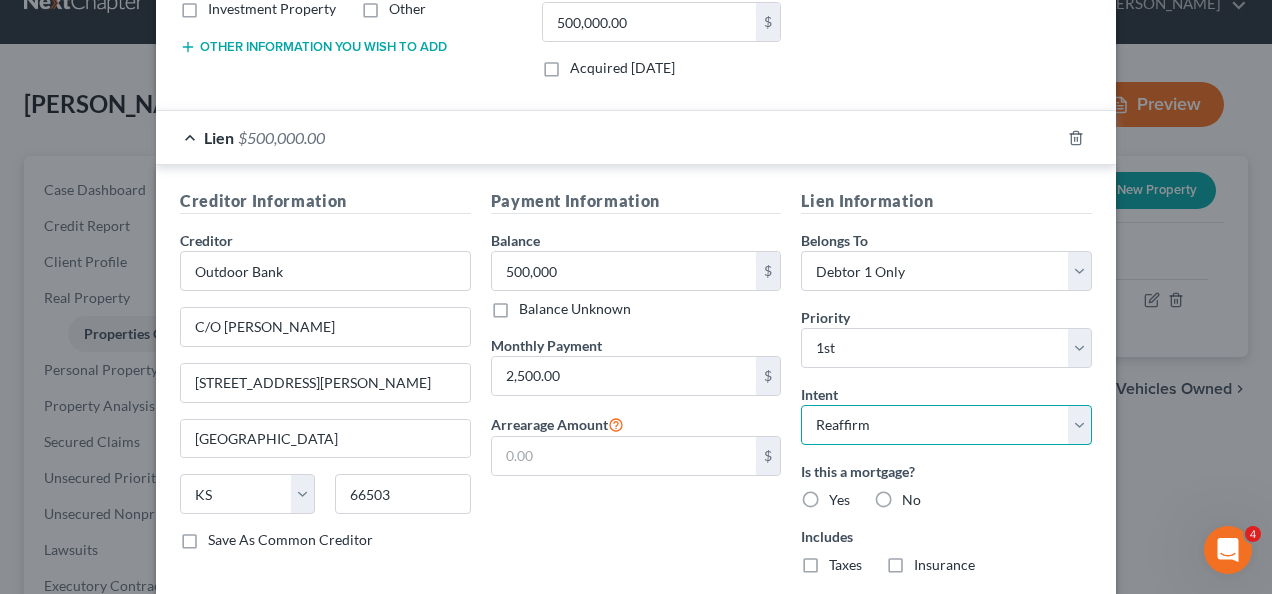 click on "Select Surrender Redeem Reaffirm Avoid Other" at bounding box center (946, 425) 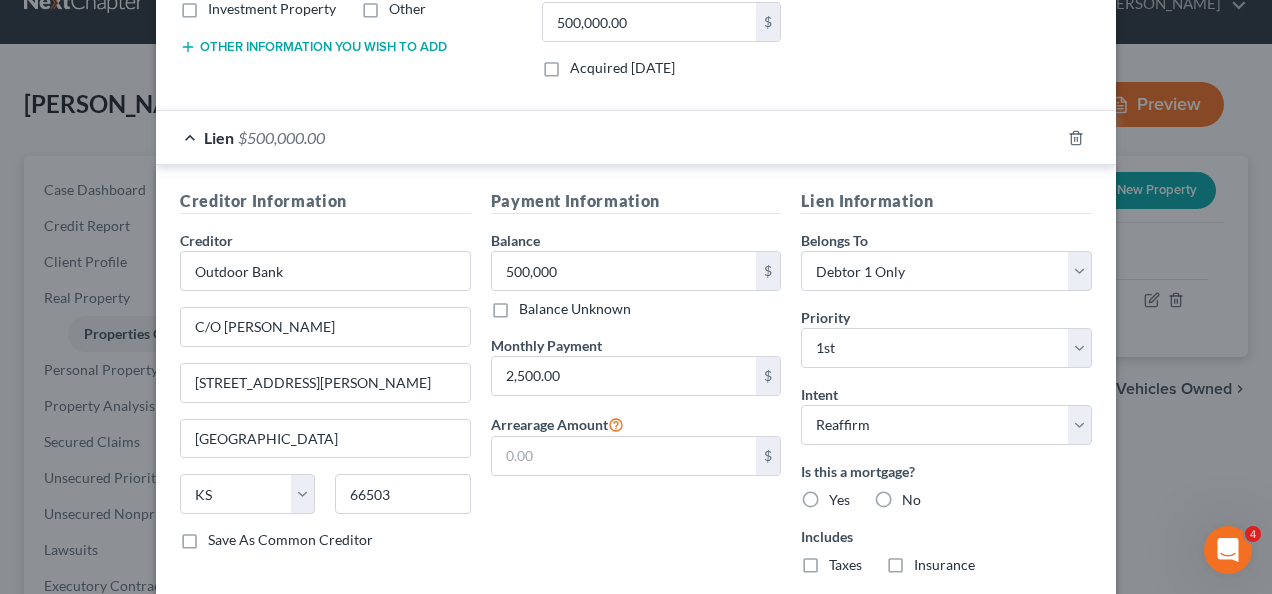 click on "Yes" at bounding box center (839, 500) 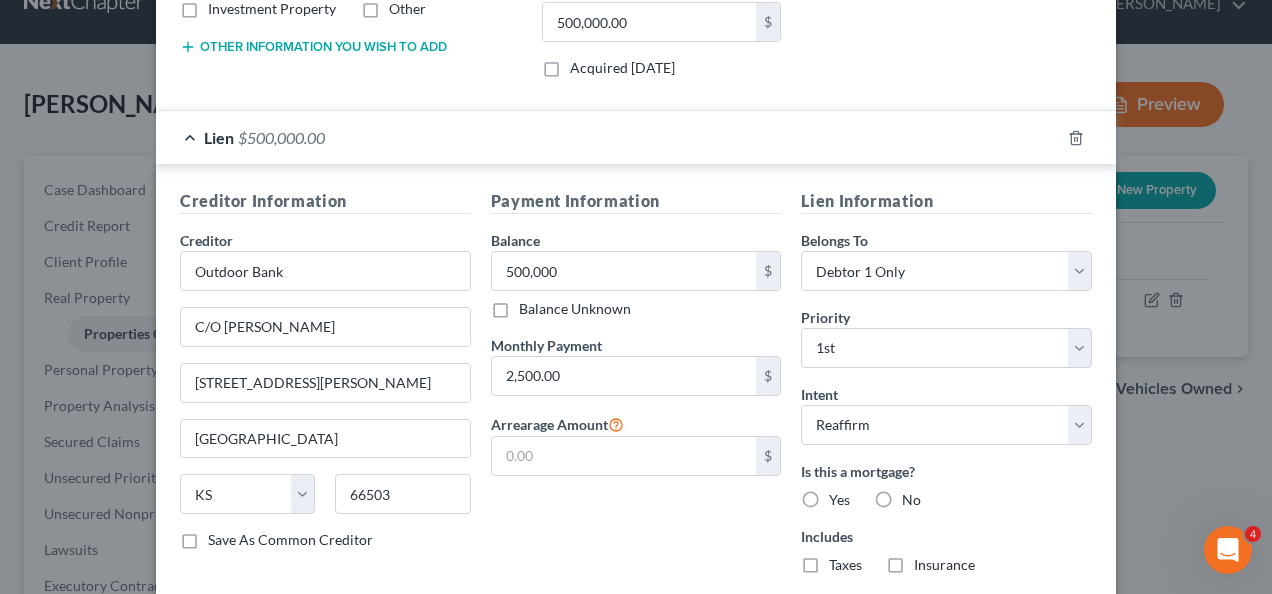 click on "Yes" at bounding box center (843, 496) 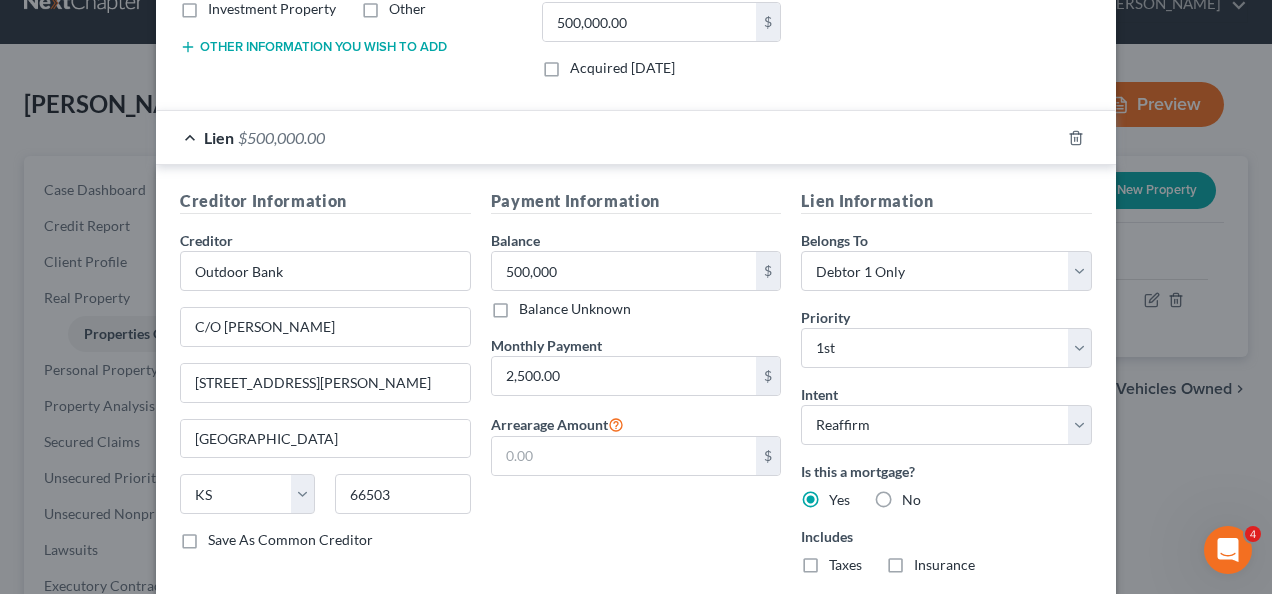 click on "Taxes" at bounding box center [845, 565] 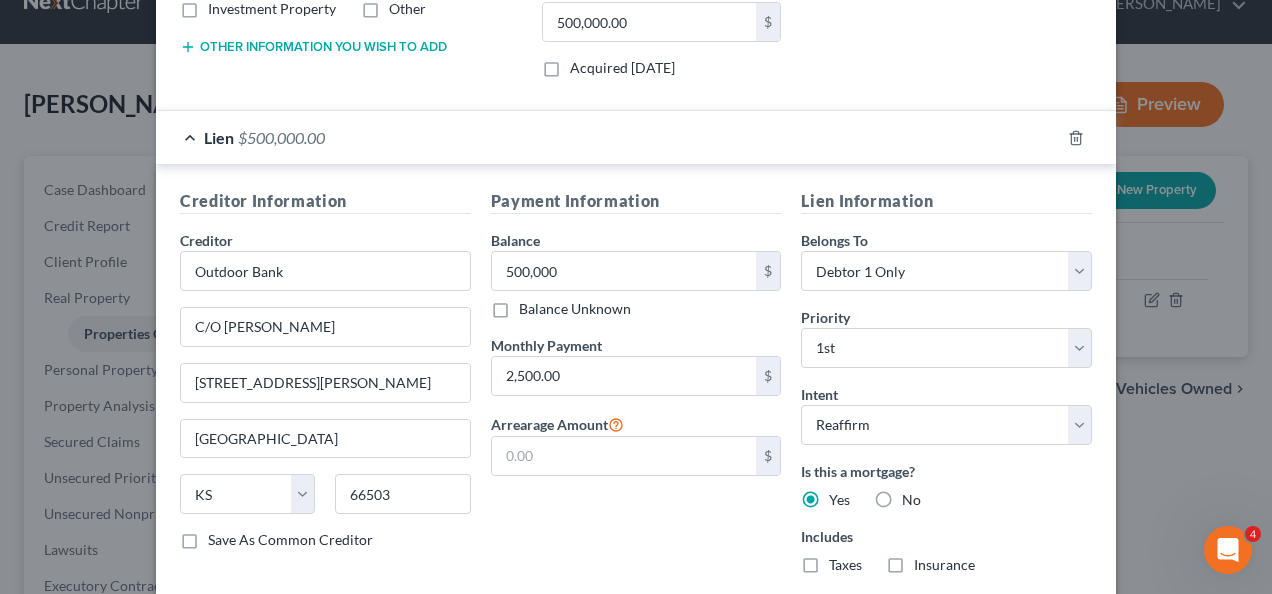 click on "Taxes" at bounding box center (843, 561) 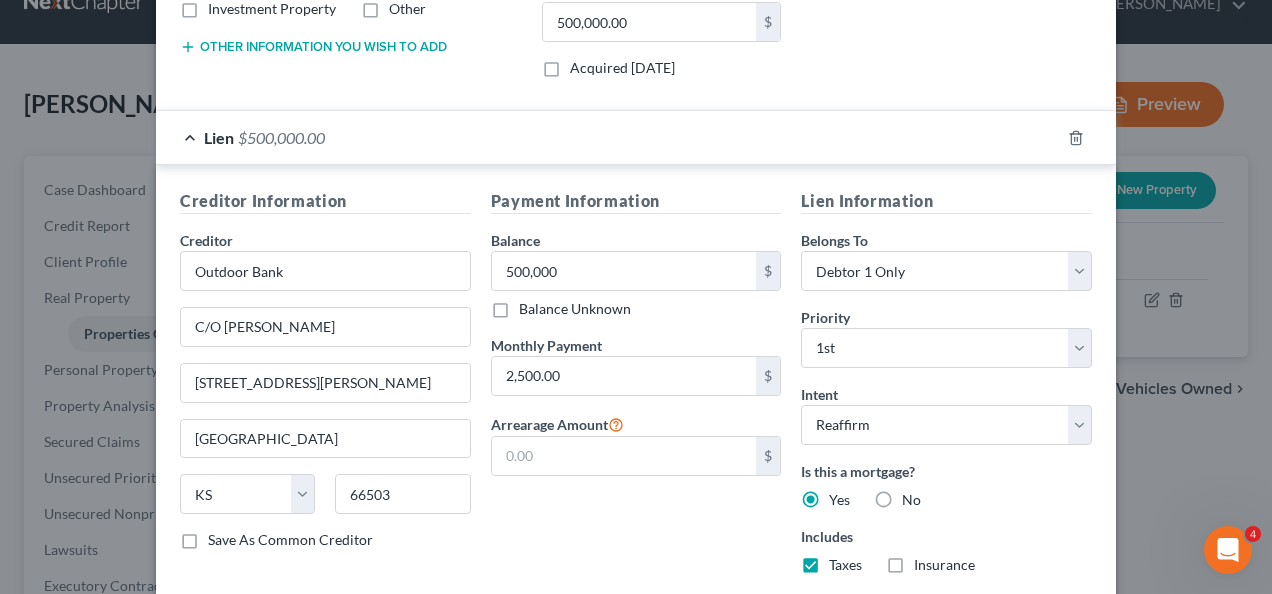 click on "Insurance" at bounding box center [944, 565] 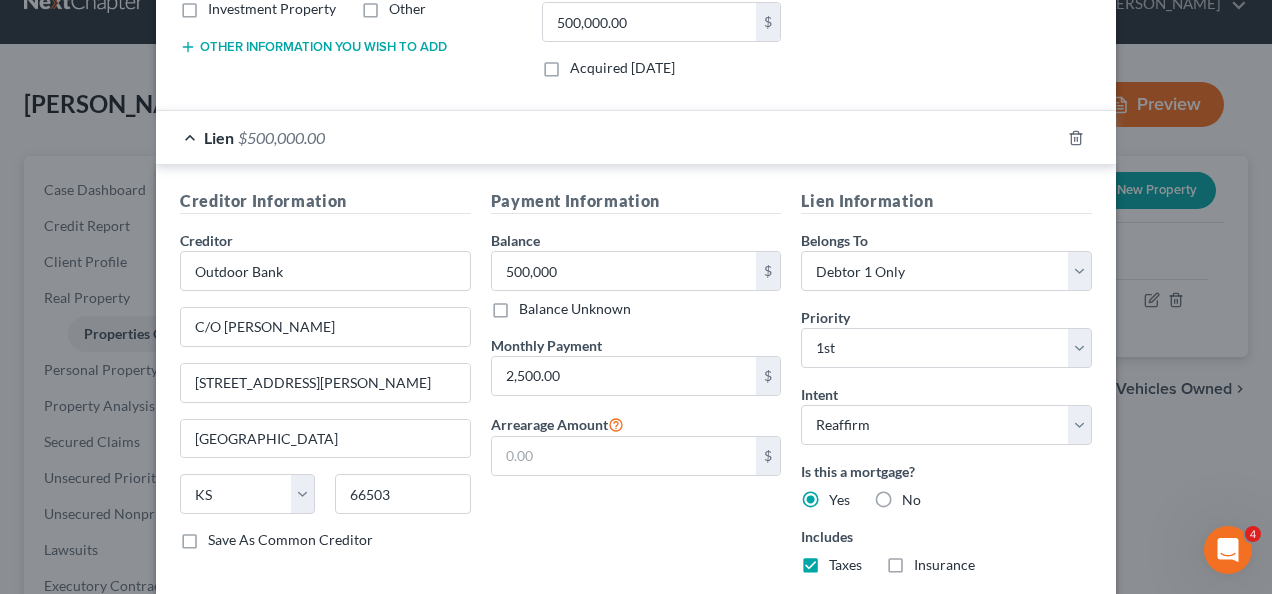 click on "Insurance" at bounding box center (928, 561) 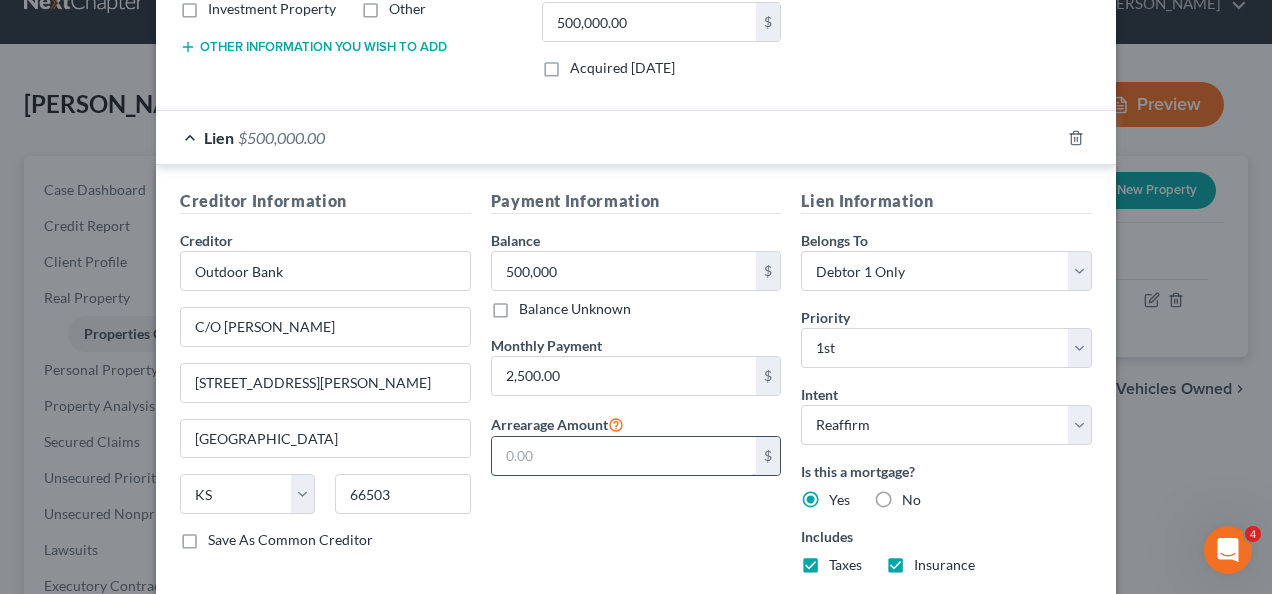 click at bounding box center (624, 456) 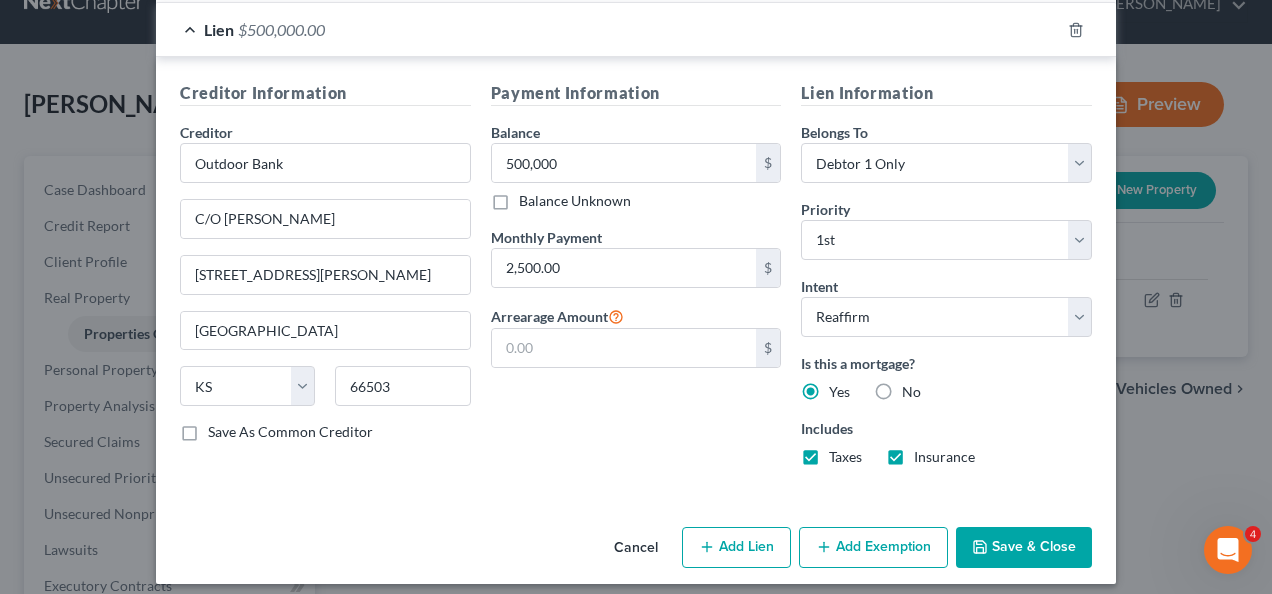 scroll, scrollTop: 562, scrollLeft: 0, axis: vertical 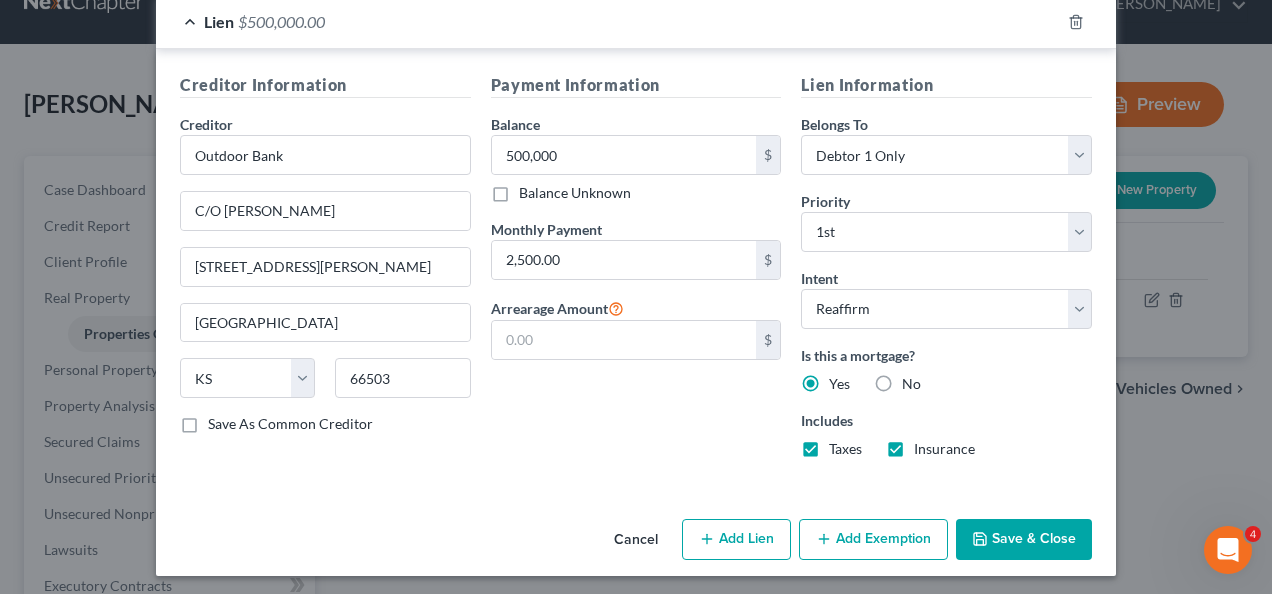 click on "Add Exemption" at bounding box center [873, 540] 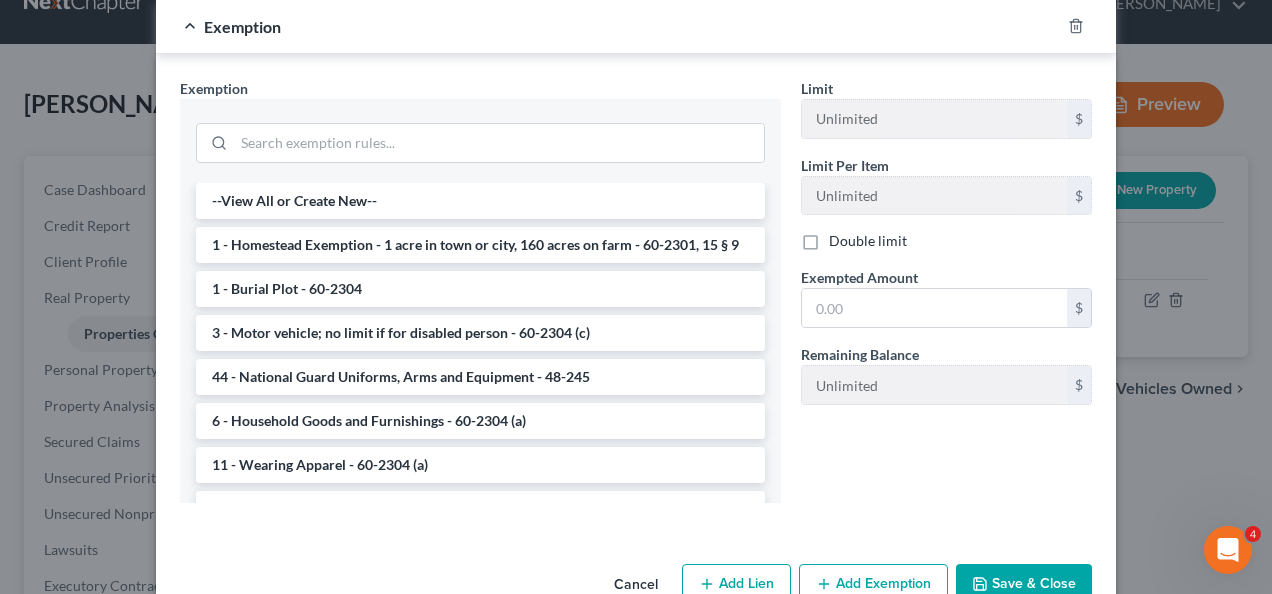 scroll, scrollTop: 1056, scrollLeft: 0, axis: vertical 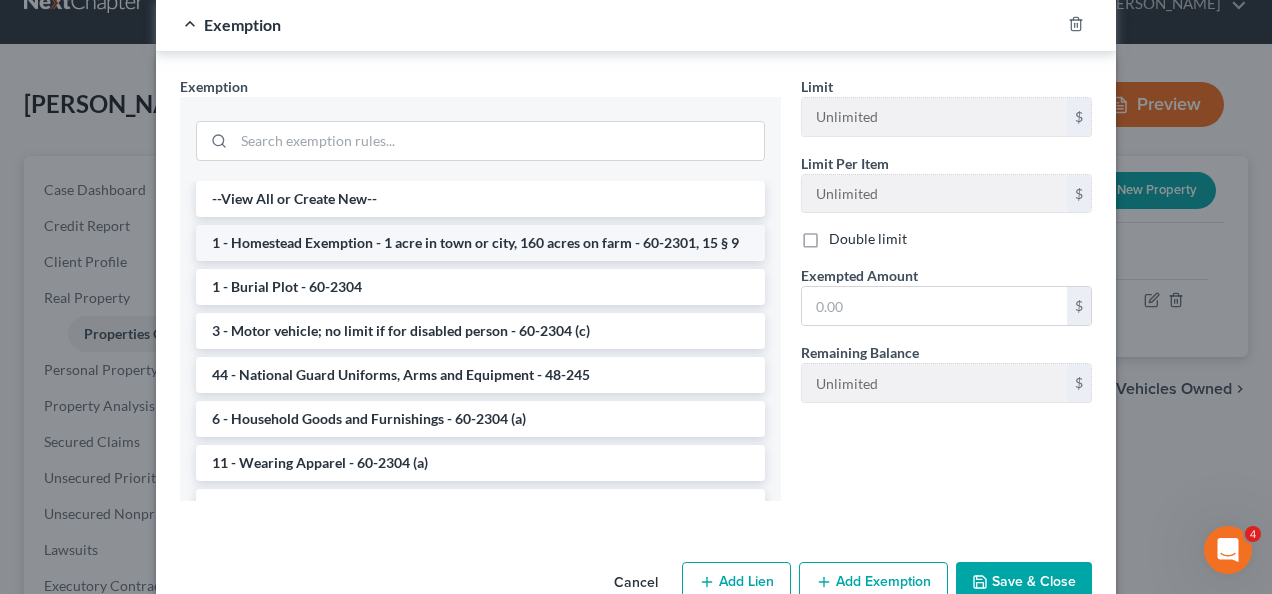 click on "1 - Homestead Exemption - 1 acre in town or city, 160 acres on farm - 60-2301, 15 § 9" at bounding box center [480, 243] 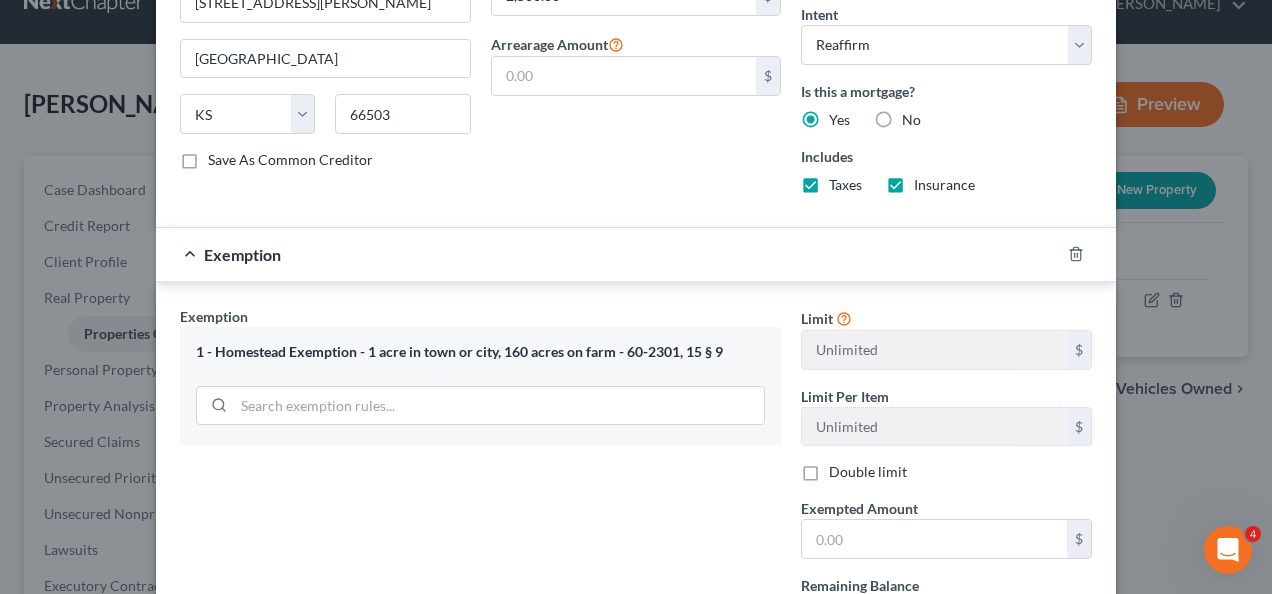 scroll, scrollTop: 1001, scrollLeft: 0, axis: vertical 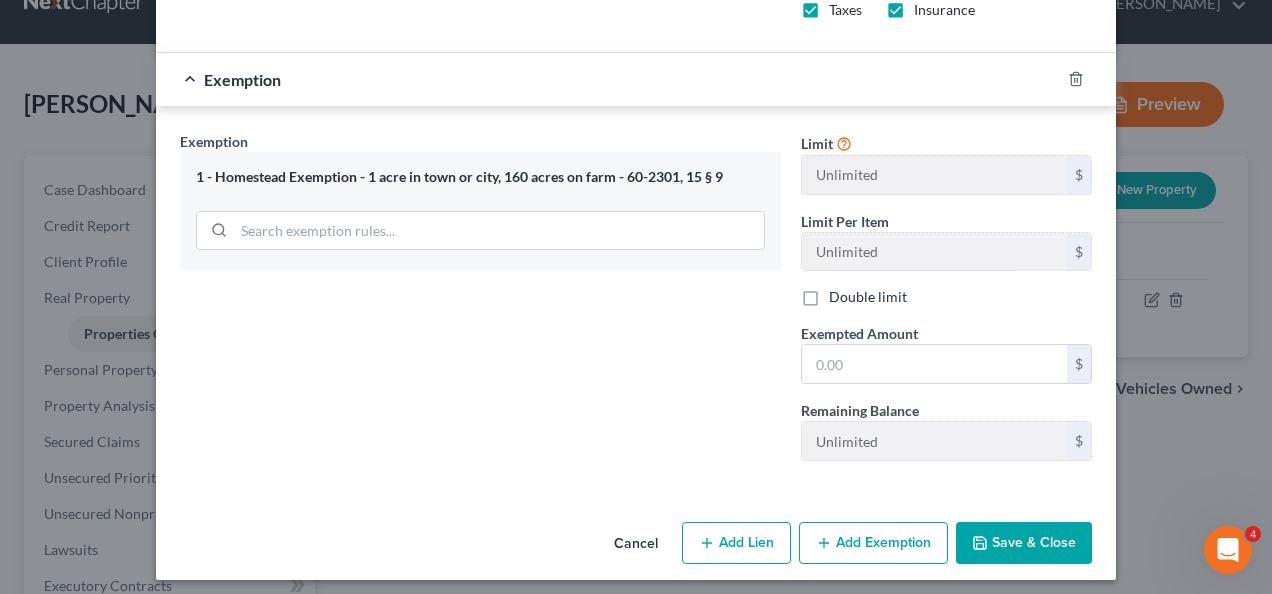 click on "Save & Close" at bounding box center (1024, 543) 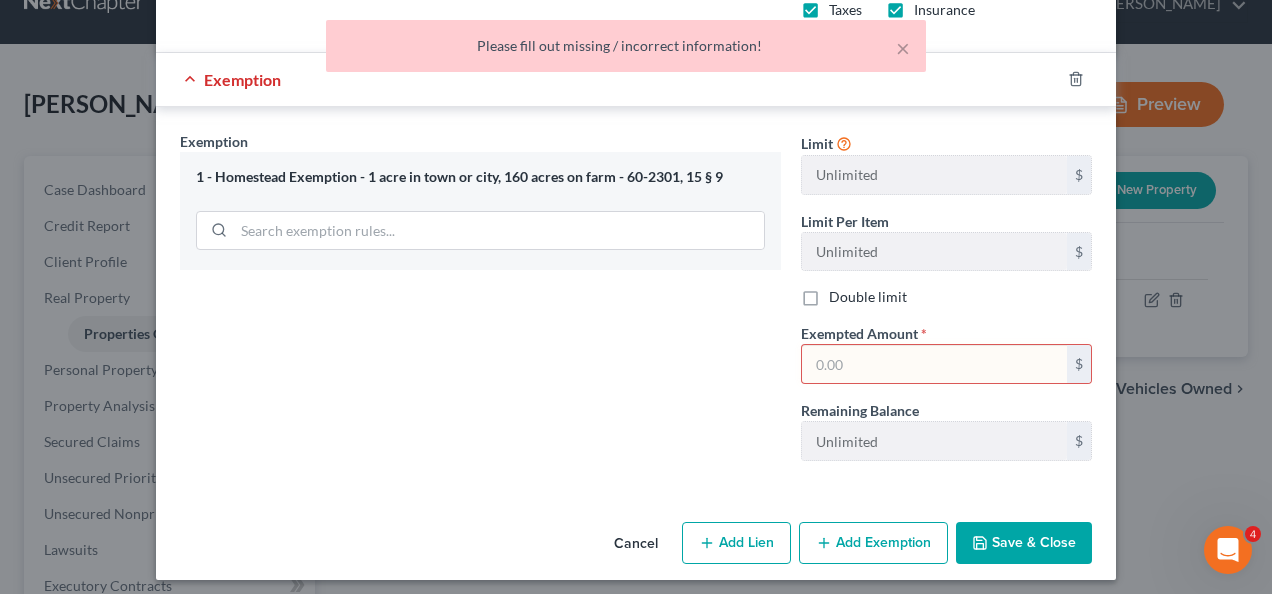 click at bounding box center [934, 364] 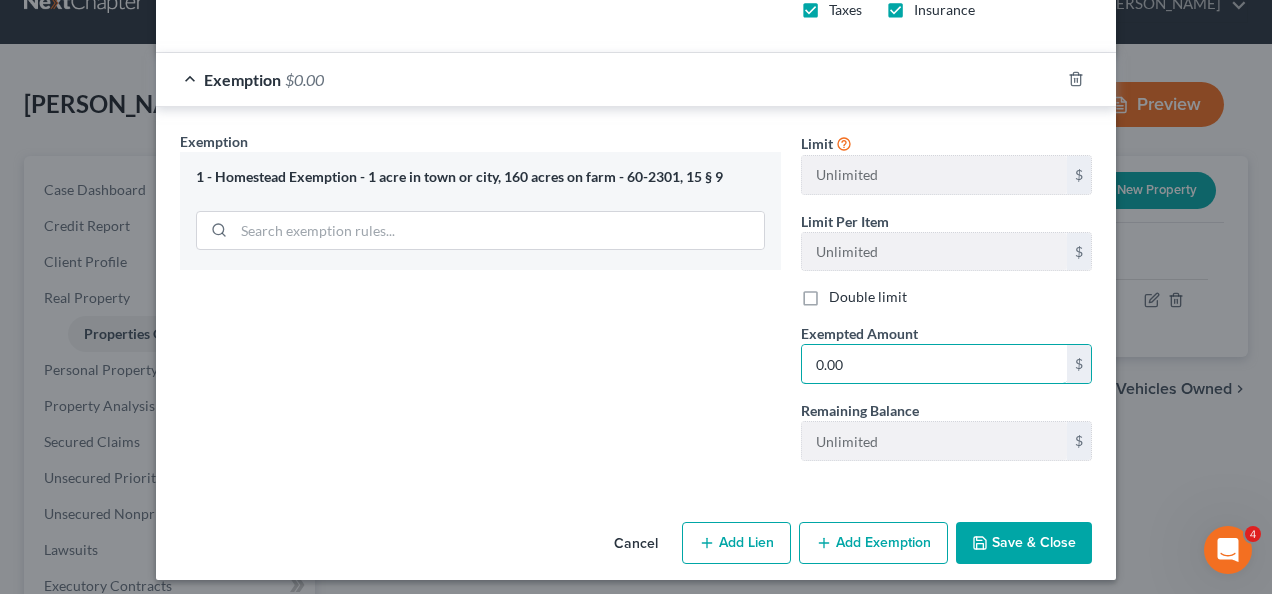 type on "0.00" 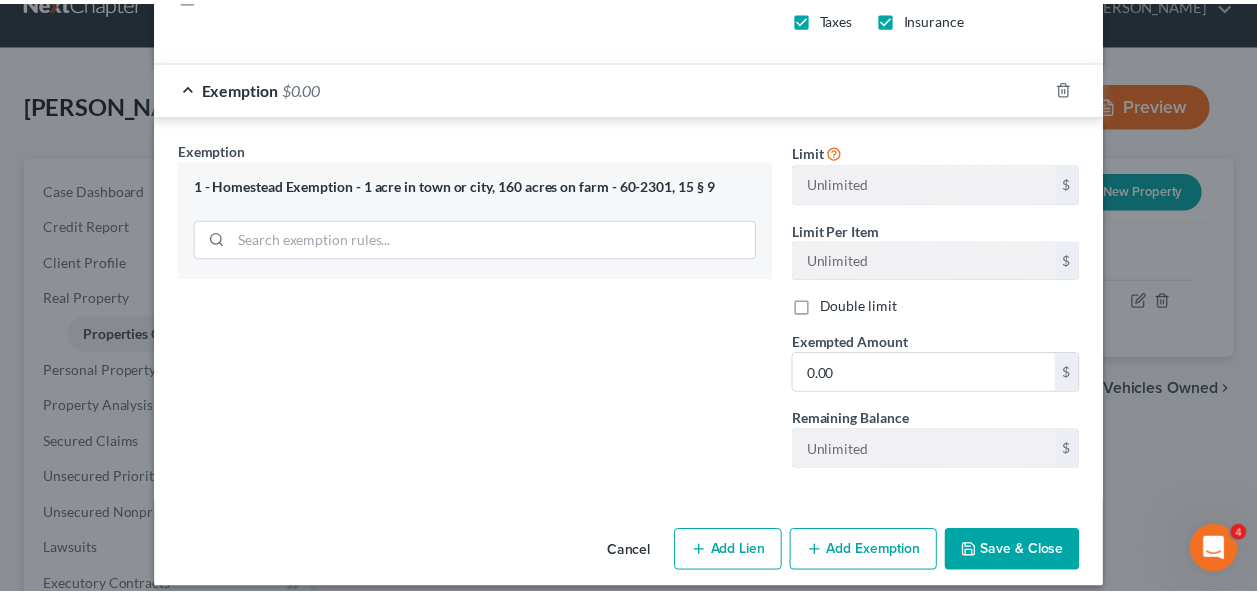 scroll, scrollTop: 1001, scrollLeft: 0, axis: vertical 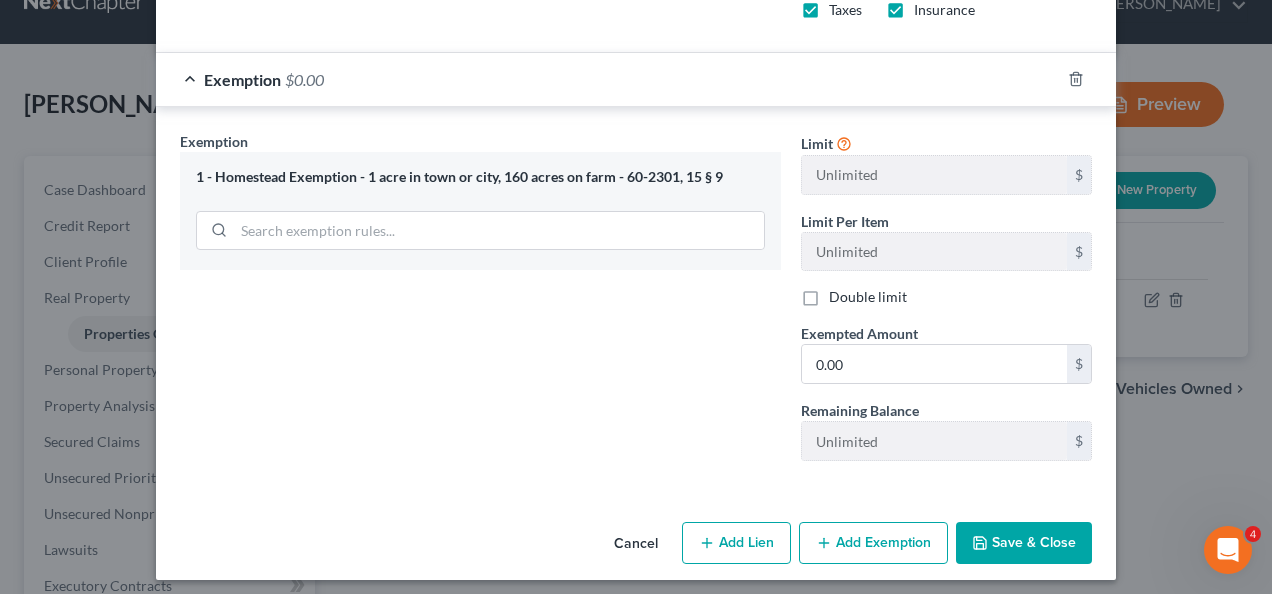 click on "Save & Close" at bounding box center [1024, 543] 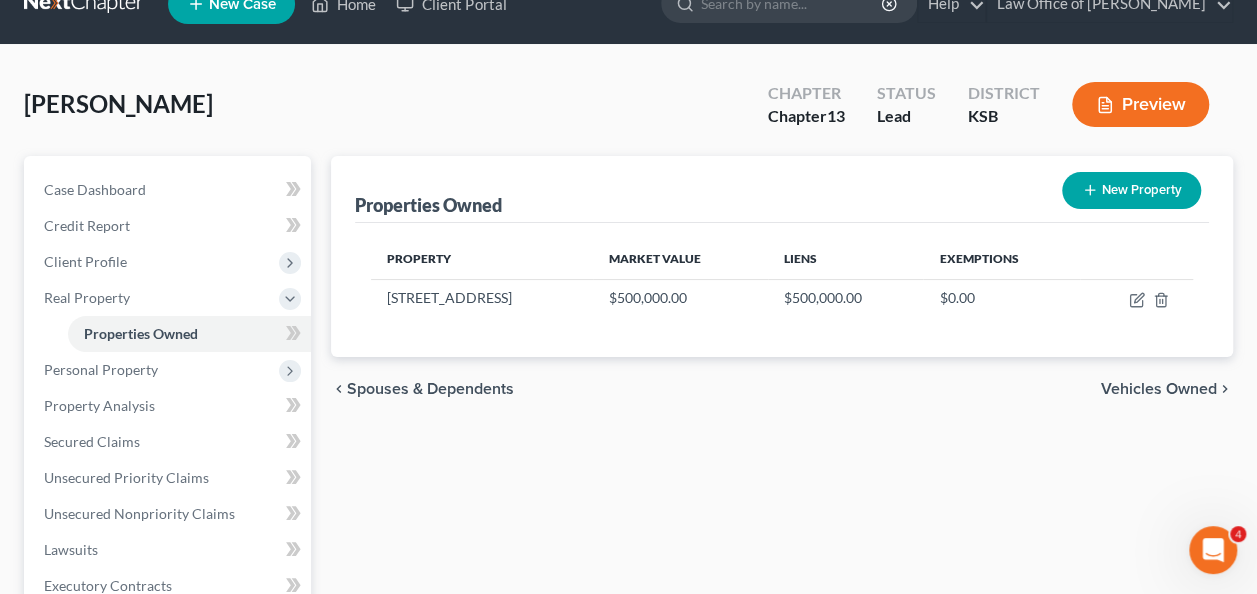 click on "Spouses & Dependents" at bounding box center (430, 389) 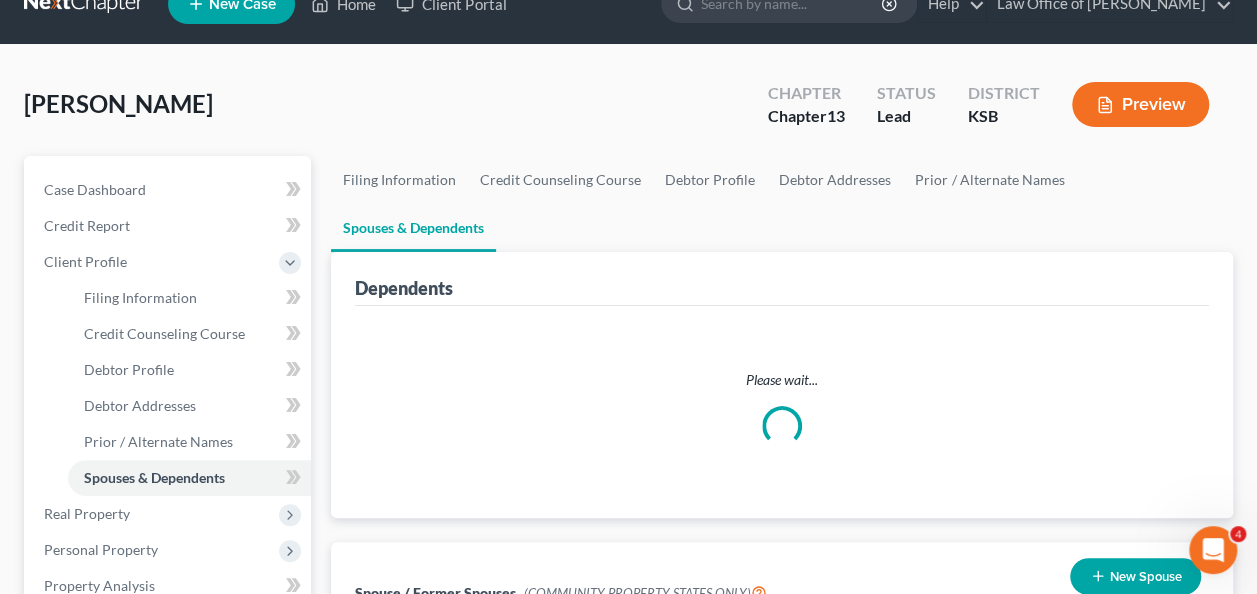 scroll, scrollTop: 0, scrollLeft: 0, axis: both 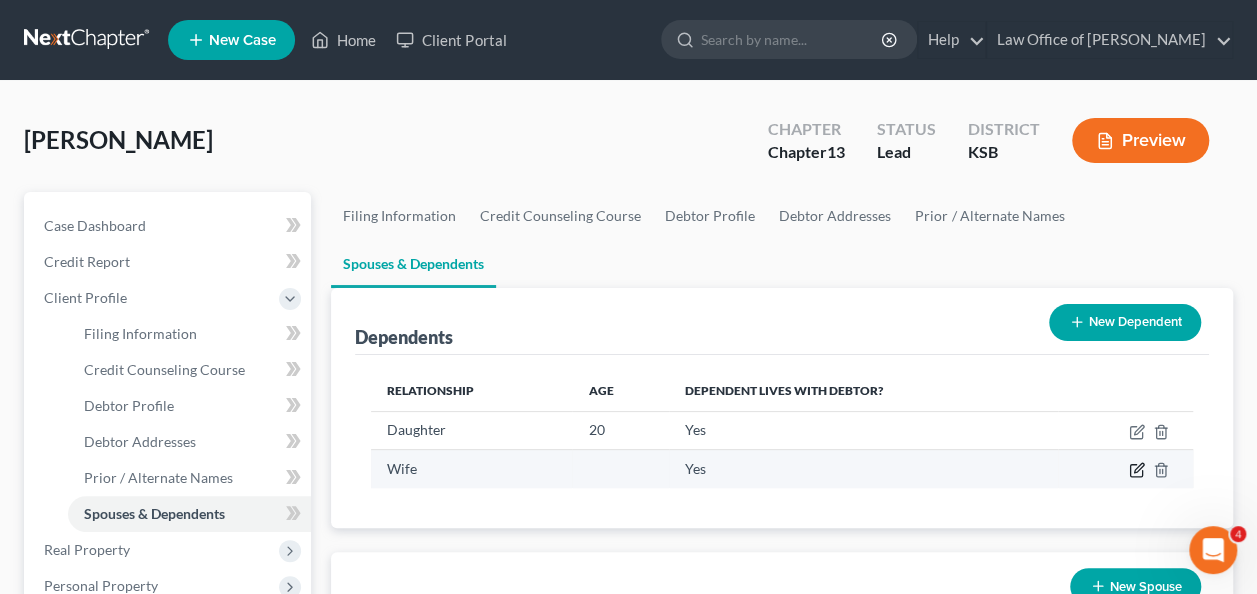 click 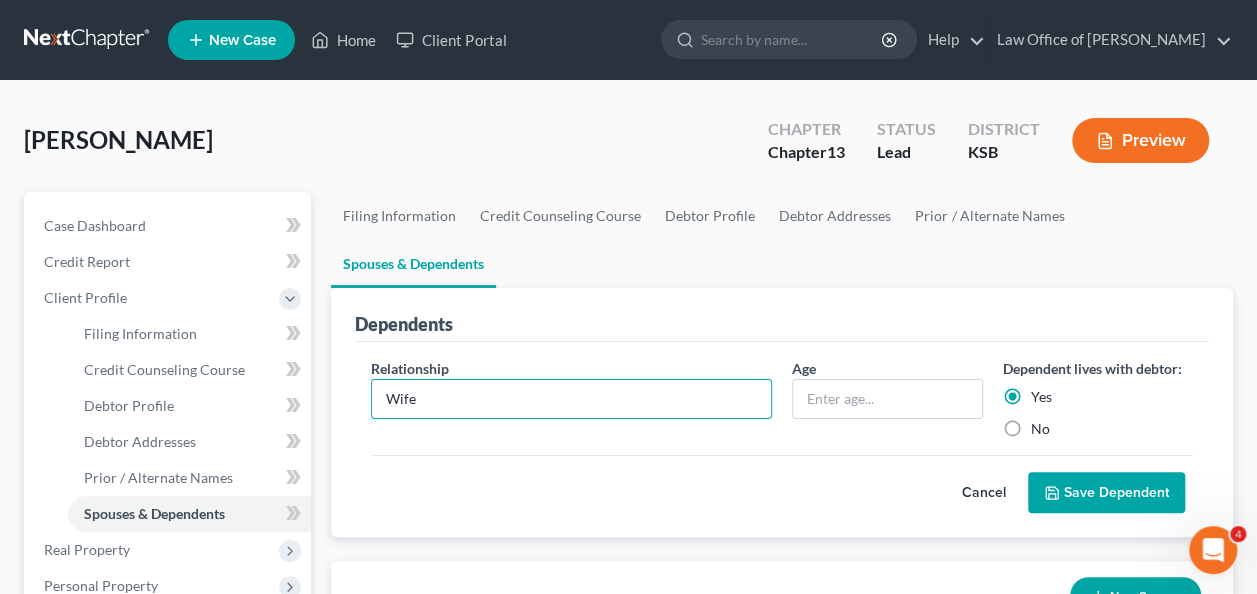 drag, startPoint x: 423, startPoint y: 356, endPoint x: 335, endPoint y: 348, distance: 88.362885 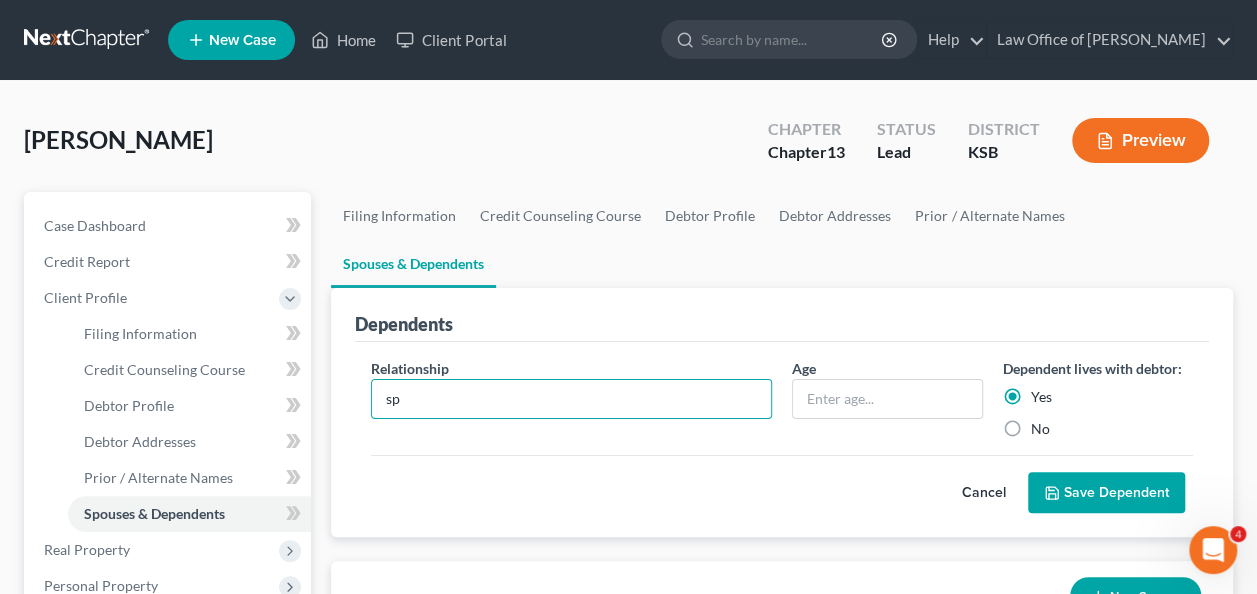 type on "s" 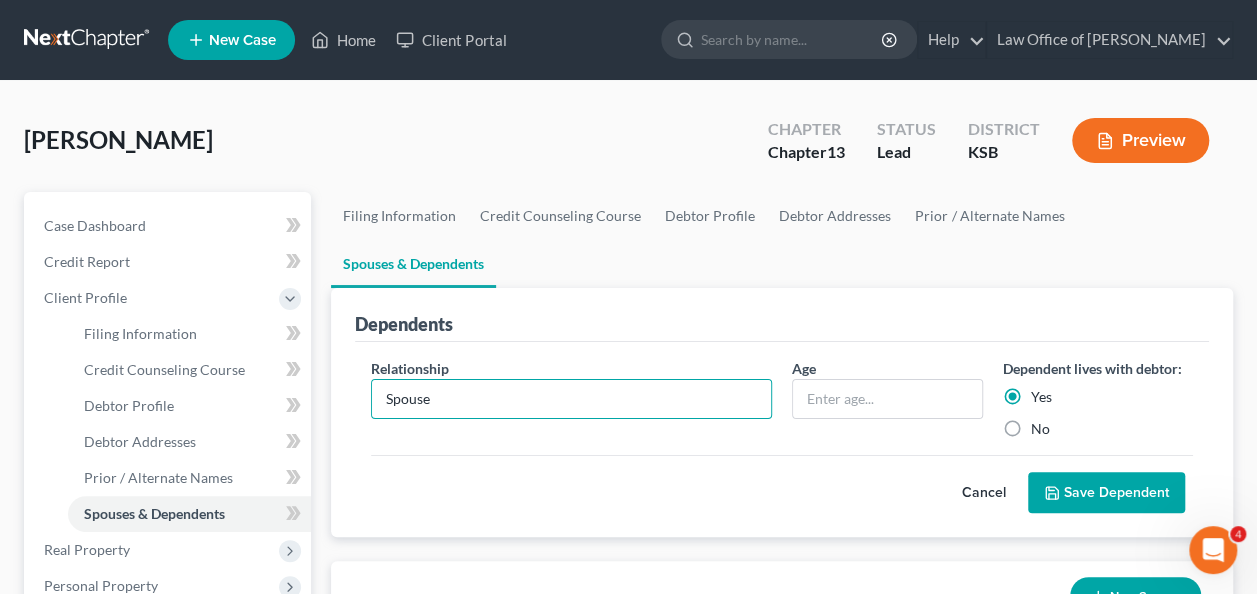 type on "Spouse" 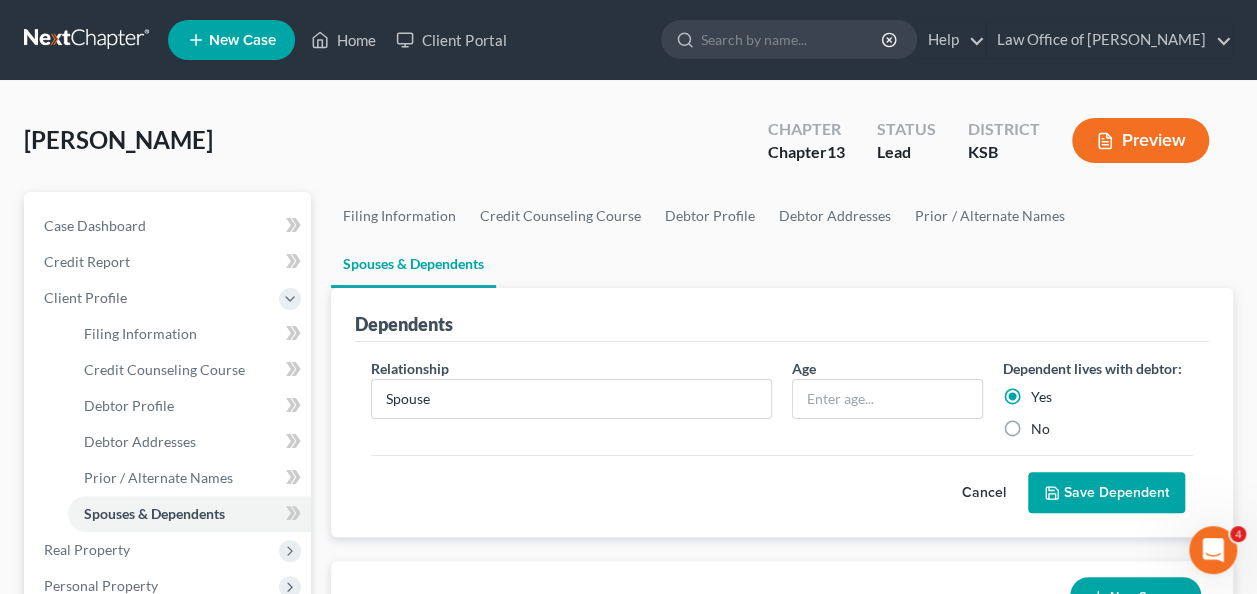 click 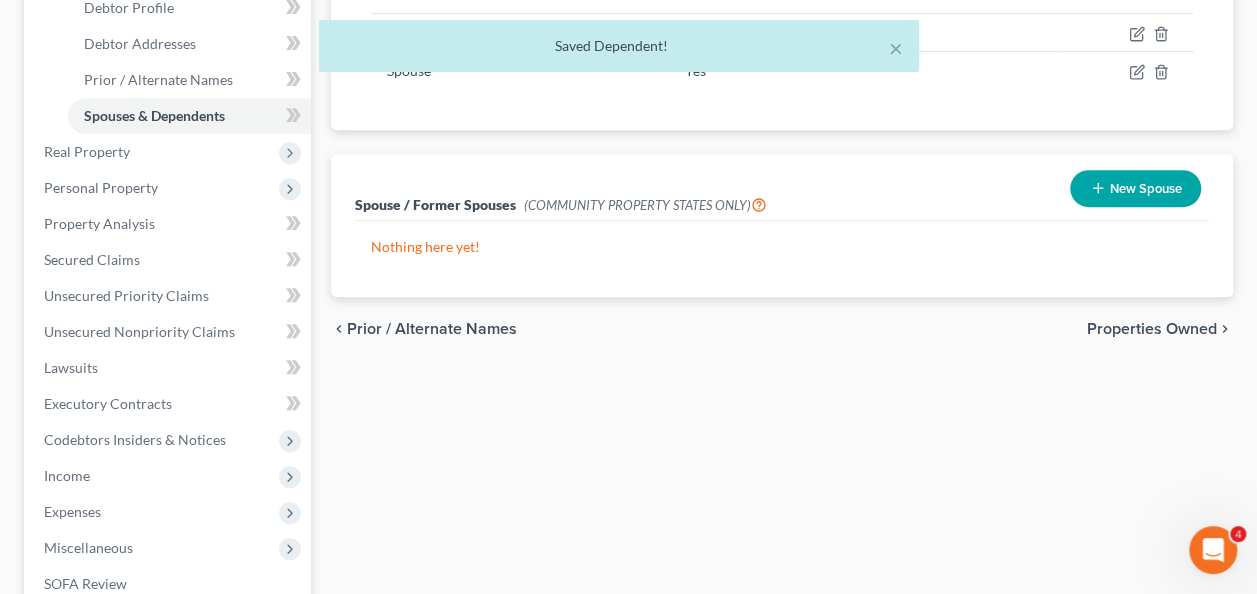 scroll, scrollTop: 394, scrollLeft: 0, axis: vertical 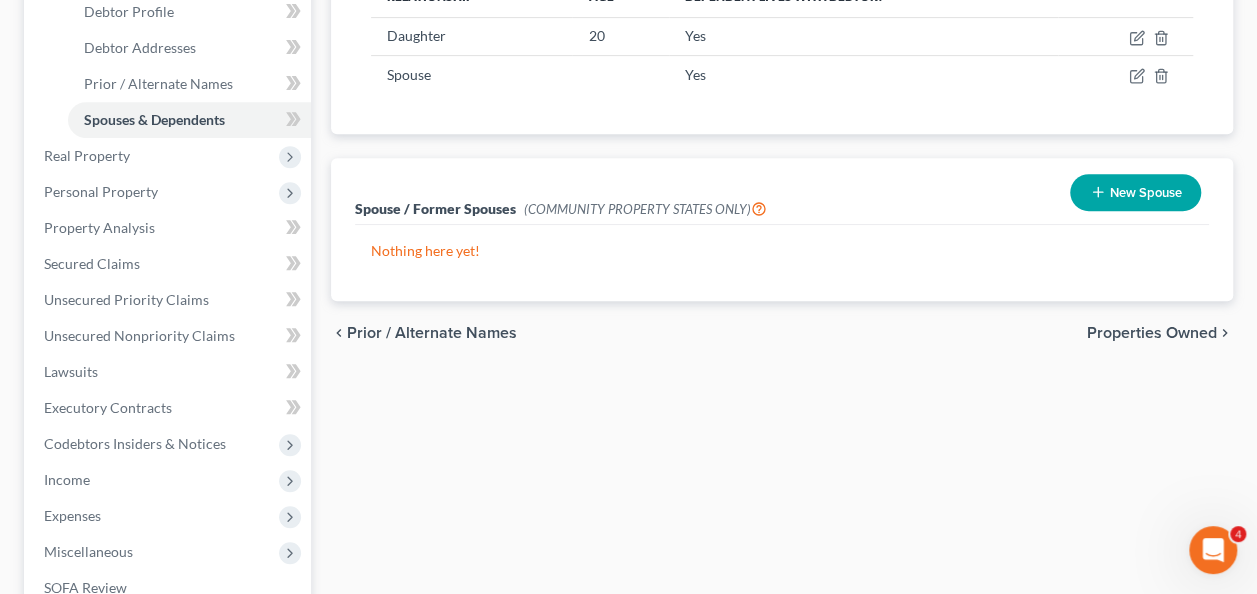 click on "Properties Owned" at bounding box center (1152, 333) 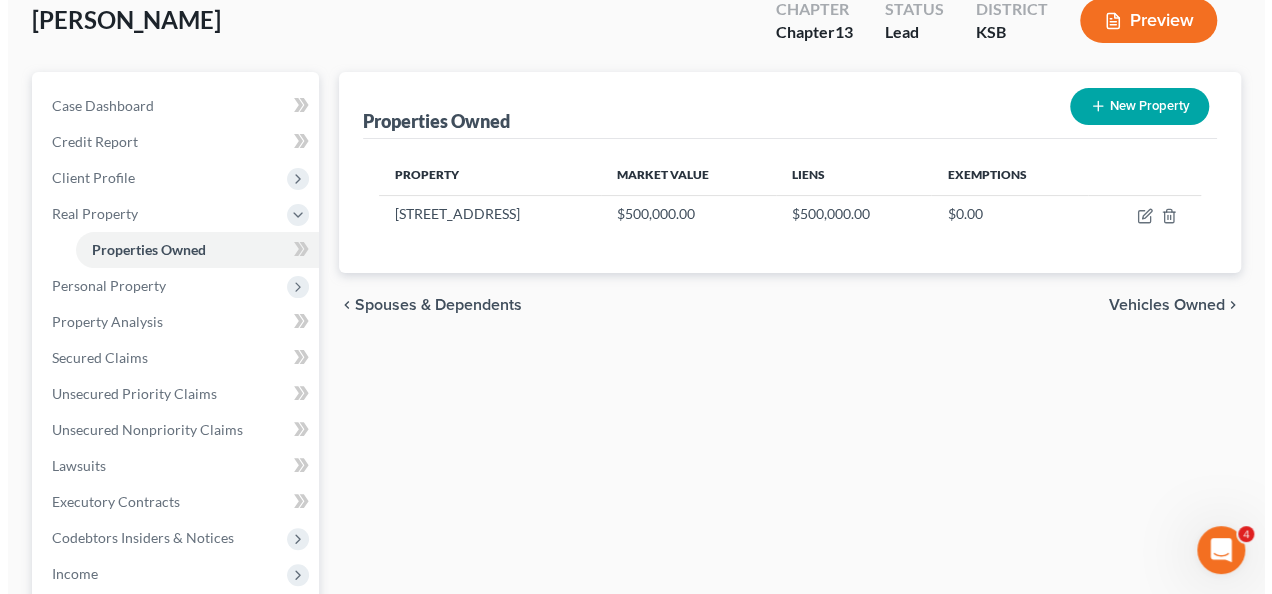 scroll, scrollTop: 0, scrollLeft: 0, axis: both 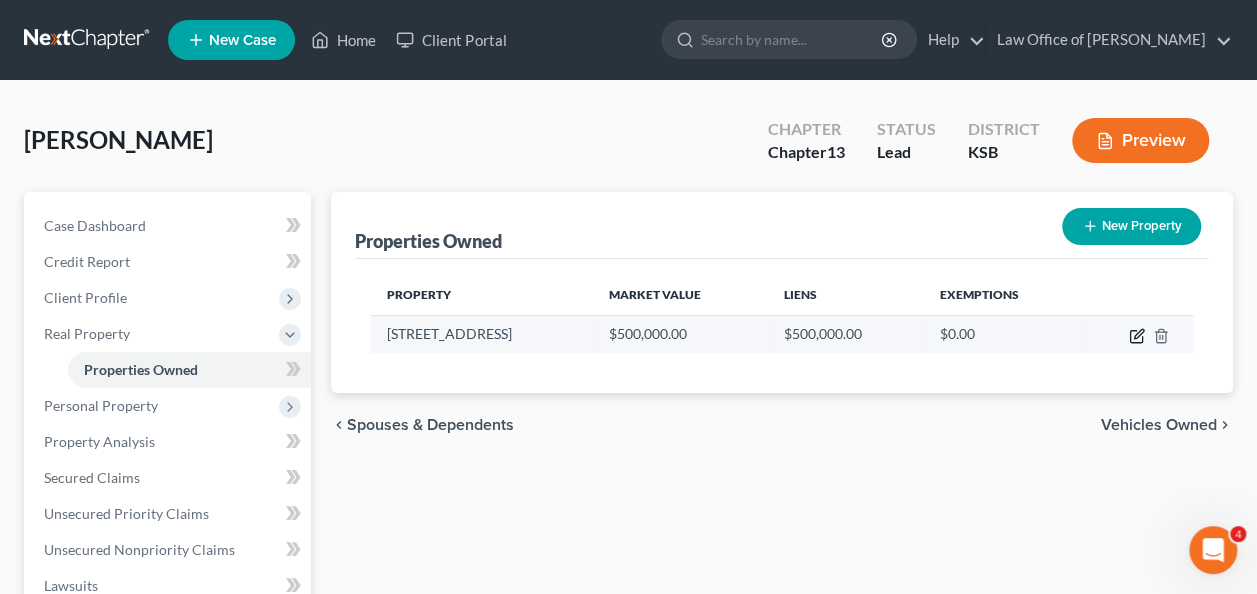 click 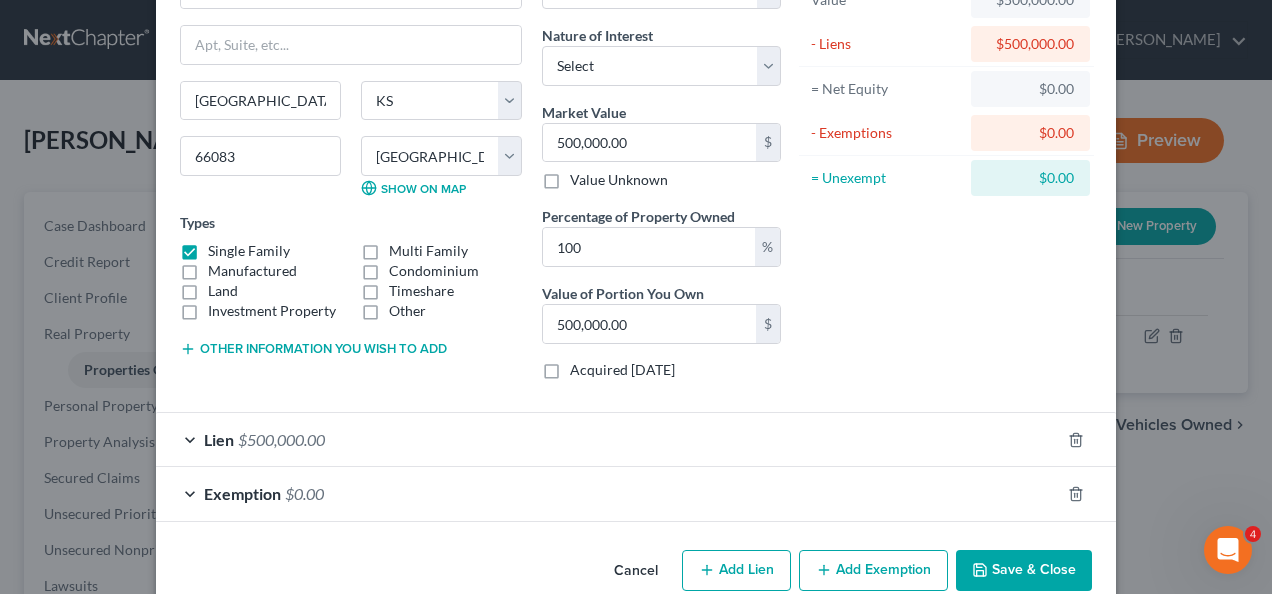 scroll, scrollTop: 144, scrollLeft: 0, axis: vertical 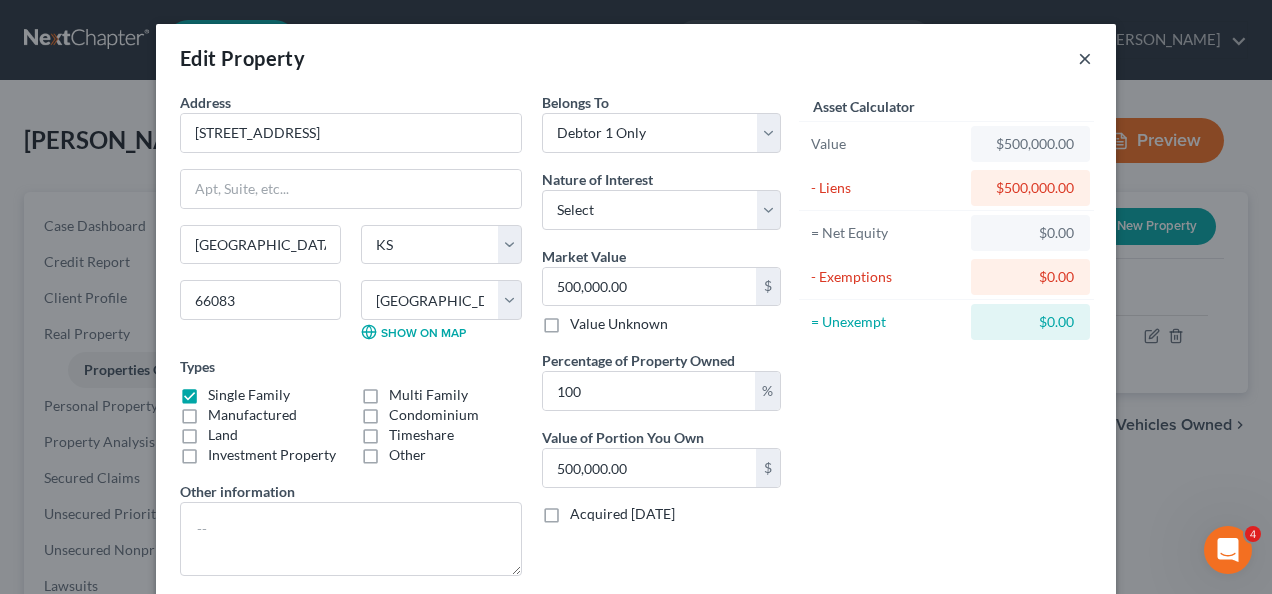 click on "×" at bounding box center (1085, 58) 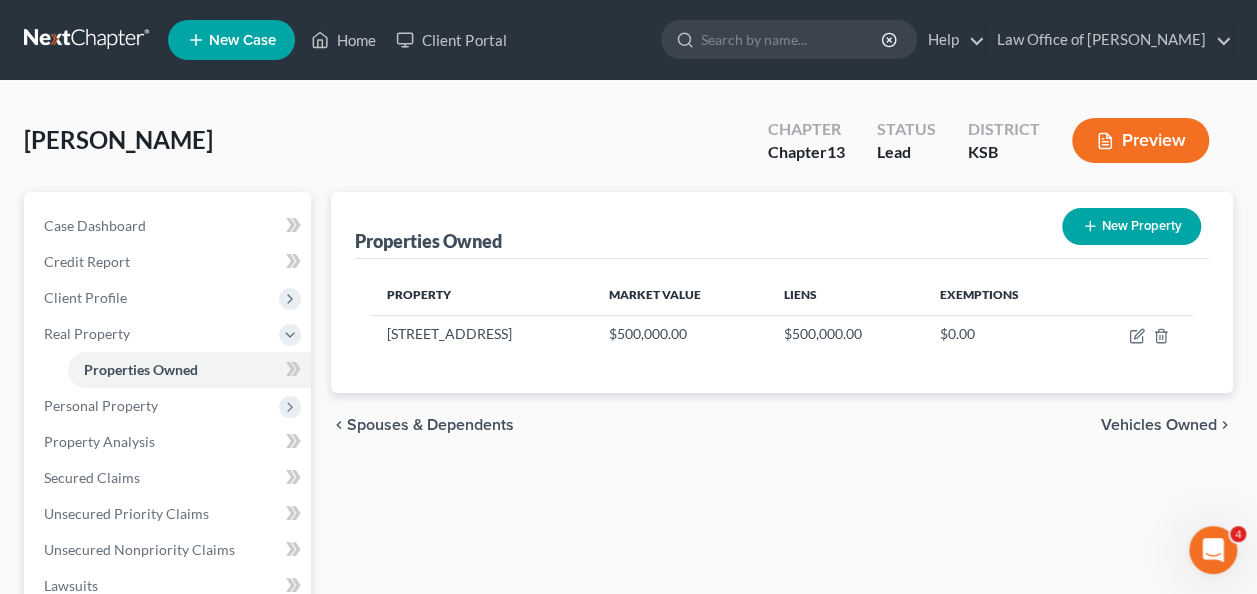 click on "Vehicles Owned" at bounding box center (1159, 425) 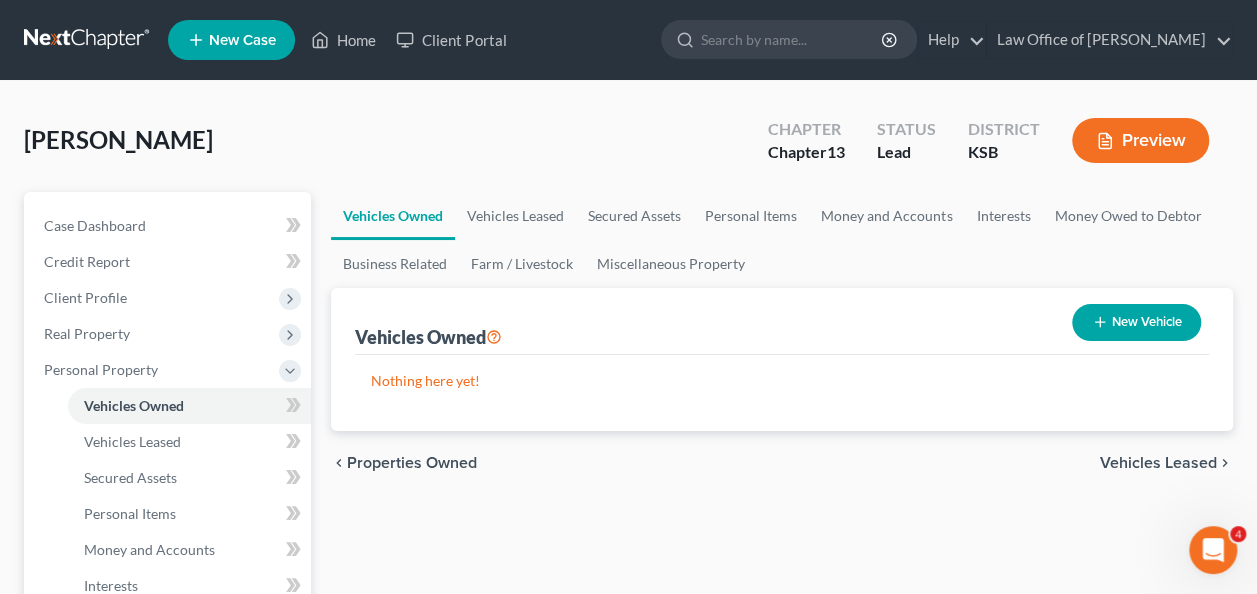 click on "New Vehicle" at bounding box center [1136, 322] 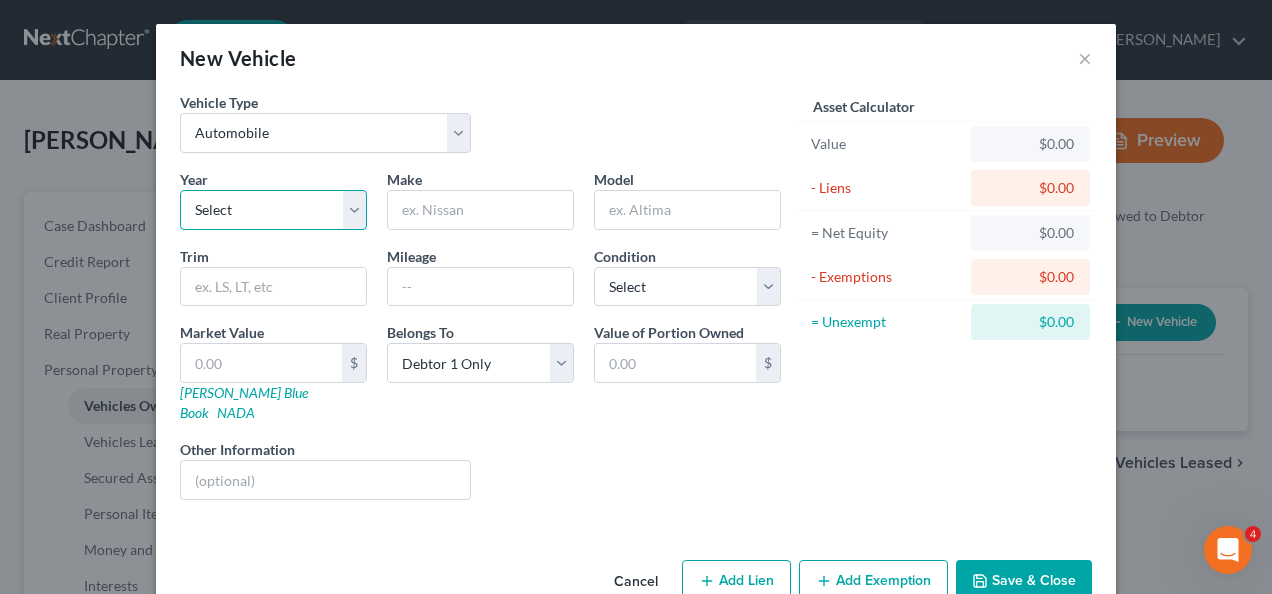 click on "Select 2026 2025 2024 2023 2022 2021 2020 2019 2018 2017 2016 2015 2014 2013 2012 2011 2010 2009 2008 2007 2006 2005 2004 2003 2002 2001 2000 1999 1998 1997 1996 1995 1994 1993 1992 1991 1990 1989 1988 1987 1986 1985 1984 1983 1982 1981 1980 1979 1978 1977 1976 1975 1974 1973 1972 1971 1970 1969 1968 1967 1966 1965 1964 1963 1962 1961 1960 1959 1958 1957 1956 1955 1954 1953 1952 1951 1950 1949 1948 1947 1946 1945 1944 1943 1942 1941 1940 1939 1938 1937 1936 1935 1934 1933 1932 1931 1930 1929 1928 1927 1926 1925 1924 1923 1922 1921 1920 1919 1918 1917 1916 1915 1914 1913 1912 1911 1910 1909 1908 1907 1906 1905 1904 1903 1902 1901" at bounding box center [273, 210] 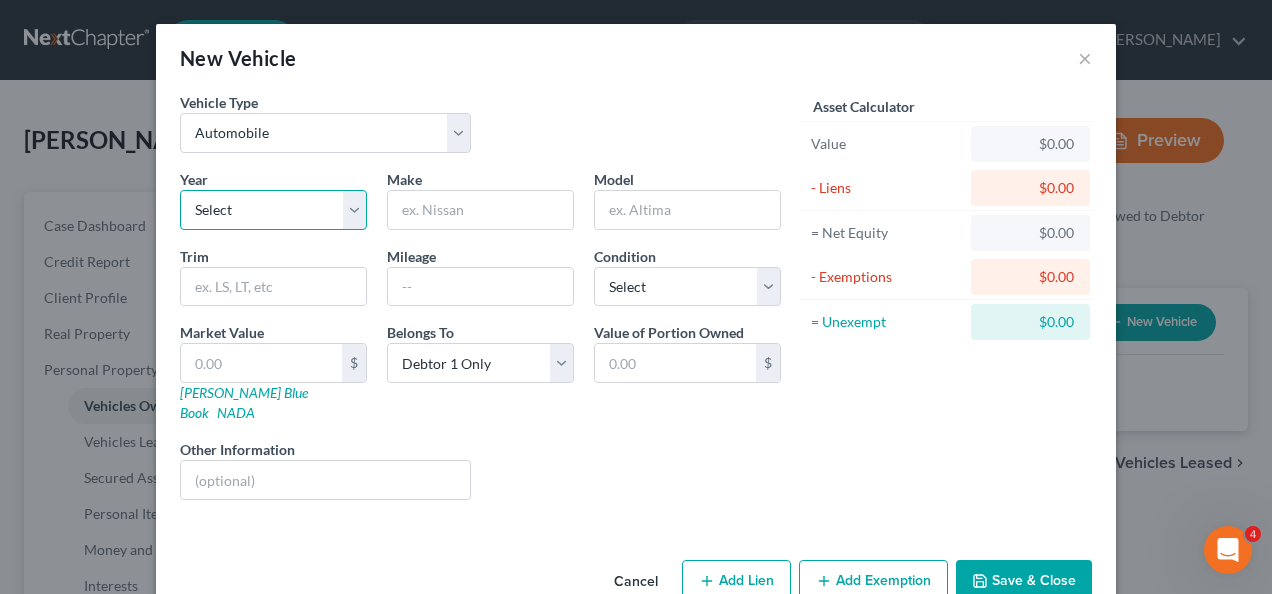 select on "18" 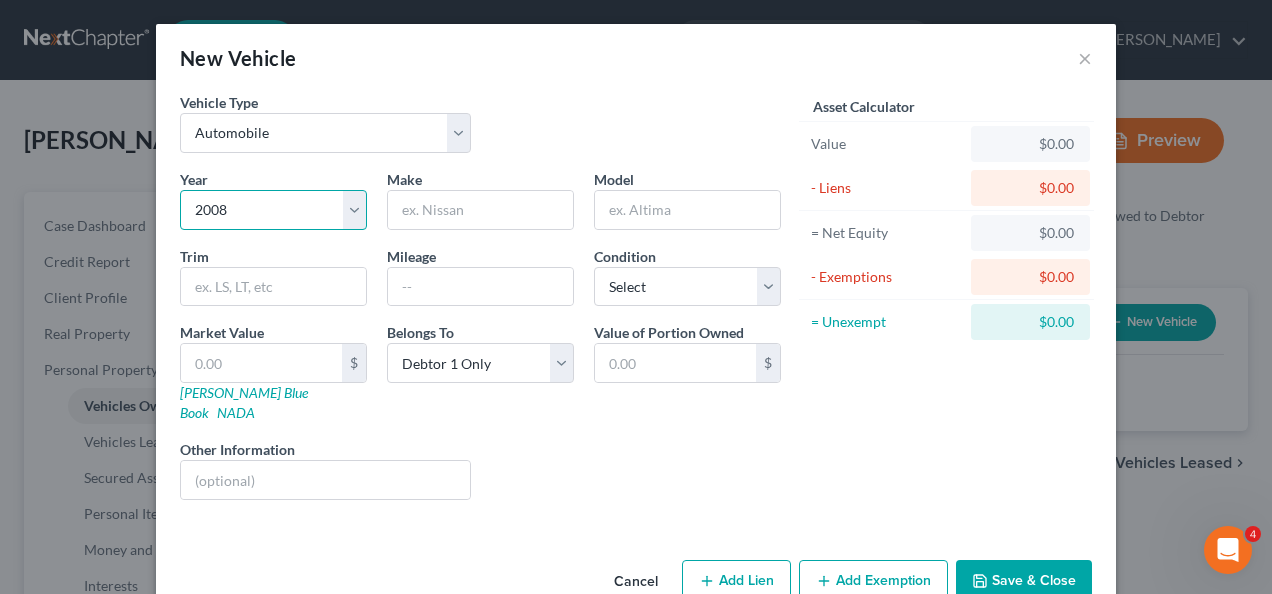 click on "Select 2026 2025 2024 2023 2022 2021 2020 2019 2018 2017 2016 2015 2014 2013 2012 2011 2010 2009 2008 2007 2006 2005 2004 2003 2002 2001 2000 1999 1998 1997 1996 1995 1994 1993 1992 1991 1990 1989 1988 1987 1986 1985 1984 1983 1982 1981 1980 1979 1978 1977 1976 1975 1974 1973 1972 1971 1970 1969 1968 1967 1966 1965 1964 1963 1962 1961 1960 1959 1958 1957 1956 1955 1954 1953 1952 1951 1950 1949 1948 1947 1946 1945 1944 1943 1942 1941 1940 1939 1938 1937 1936 1935 1934 1933 1932 1931 1930 1929 1928 1927 1926 1925 1924 1923 1922 1921 1920 1919 1918 1917 1916 1915 1914 1913 1912 1911 1910 1909 1908 1907 1906 1905 1904 1903 1902 1901" at bounding box center (273, 210) 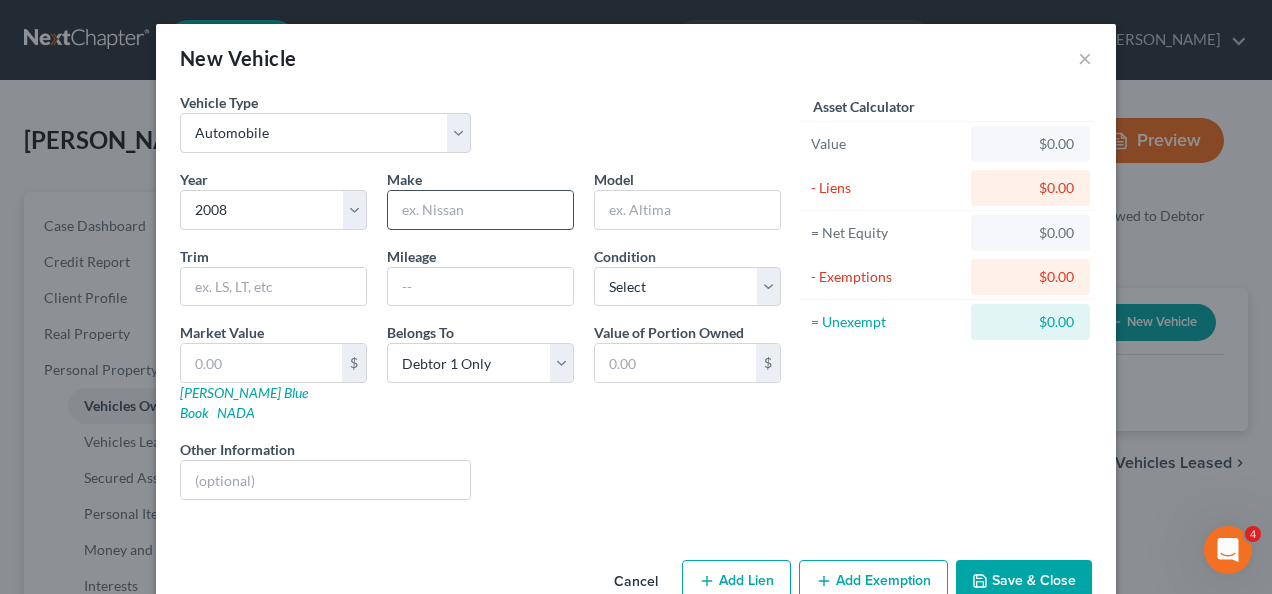 click at bounding box center [480, 210] 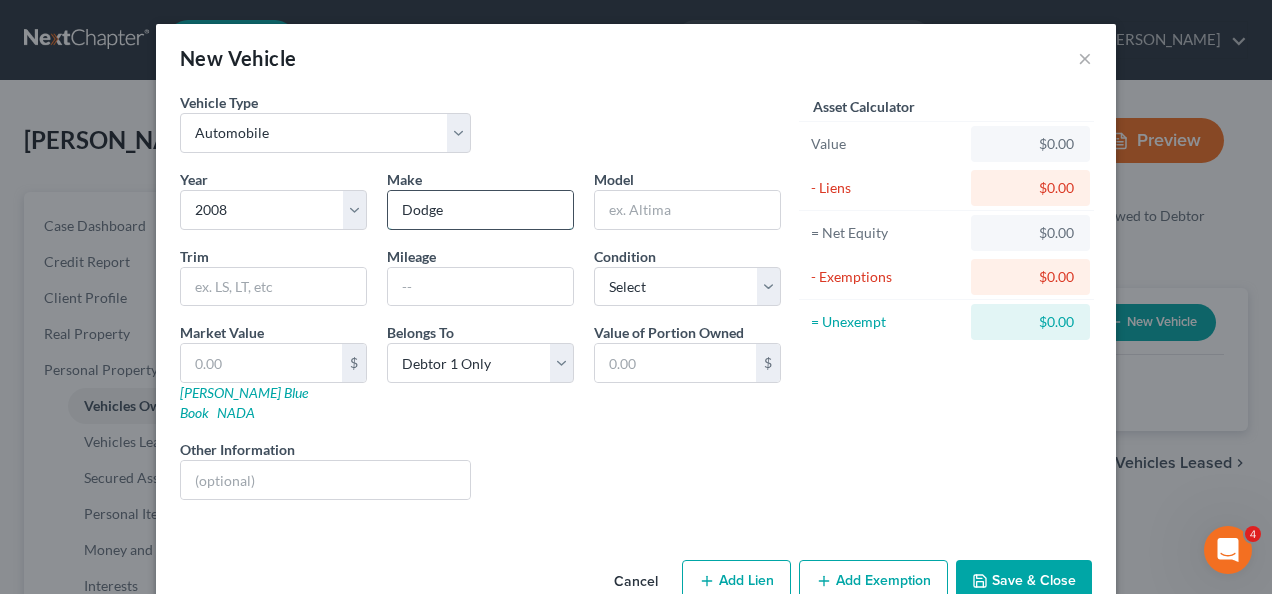 type on "Dodge" 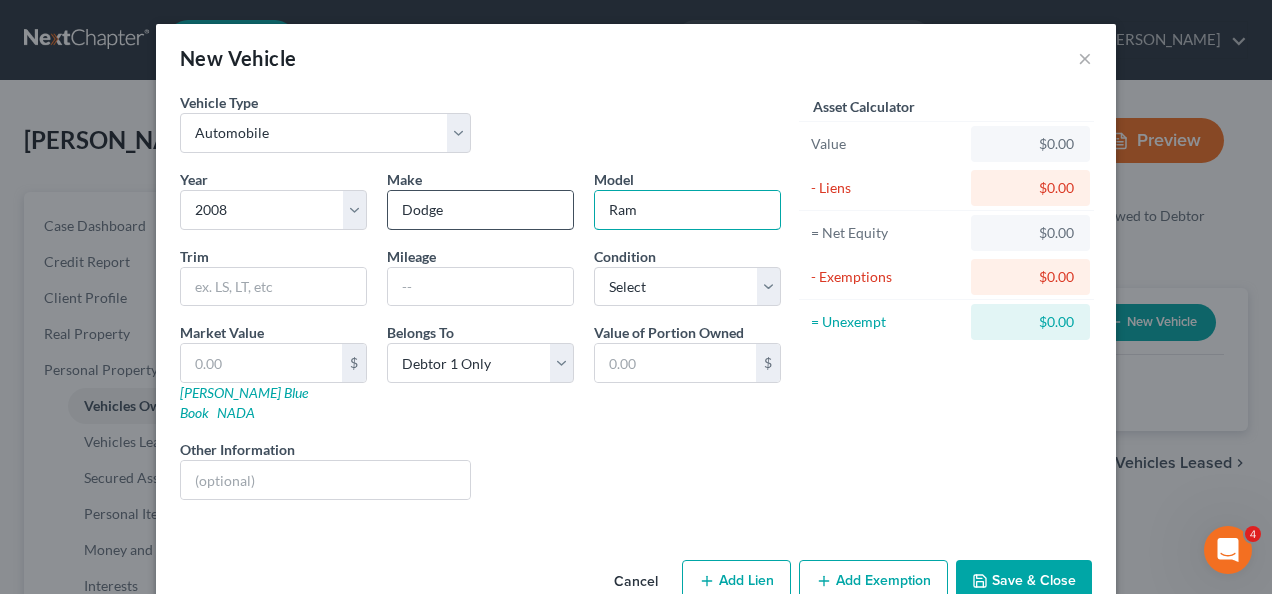type on "Ram" 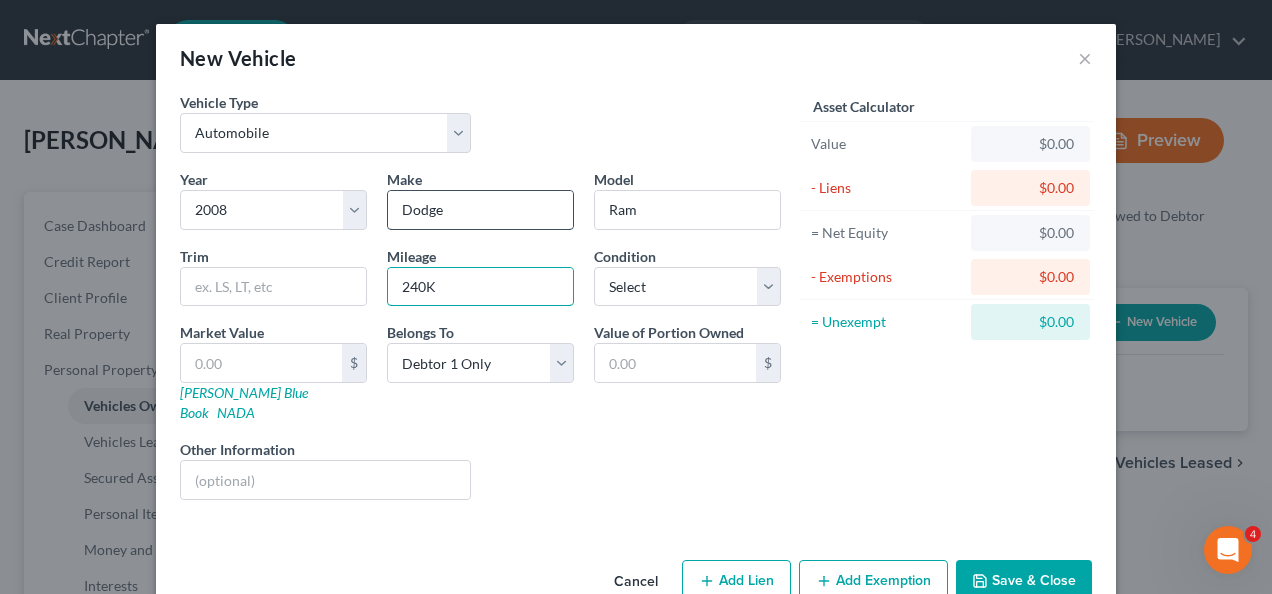 type on "240K" 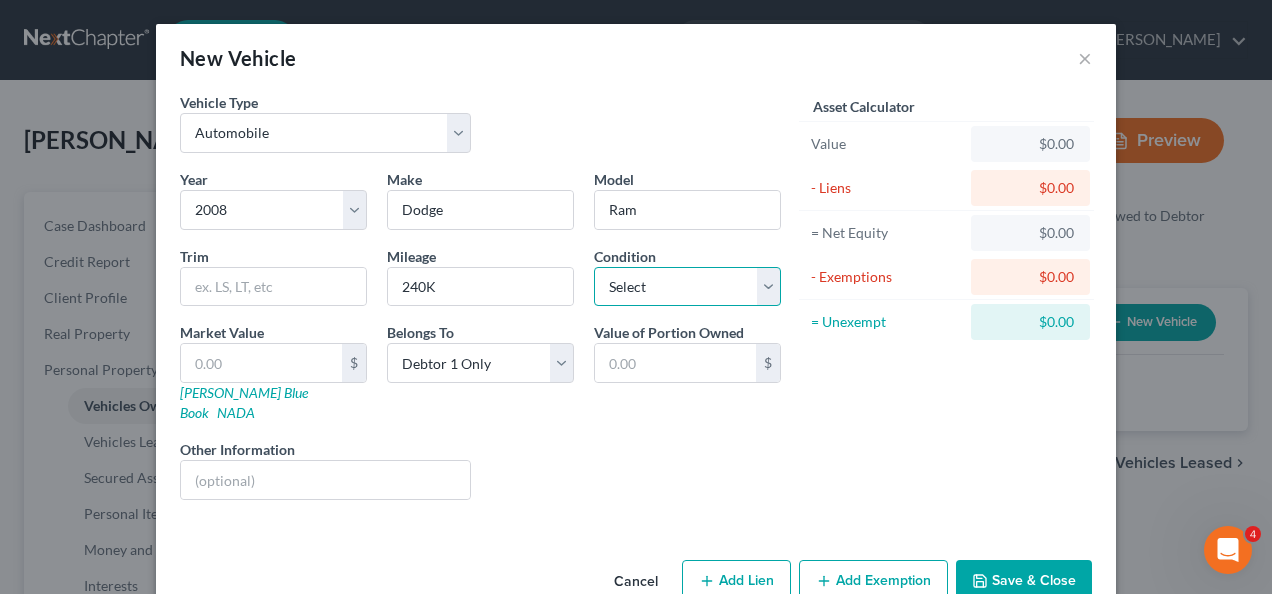 click on "Select Excellent Very Good Good Fair Poor" at bounding box center (687, 287) 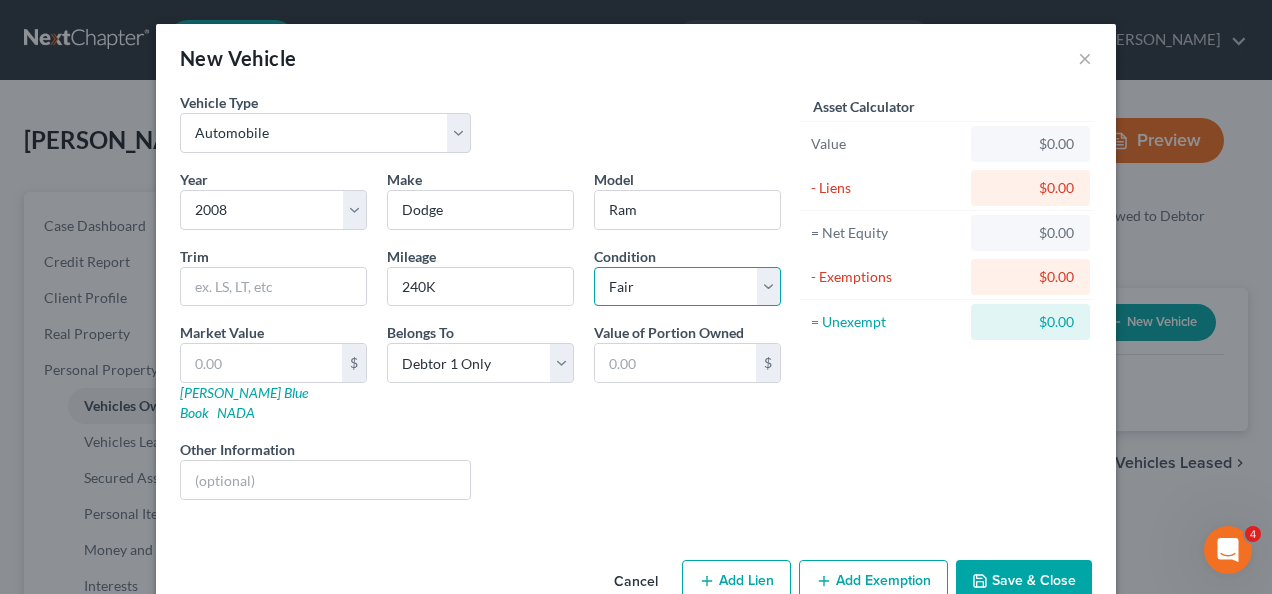 click on "Select Excellent Very Good Good Fair Poor" at bounding box center (687, 287) 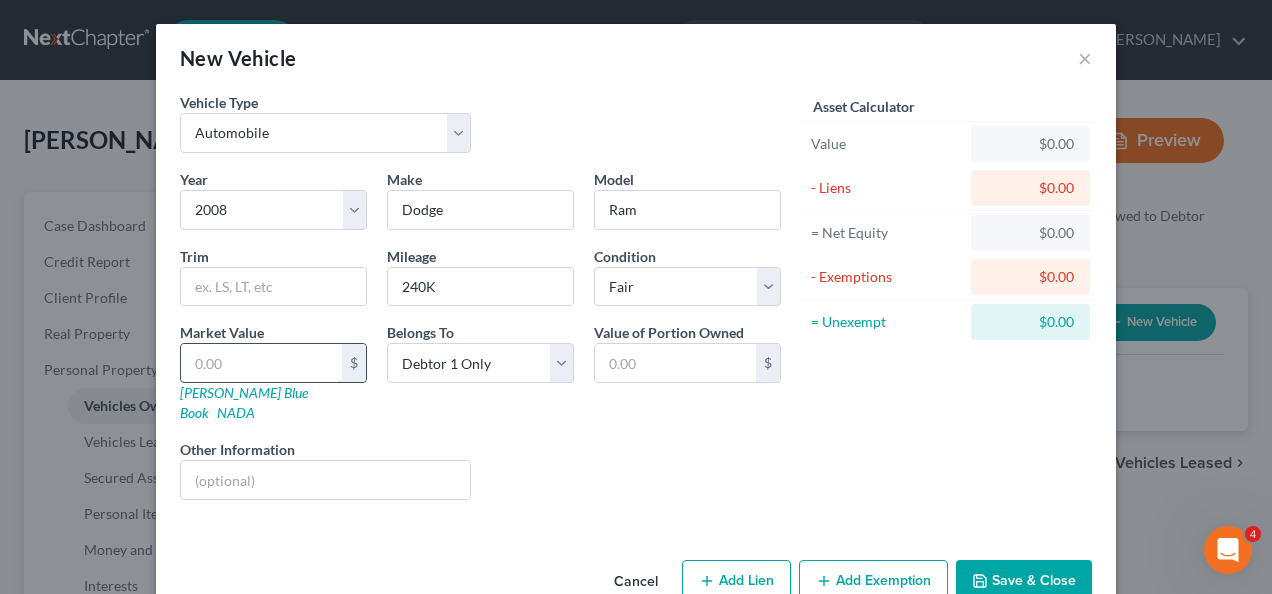 click at bounding box center [261, 363] 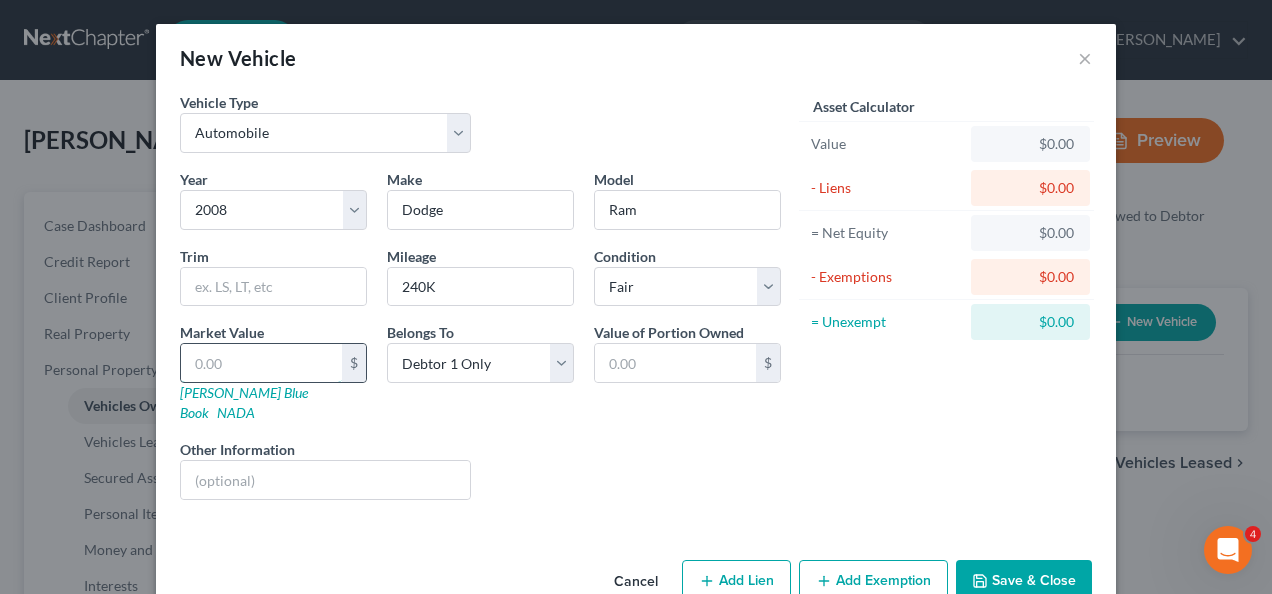 type on "6" 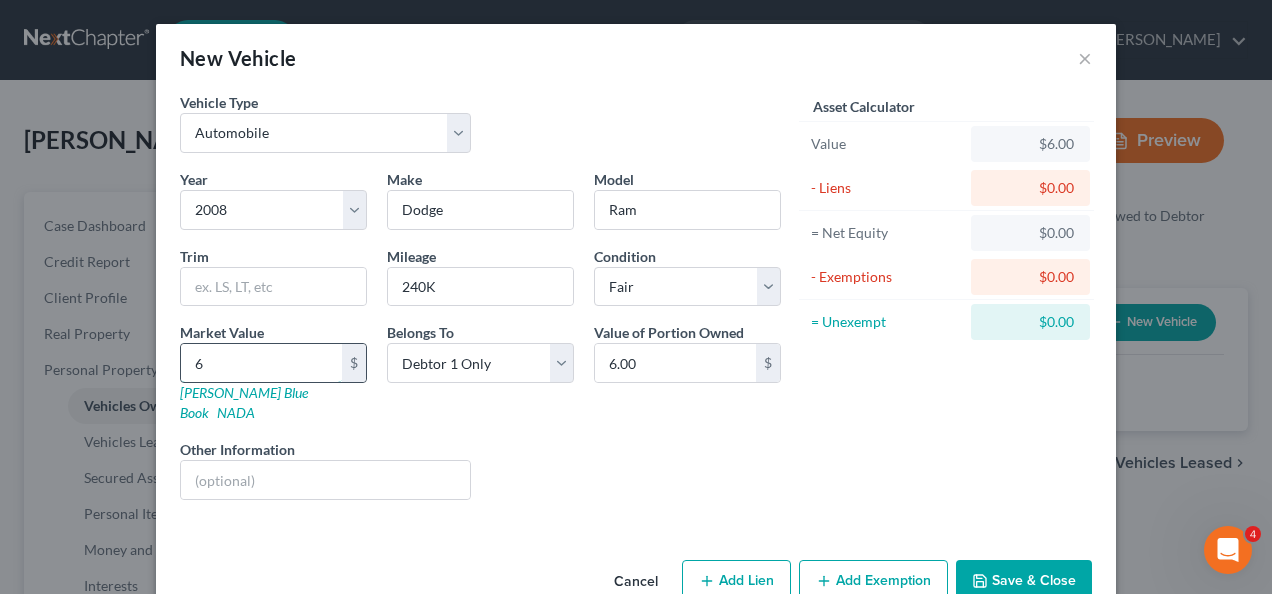 type on "60" 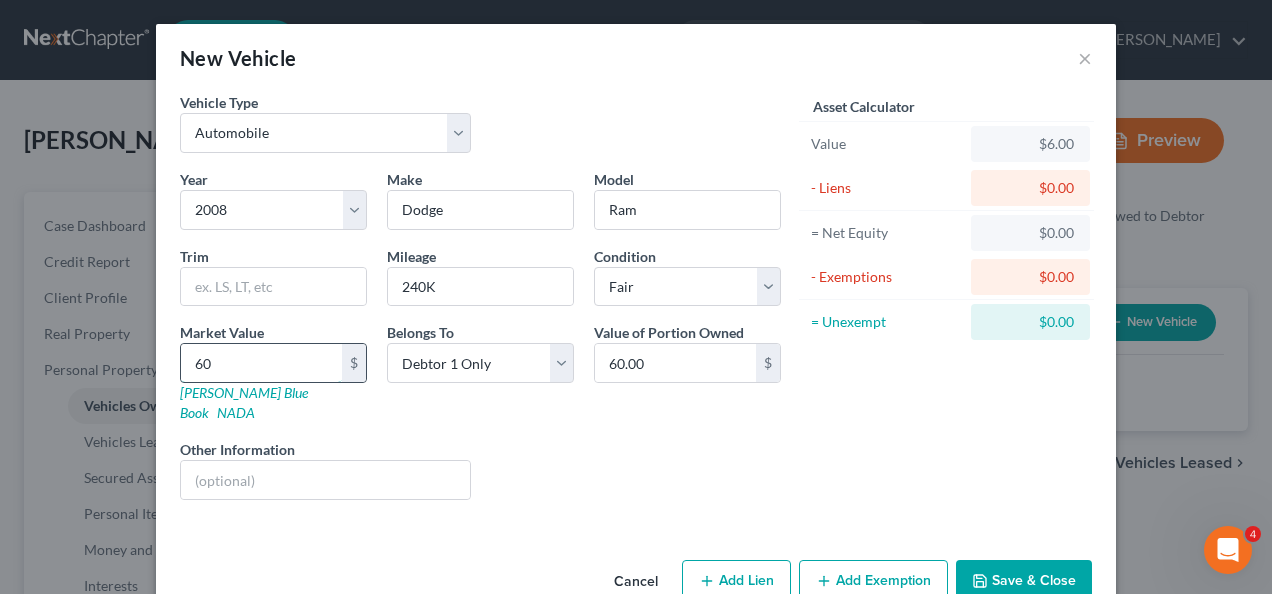 type on "600" 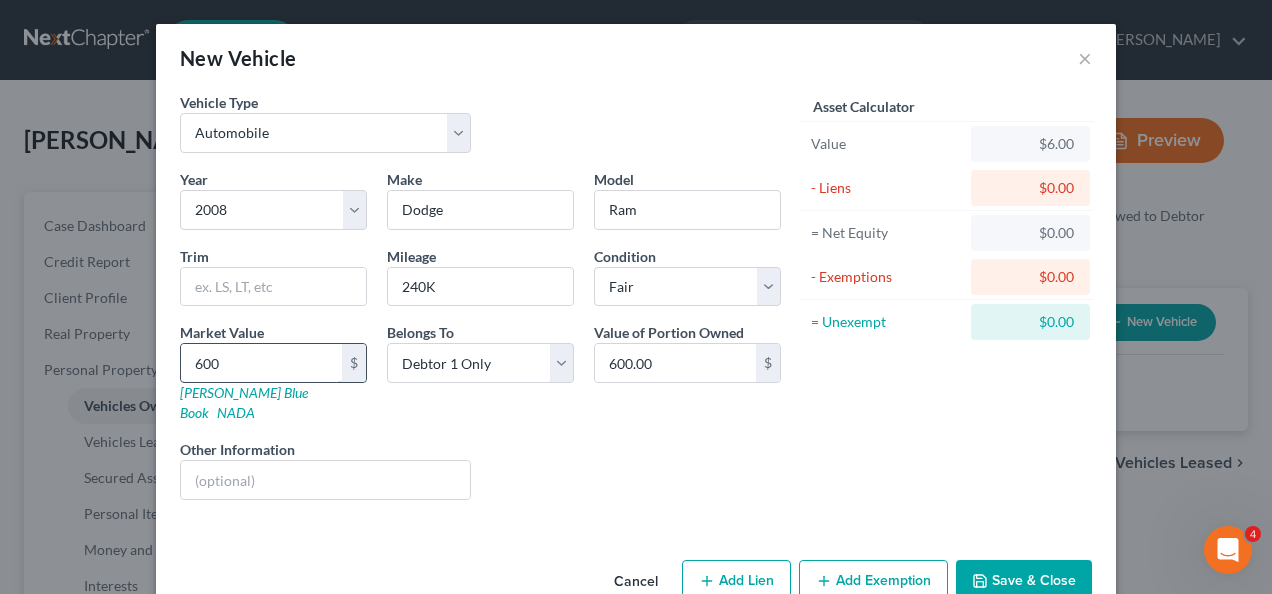 type on "6000" 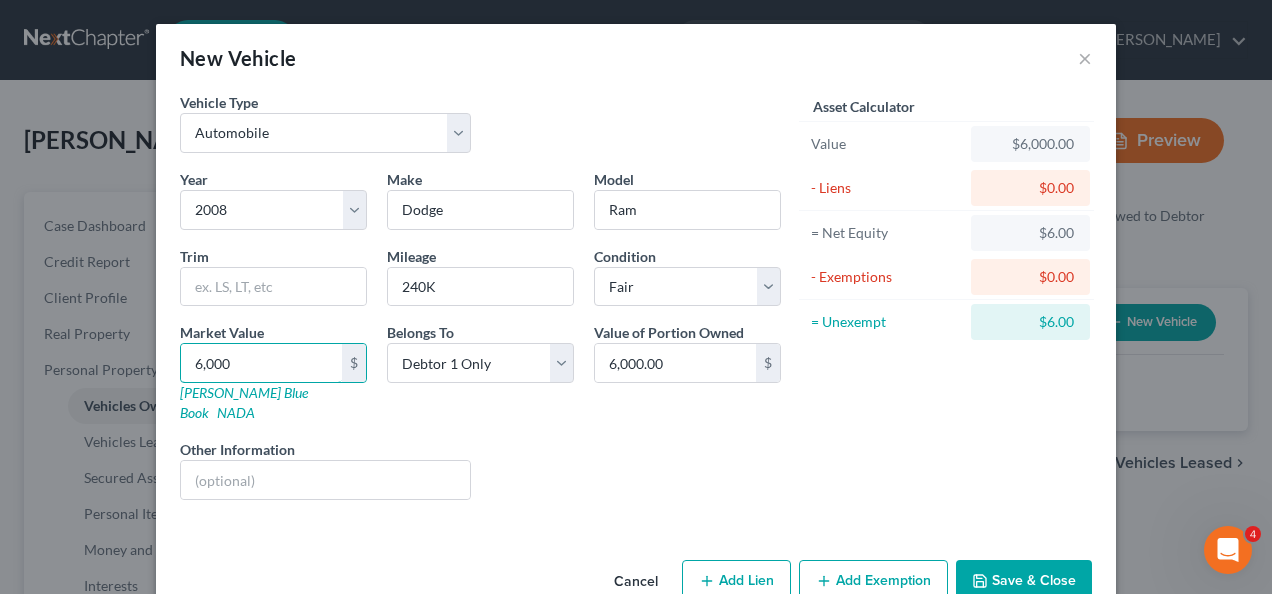 type on "6,000" 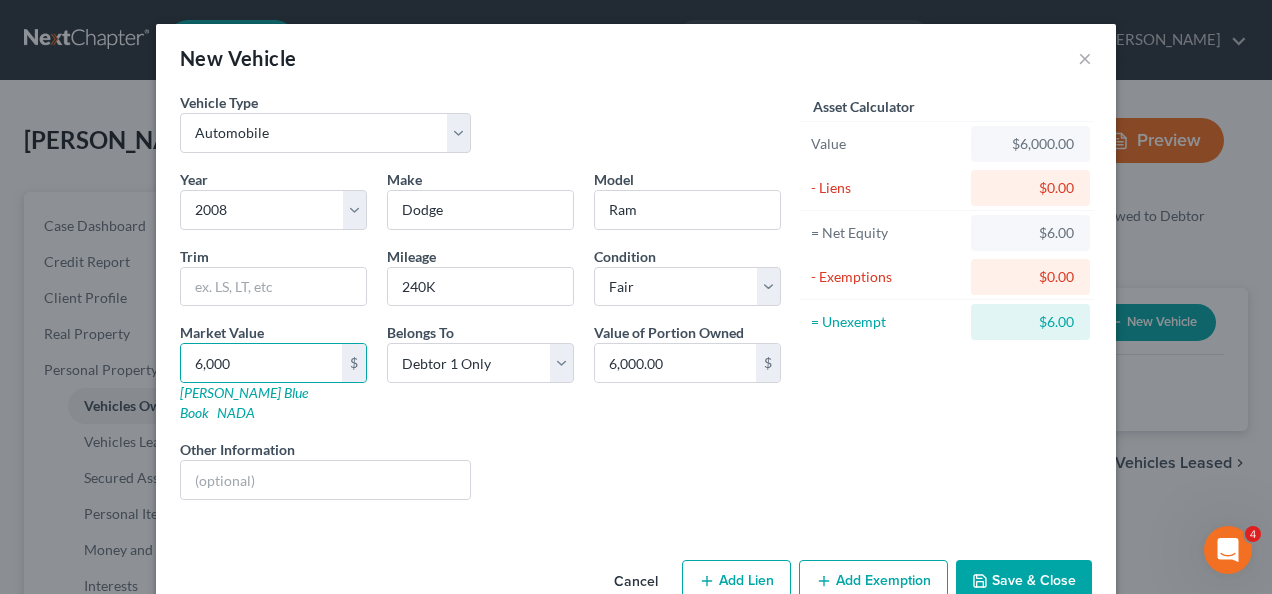 click on "Add Exemption" at bounding box center (873, 581) 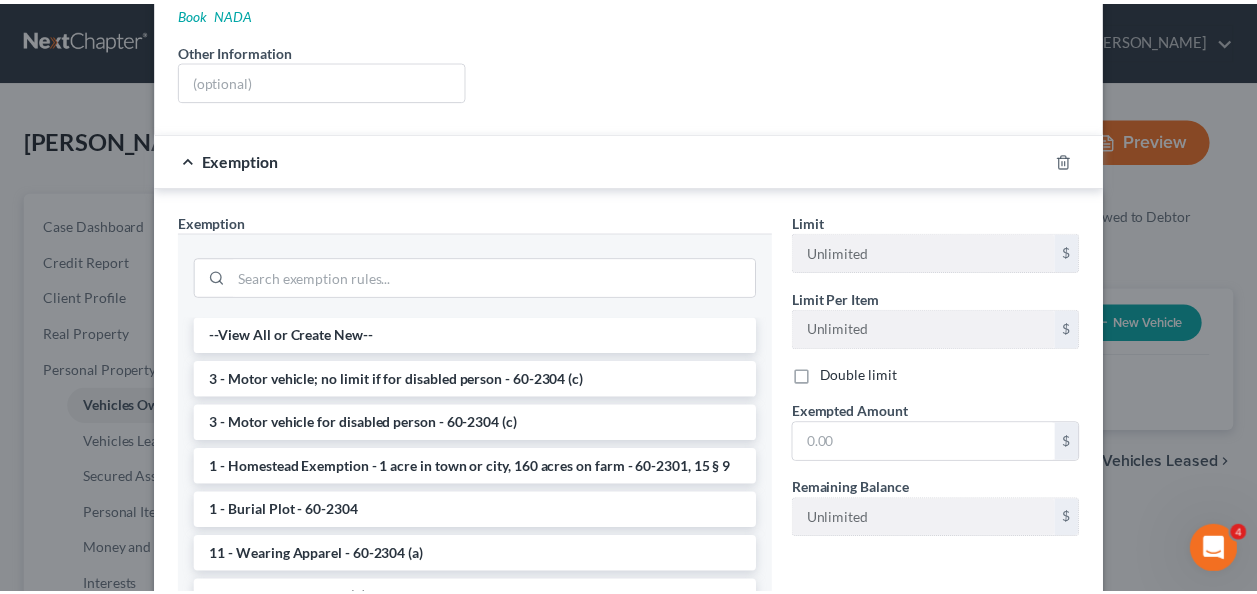 scroll, scrollTop: 426, scrollLeft: 0, axis: vertical 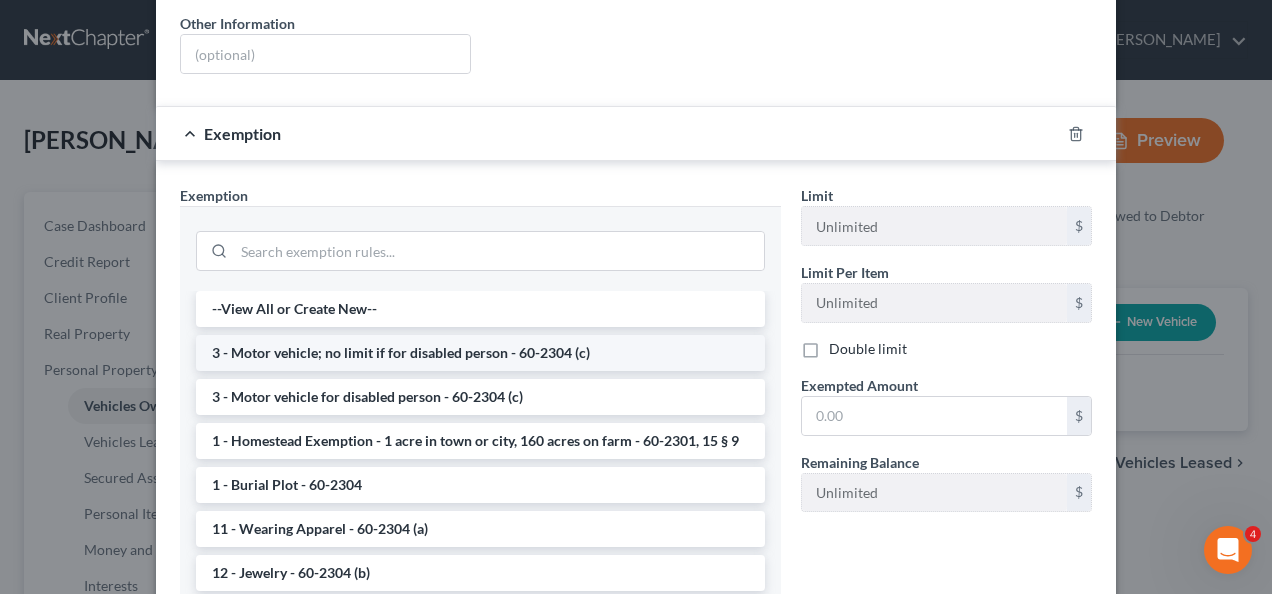 click on "3 - Motor vehicle; no limit if for disabled person - 60-2304 (c)" at bounding box center [480, 353] 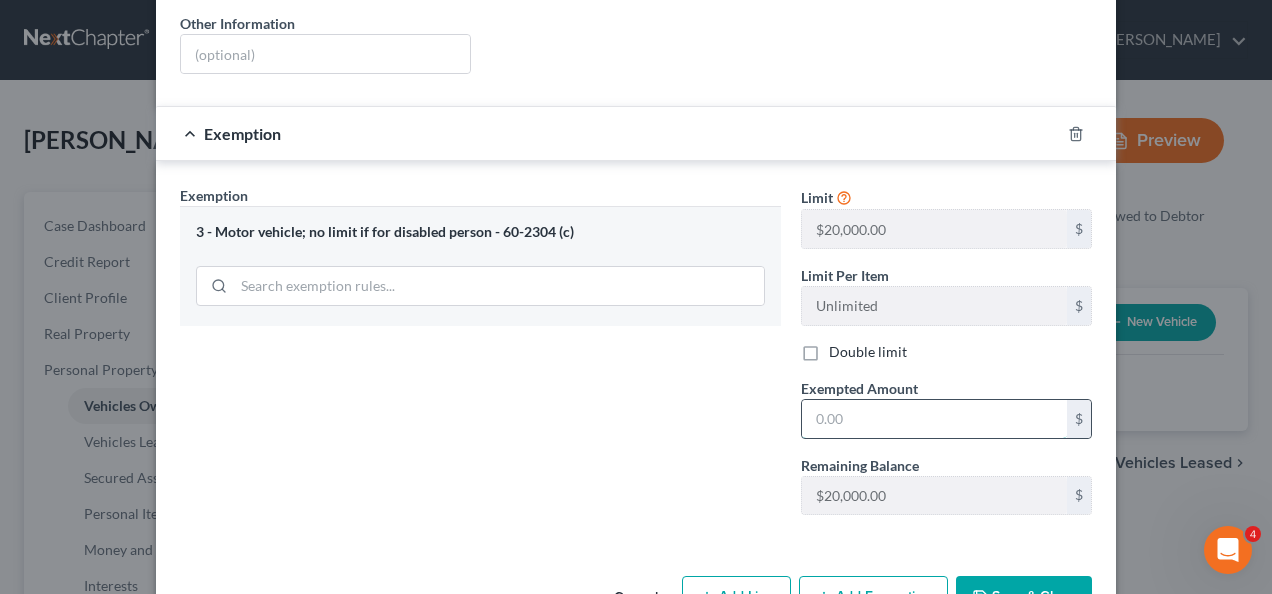 click at bounding box center [934, 419] 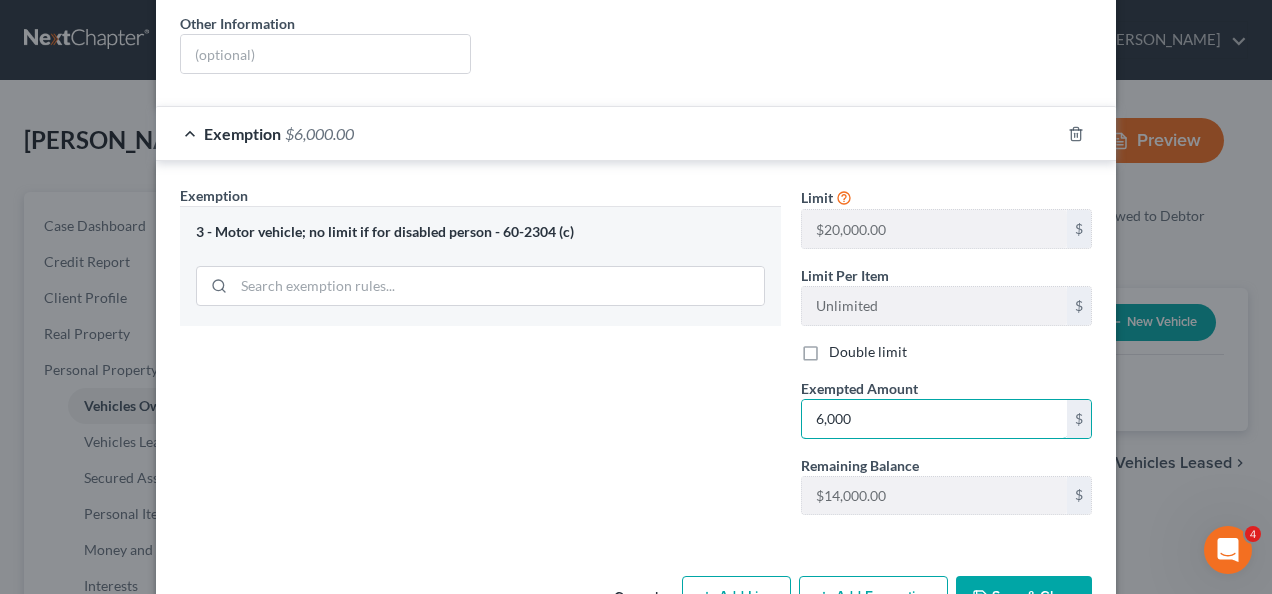 type on "6,000" 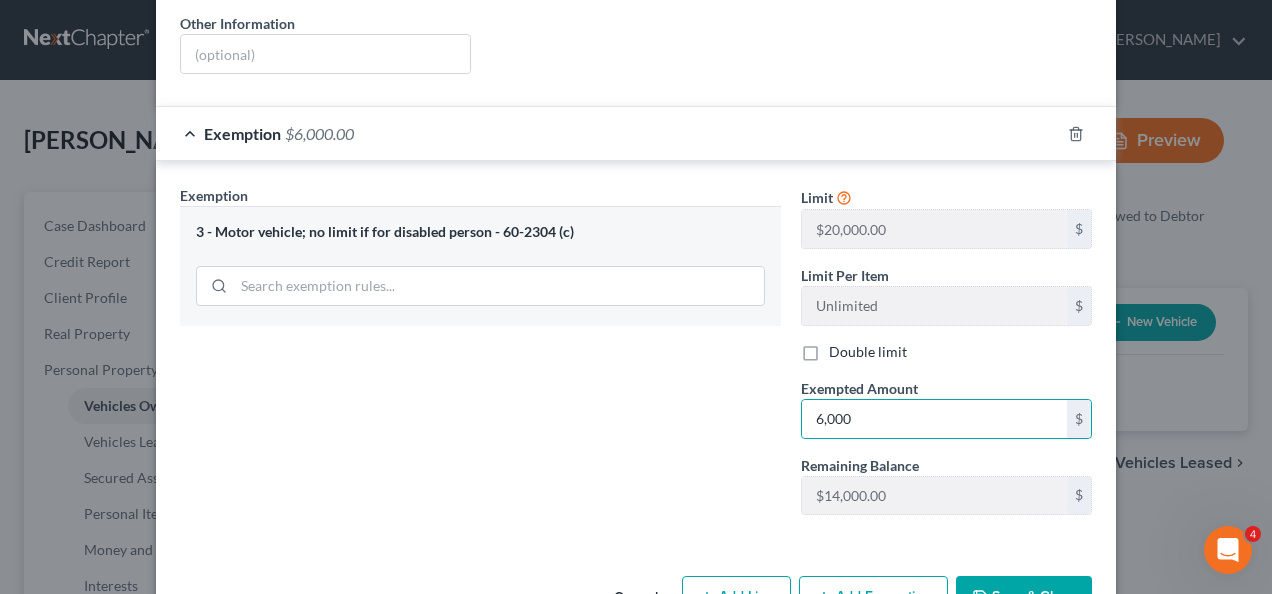 click on "Save & Close" at bounding box center (1024, 597) 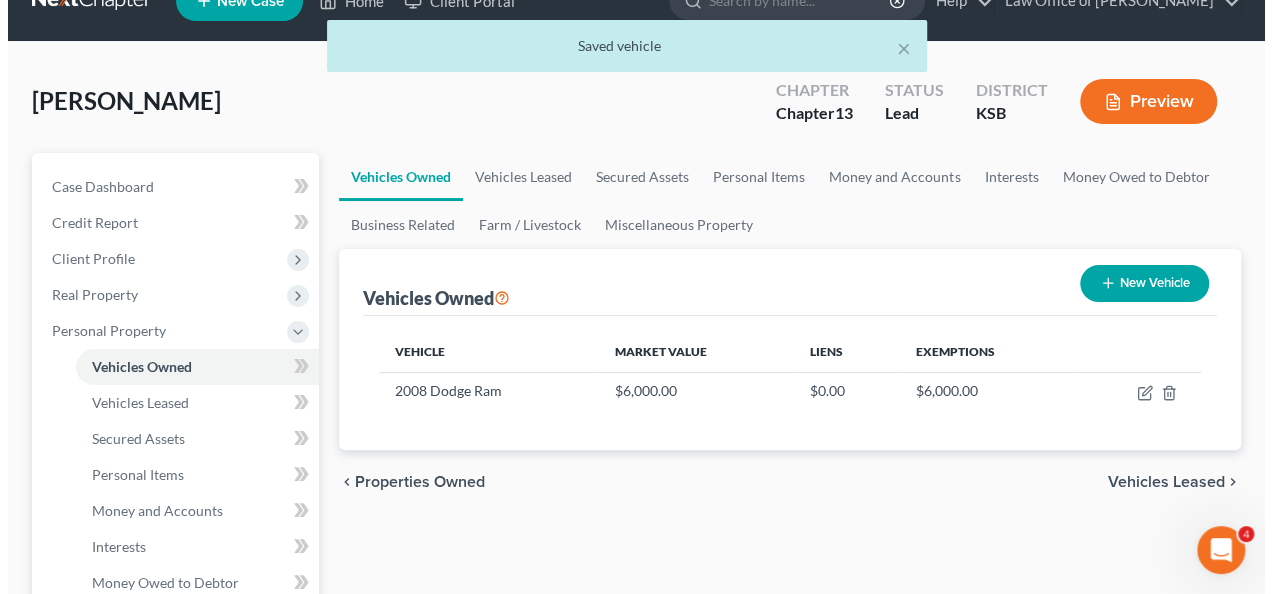 scroll, scrollTop: 0, scrollLeft: 0, axis: both 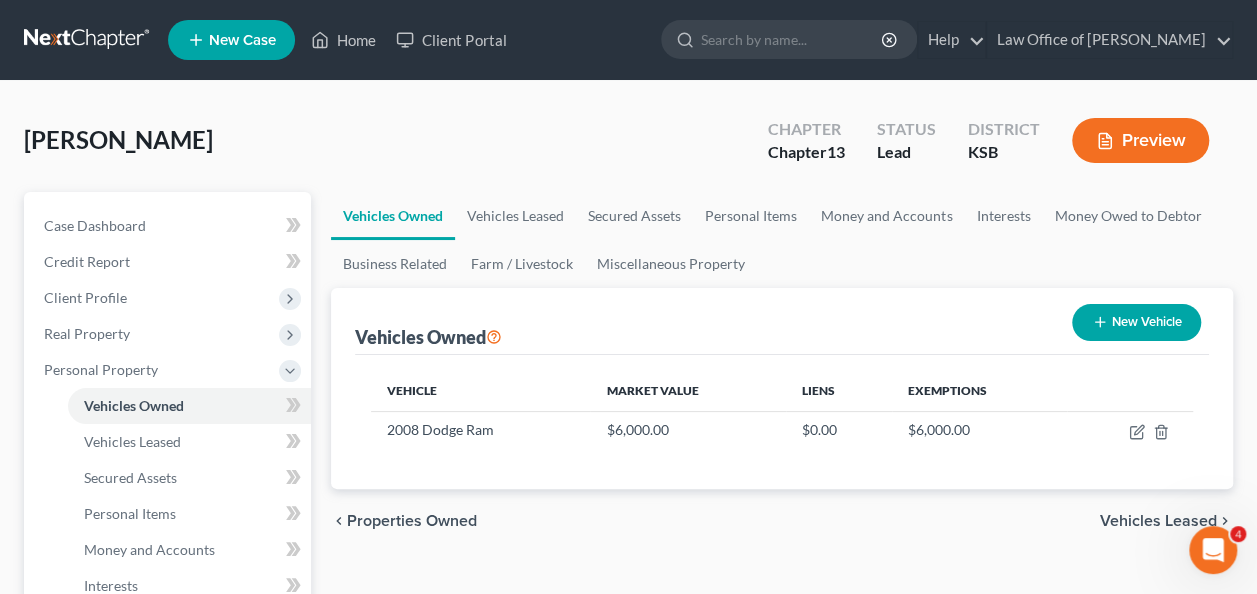 click on "Vehicles Leased" at bounding box center [1158, 521] 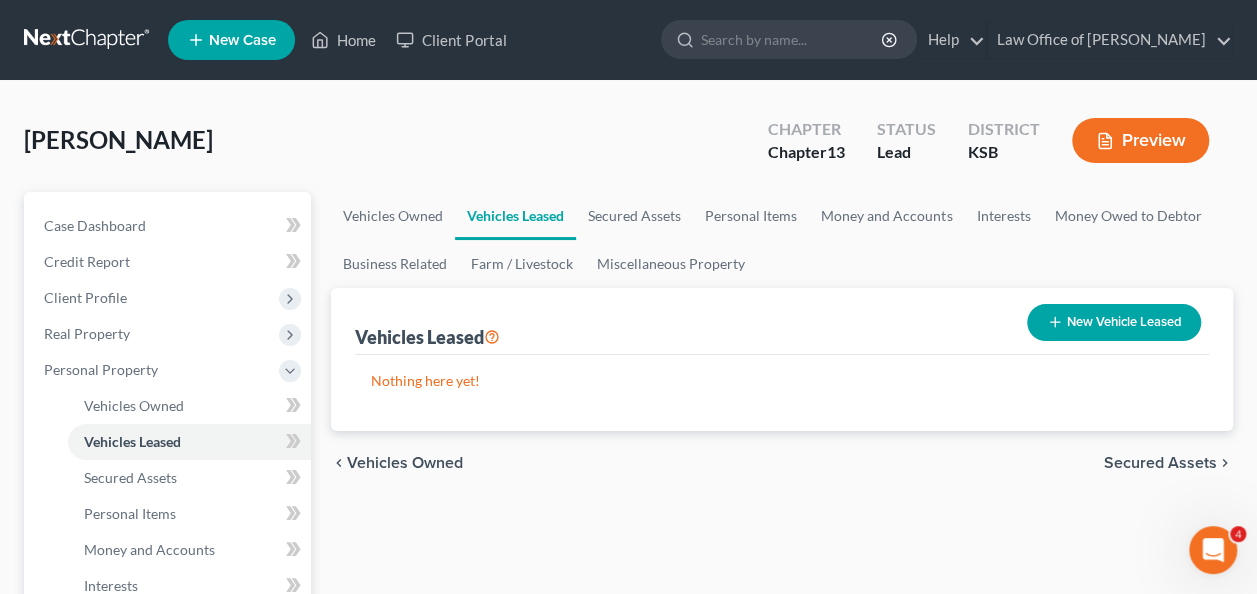 click on "Secured Assets" at bounding box center (1160, 463) 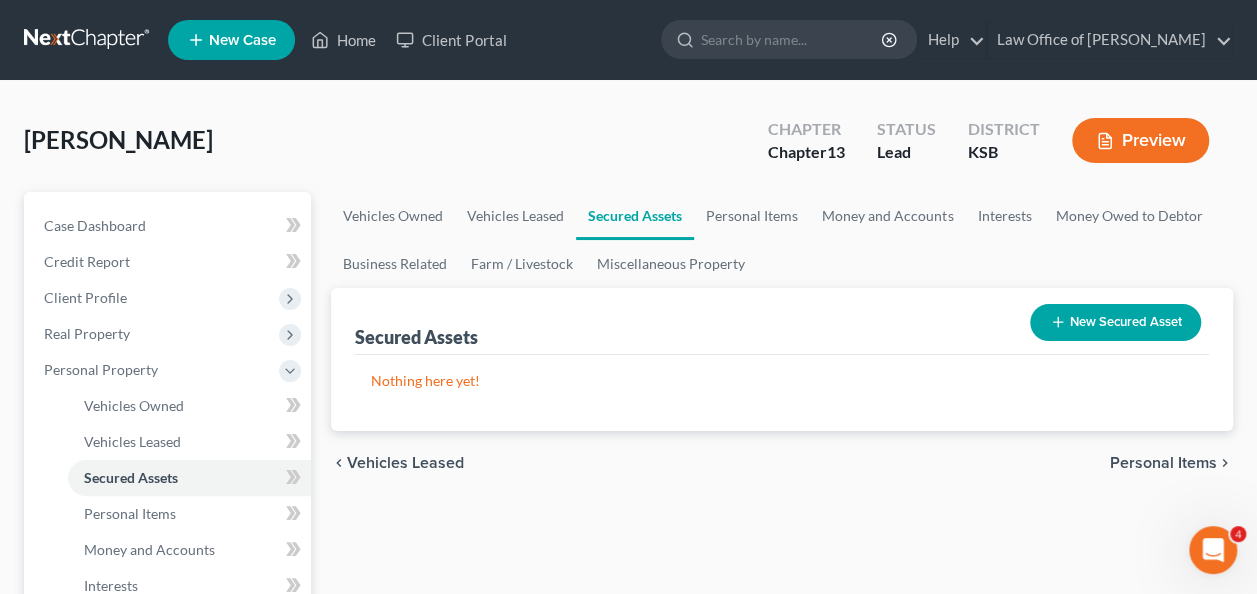 click on "Personal Items" at bounding box center [1163, 463] 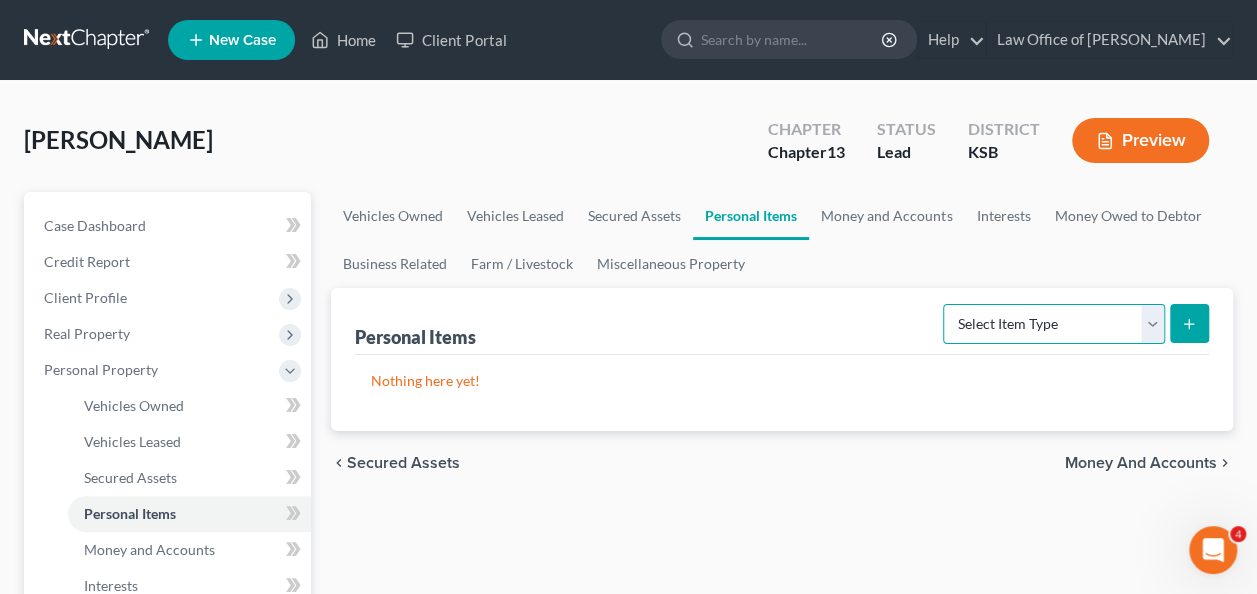 click on "Select Item Type Clothing Collectibles Of Value Electronics Firearms Household Goods Jewelry Other Pet(s) Sports & Hobby Equipment" at bounding box center (1054, 324) 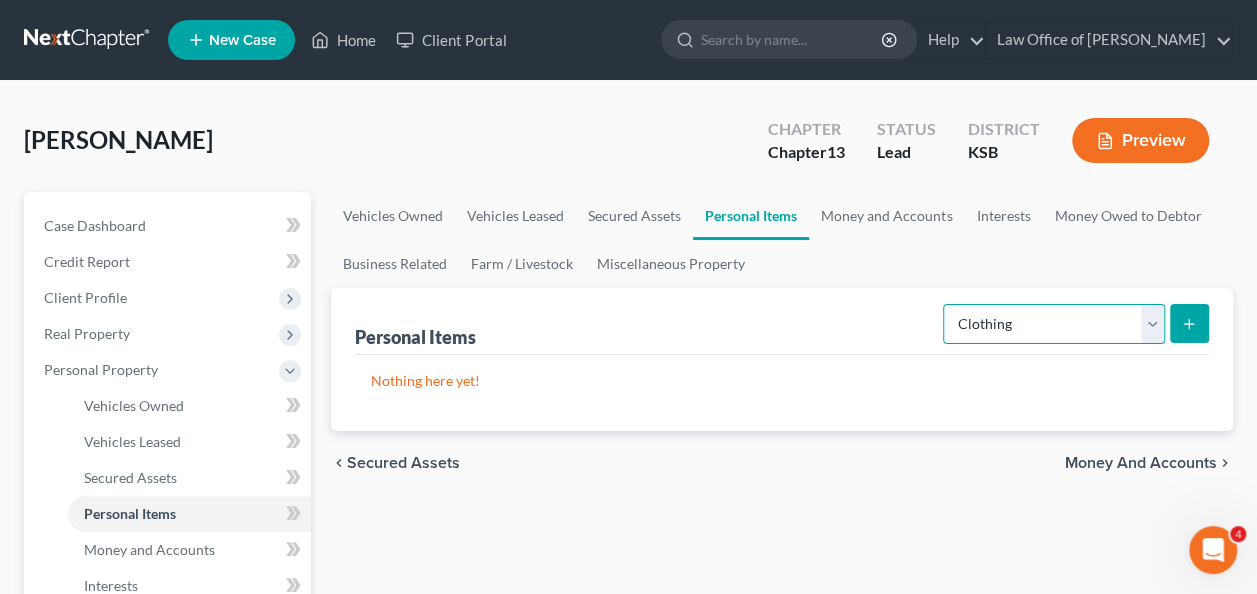 click on "Select Item Type Clothing Collectibles Of Value Electronics Firearms Household Goods Jewelry Other Pet(s) Sports & Hobby Equipment" at bounding box center (1054, 324) 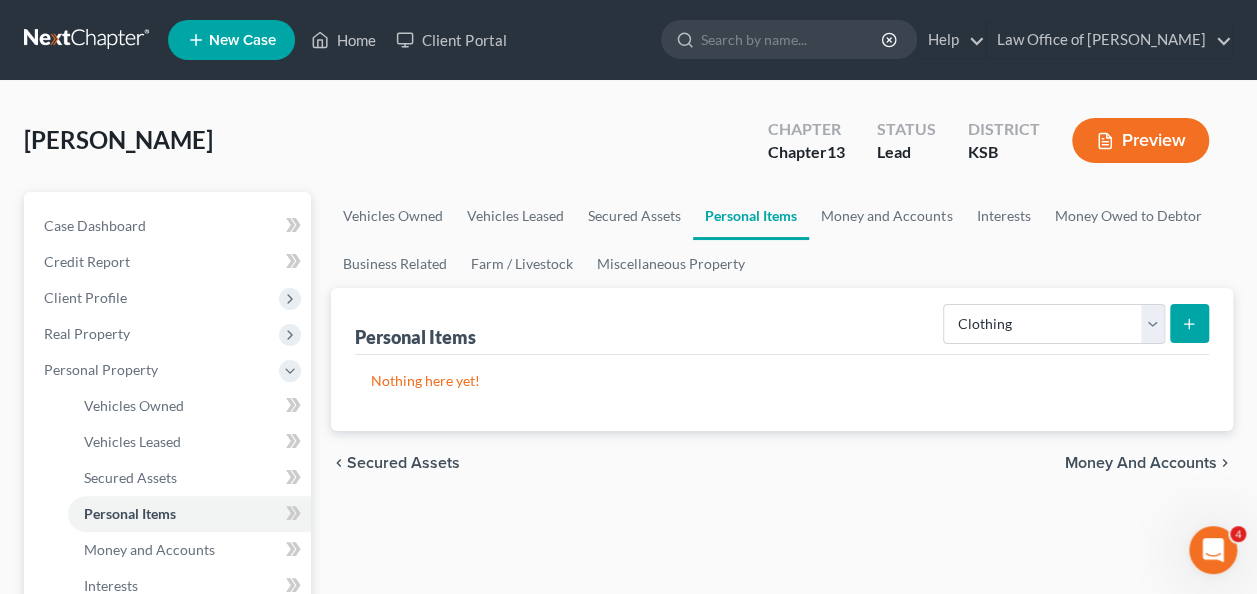 click at bounding box center [1189, 323] 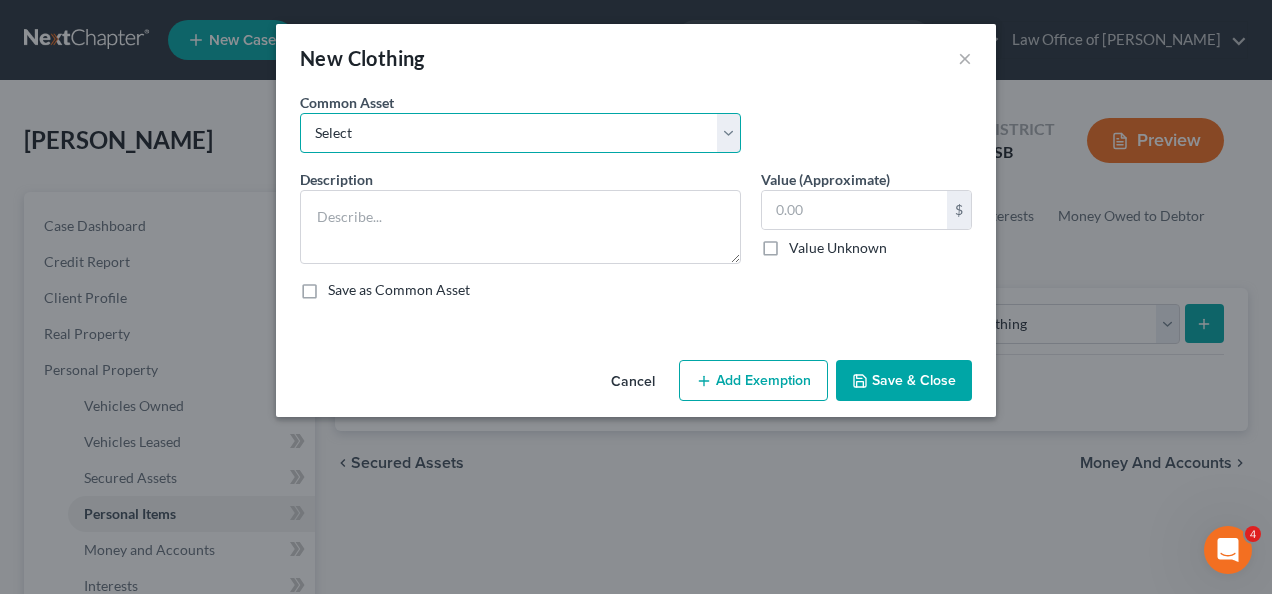 click on "Select Personal Clothing" at bounding box center (520, 133) 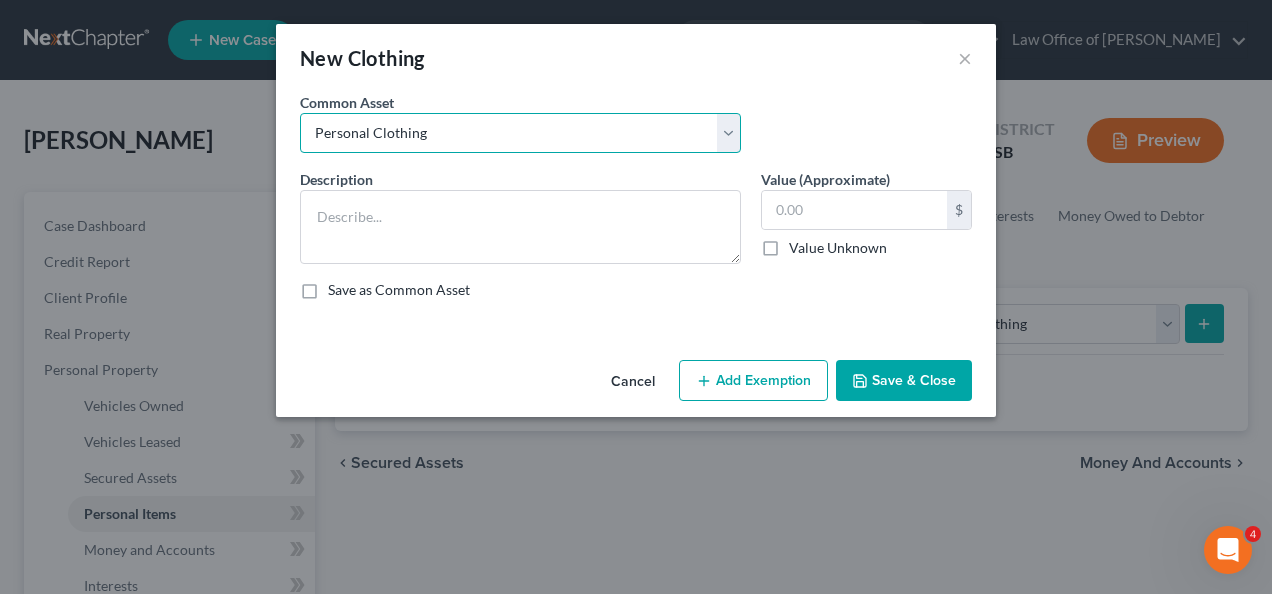 click on "Select Personal Clothing" at bounding box center [520, 133] 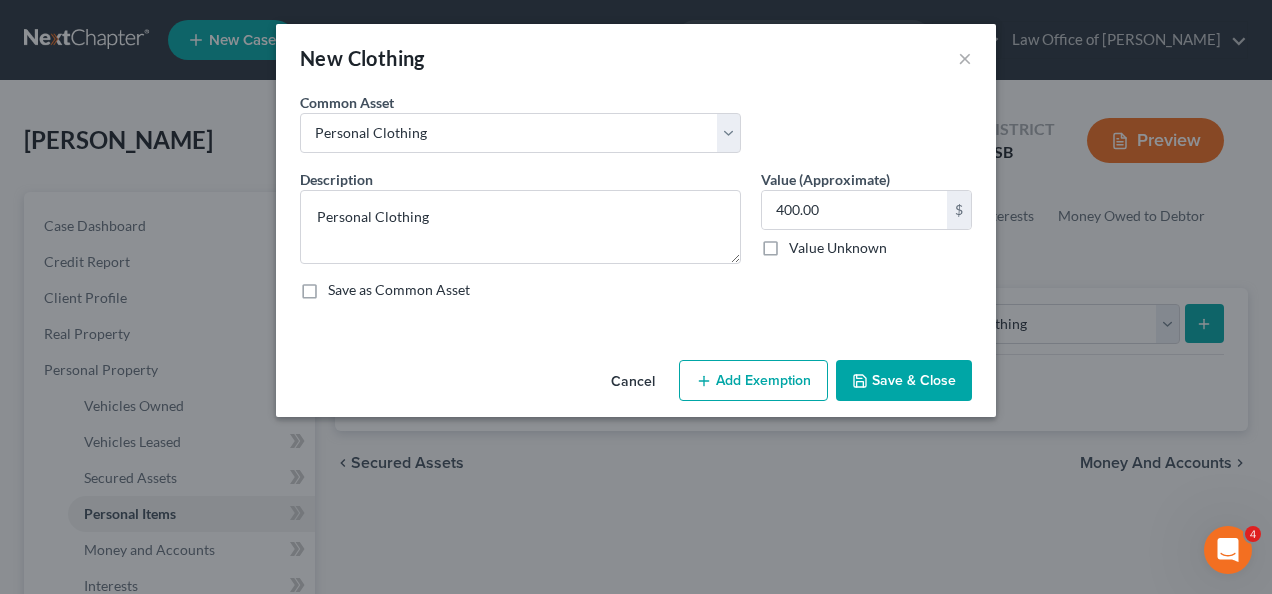 click on "Add Exemption" at bounding box center (753, 381) 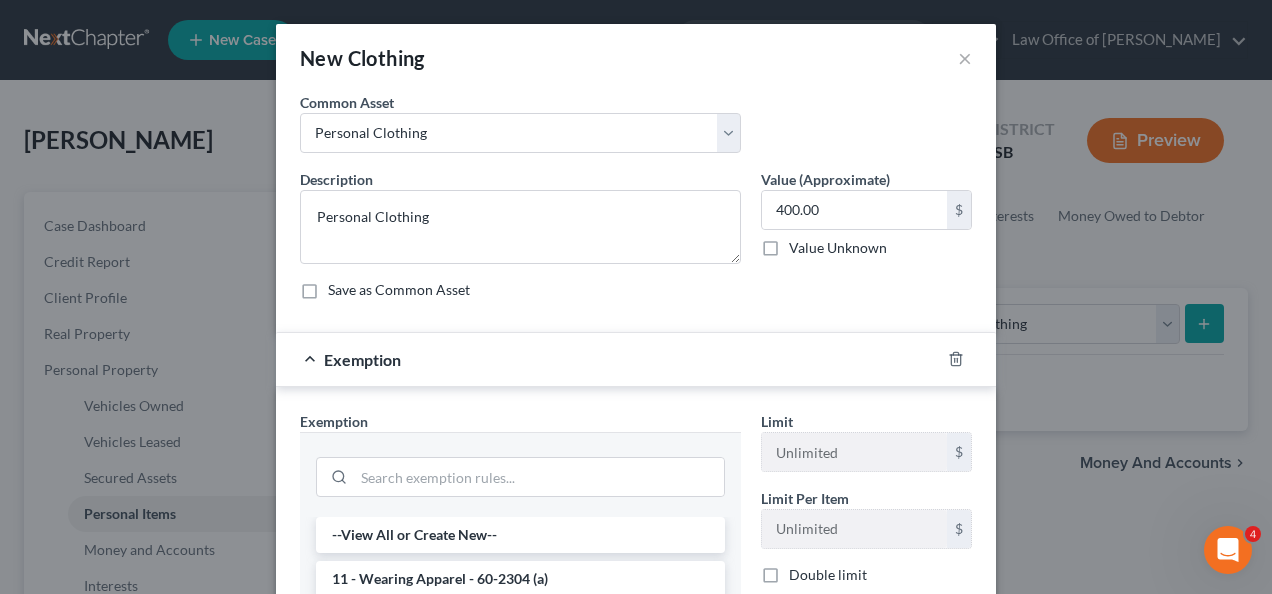 click on "11 - Wearing Apparel - 60-2304 (a)" at bounding box center (520, 579) 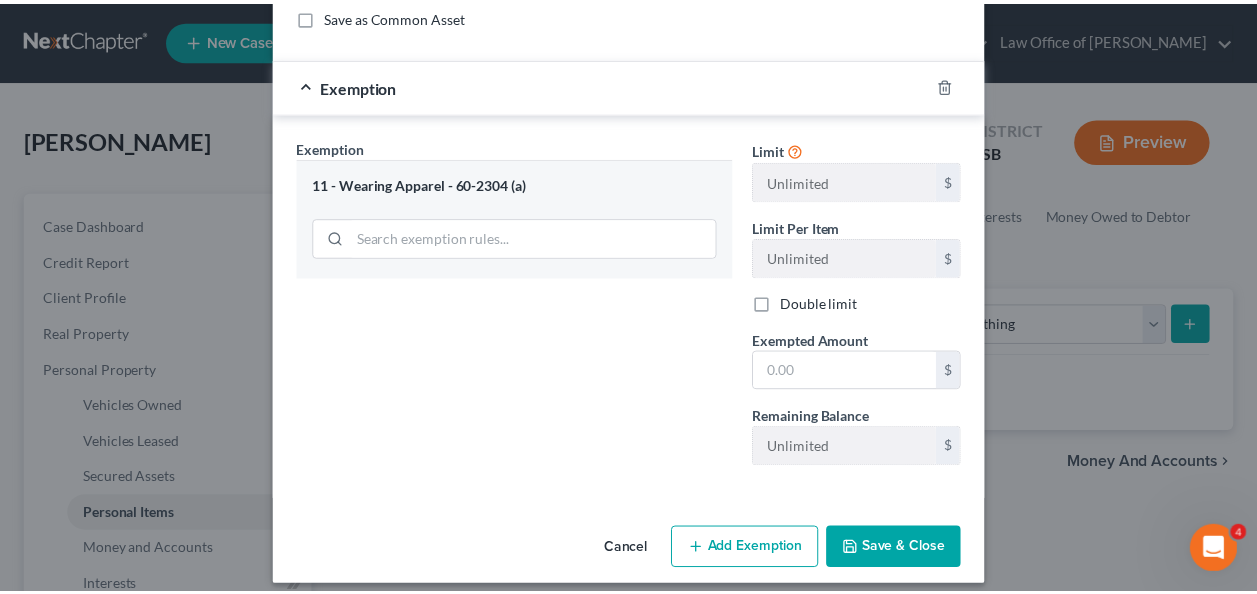 scroll, scrollTop: 282, scrollLeft: 0, axis: vertical 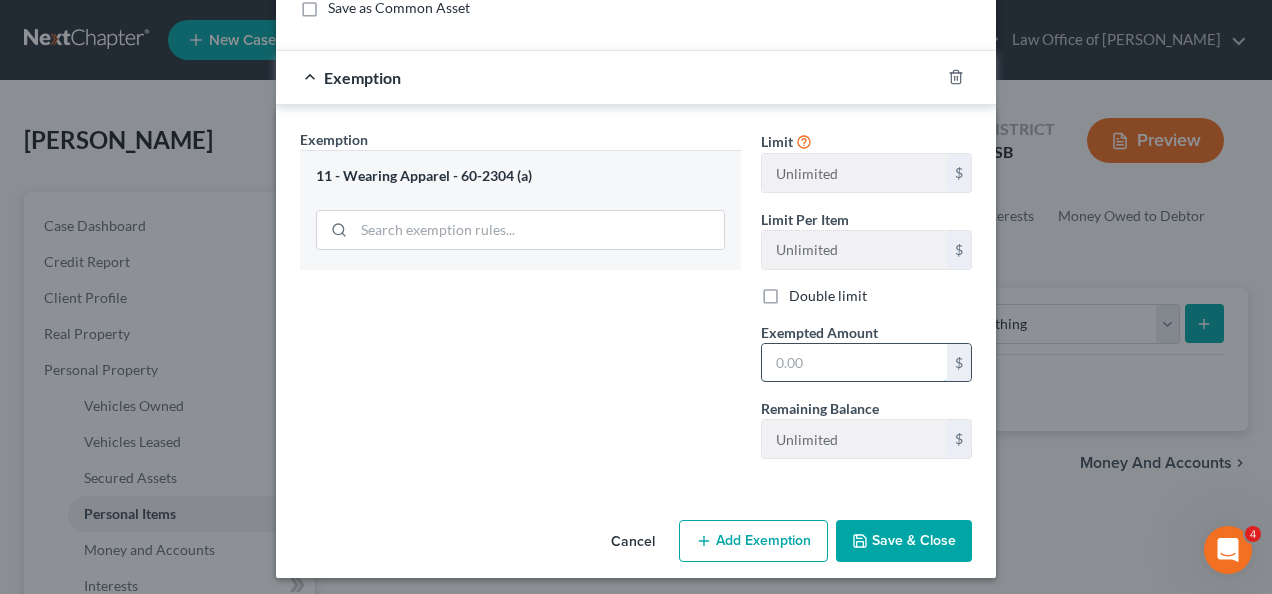 click at bounding box center [854, 363] 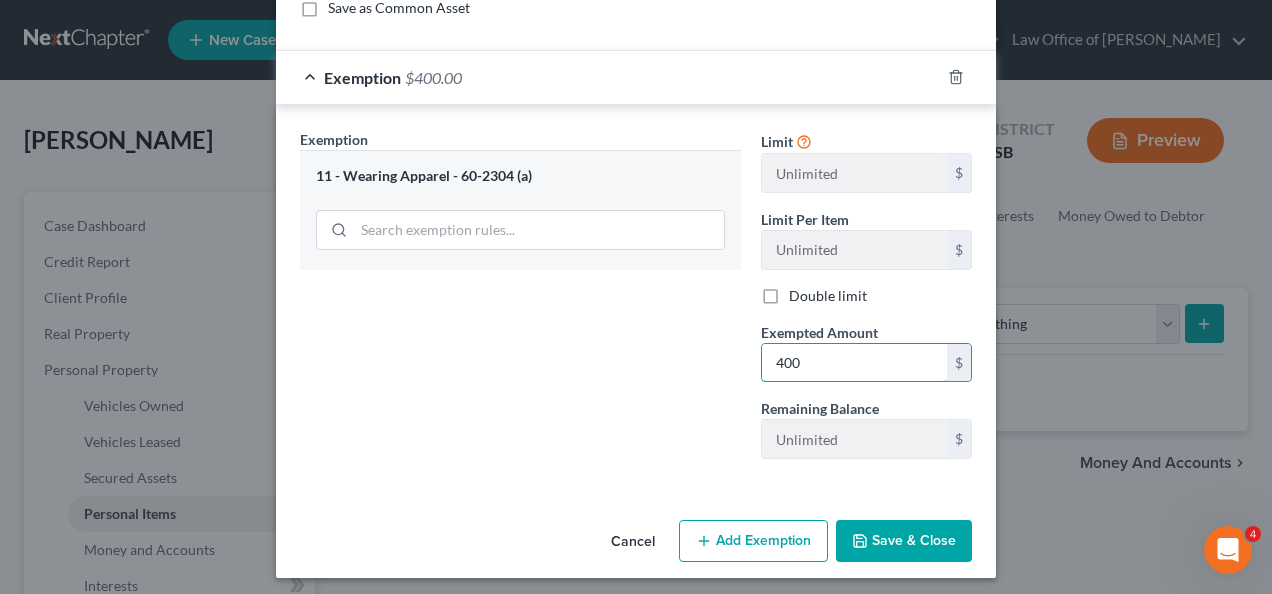 type on "400" 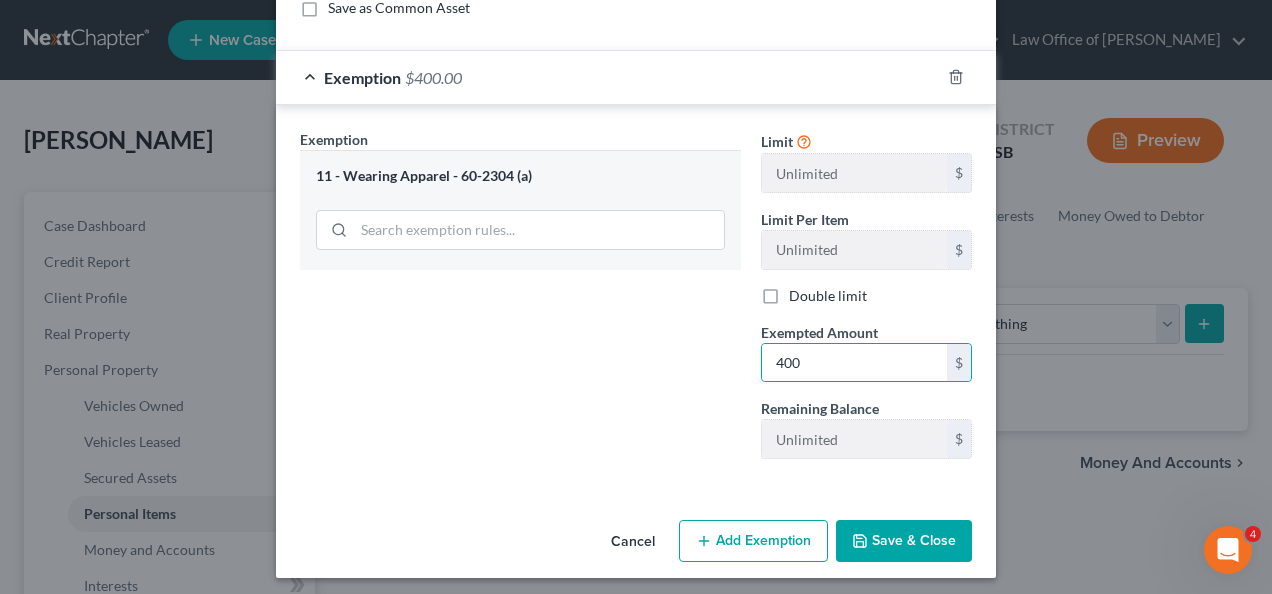 click on "Save & Close" at bounding box center [904, 541] 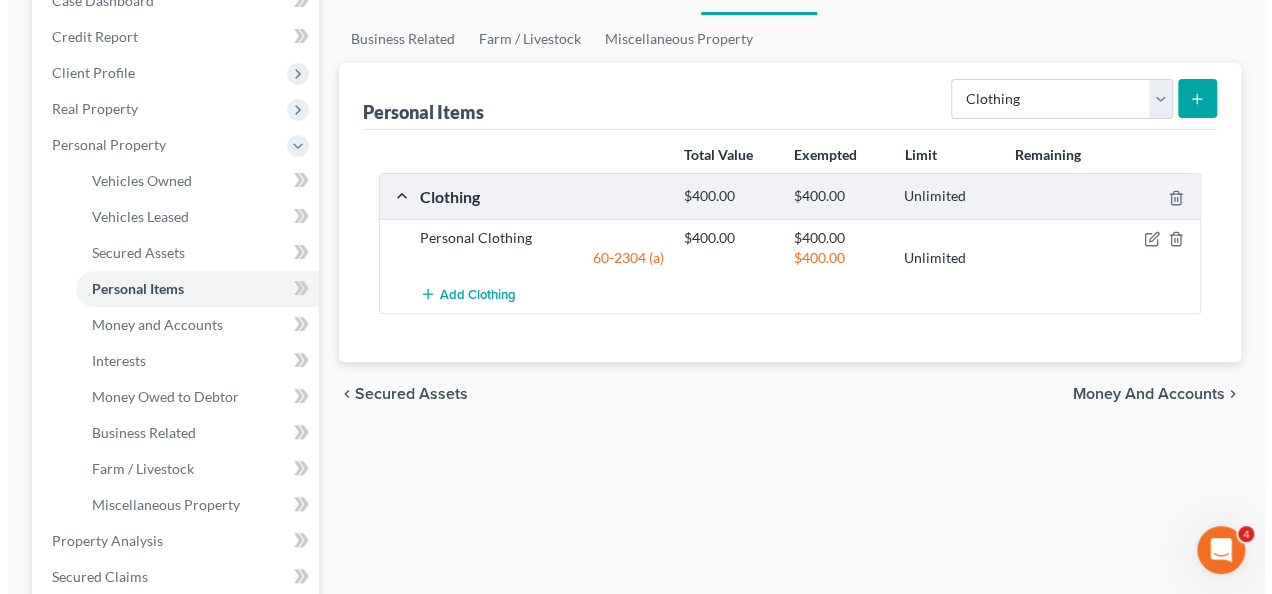 scroll, scrollTop: 220, scrollLeft: 0, axis: vertical 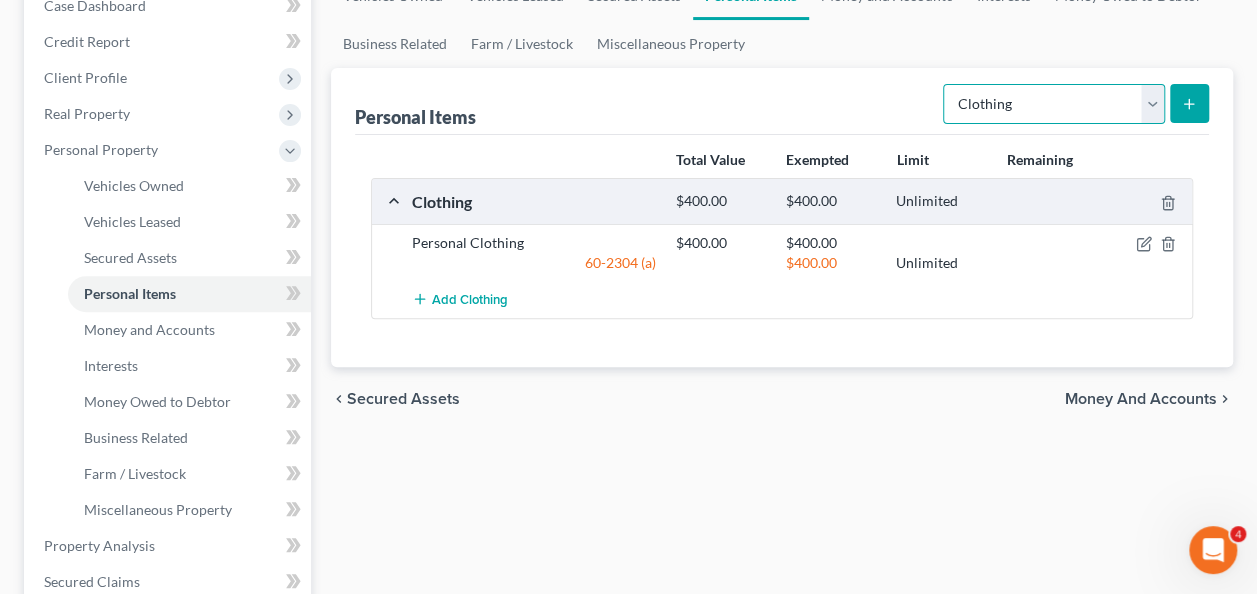 click on "Select Item Type Clothing Collectibles Of Value Electronics Firearms Household Goods Jewelry Other Pet(s) Sports & Hobby Equipment" at bounding box center (1054, 104) 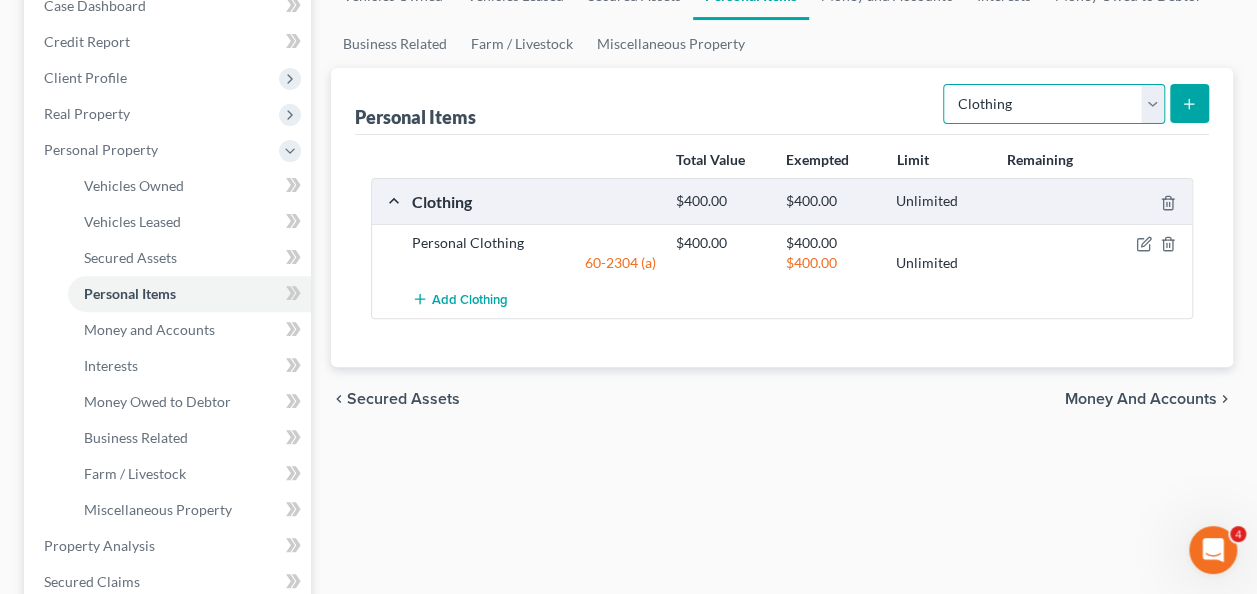 select on "electronics" 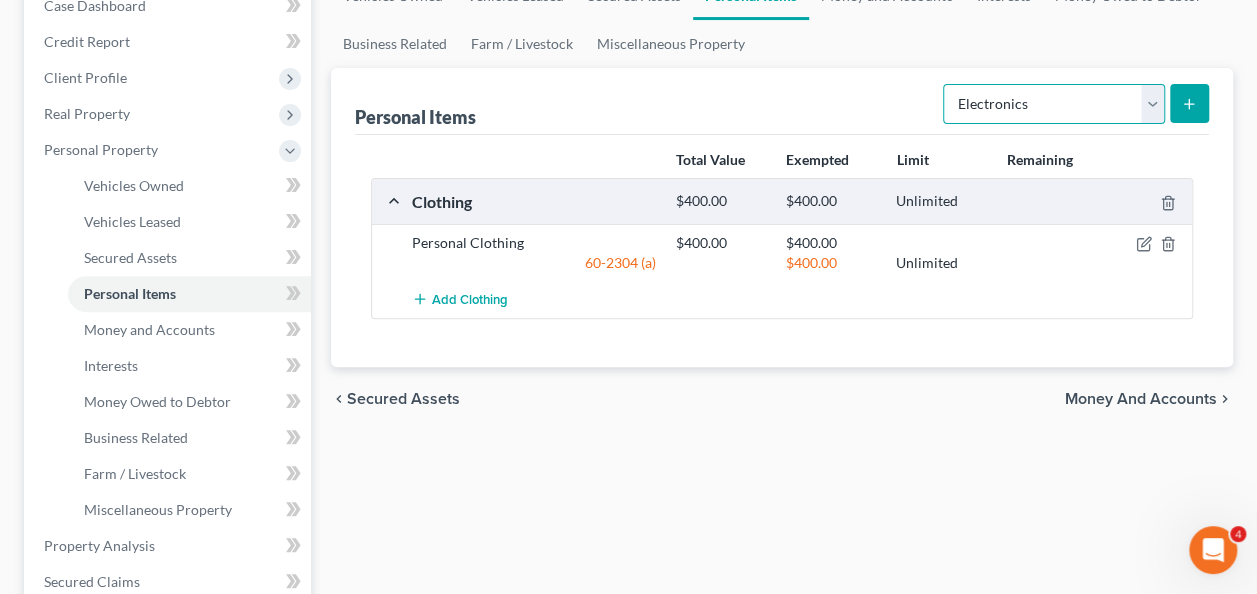 click on "Select Item Type Clothing Collectibles Of Value Electronics Firearms Household Goods Jewelry Other Pet(s) Sports & Hobby Equipment" at bounding box center [1054, 104] 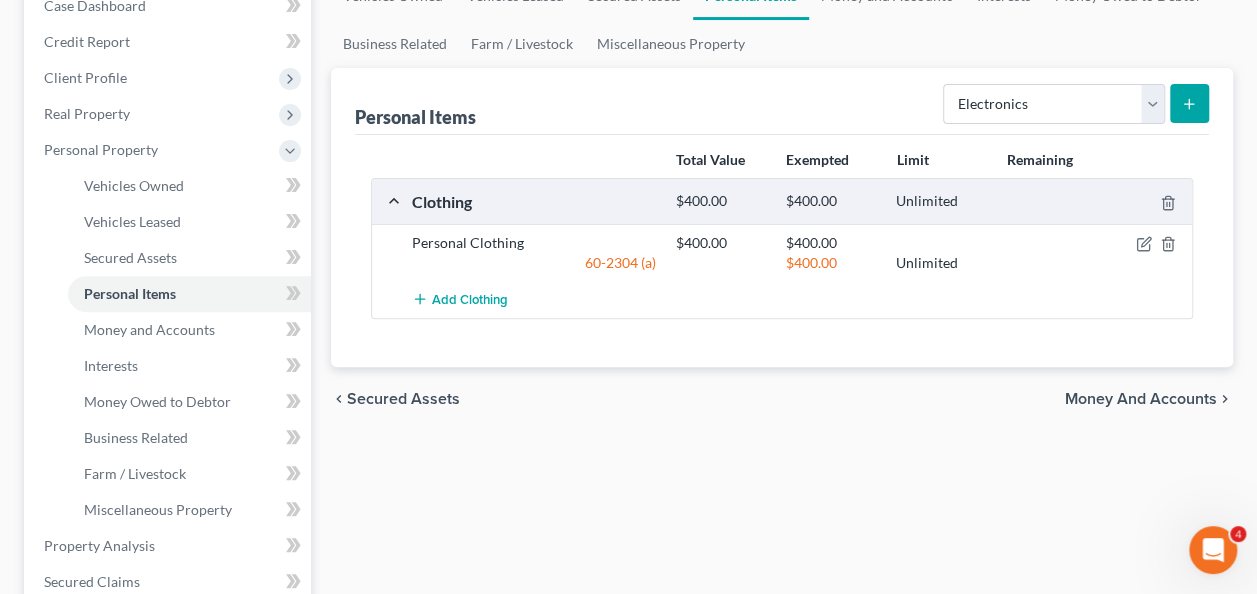 click 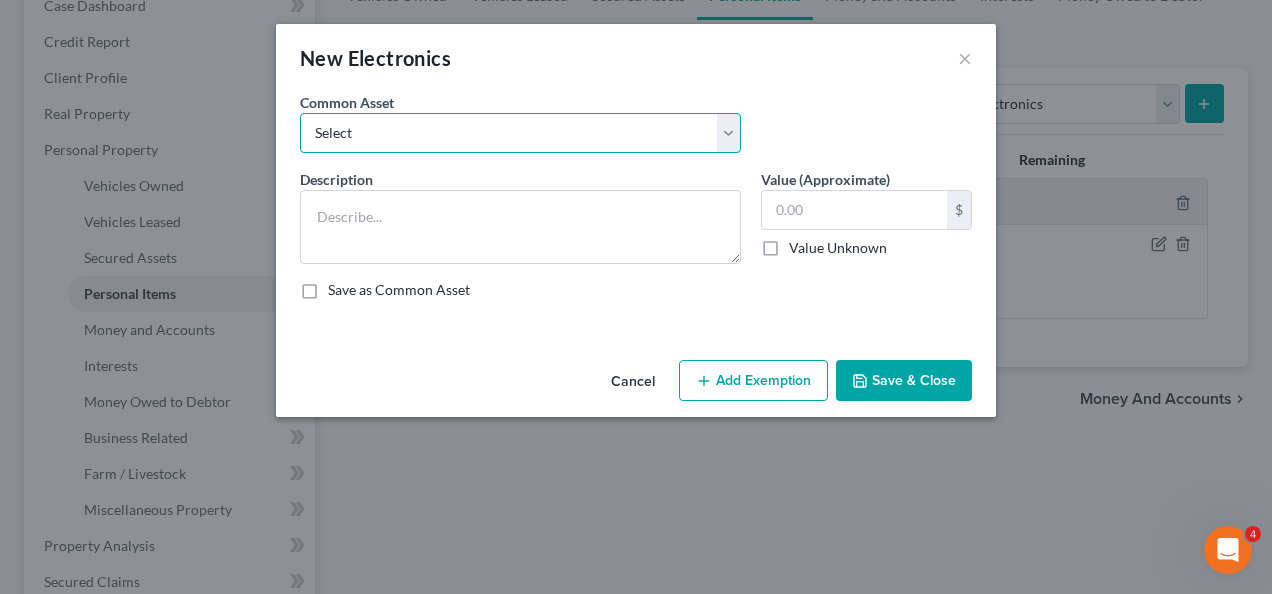 click on "Select Household Electronics" at bounding box center [520, 133] 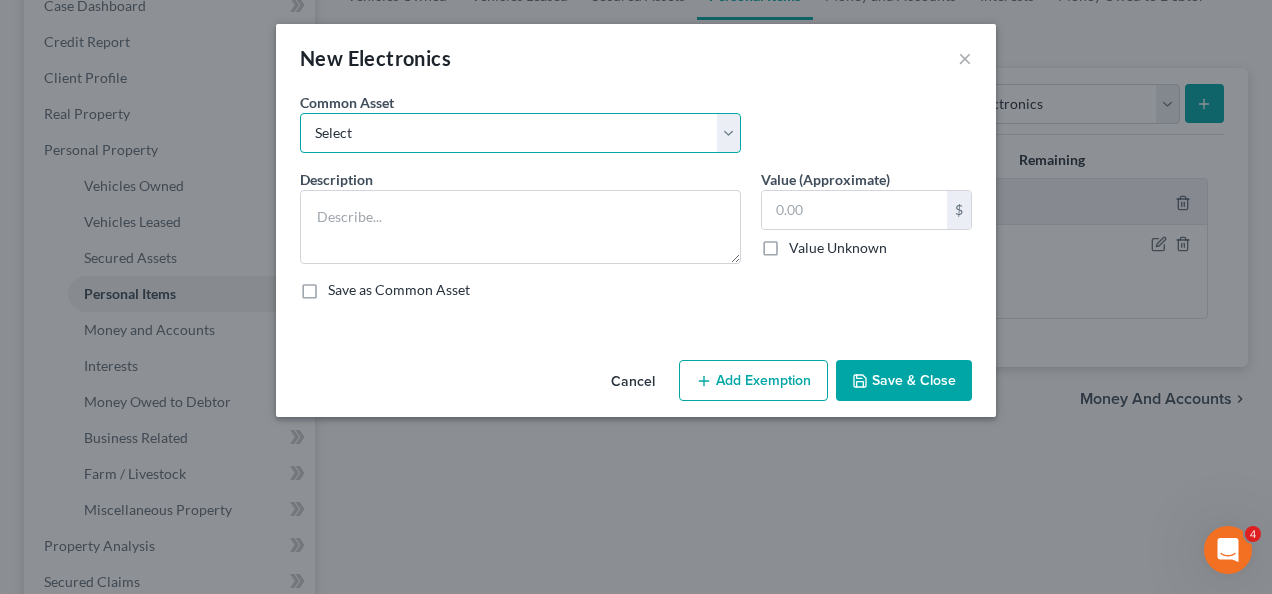 select on "0" 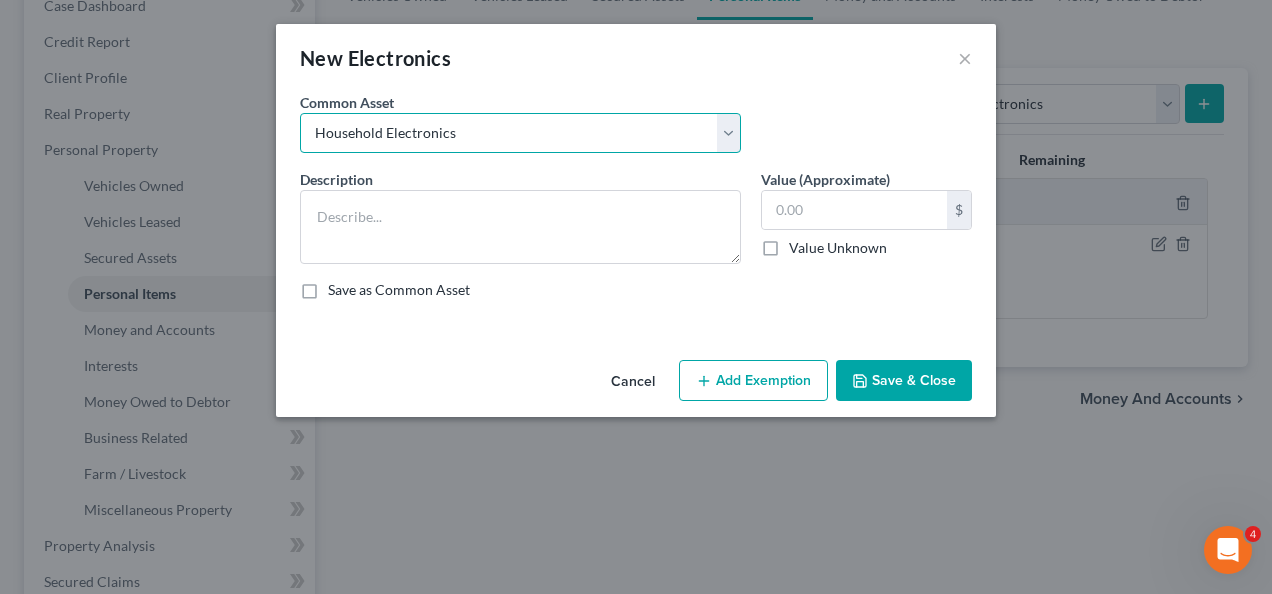 click on "Select Household Electronics" at bounding box center (520, 133) 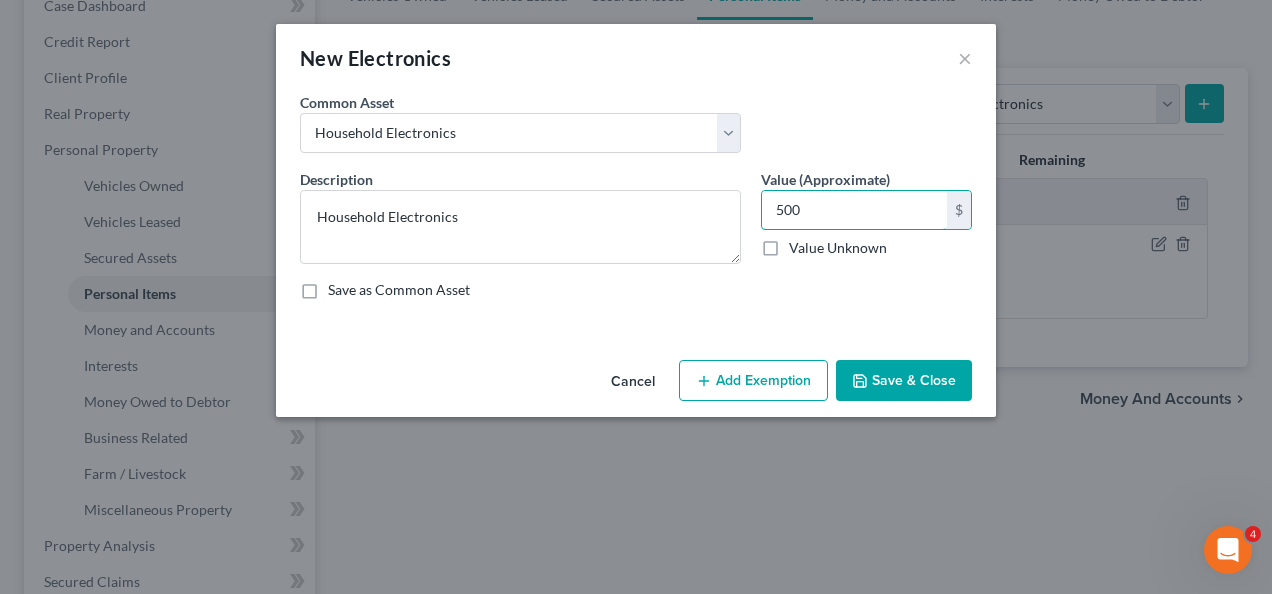 type on "500" 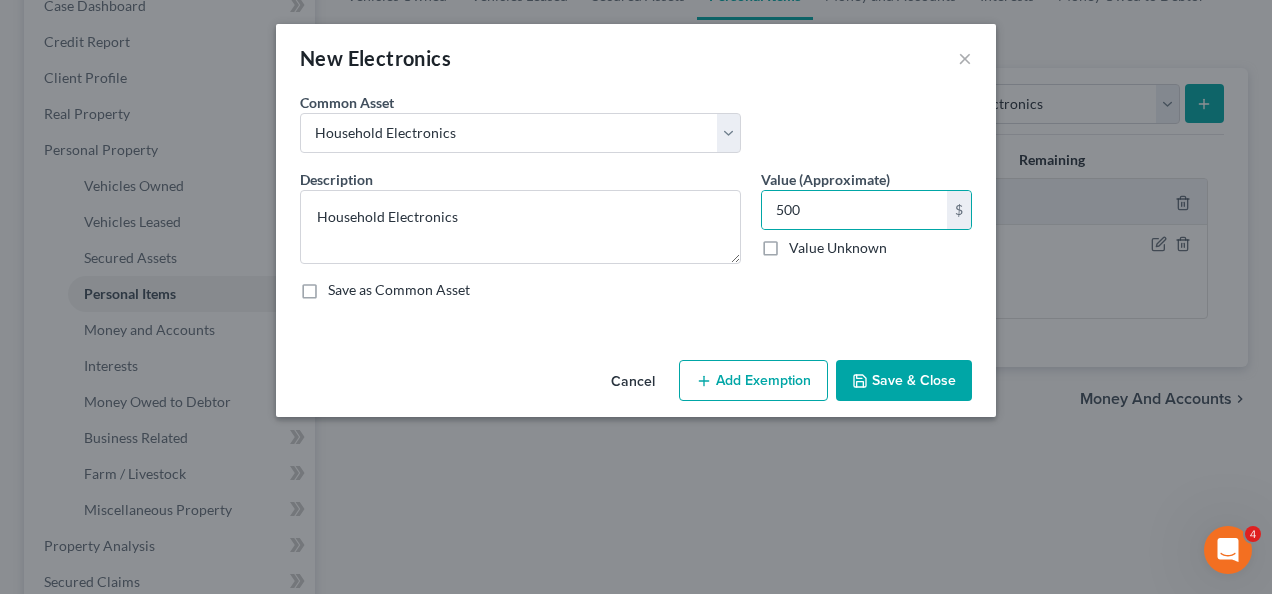 click on "Add Exemption" at bounding box center (753, 381) 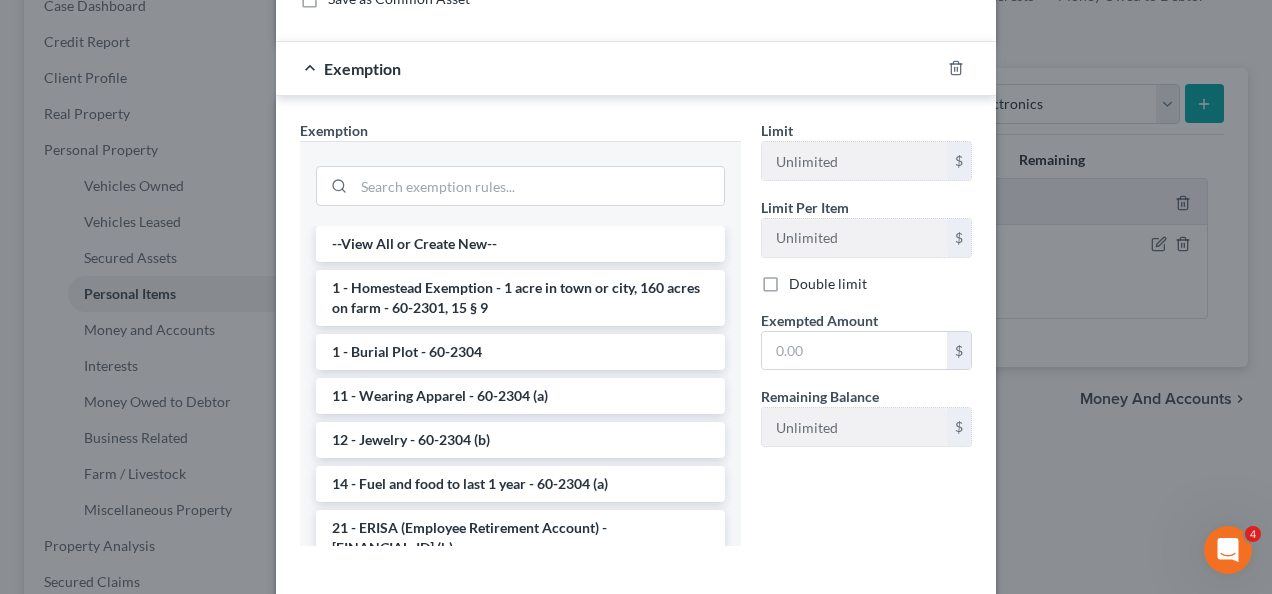 scroll, scrollTop: 322, scrollLeft: 0, axis: vertical 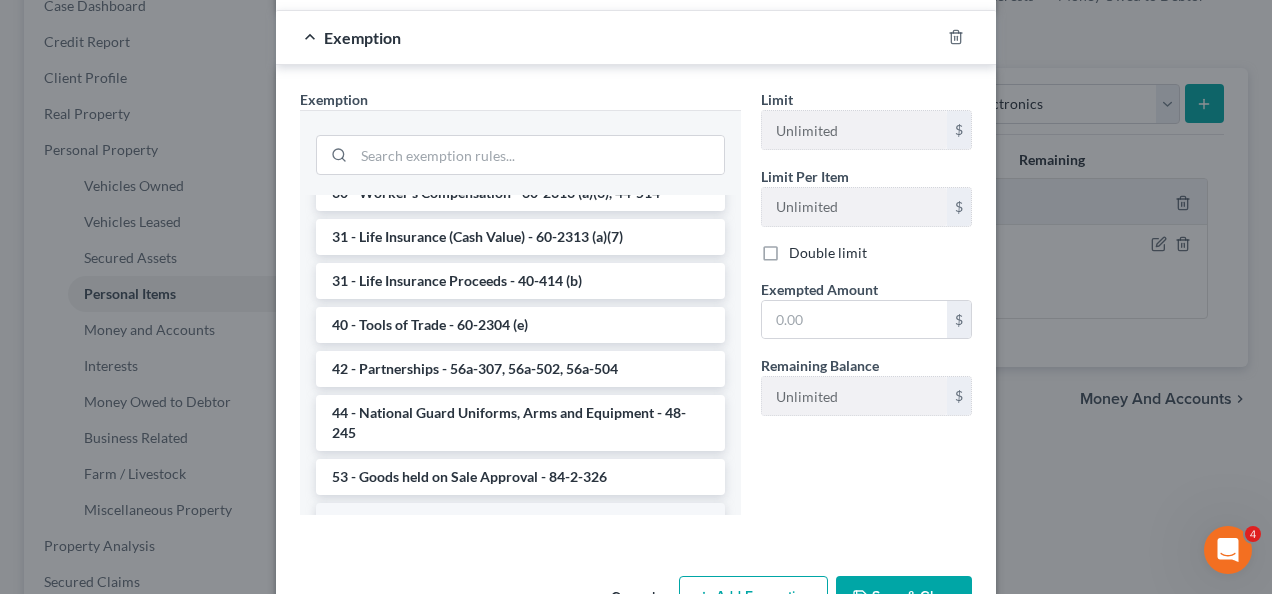 click on "6 - Household Goods and Furnishings - 60-2304 (a)" at bounding box center [520, 521] 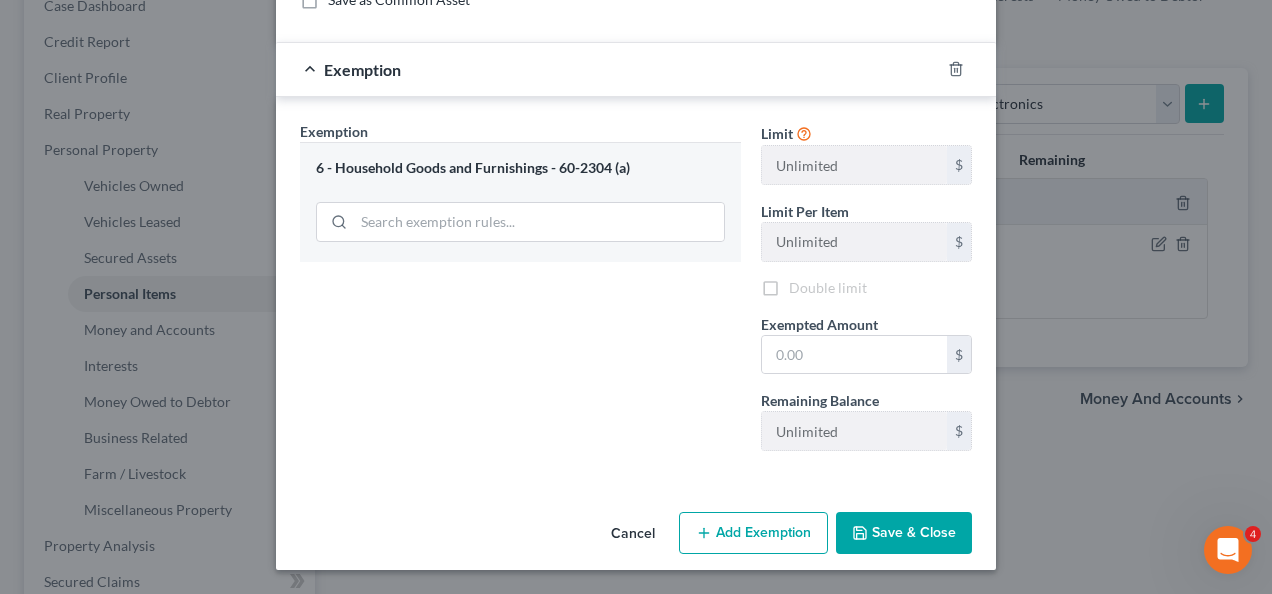 scroll, scrollTop: 285, scrollLeft: 0, axis: vertical 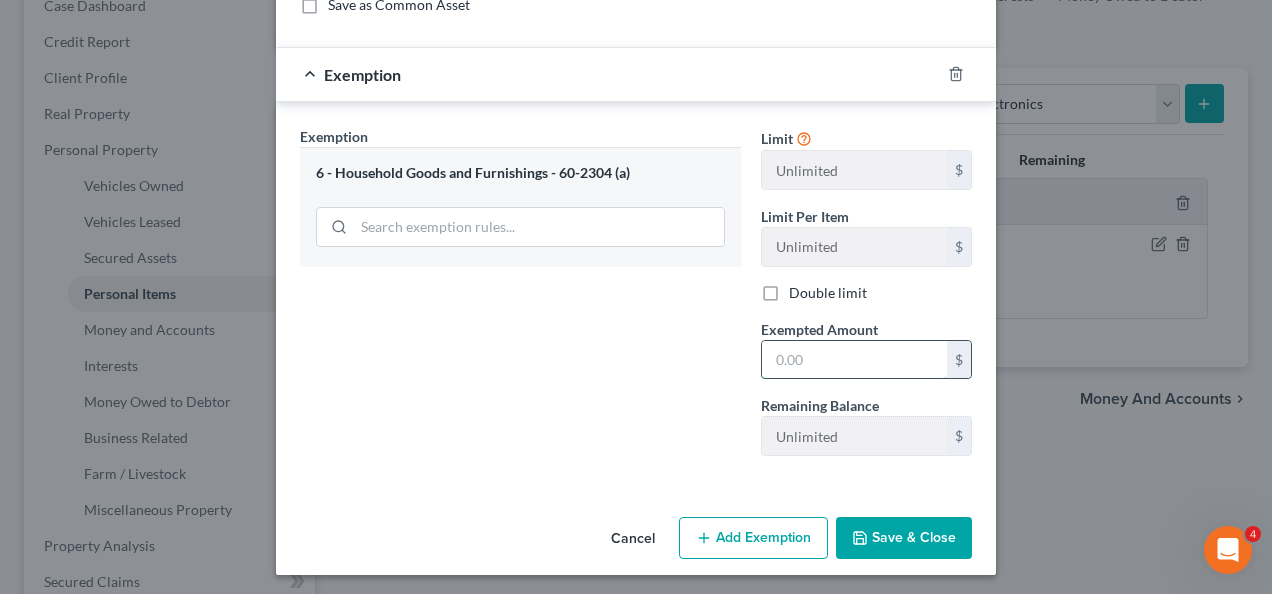 click at bounding box center [854, 360] 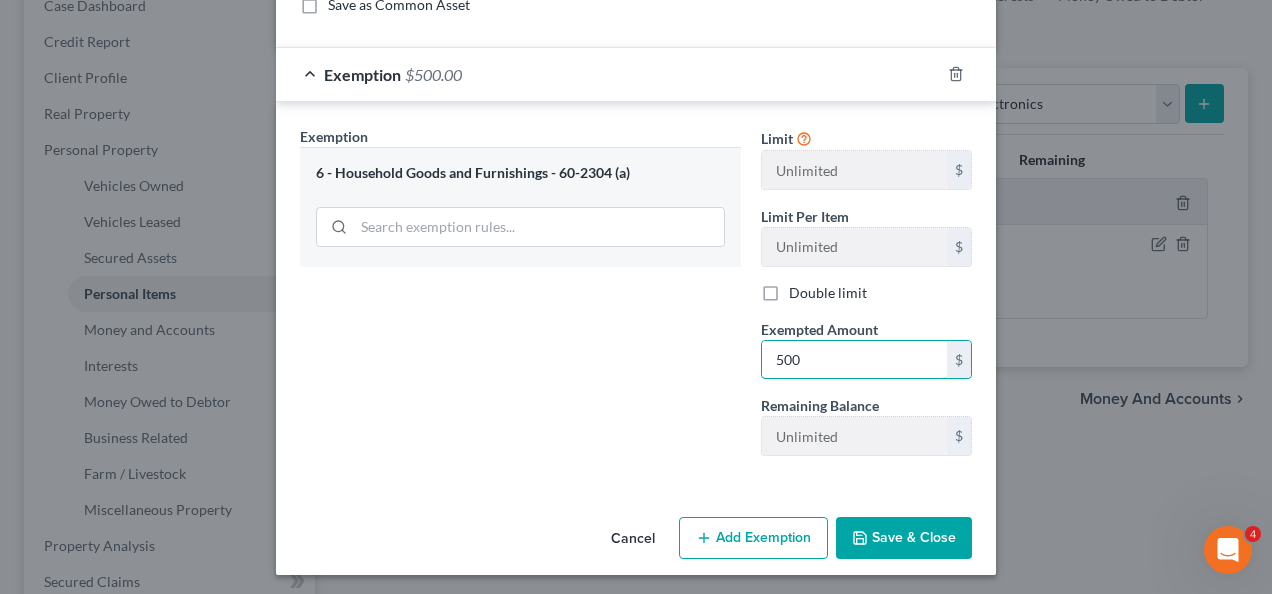 type on "500" 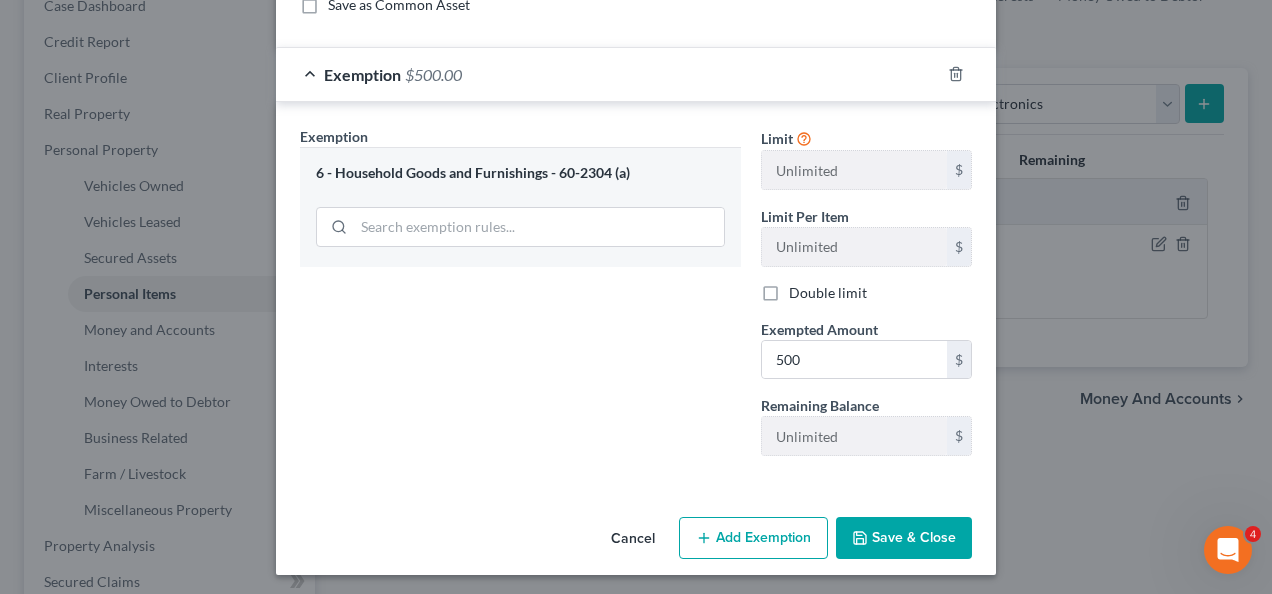 click on "Save & Close" at bounding box center (904, 538) 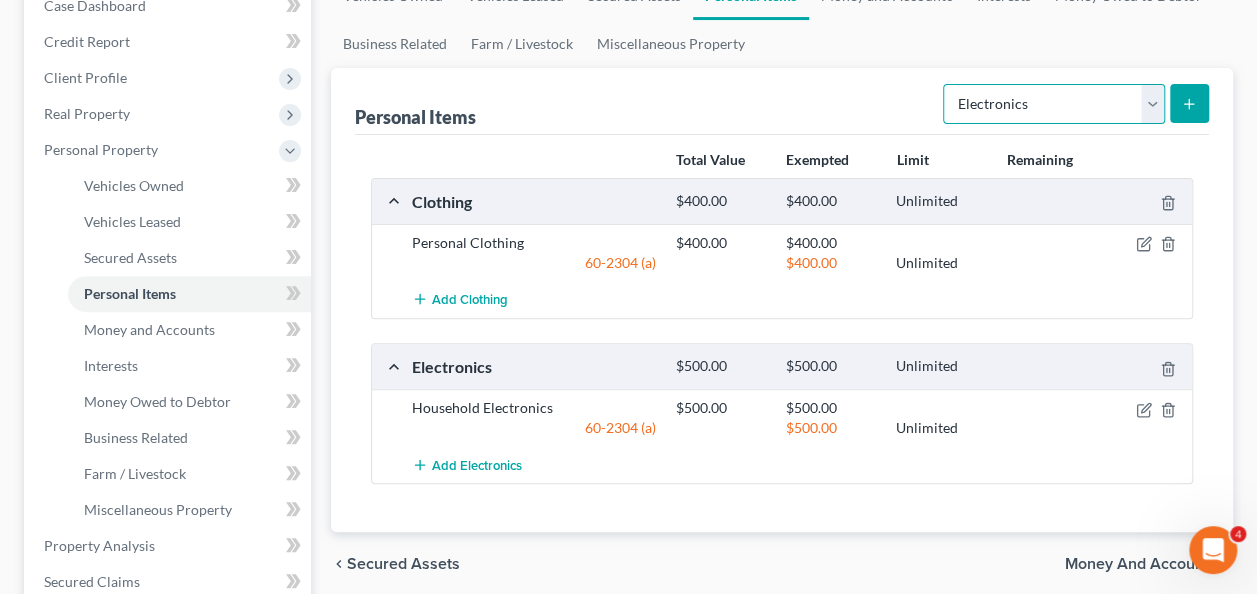 click on "Select Item Type Clothing Collectibles Of Value Electronics Firearms Household Goods Jewelry Other Pet(s) Sports & Hobby Equipment" at bounding box center (1054, 104) 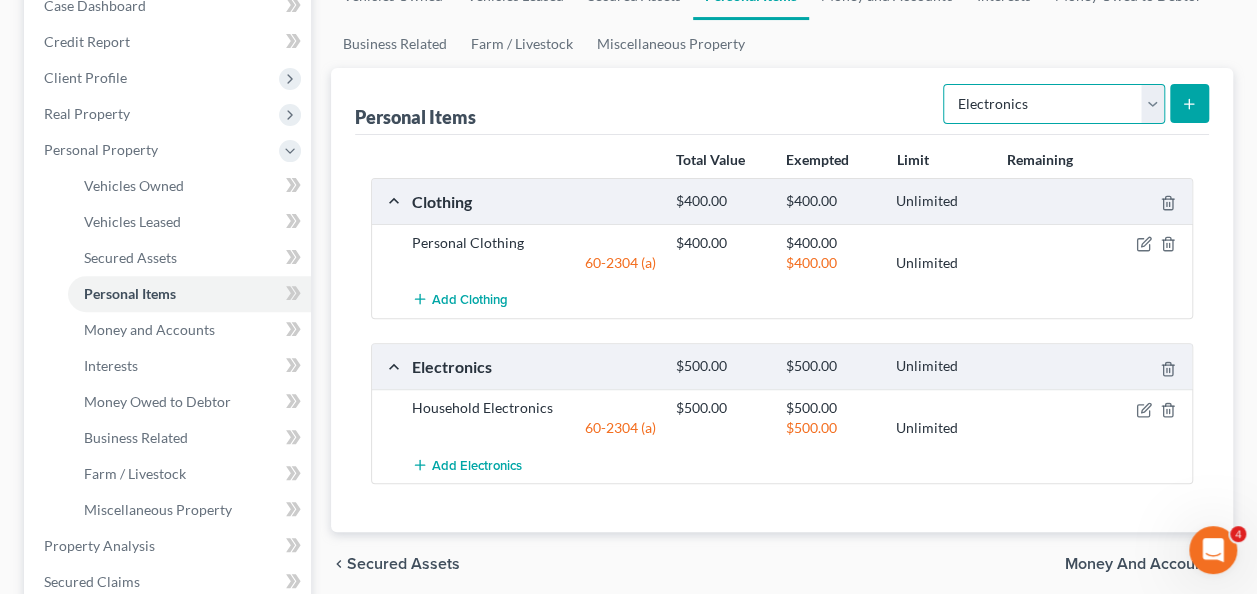 select on "household_goods" 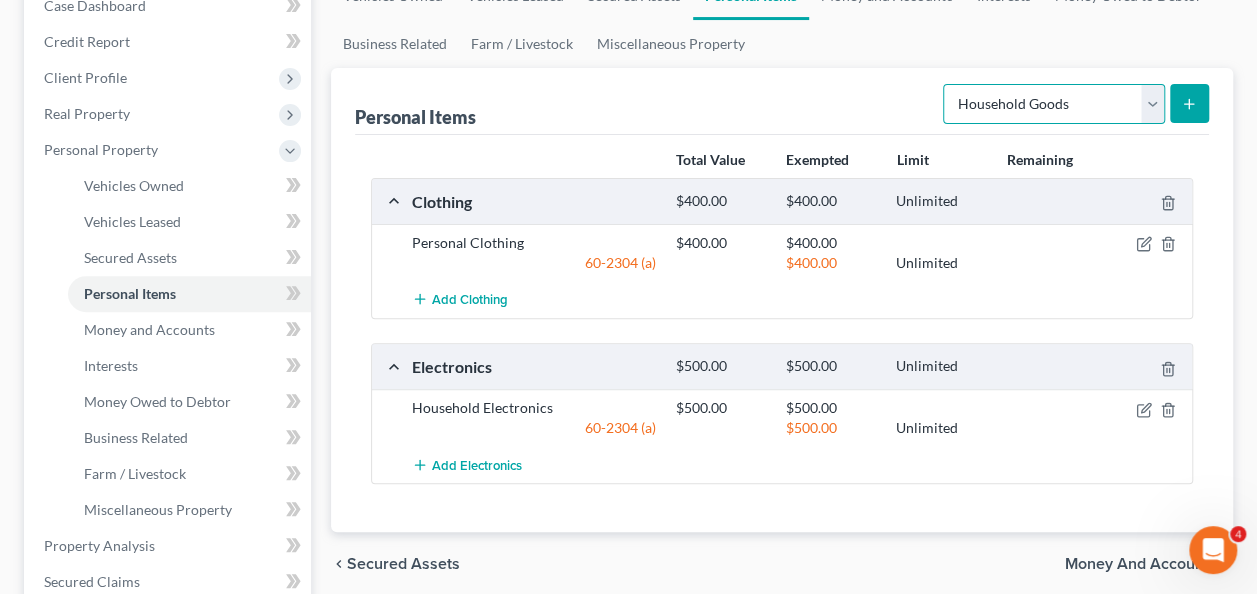 click on "Select Item Type Clothing Collectibles Of Value Electronics Firearms Household Goods Jewelry Other Pet(s) Sports & Hobby Equipment" at bounding box center (1054, 104) 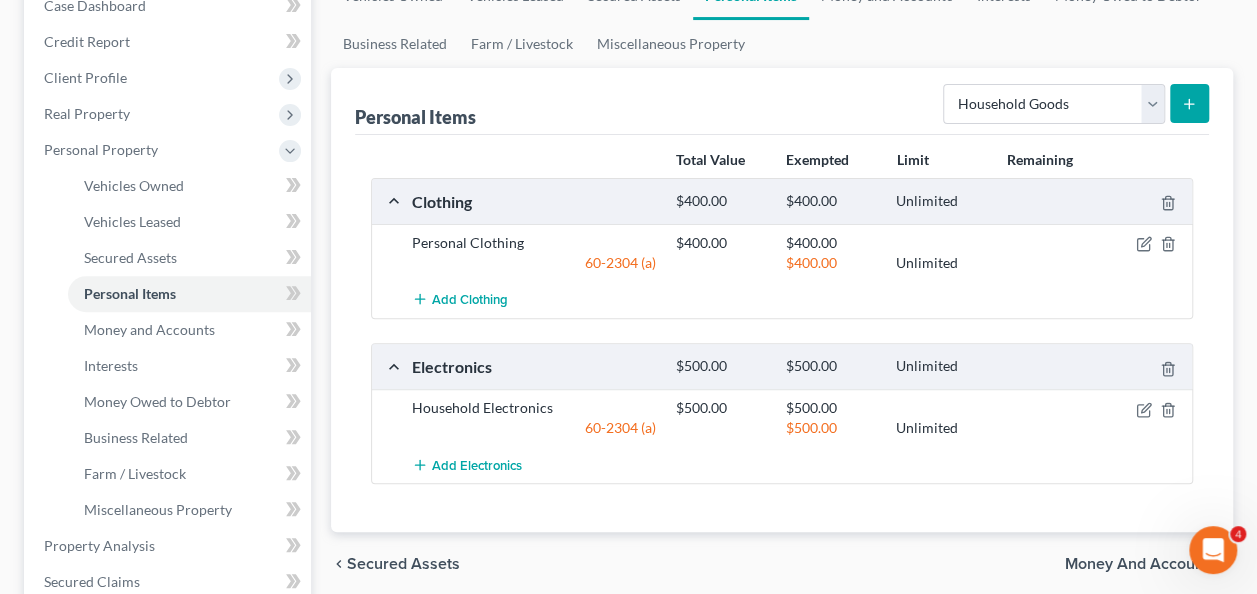 click at bounding box center [1189, 103] 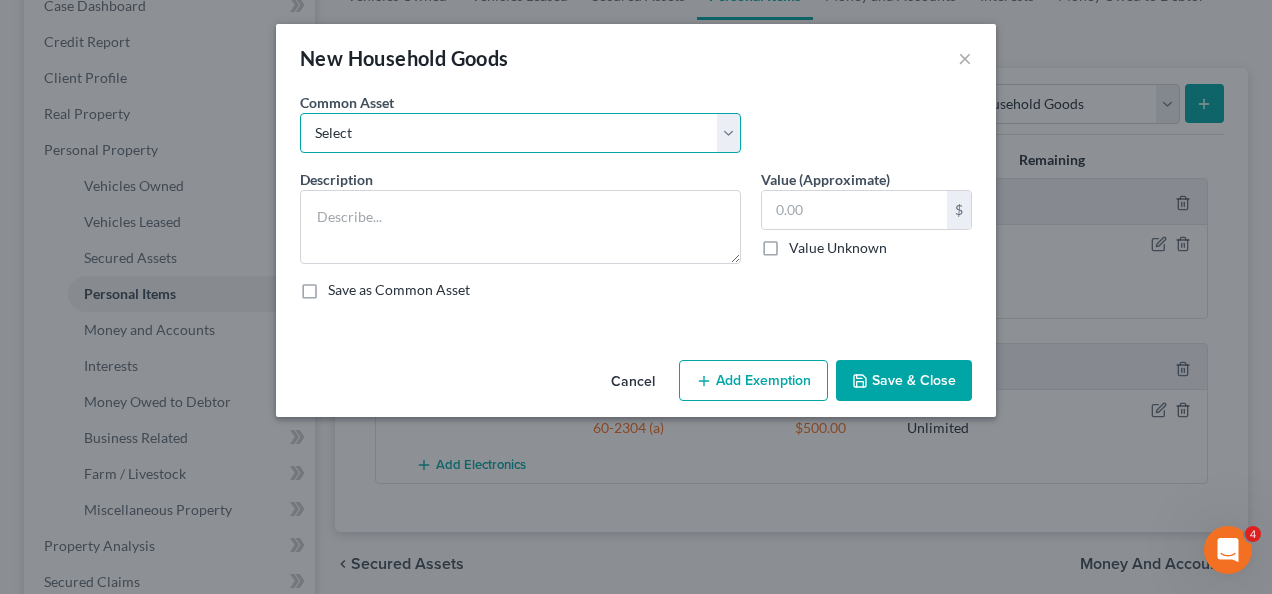 click on "Select Household Goods" at bounding box center (520, 133) 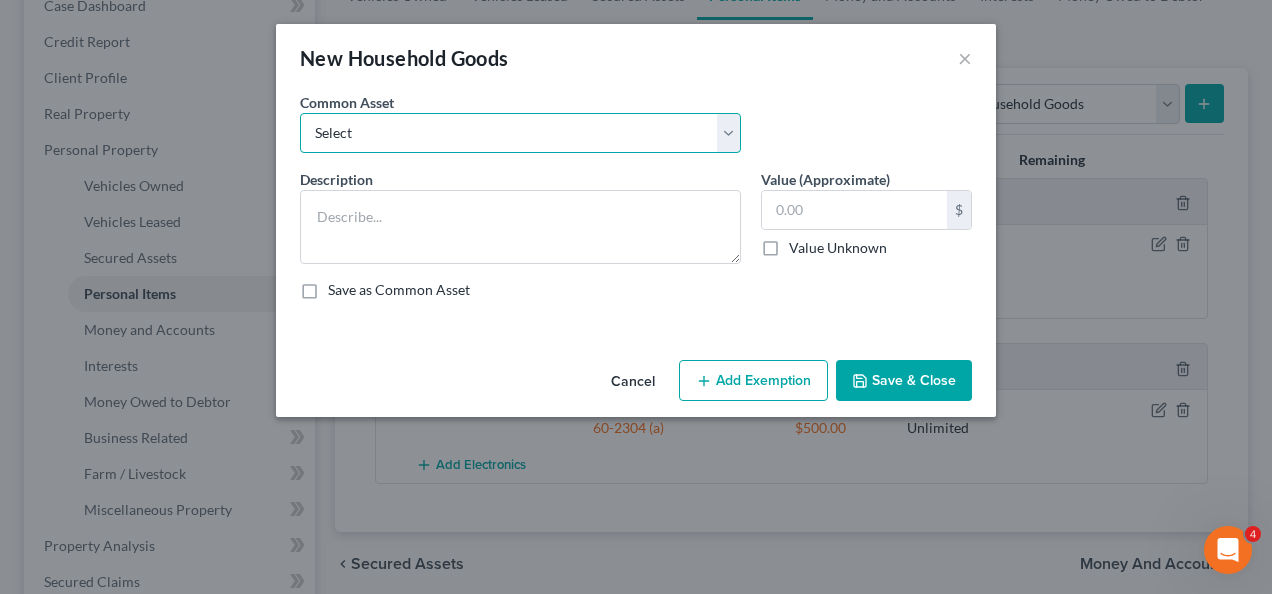 select on "0" 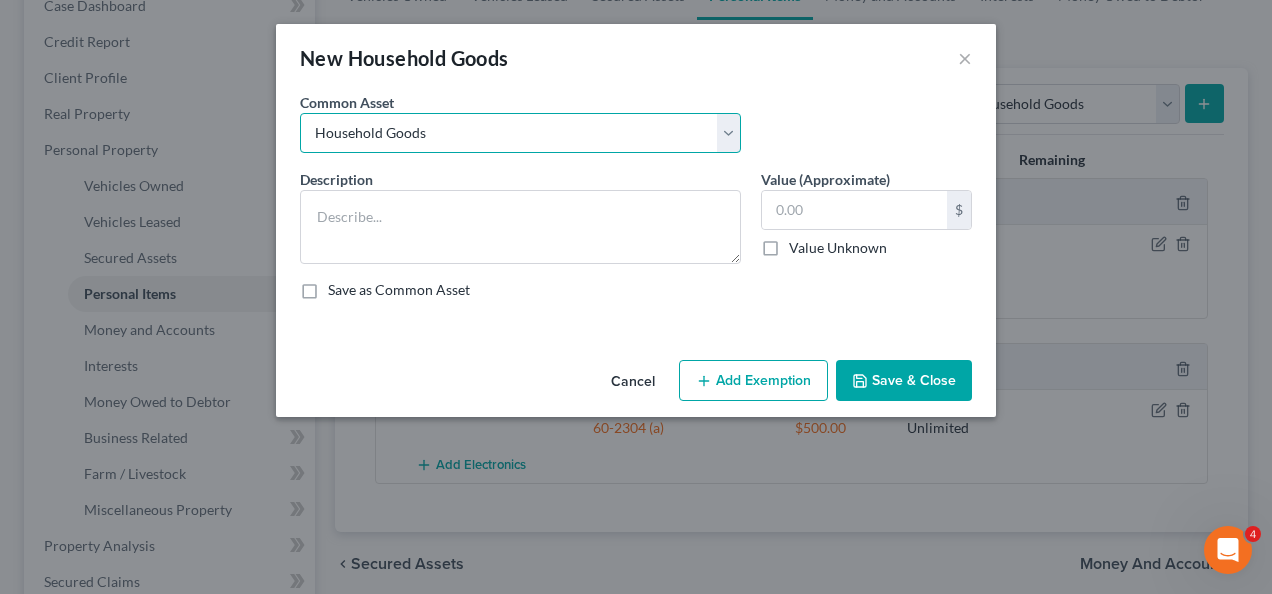 click on "Select Household Goods" at bounding box center (520, 133) 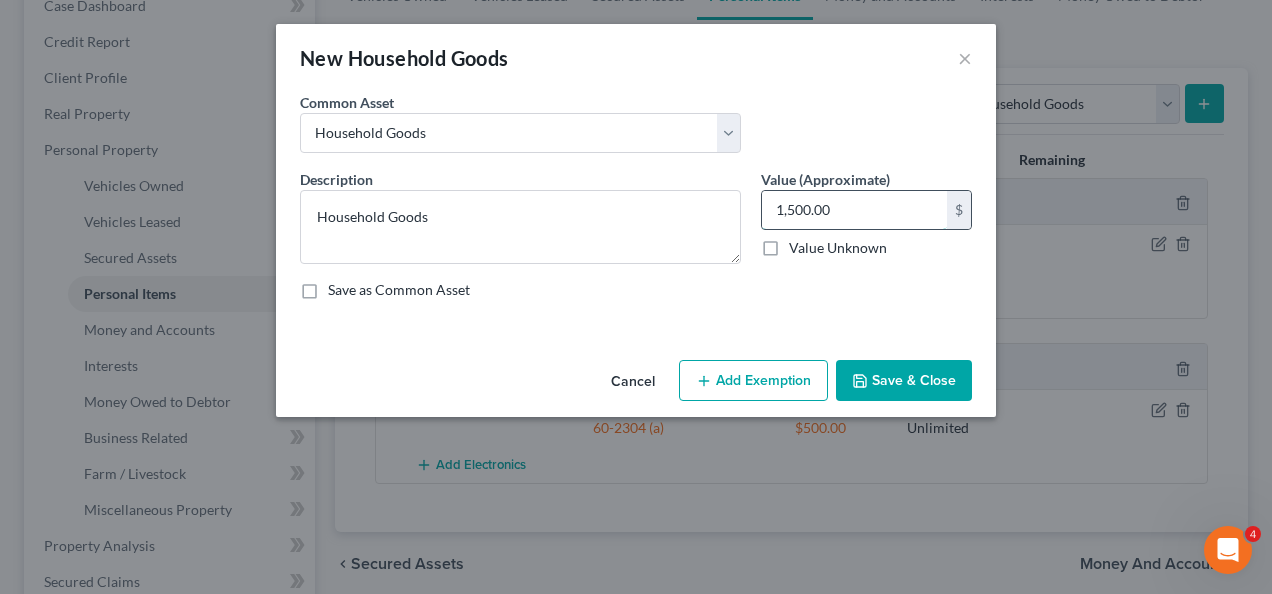 type 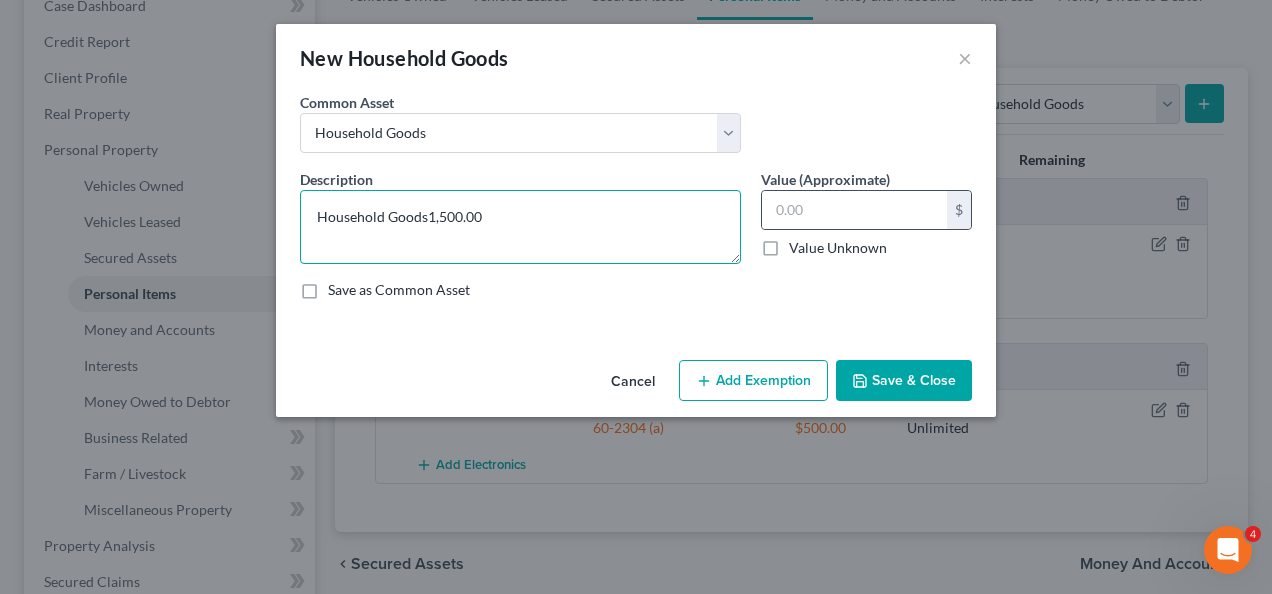 type on "Household Goods" 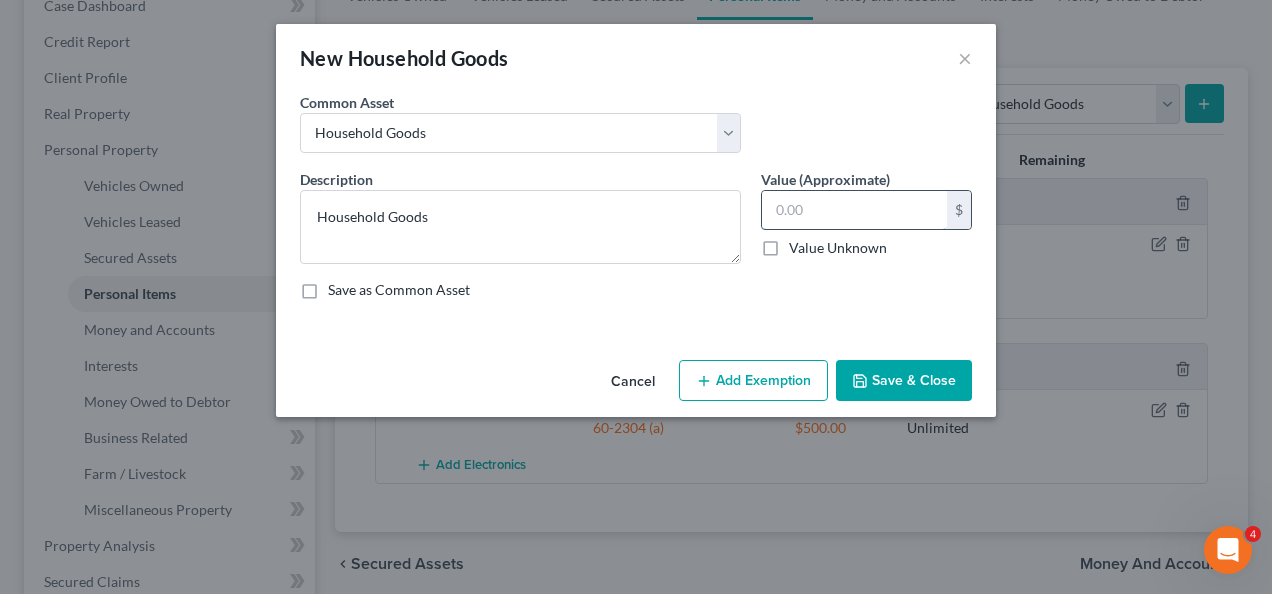 click at bounding box center (854, 210) 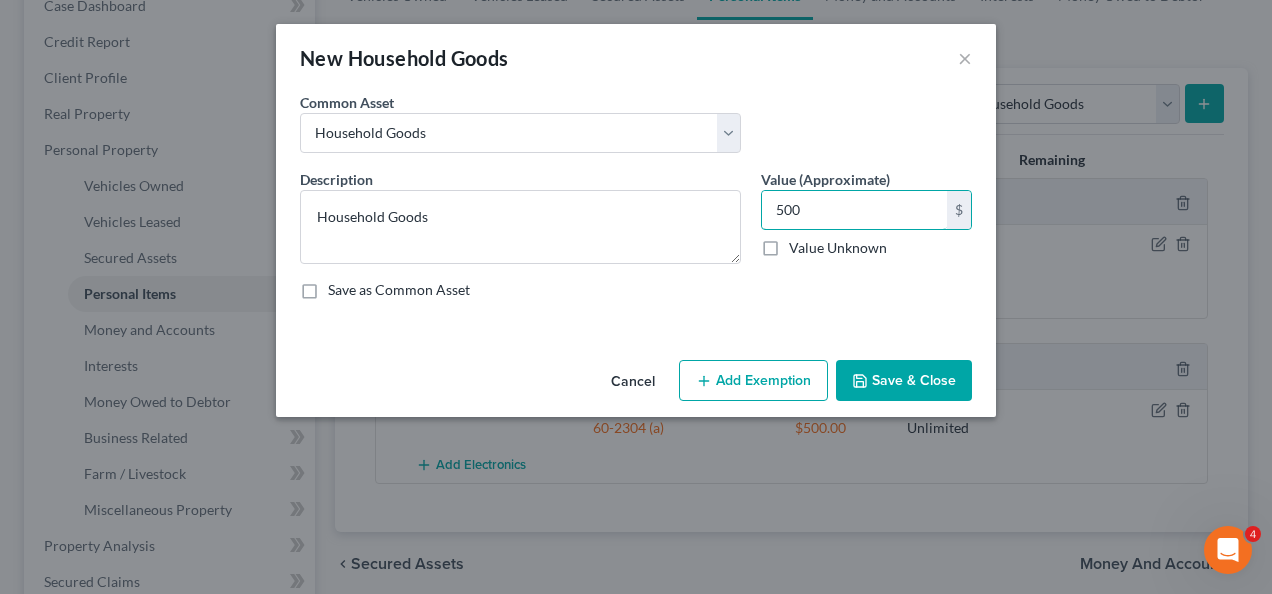 type on "500" 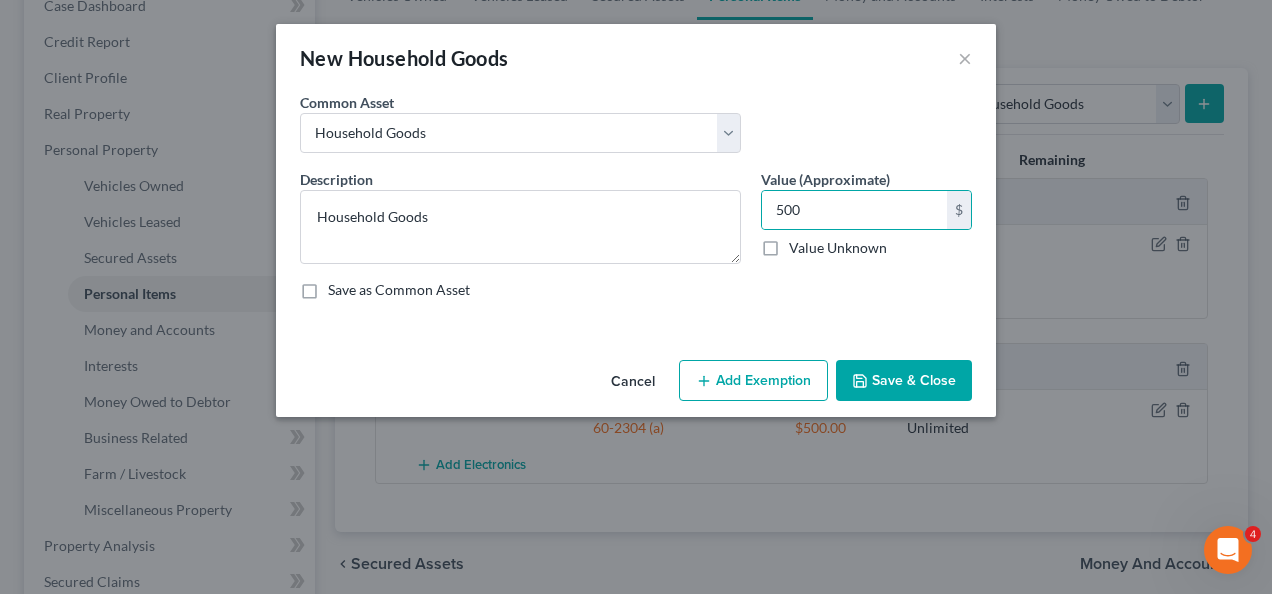 click on "Add Exemption" at bounding box center [753, 381] 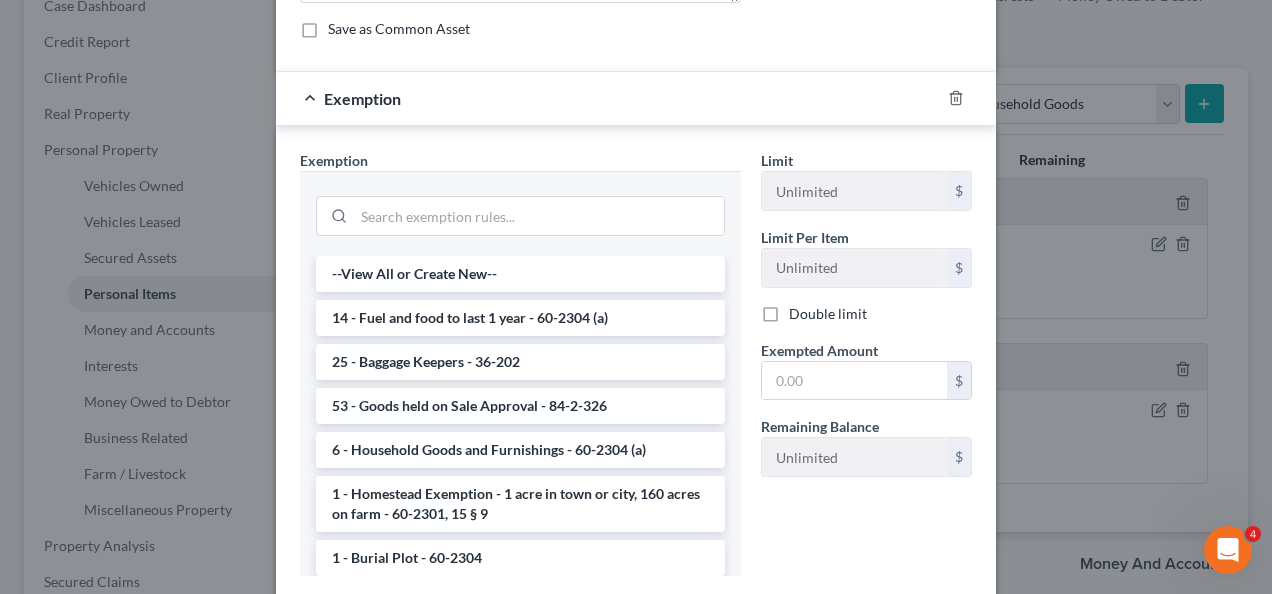 scroll, scrollTop: 332, scrollLeft: 0, axis: vertical 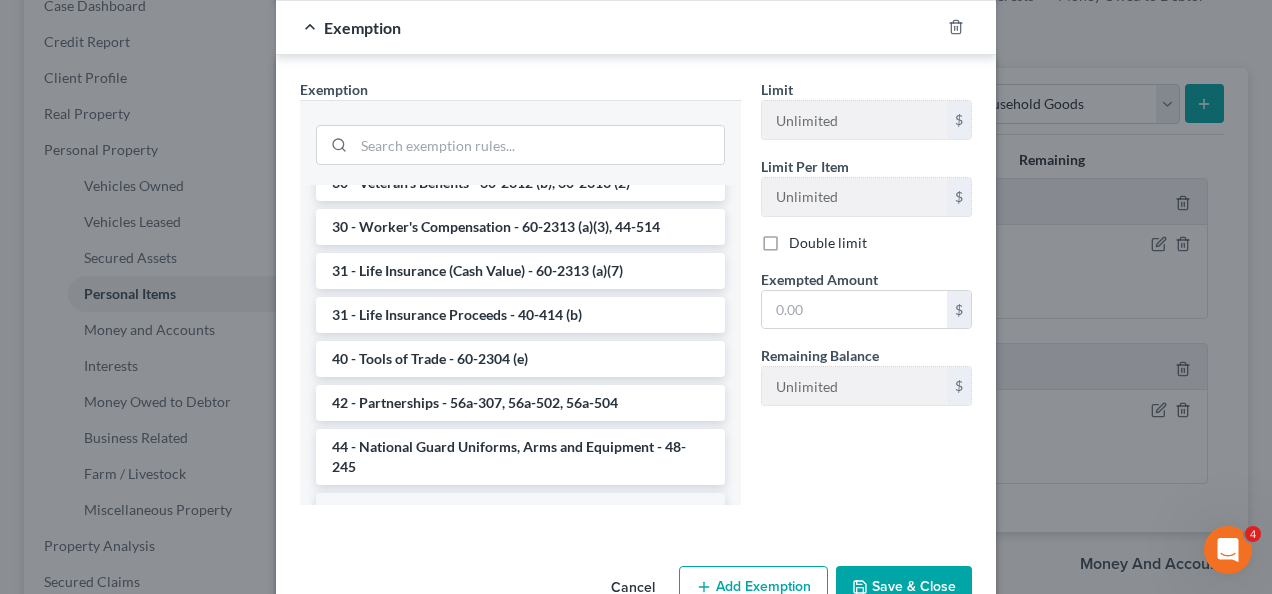 click on "6 - Household Goods and Furnishings - 60-2304 (a)" at bounding box center (520, 511) 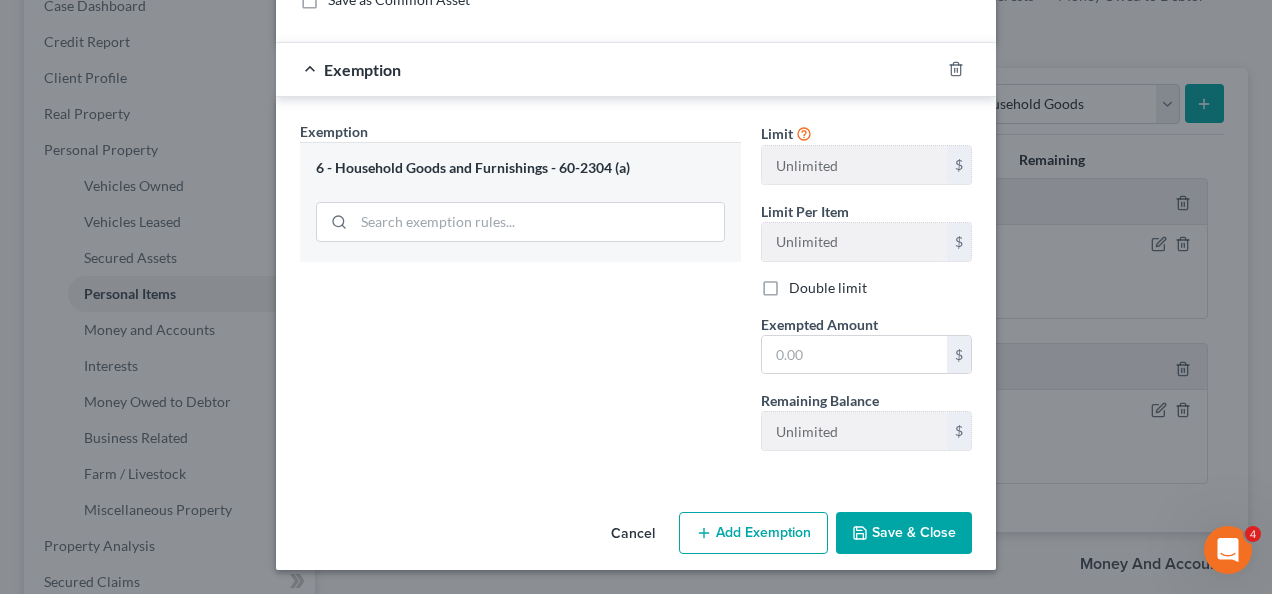 scroll, scrollTop: 285, scrollLeft: 0, axis: vertical 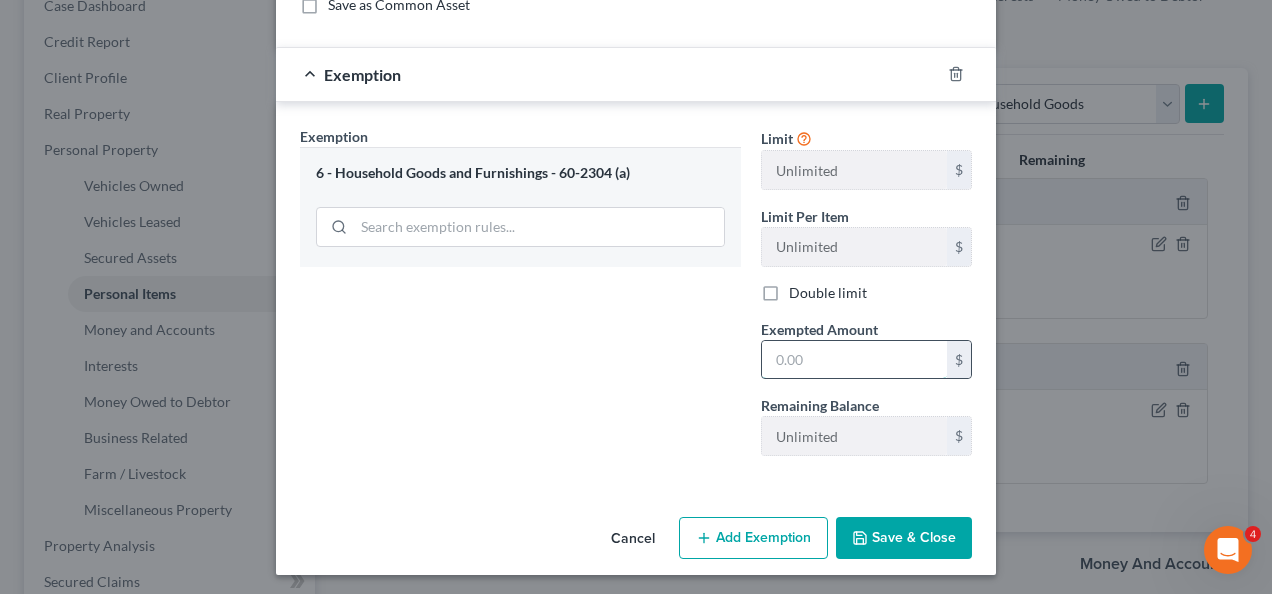 click at bounding box center [854, 360] 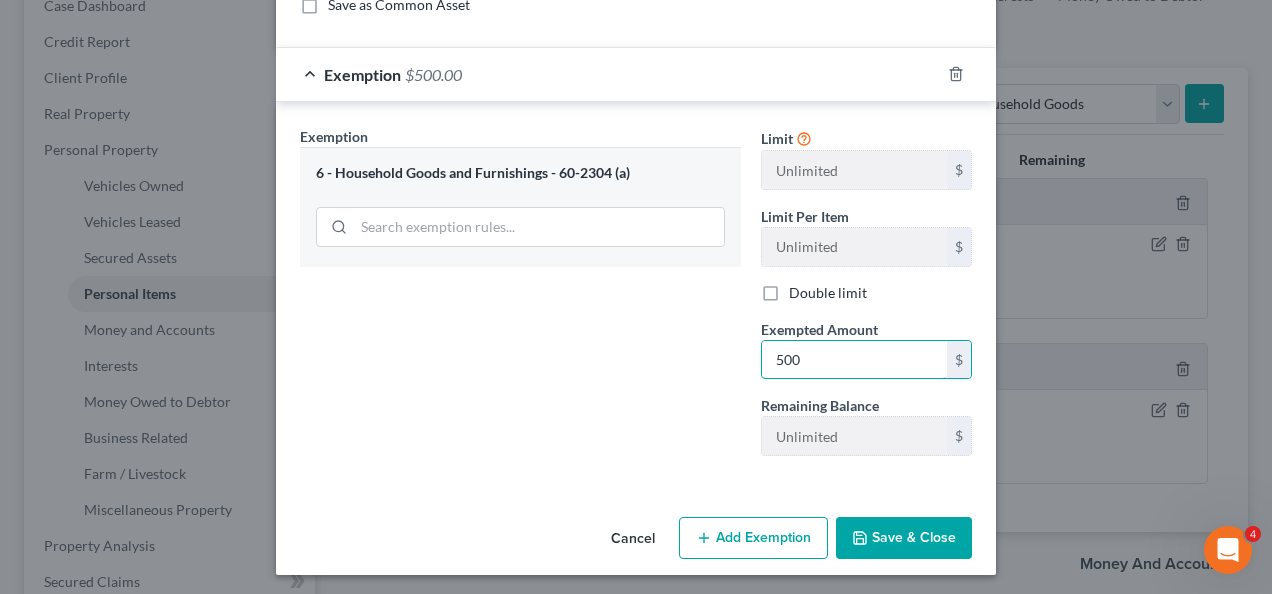 type on "500" 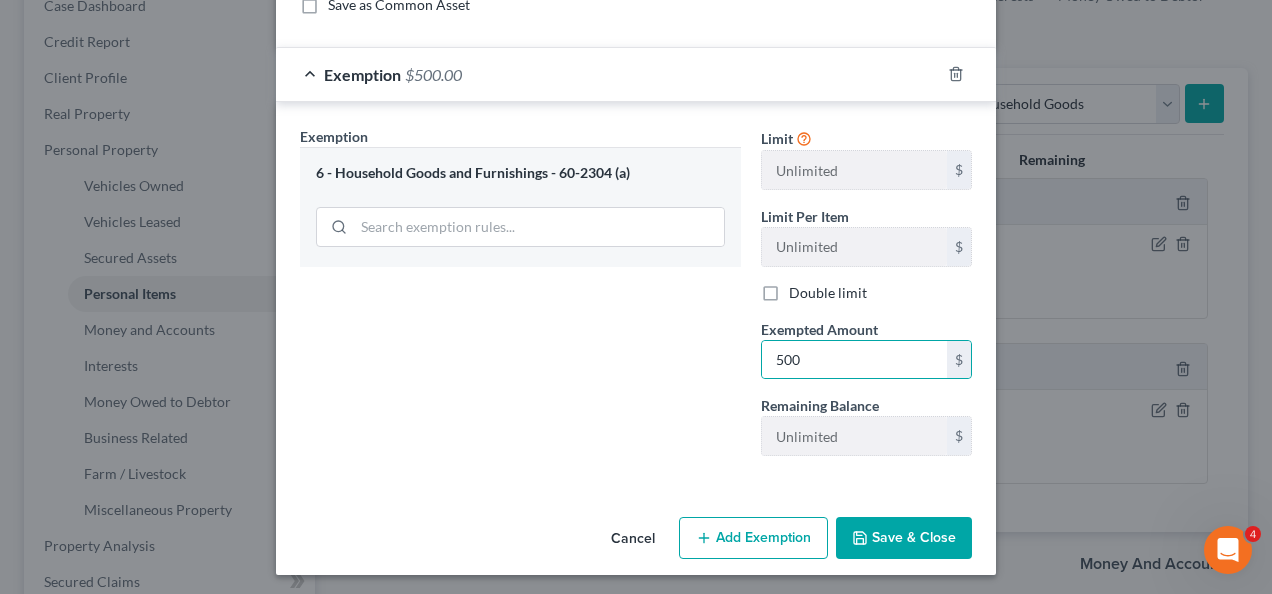 click on "Save & Close" at bounding box center (904, 538) 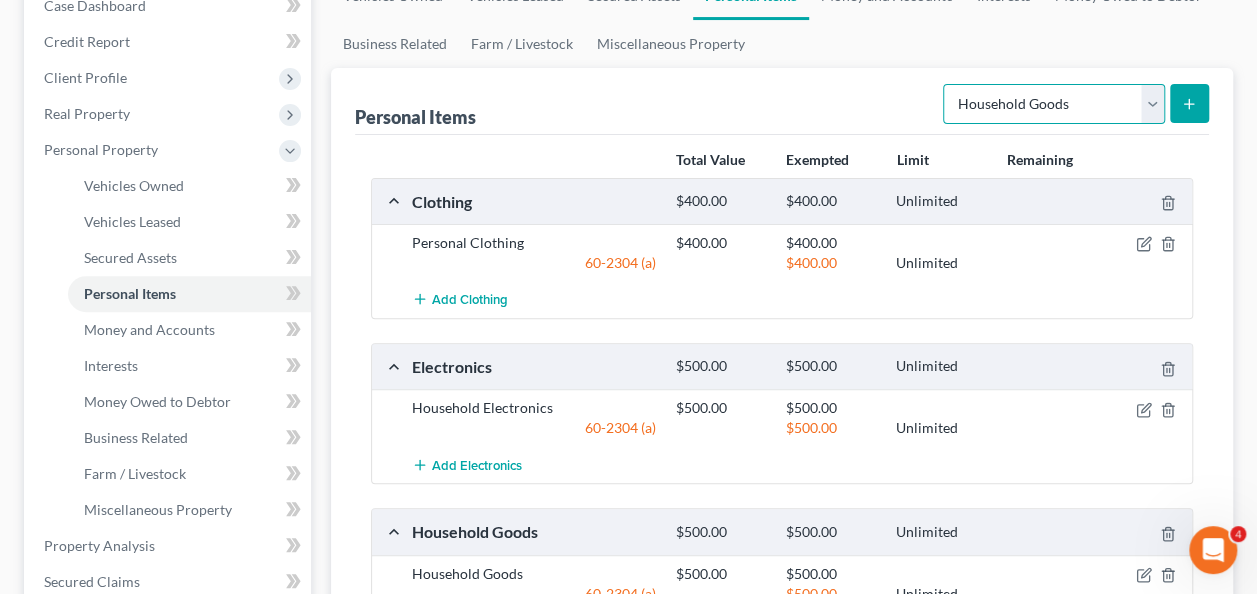 click on "Select Item Type Clothing Collectibles Of Value Electronics Firearms Household Goods Jewelry Other Pet(s) Sports & Hobby Equipment" at bounding box center (1054, 104) 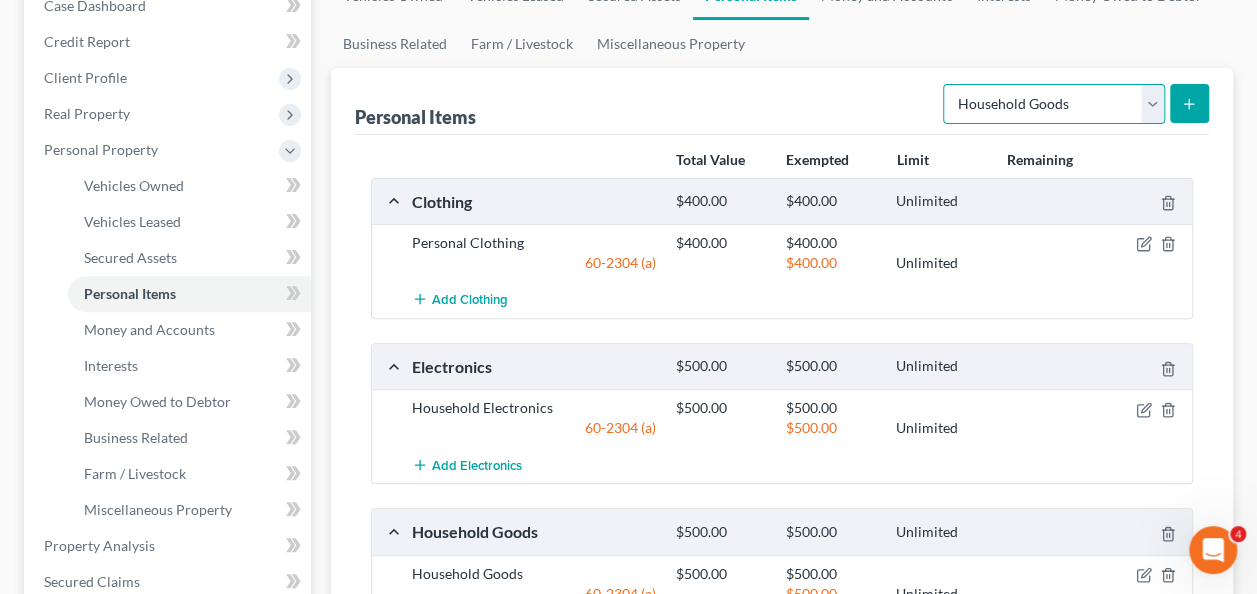select on "jewelry" 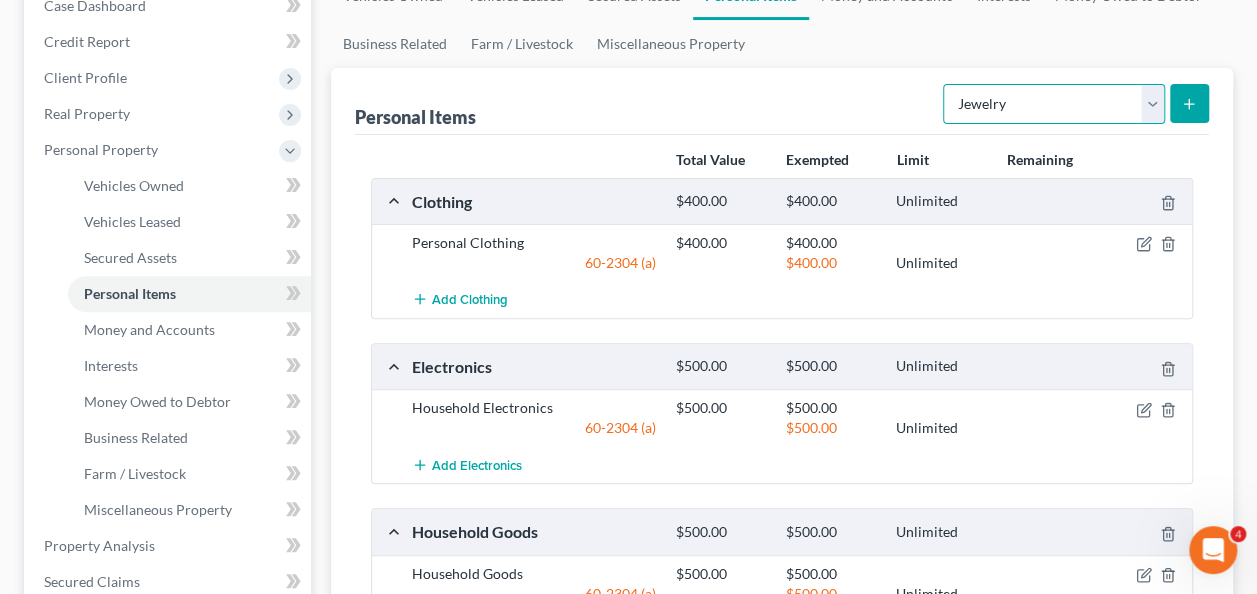 click on "Select Item Type Clothing Collectibles Of Value Electronics Firearms Household Goods Jewelry Other Pet(s) Sports & Hobby Equipment" at bounding box center [1054, 104] 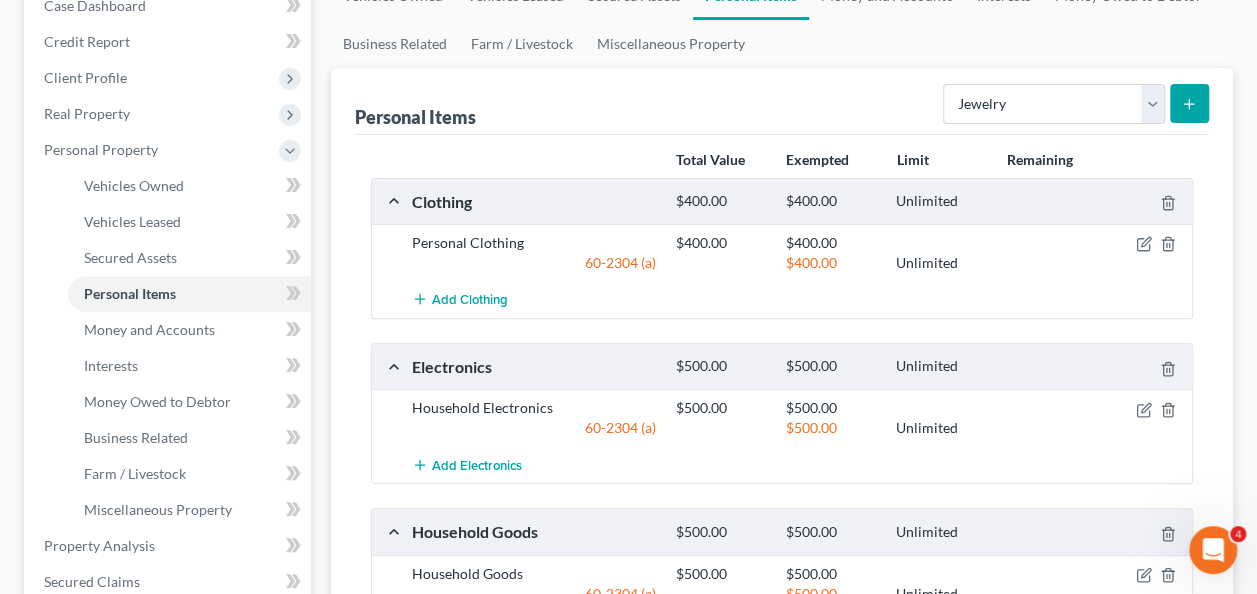 click 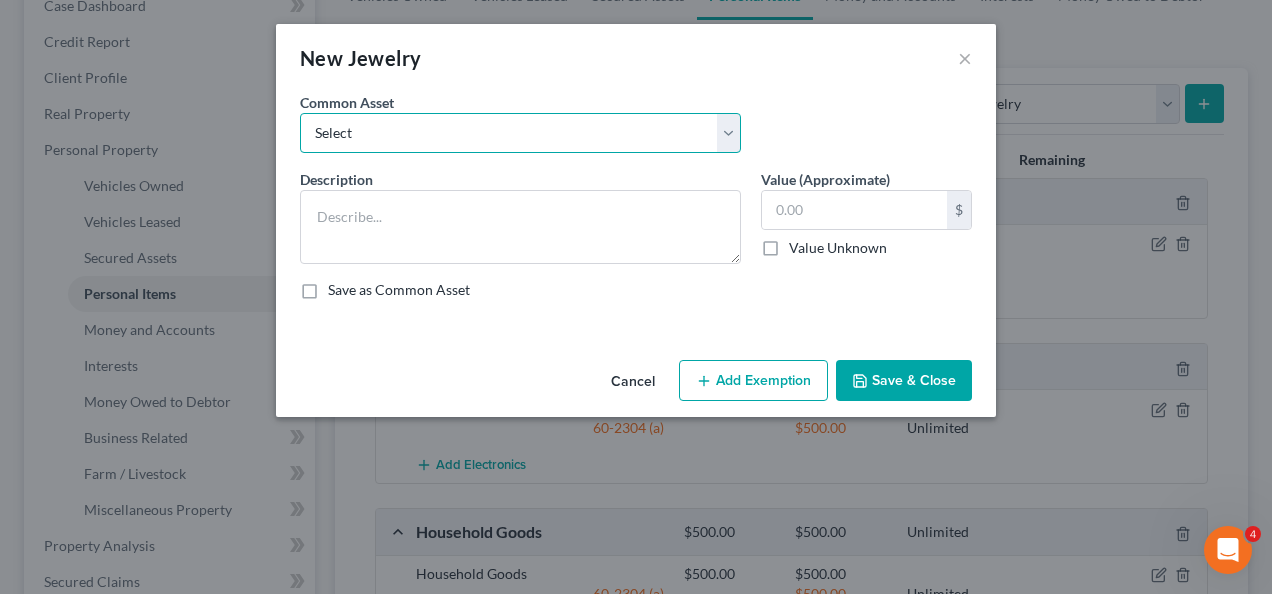 click on "Select Personal Jewelry" at bounding box center (520, 133) 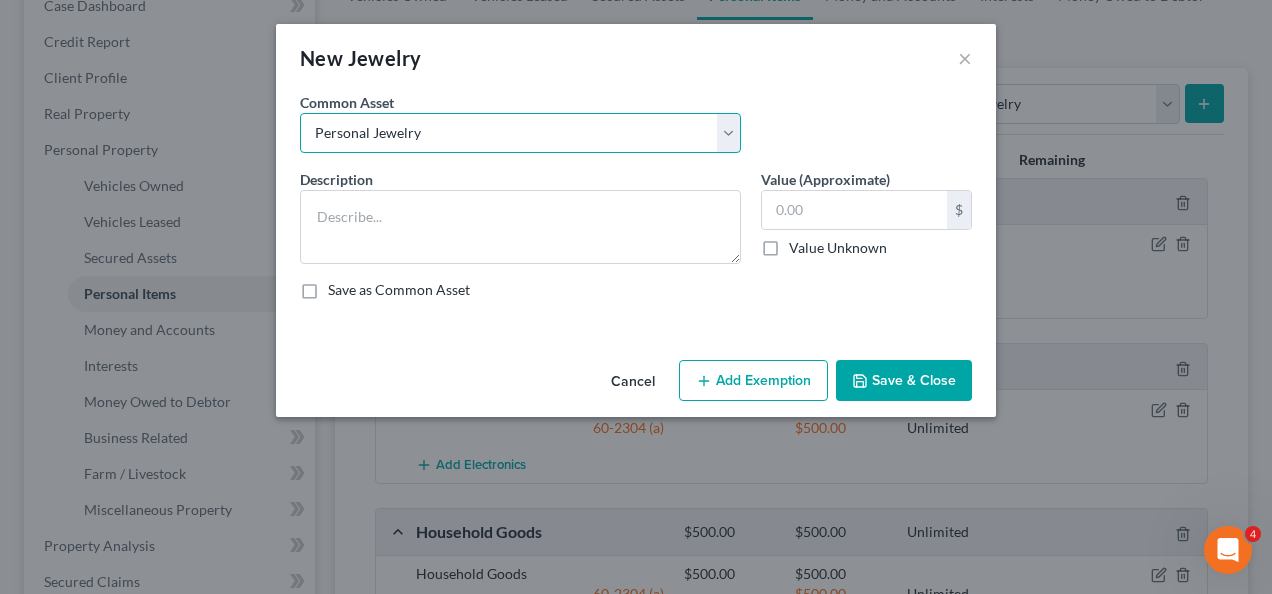 click on "Select Personal Jewelry" at bounding box center (520, 133) 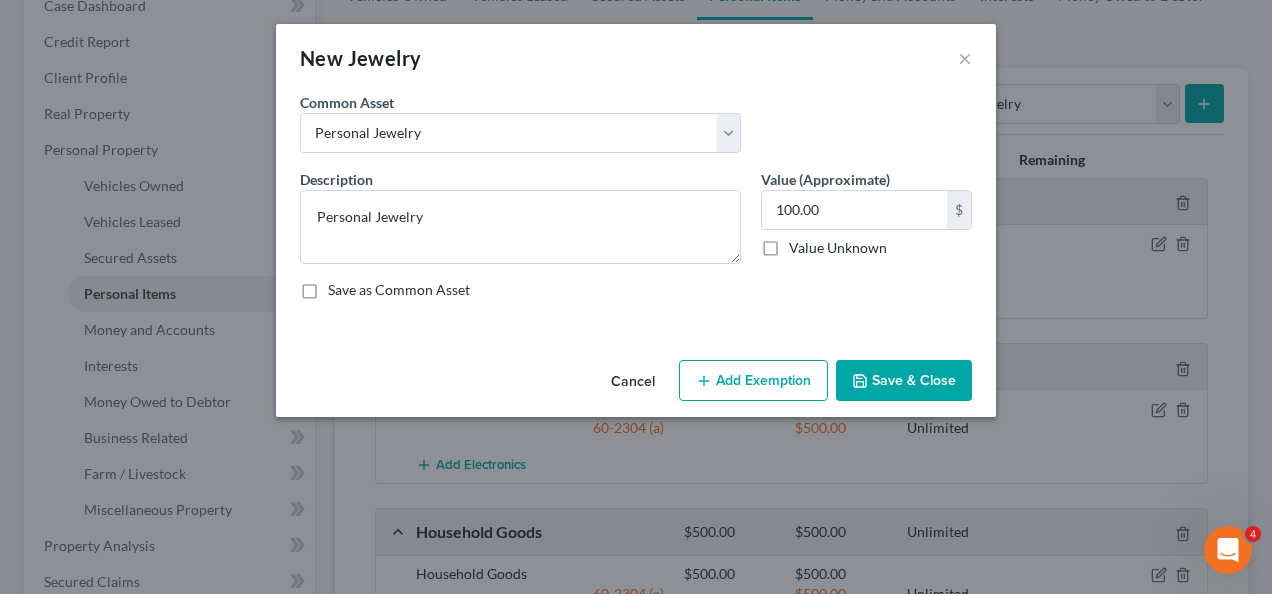 click on "Add Exemption" at bounding box center [753, 381] 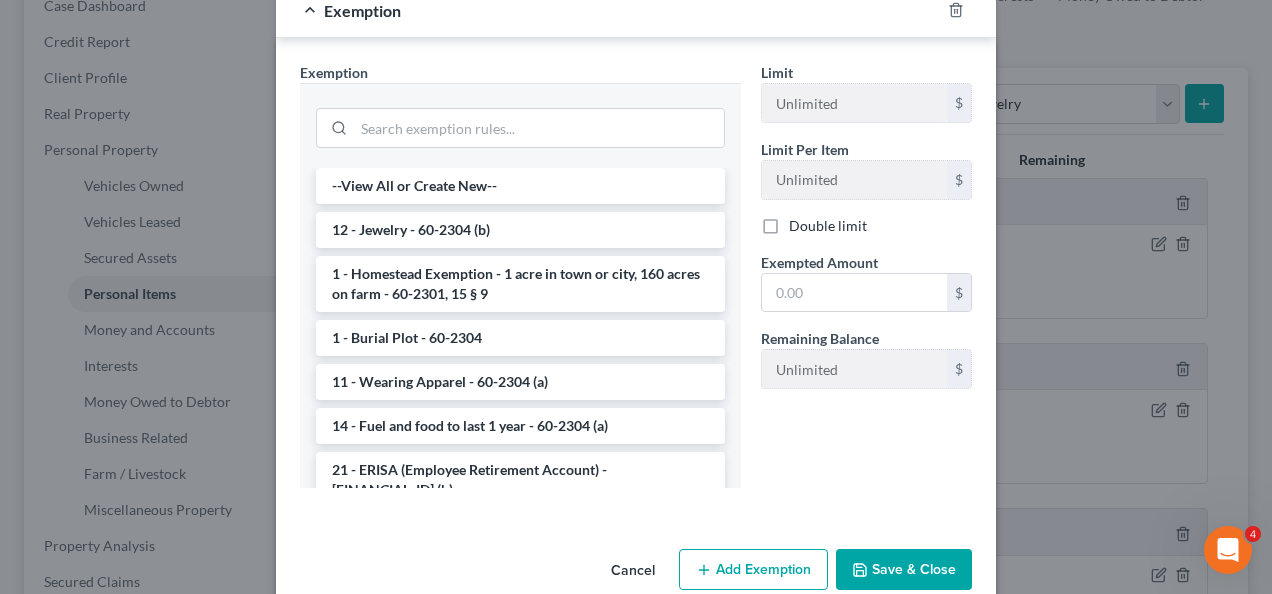 scroll, scrollTop: 350, scrollLeft: 0, axis: vertical 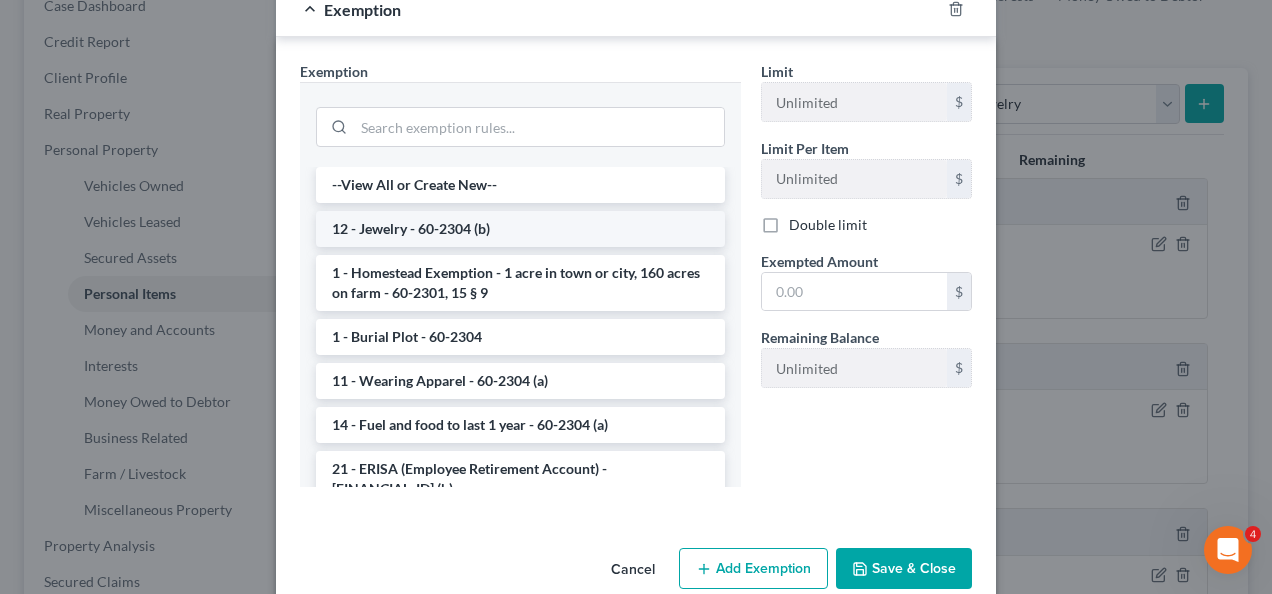 click on "12 - Jewelry - 60-2304 (b)" at bounding box center [520, 229] 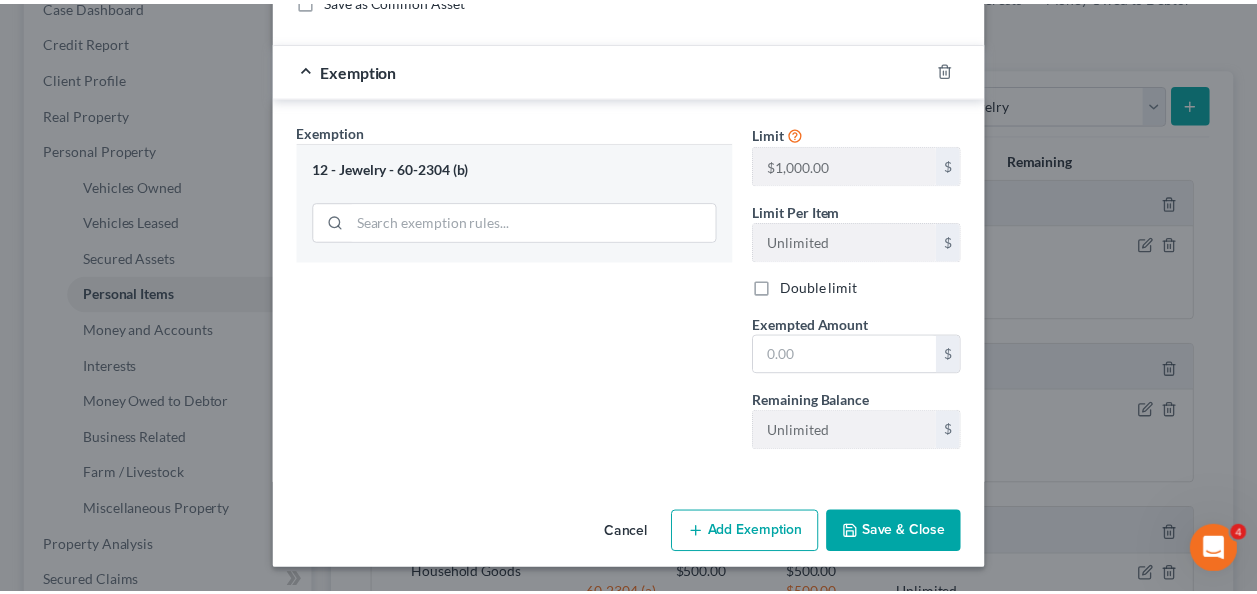 scroll, scrollTop: 285, scrollLeft: 0, axis: vertical 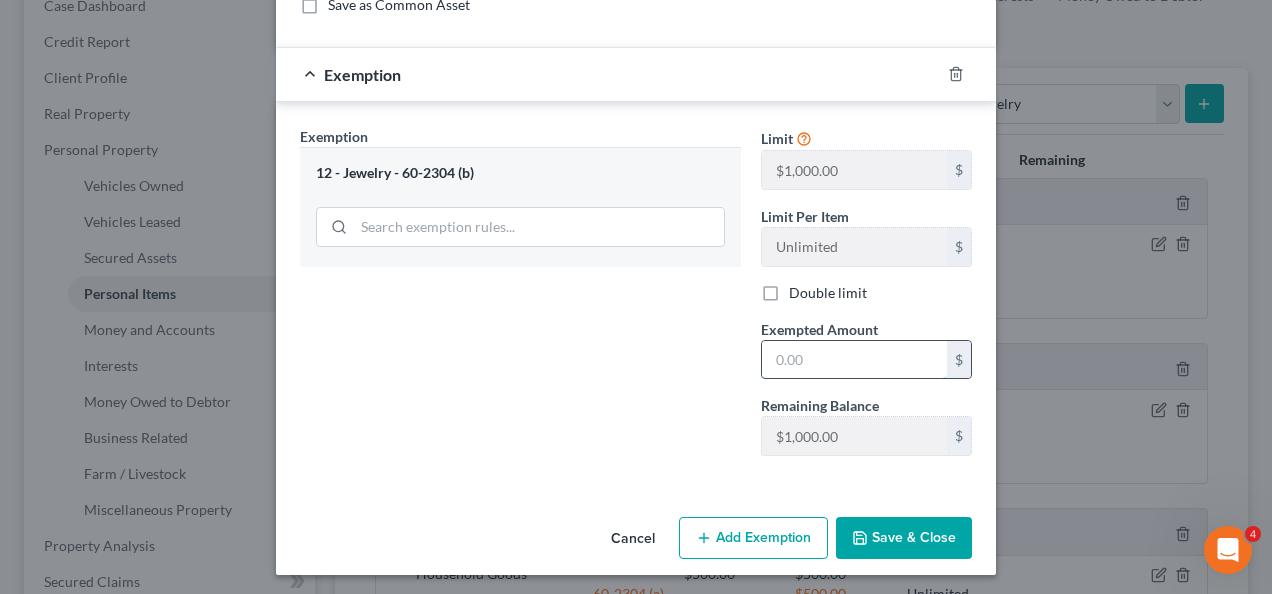 click at bounding box center (854, 360) 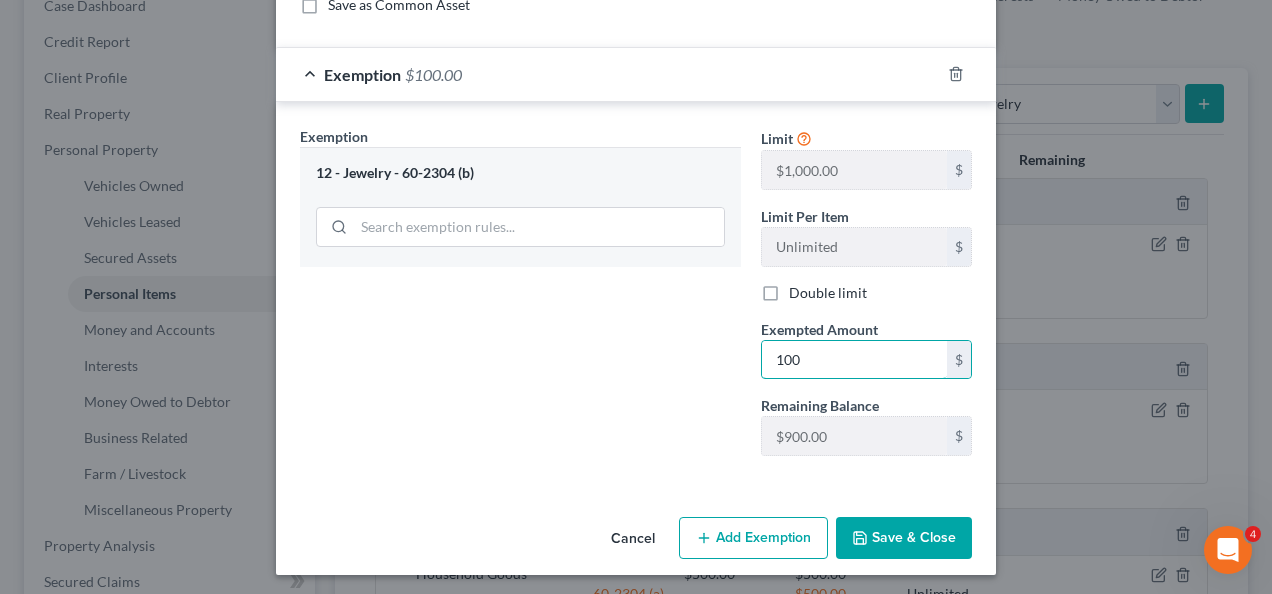 type on "100" 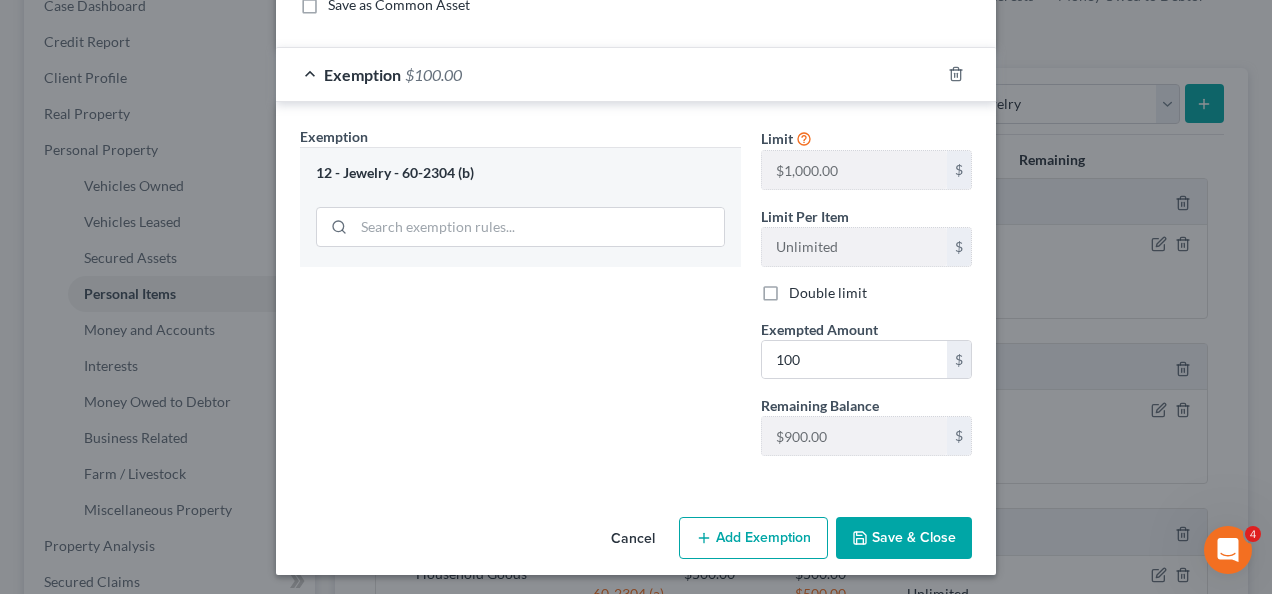click on "Save & Close" at bounding box center (904, 538) 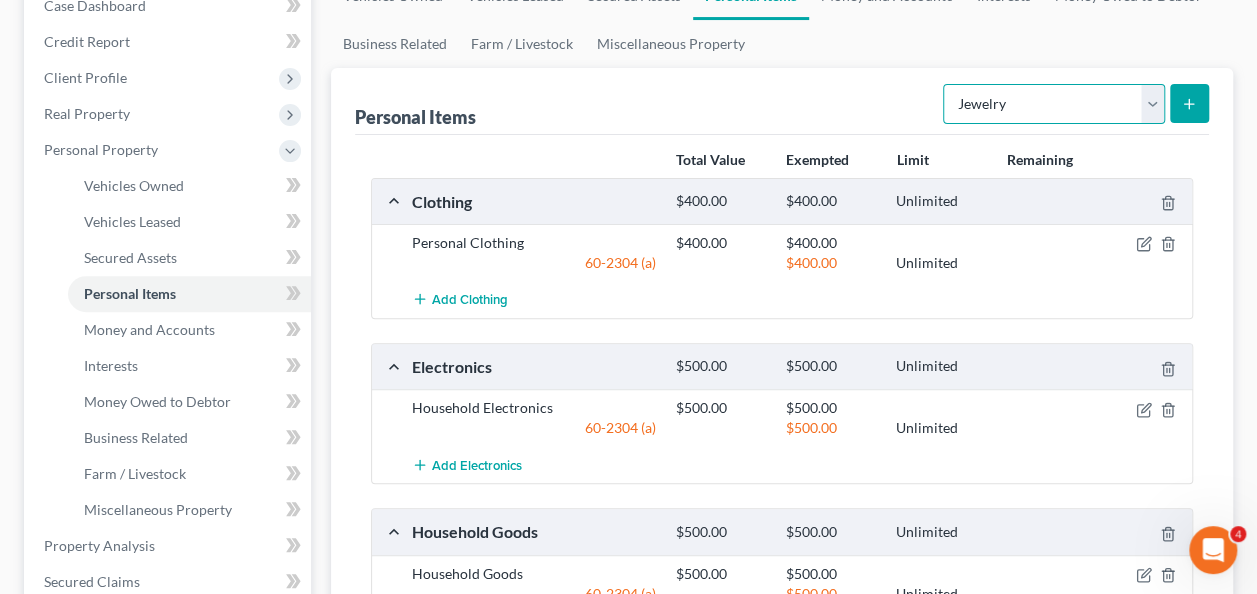 click on "Select Item Type Clothing Collectibles Of Value Electronics Firearms Household Goods Jewelry Other Pet(s) Sports & Hobby Equipment" at bounding box center [1054, 104] 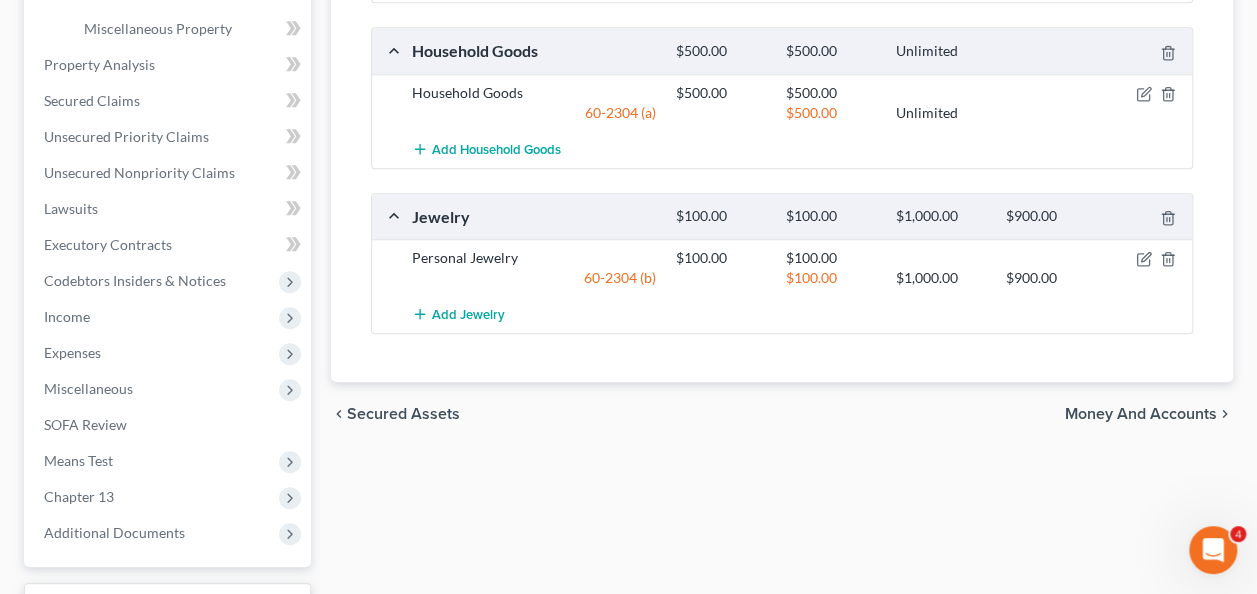 scroll, scrollTop: 710, scrollLeft: 0, axis: vertical 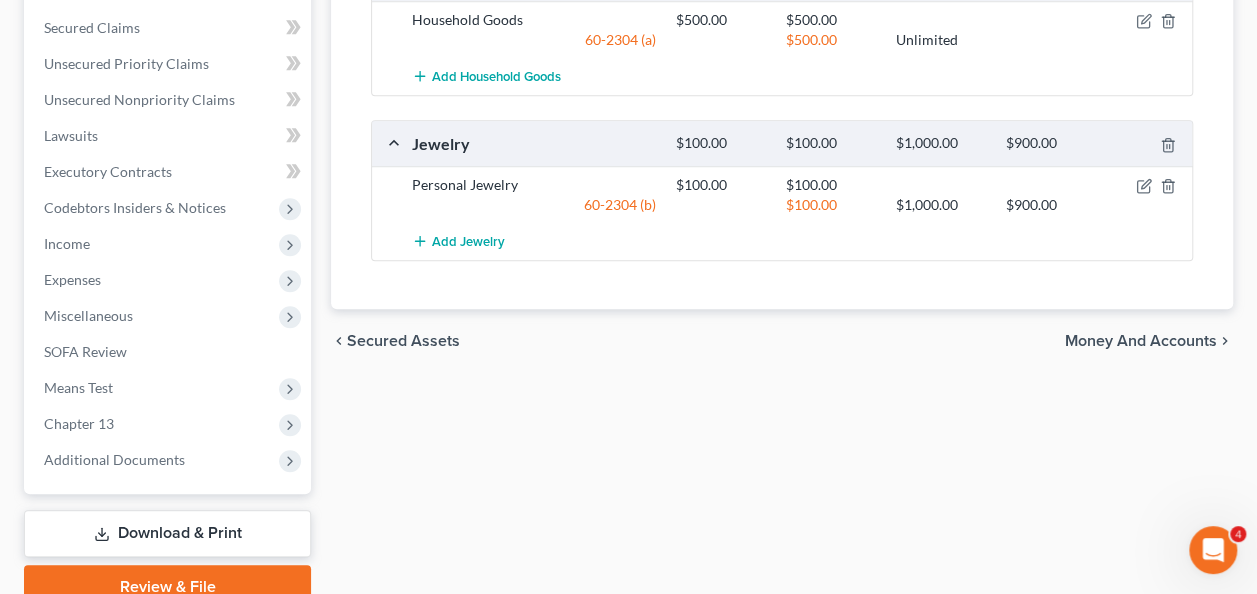 click on "Money and Accounts" at bounding box center (1141, 341) 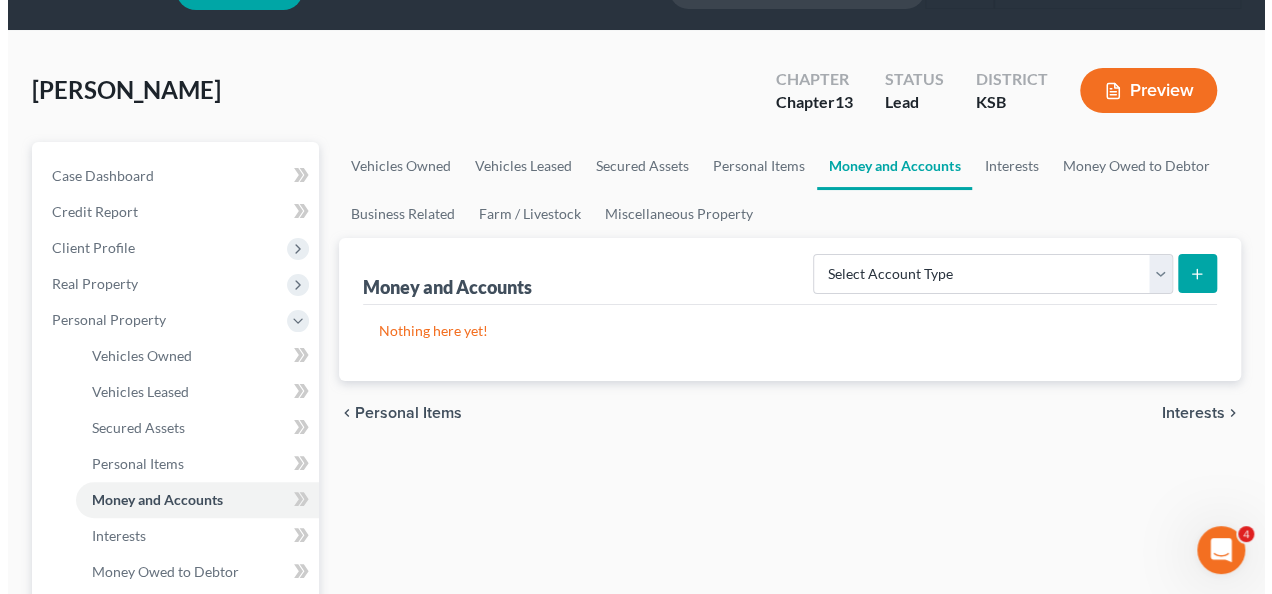 scroll, scrollTop: 0, scrollLeft: 0, axis: both 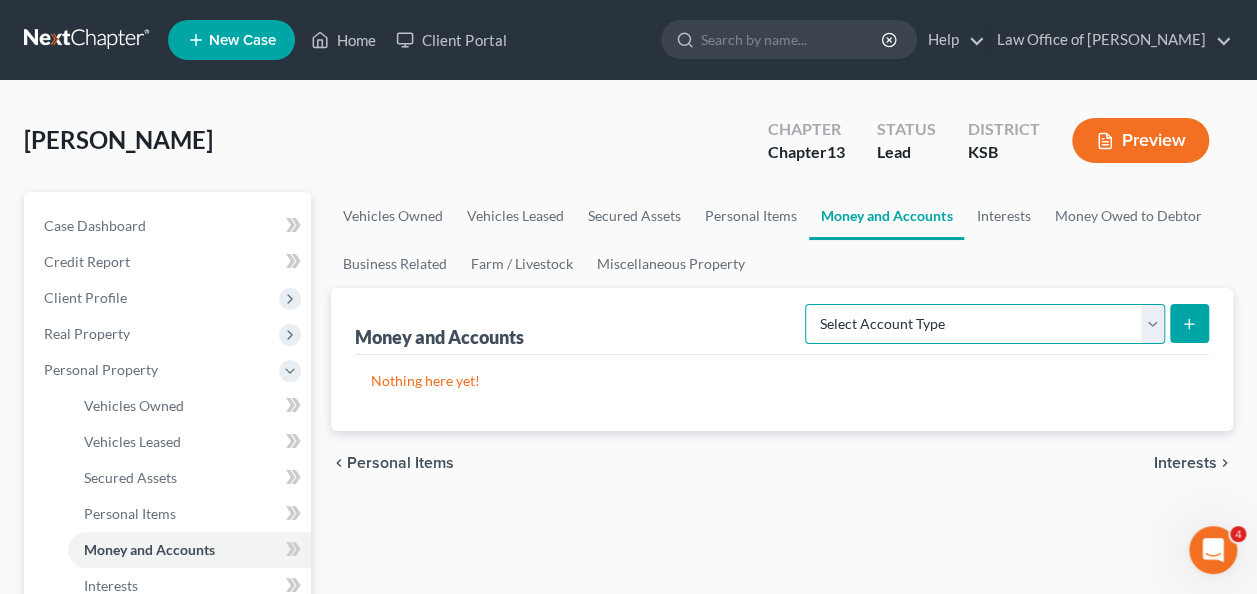 click on "Select Account Type Brokerage Cash on Hand Certificates of Deposit Checking Account Money Market Other (Credit Union, Health Savings Account, etc) Safe Deposit Box Savings Account Security Deposits or Prepayments" at bounding box center (985, 324) 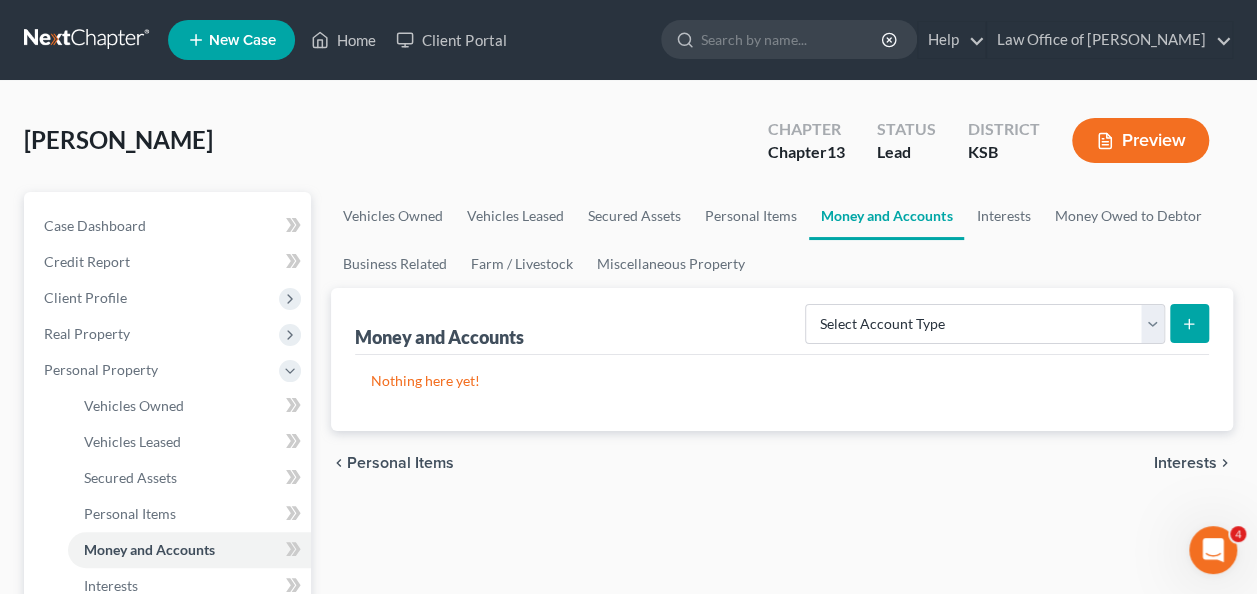 click on "Vehicles Owned
Vehicles Leased
Secured Assets
Personal Items
Money and Accounts
Interests
Money Owed to Debtor
Business Related
Farm / Livestock
Miscellaneous Property" at bounding box center (782, 240) 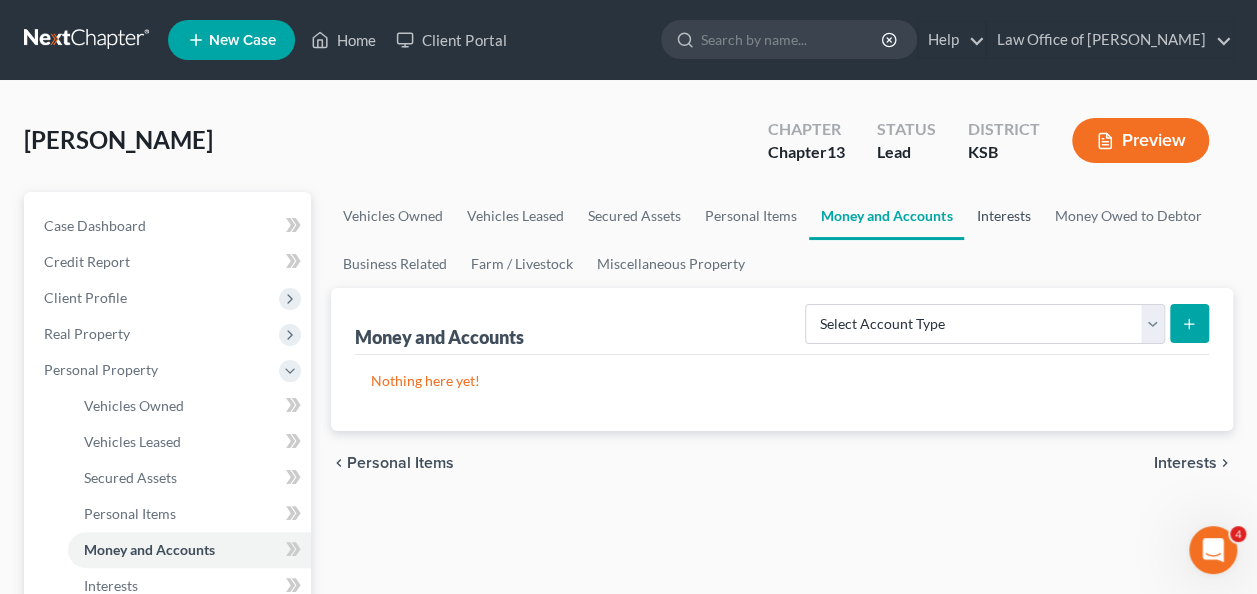 click on "Interests" at bounding box center (1003, 216) 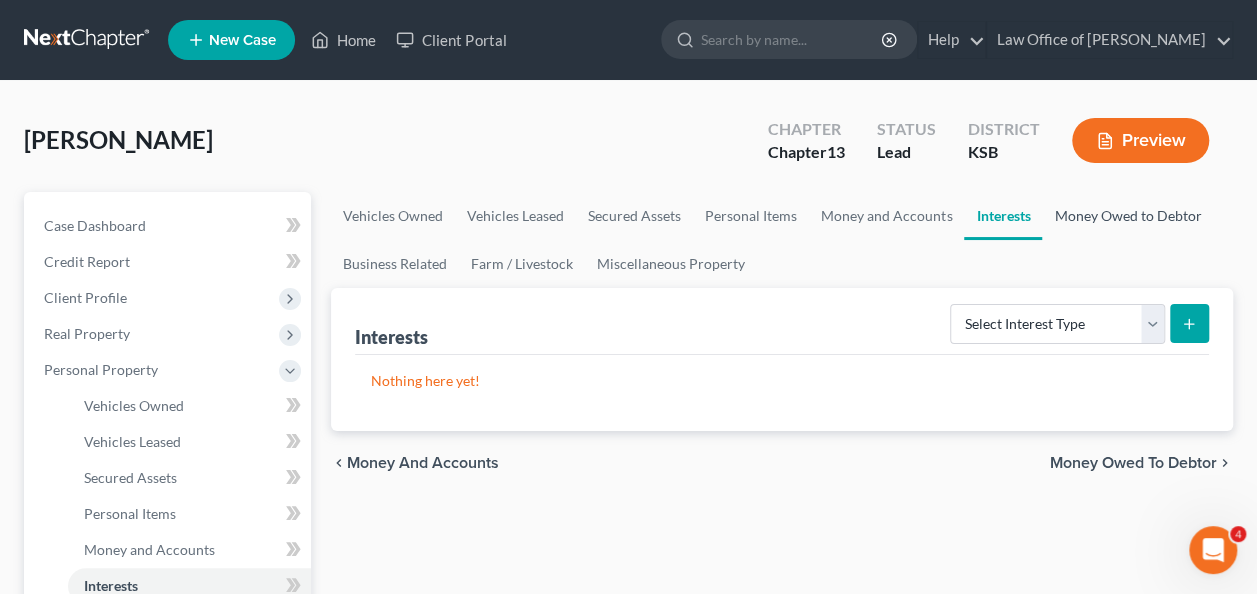 click on "Money Owed to Debtor" at bounding box center [1127, 216] 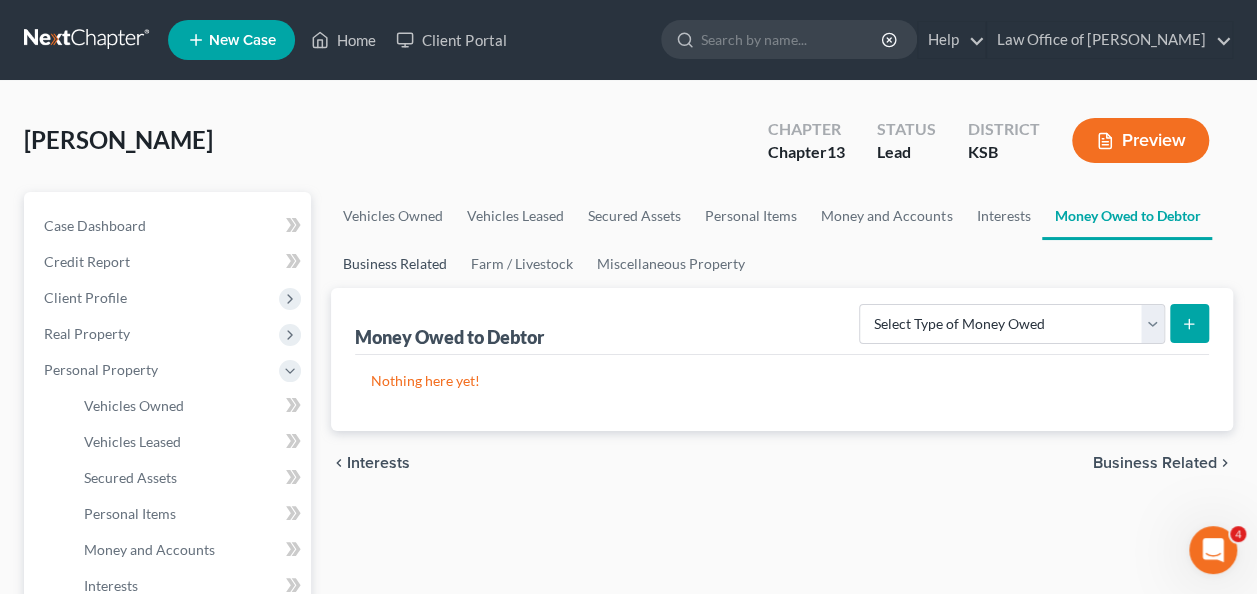 click on "Business Related" at bounding box center (395, 264) 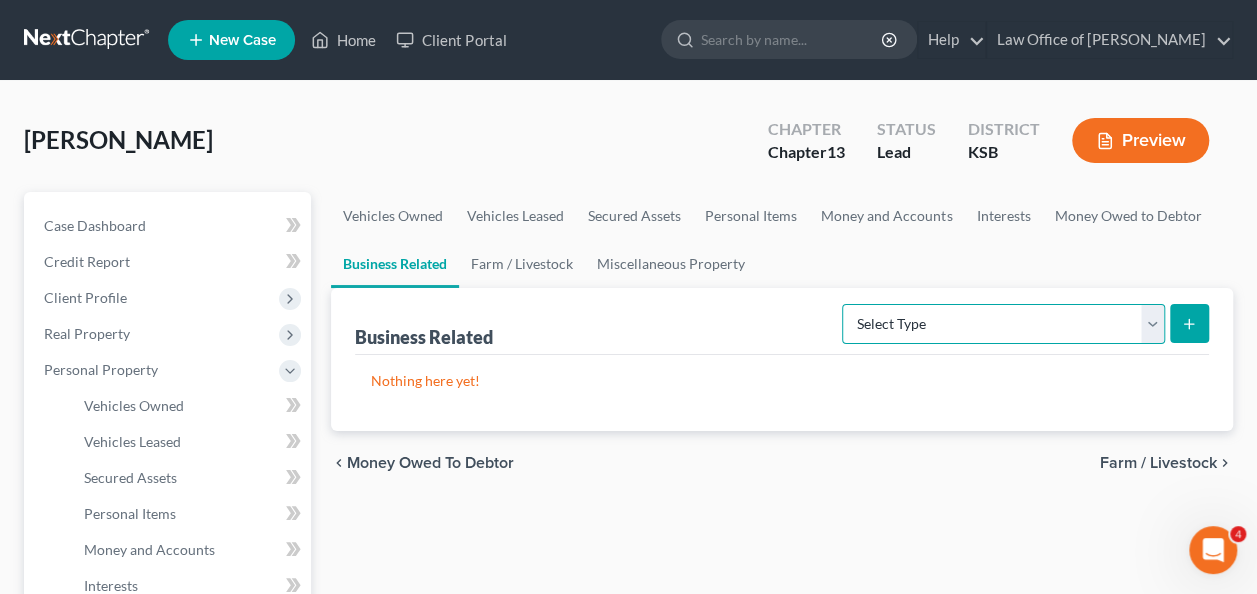 click on "Select Type Customer Lists Franchises Inventory Licenses Machinery Office Equipment, Furnishings, Supplies Other Business Related Property Not Listed Patents, Copyrights, Intellectual Property" at bounding box center (1003, 324) 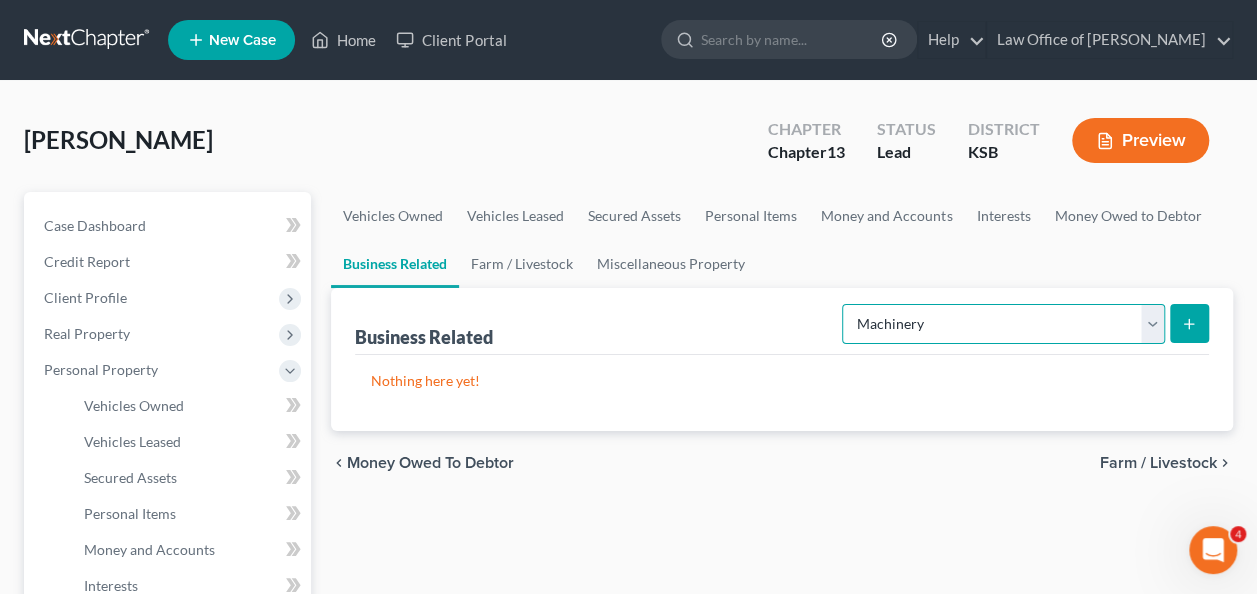 click on "Select Type Customer Lists Franchises Inventory Licenses Machinery Office Equipment, Furnishings, Supplies Other Business Related Property Not Listed Patents, Copyrights, Intellectual Property" at bounding box center (1003, 324) 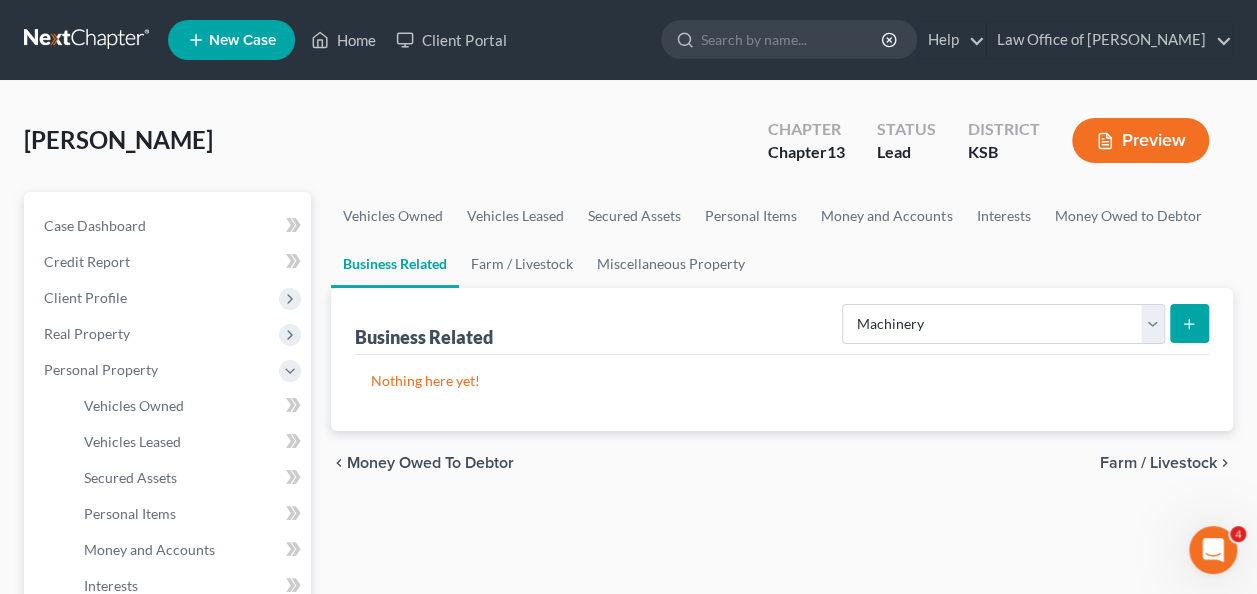 click 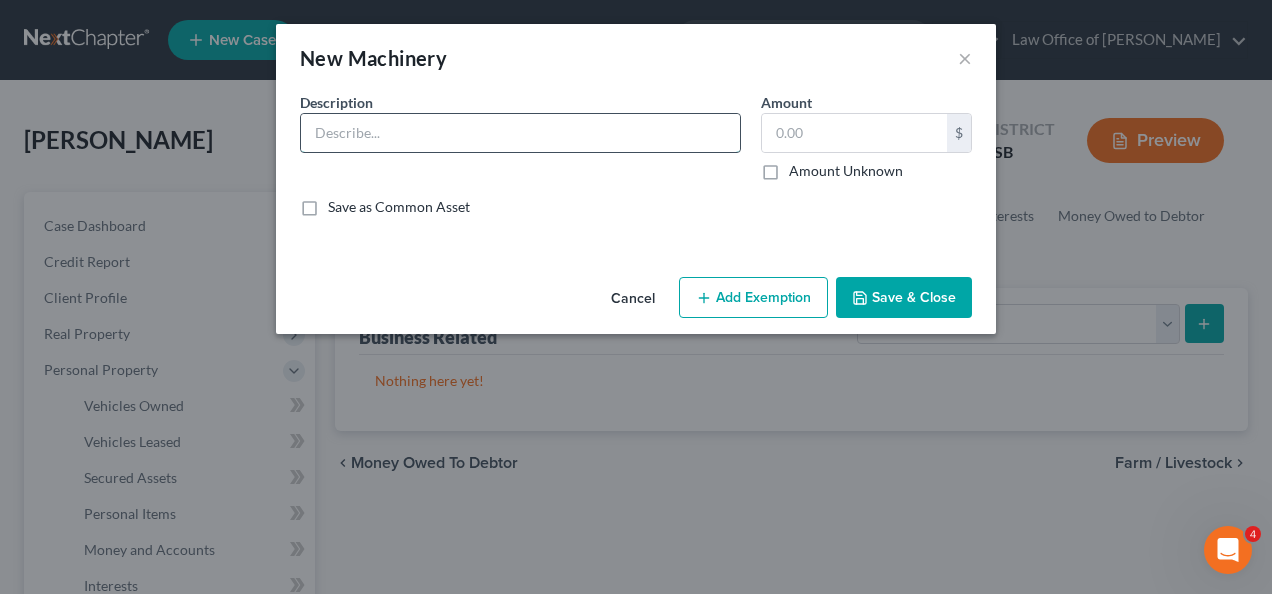 click at bounding box center (520, 133) 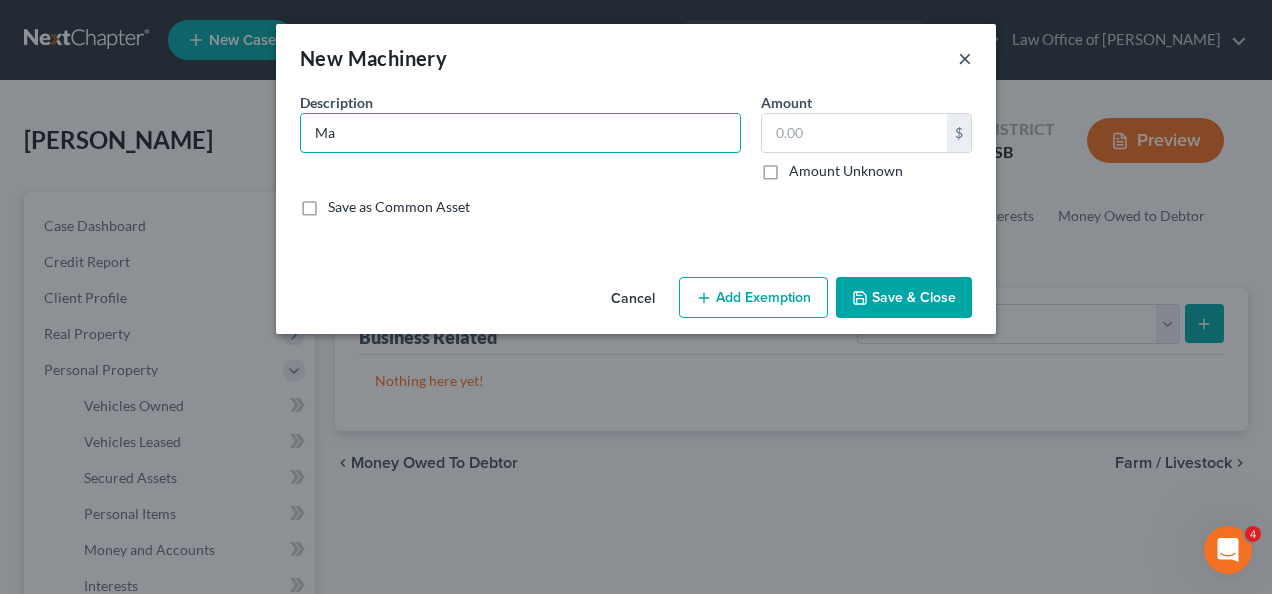 type on "Ma" 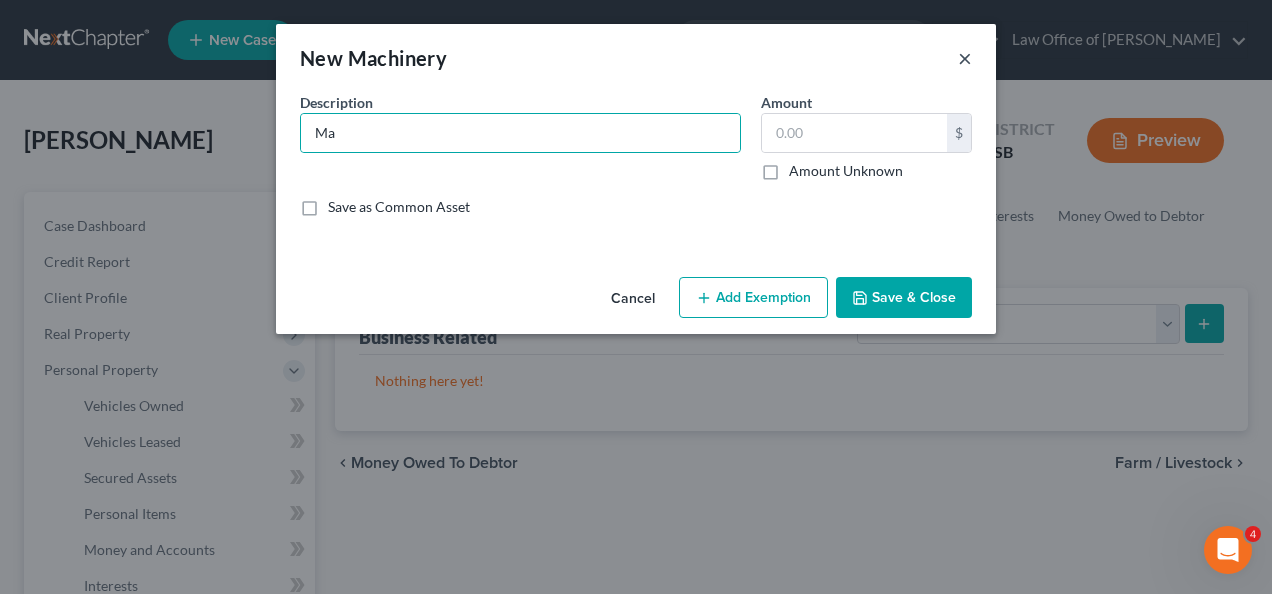 click on "×" at bounding box center (965, 58) 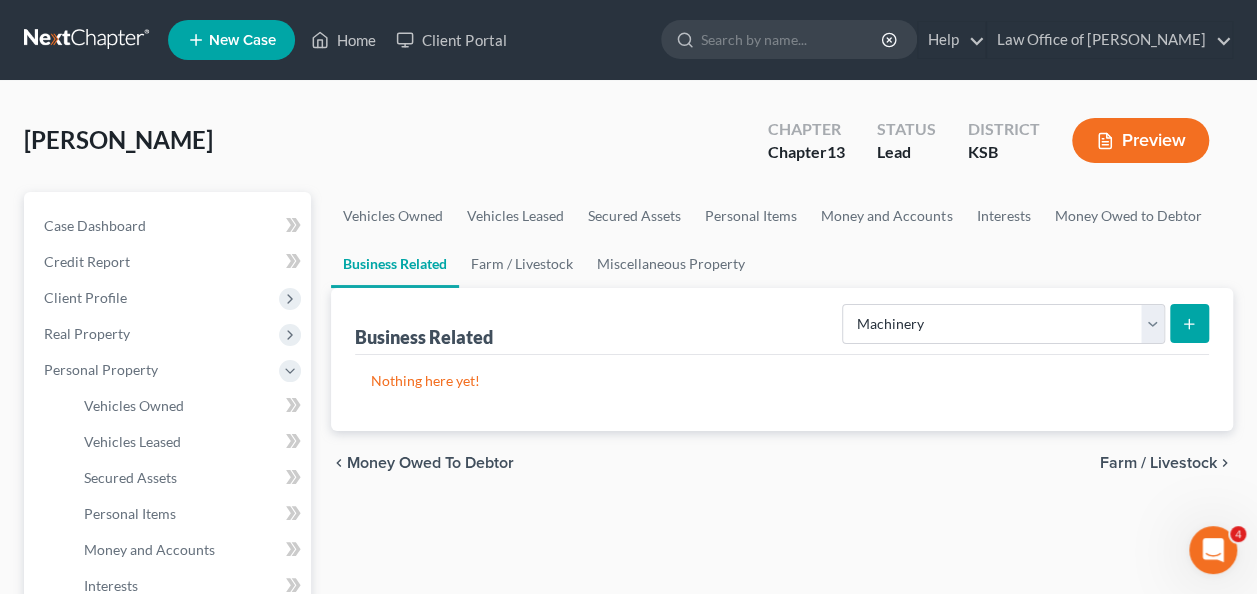 click 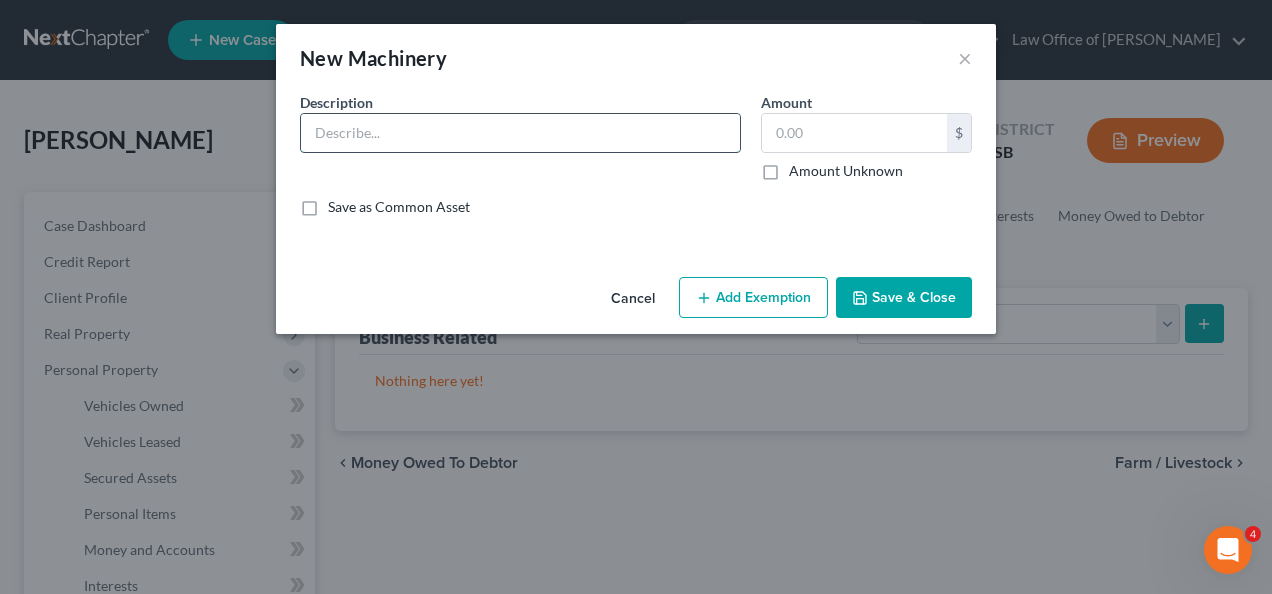 click at bounding box center [520, 133] 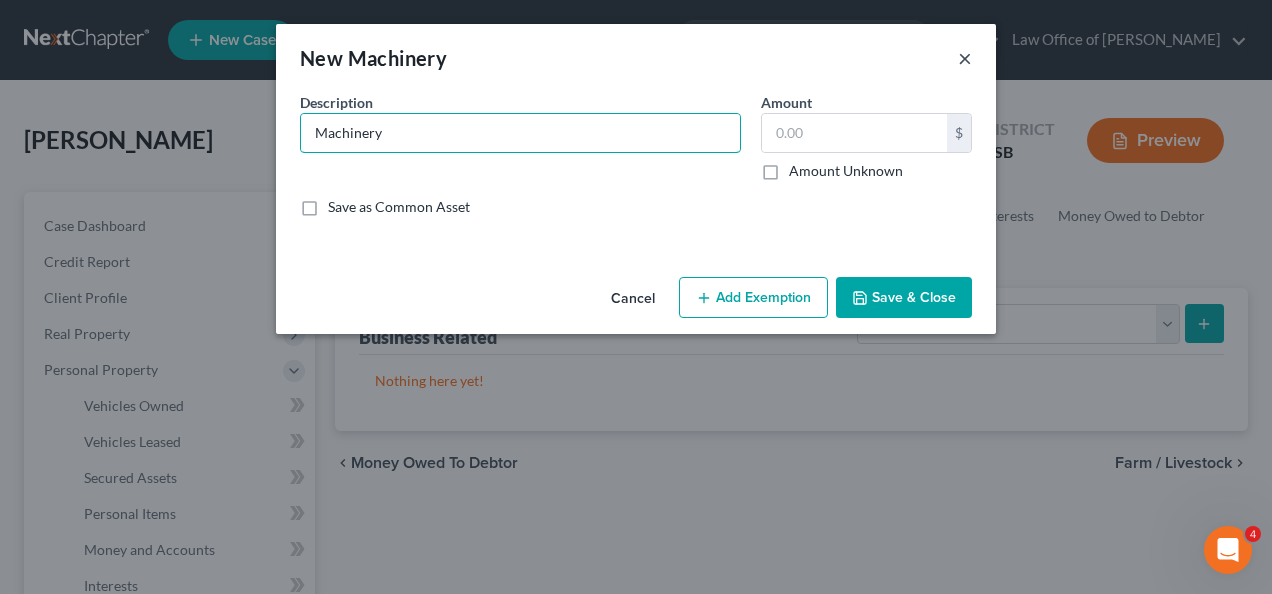 type on "Machinery" 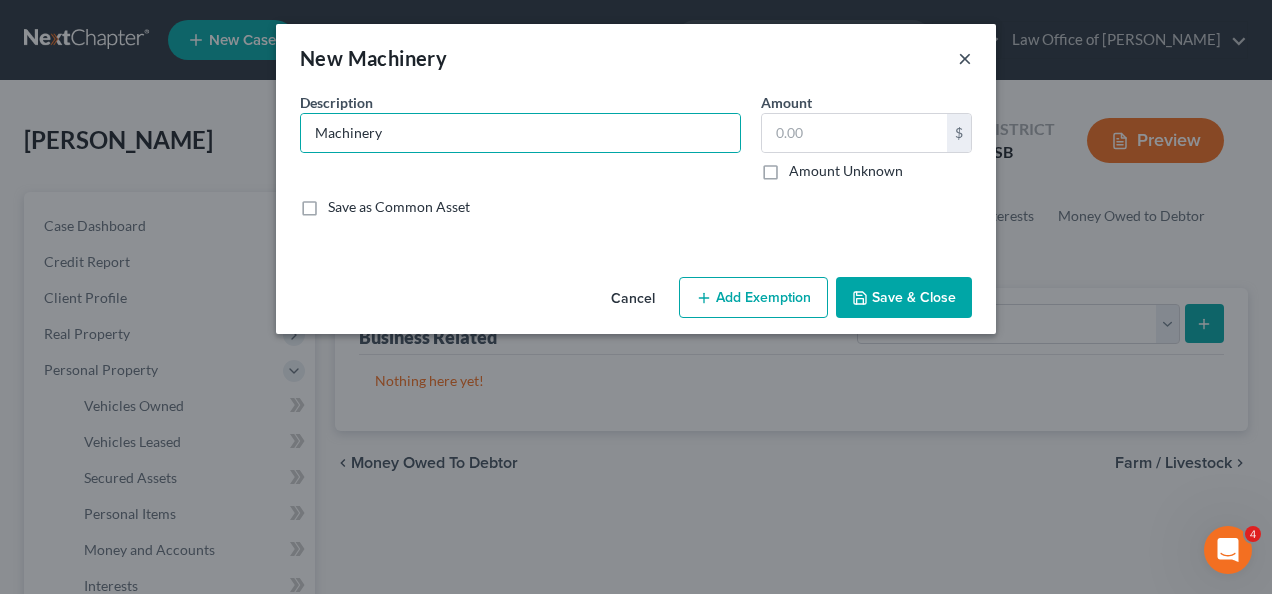 click on "×" at bounding box center [965, 58] 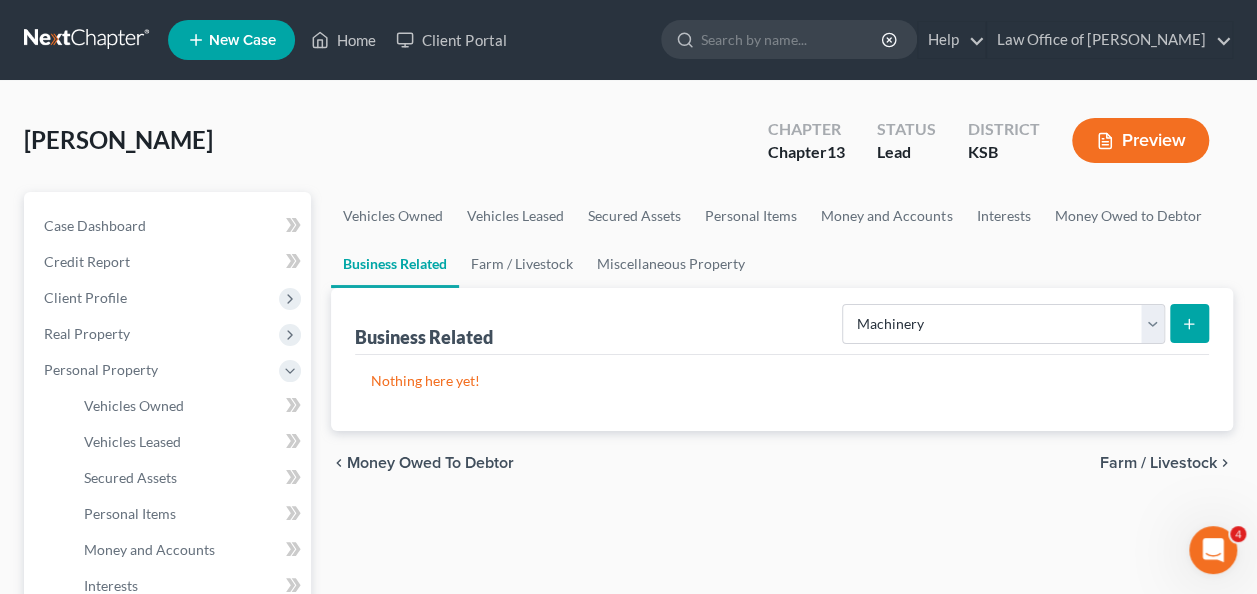 click 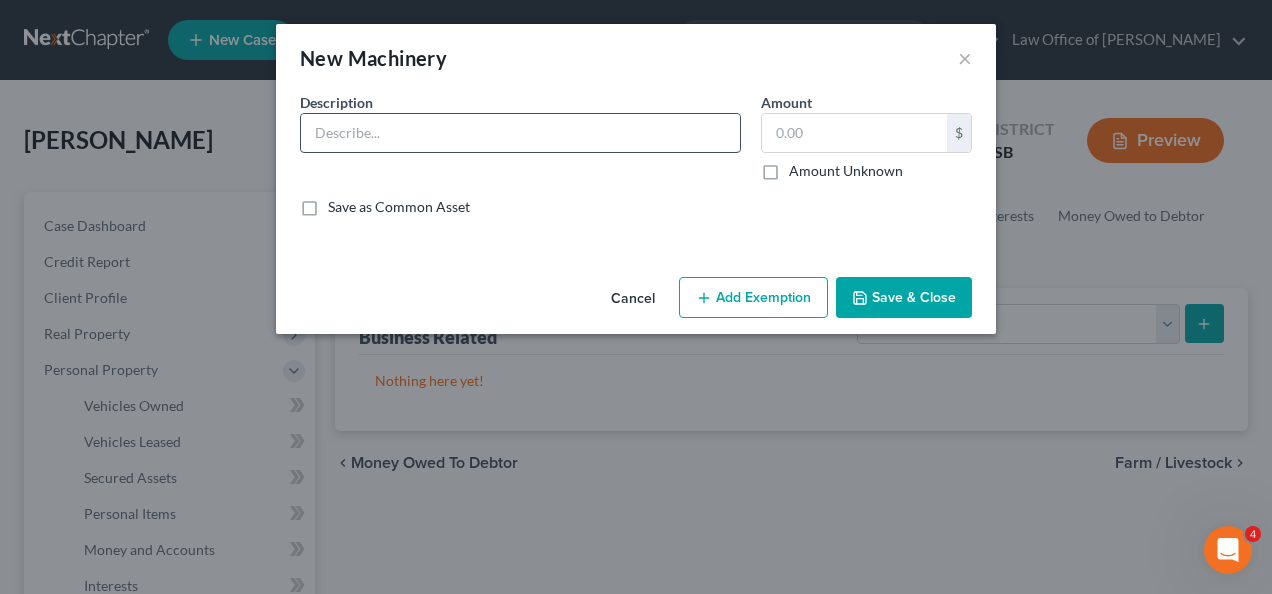 click at bounding box center (520, 133) 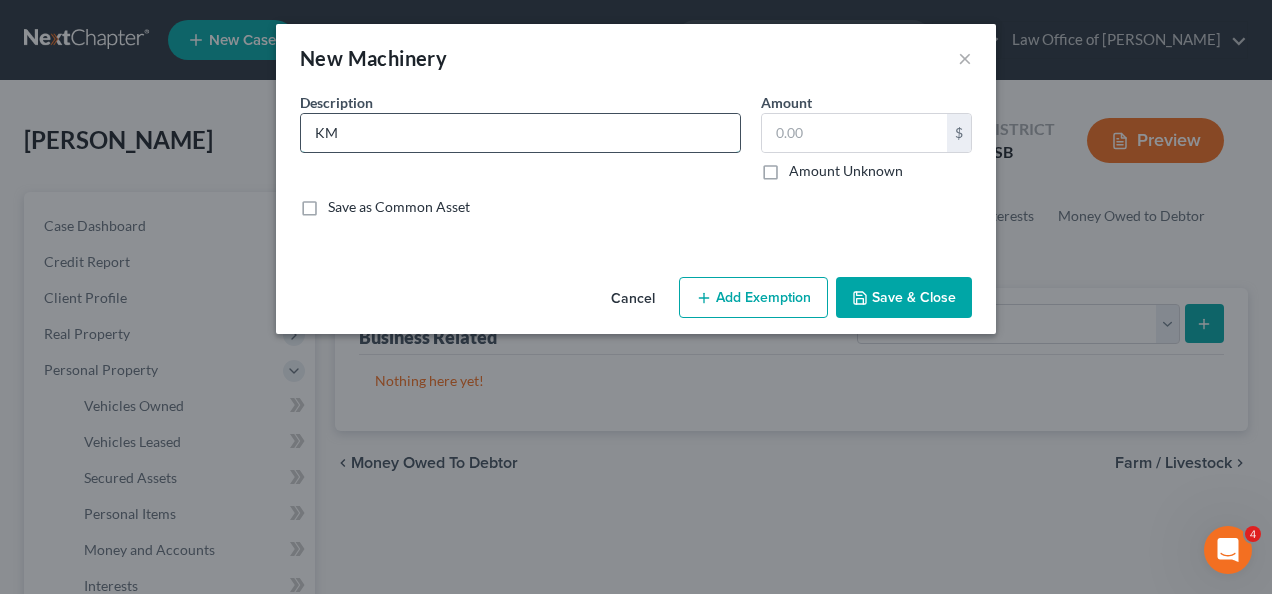 type on "K" 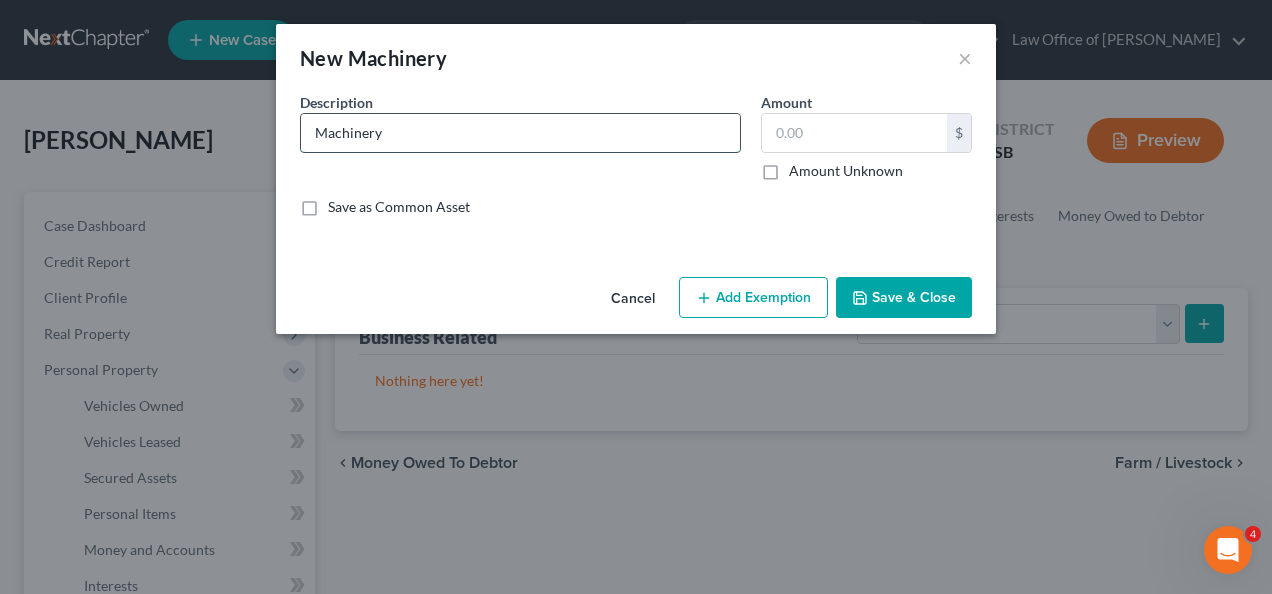 type on "Machinery" 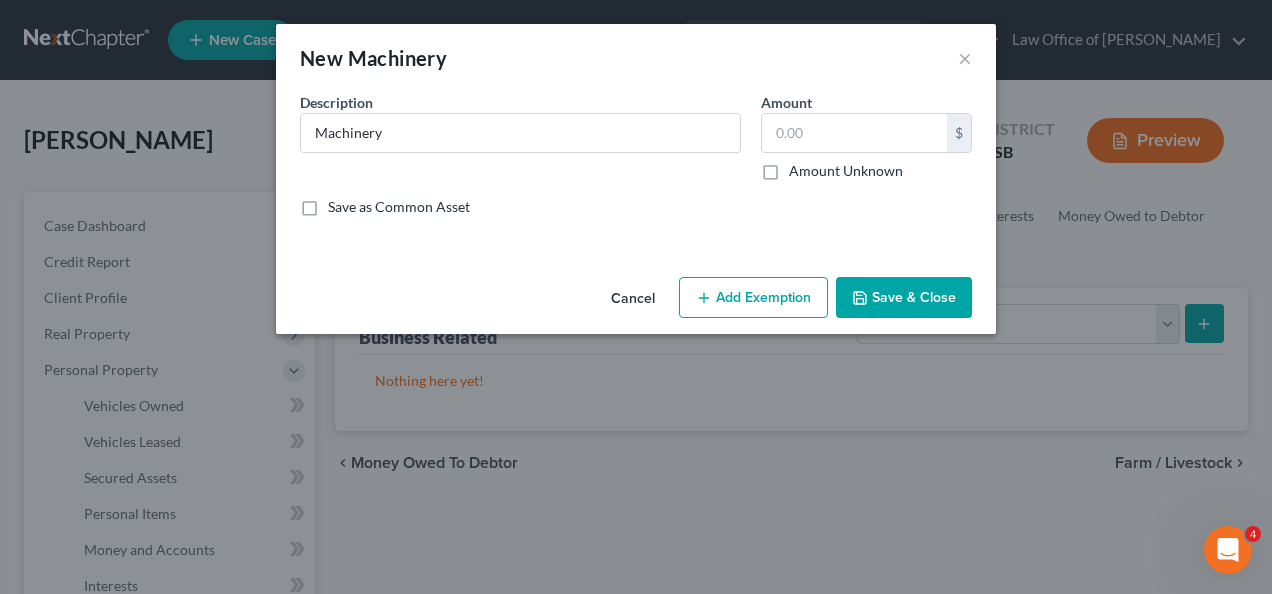 click on "Amount Unknown" at bounding box center (846, 171) 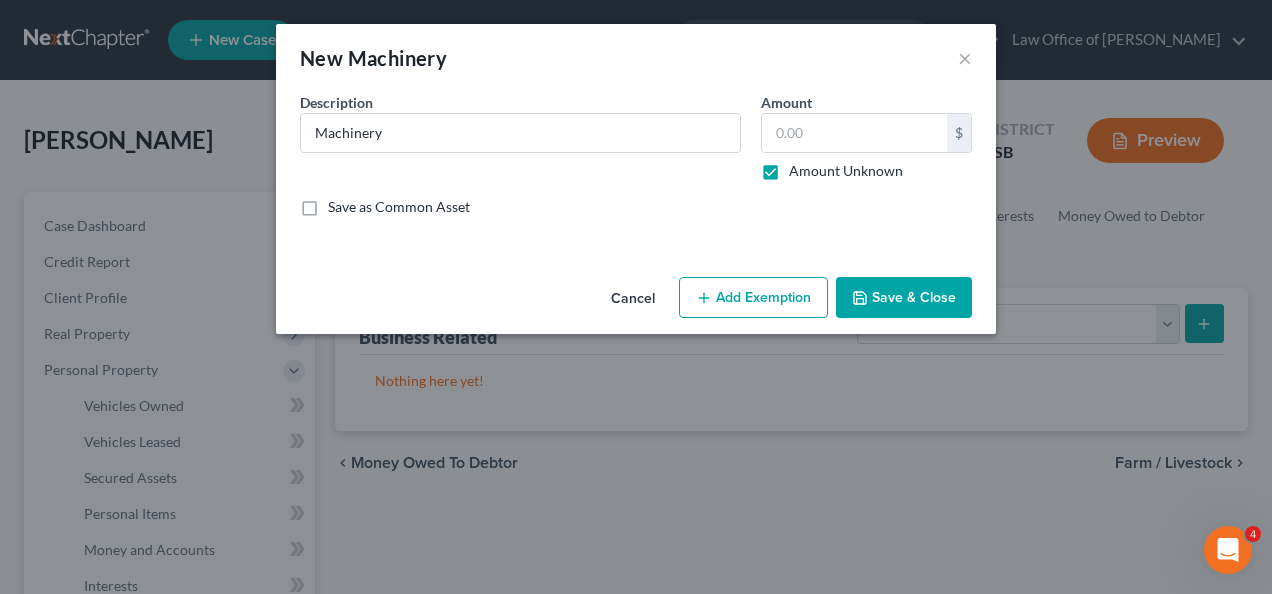 type on "0.00" 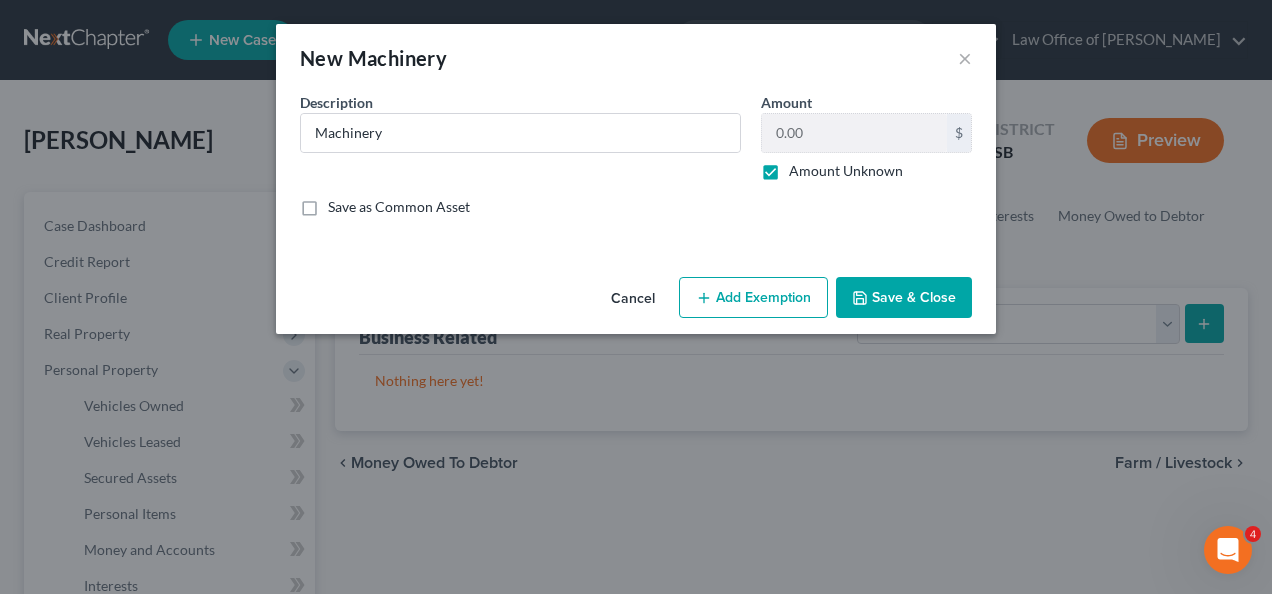 click on "Add Exemption" at bounding box center [753, 298] 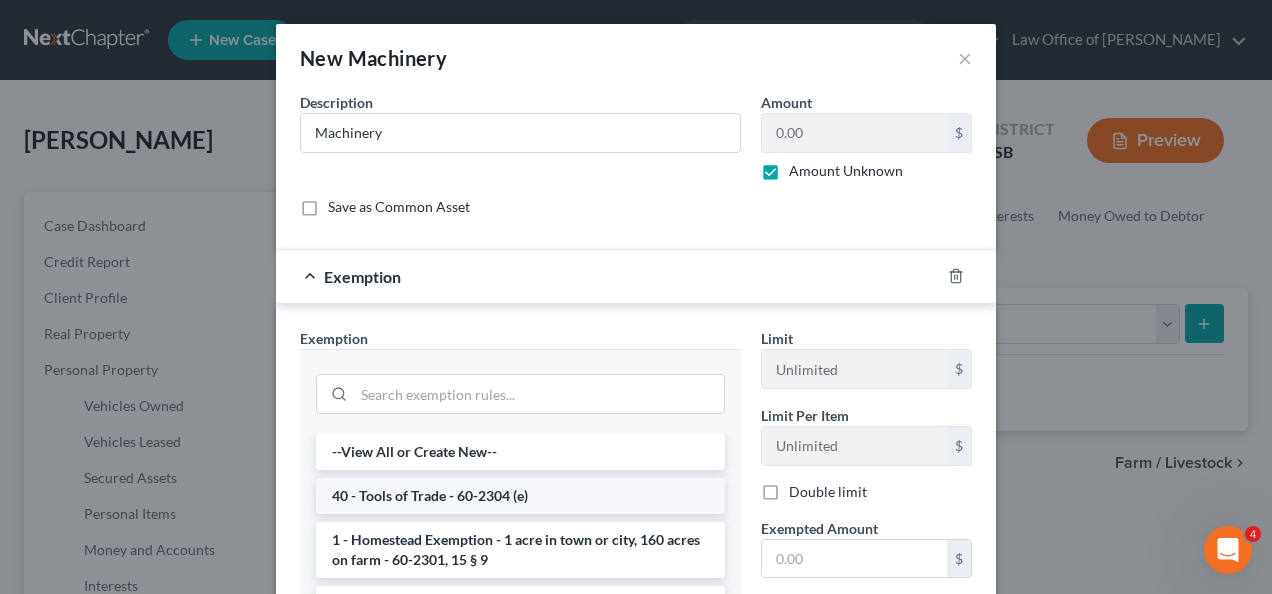 click on "40 - Tools of Trade - 60-2304 (e)" at bounding box center [520, 496] 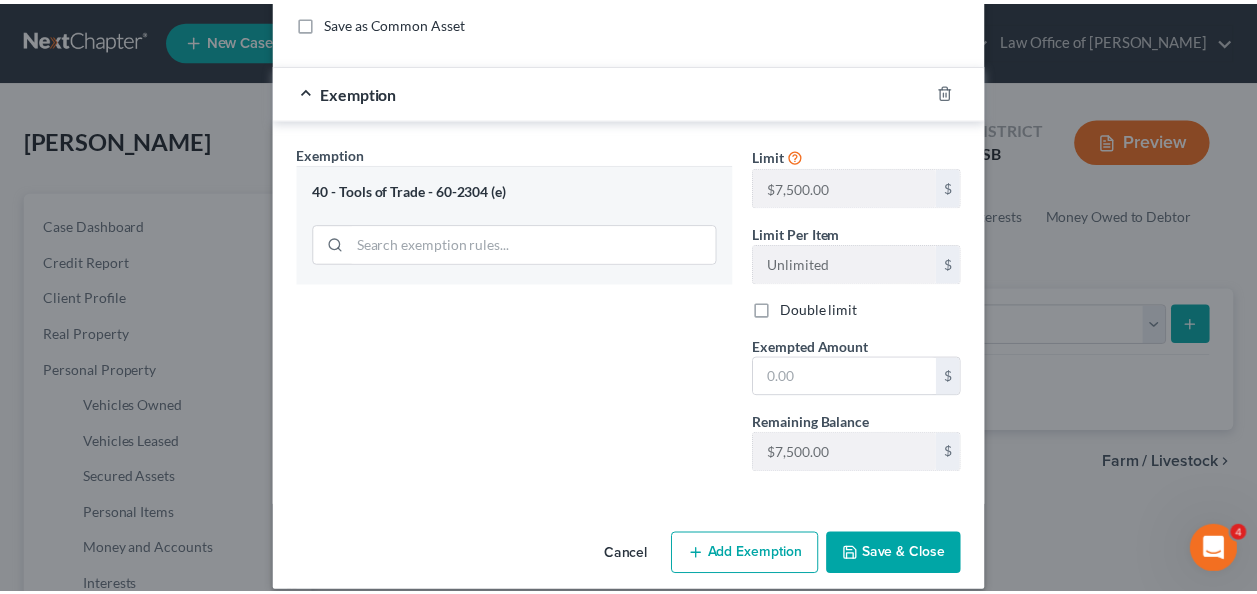 scroll, scrollTop: 187, scrollLeft: 0, axis: vertical 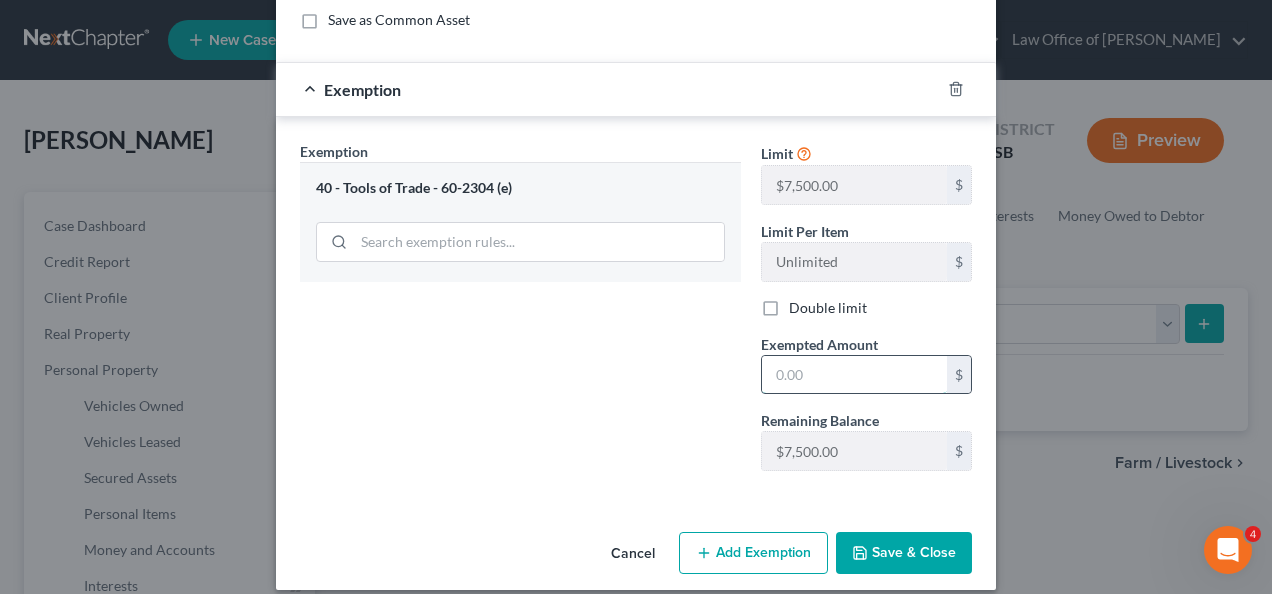 click at bounding box center (854, 375) 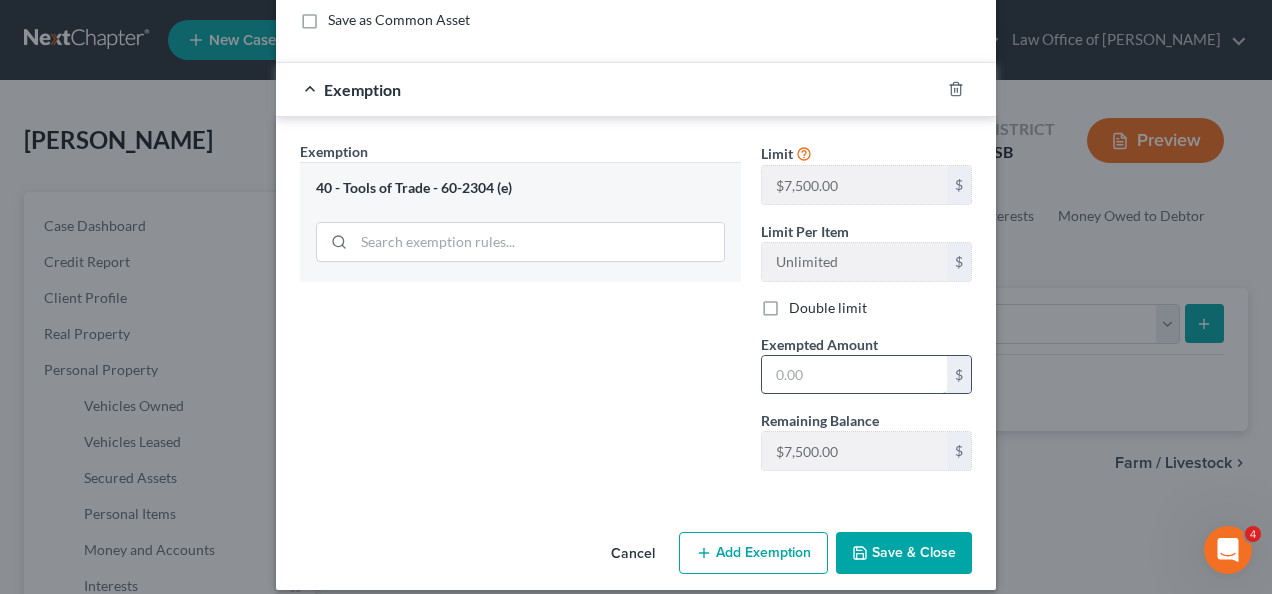 type on "5" 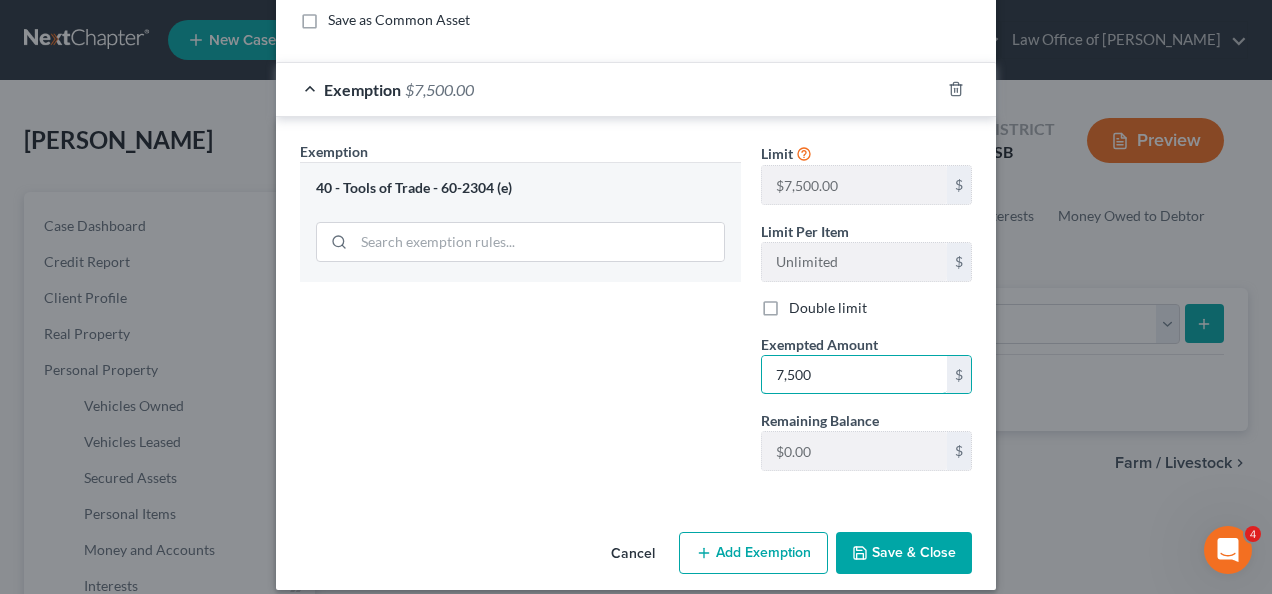 type on "7,500" 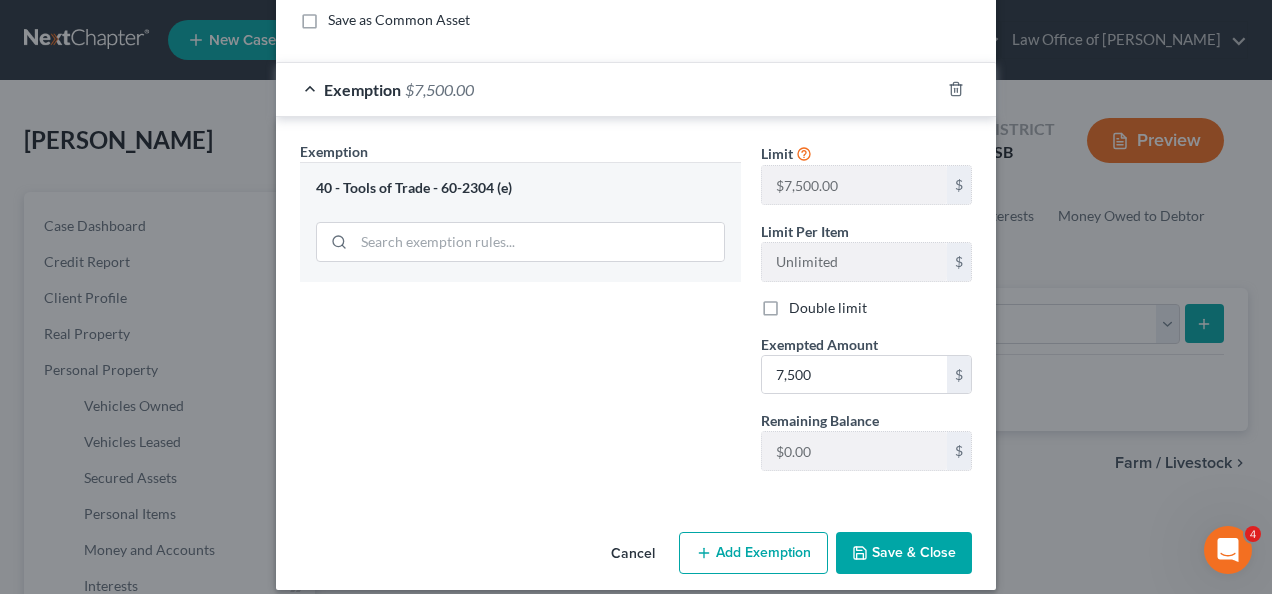 click on "Save & Close" at bounding box center (904, 553) 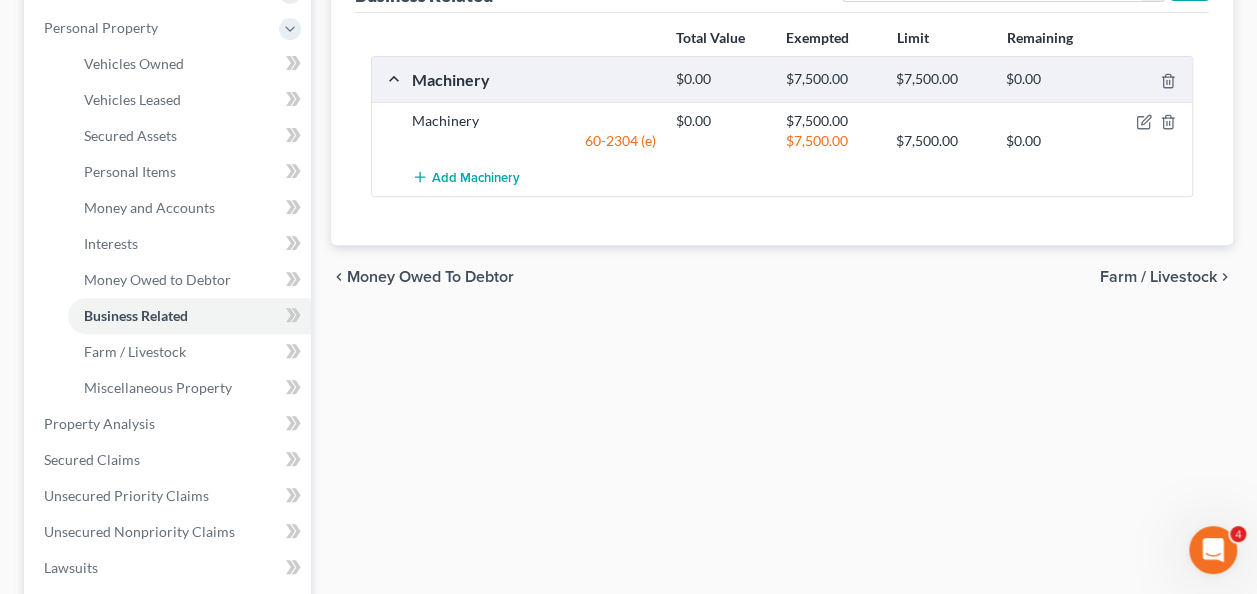scroll, scrollTop: 138, scrollLeft: 0, axis: vertical 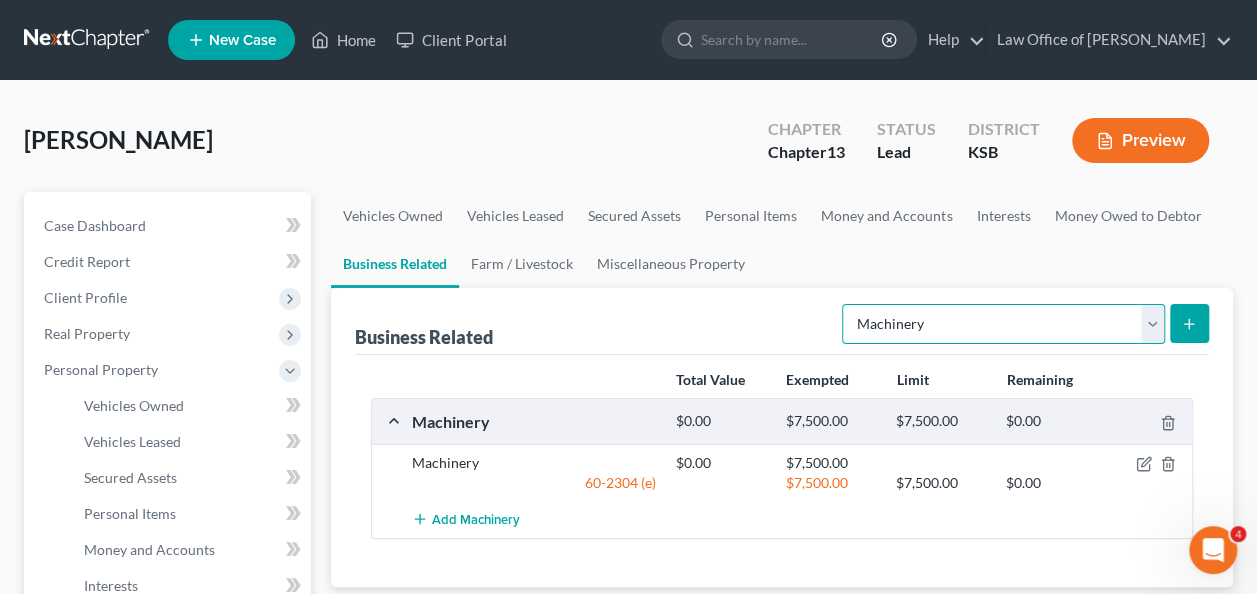 click on "Select Type Customer Lists Franchises Inventory Licenses Machinery Office Equipment, Furnishings, Supplies Other Business Related Property Not Listed Patents, Copyrights, Intellectual Property" at bounding box center [1003, 324] 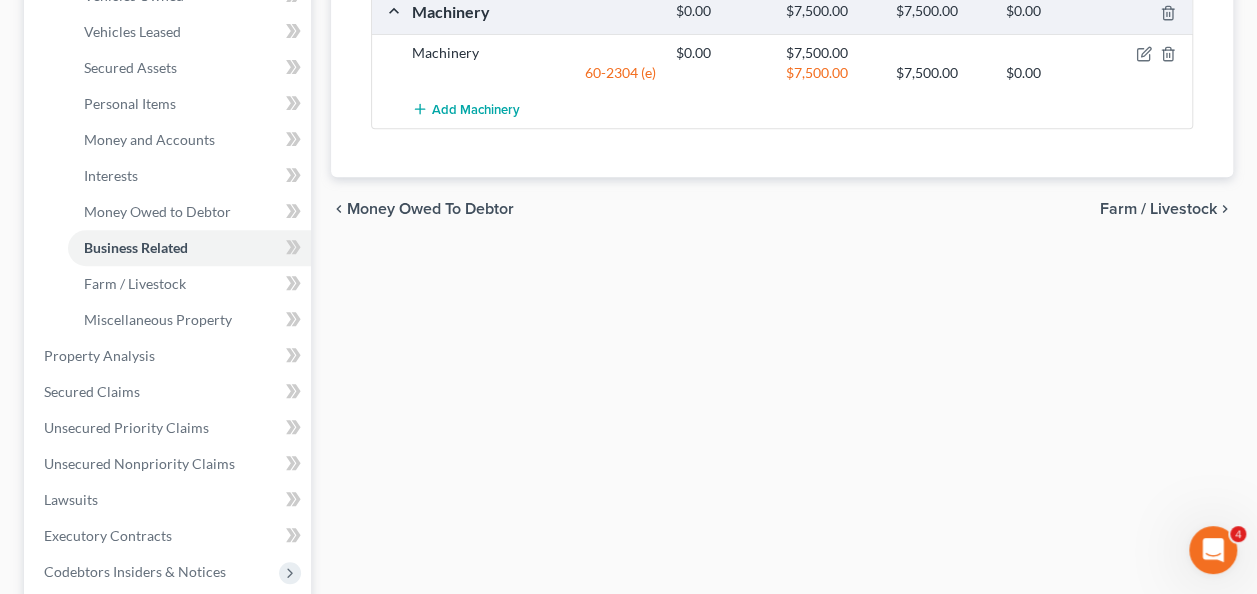 scroll, scrollTop: 404, scrollLeft: 0, axis: vertical 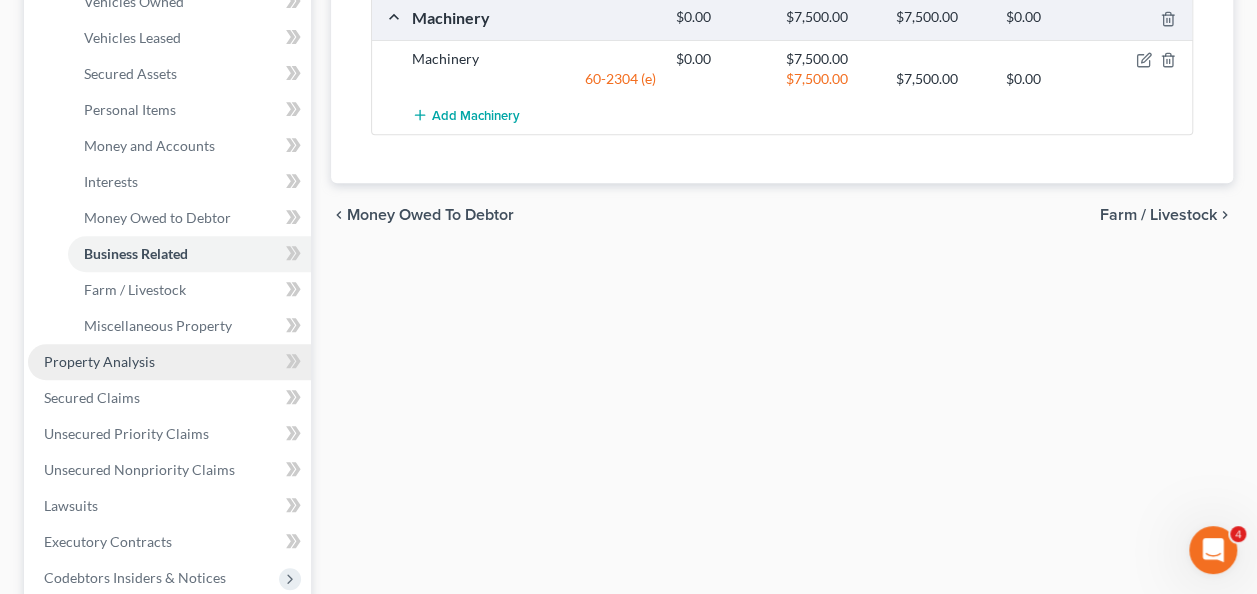 click on "Property Analysis" at bounding box center (99, 361) 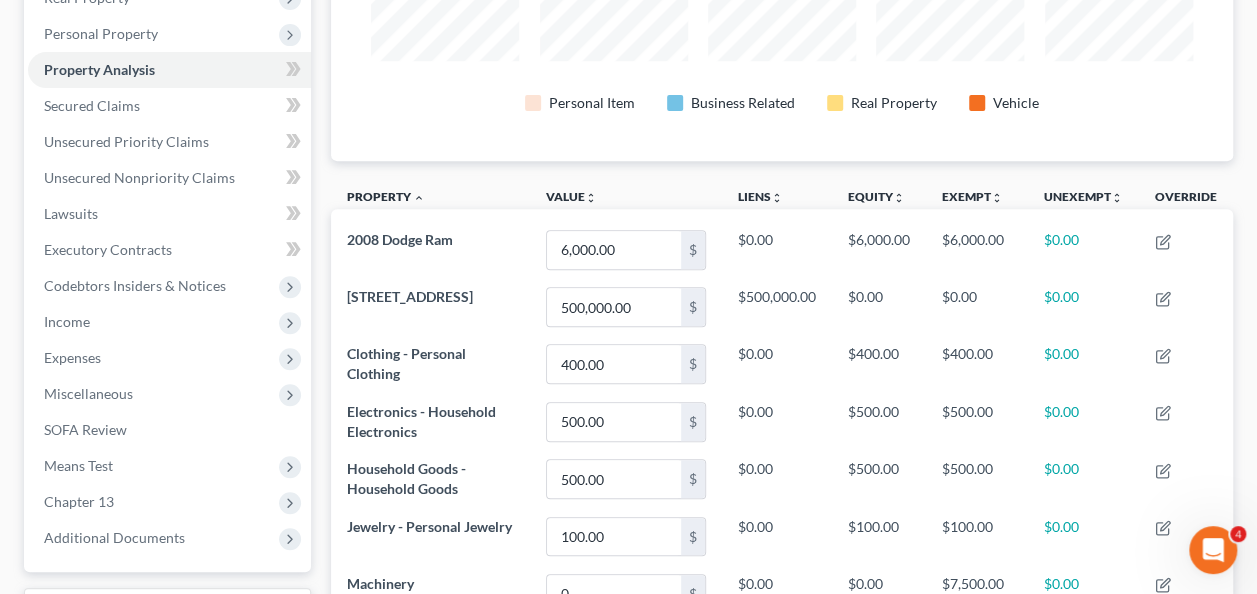 scroll, scrollTop: 0, scrollLeft: 0, axis: both 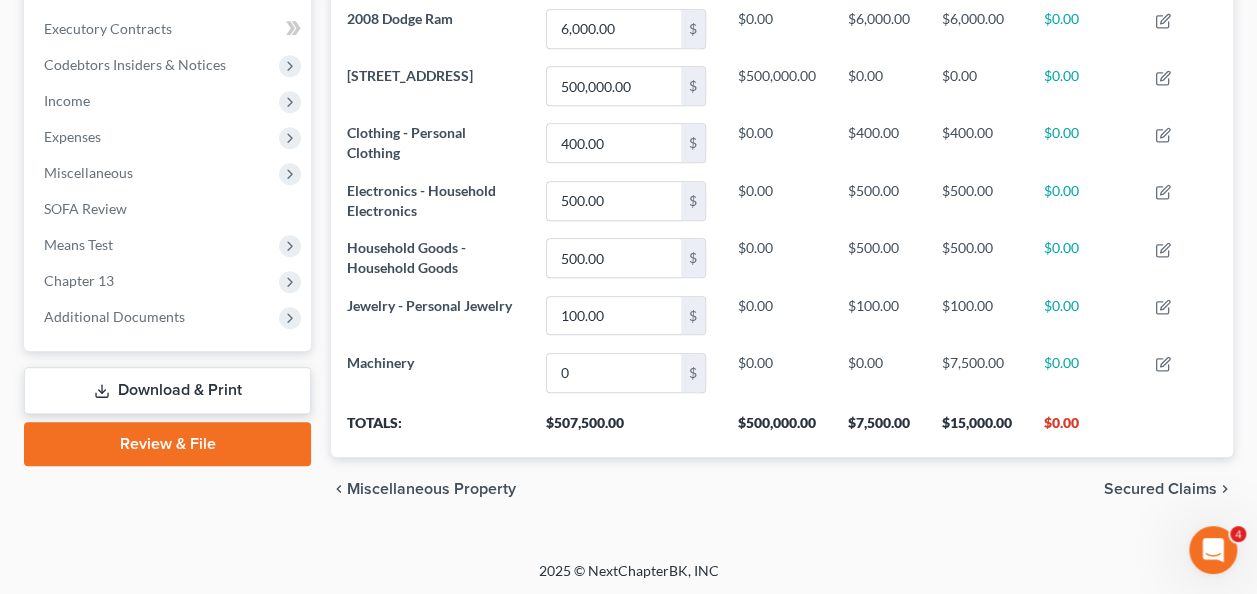 click on "Secured Claims" at bounding box center (1160, 489) 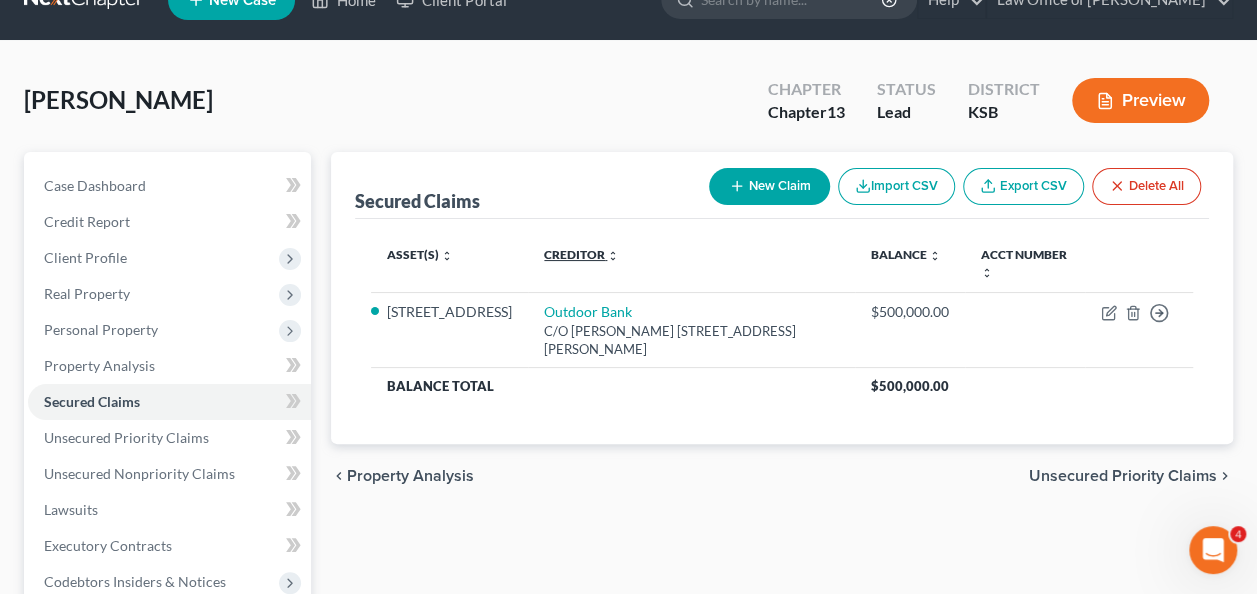 scroll, scrollTop: 0, scrollLeft: 0, axis: both 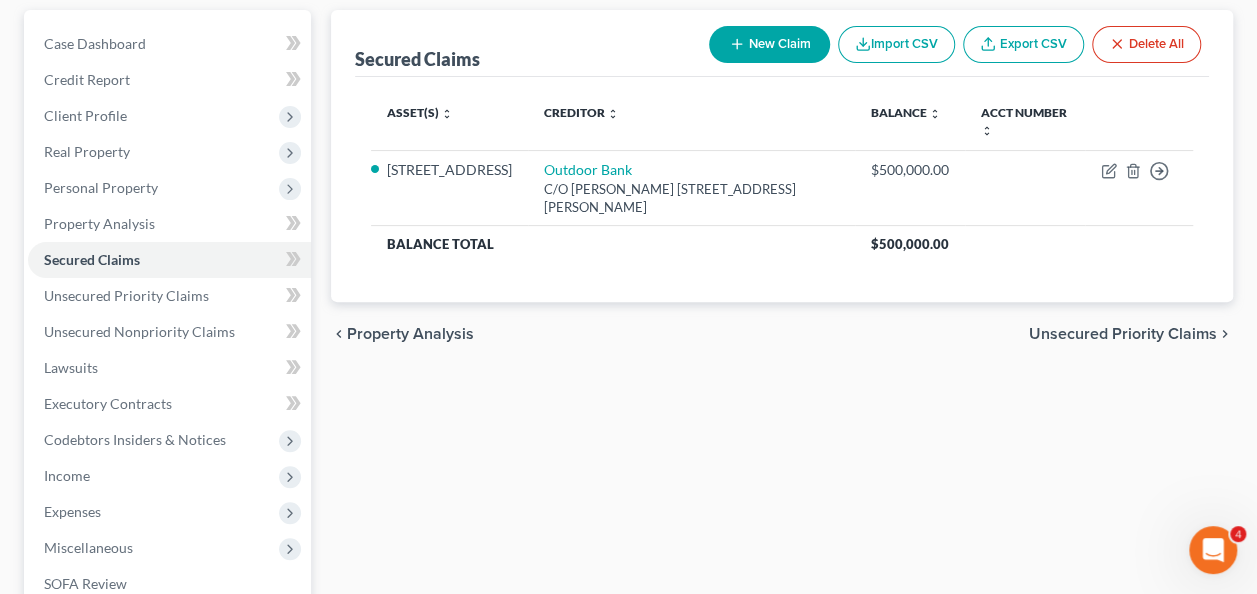 click on "Unsecured Priority Claims" at bounding box center (1123, 334) 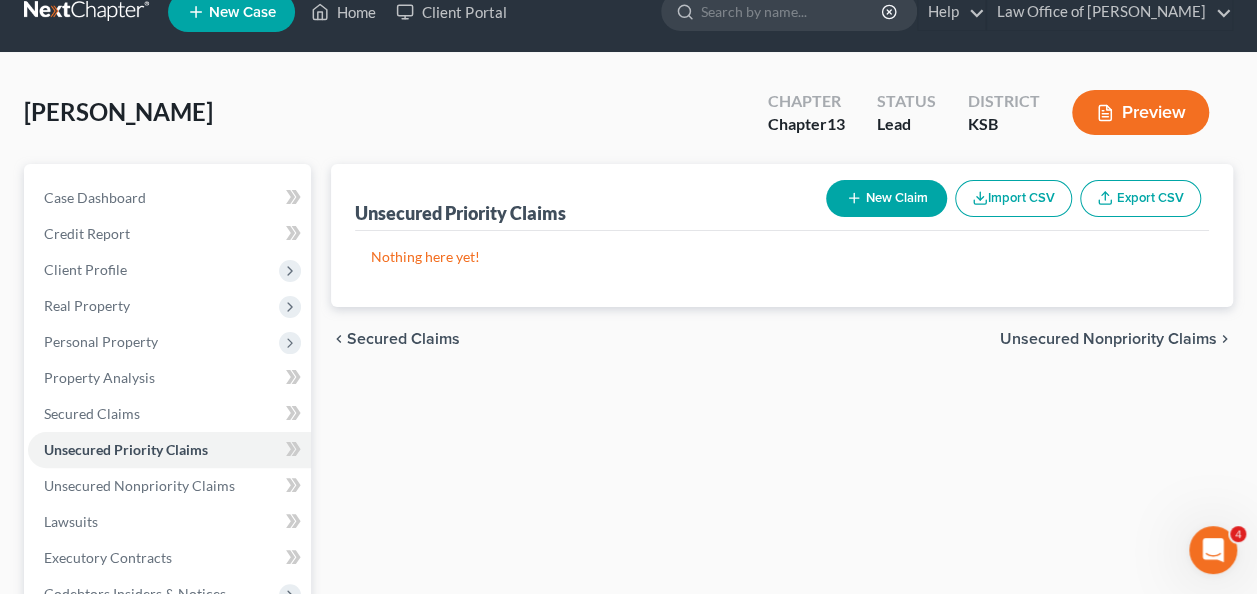scroll, scrollTop: 0, scrollLeft: 0, axis: both 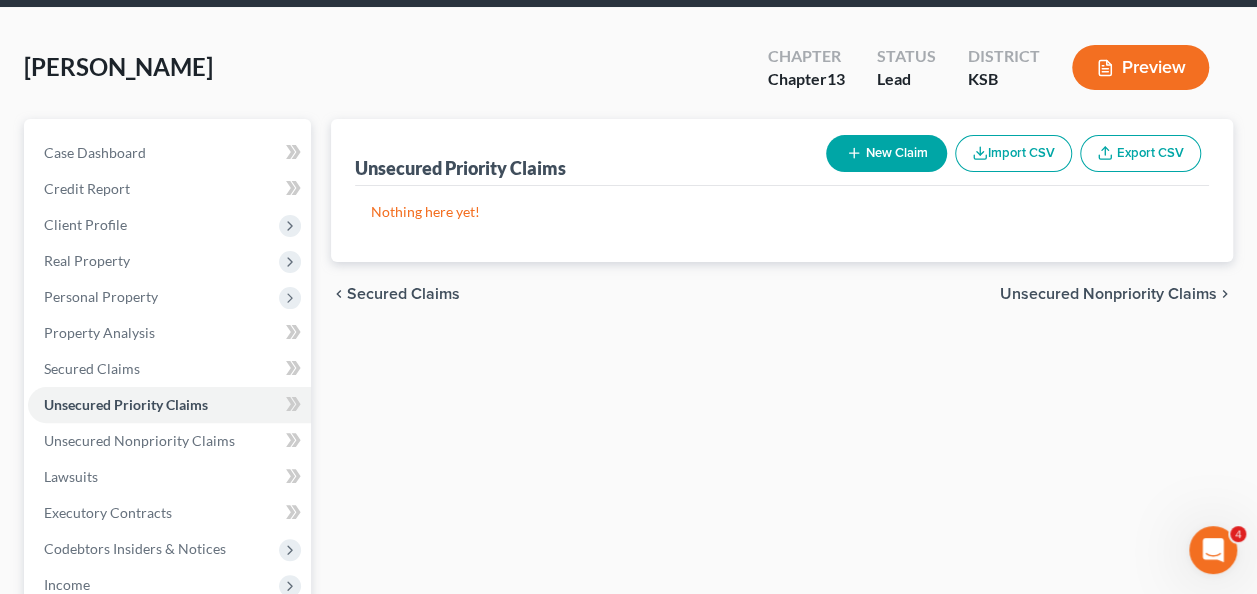 click on "Unsecured Nonpriority Claims" at bounding box center (1108, 294) 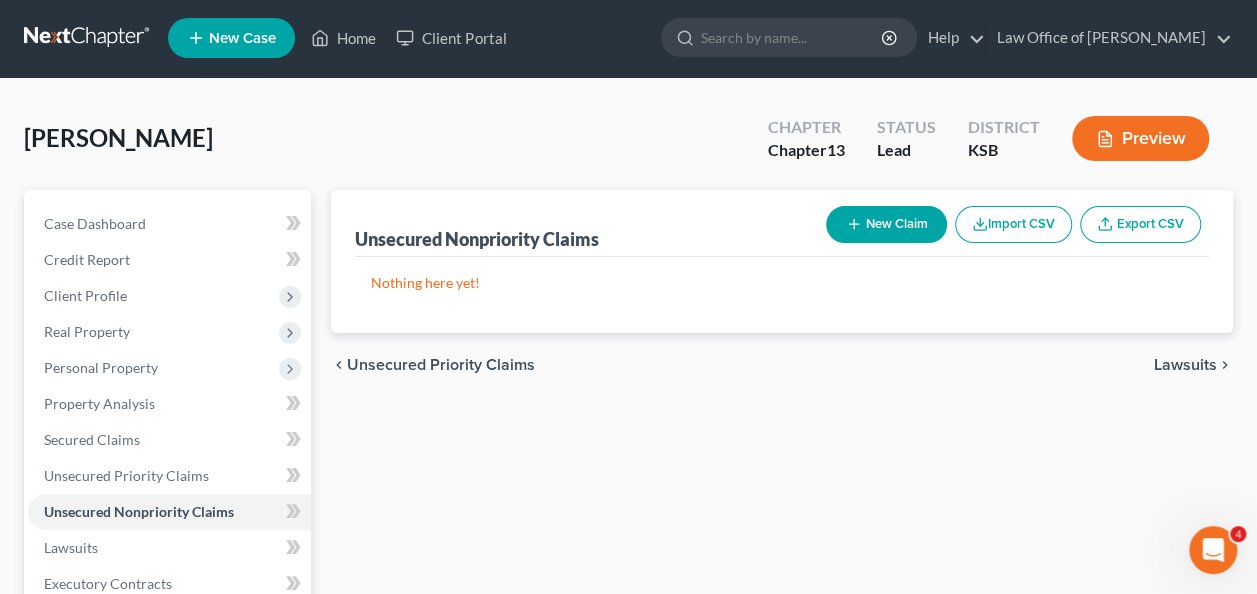 scroll, scrollTop: 0, scrollLeft: 0, axis: both 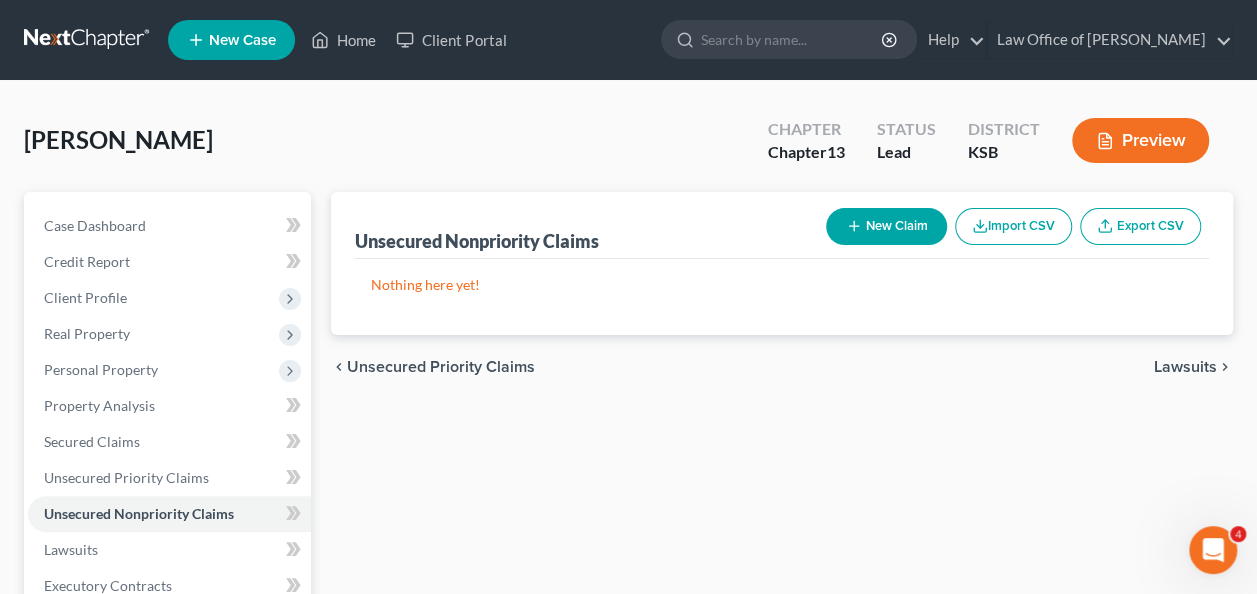click on "New Claim" at bounding box center (886, 226) 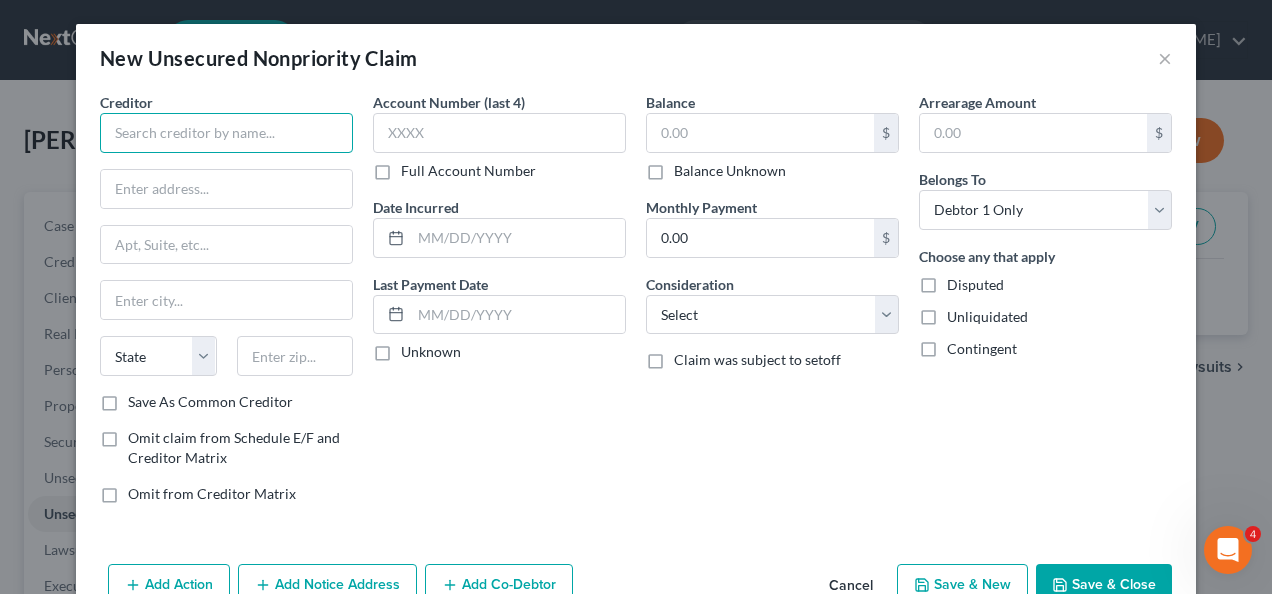 click at bounding box center (226, 133) 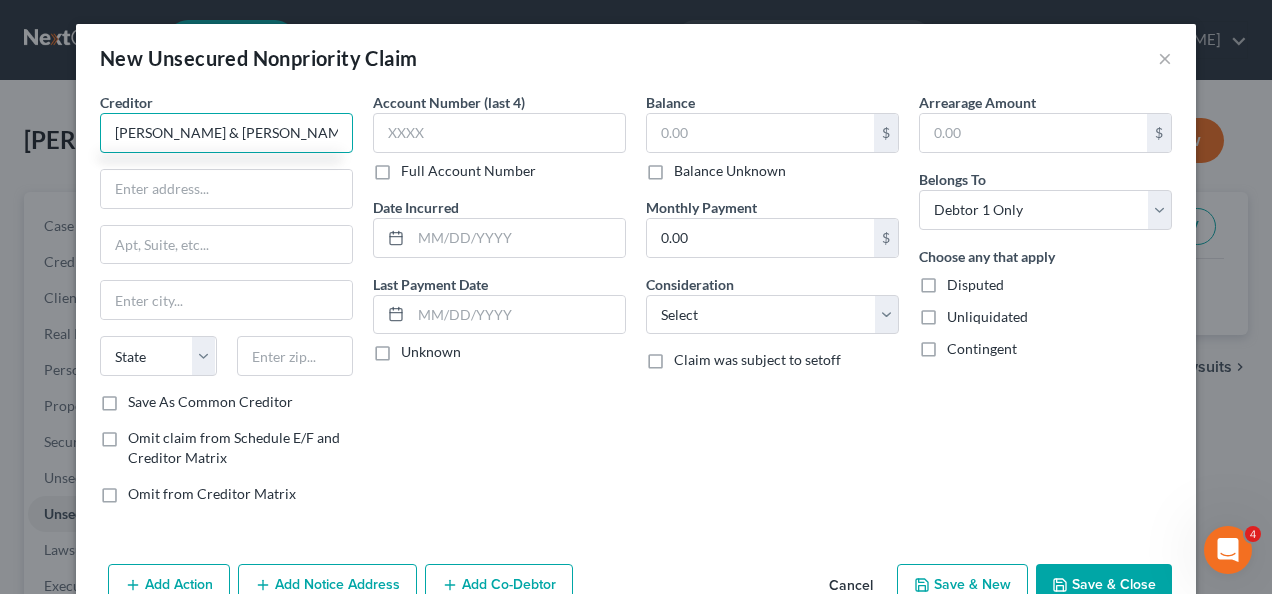 type on "[PERSON_NAME] & [PERSON_NAME] [PERSON_NAME]" 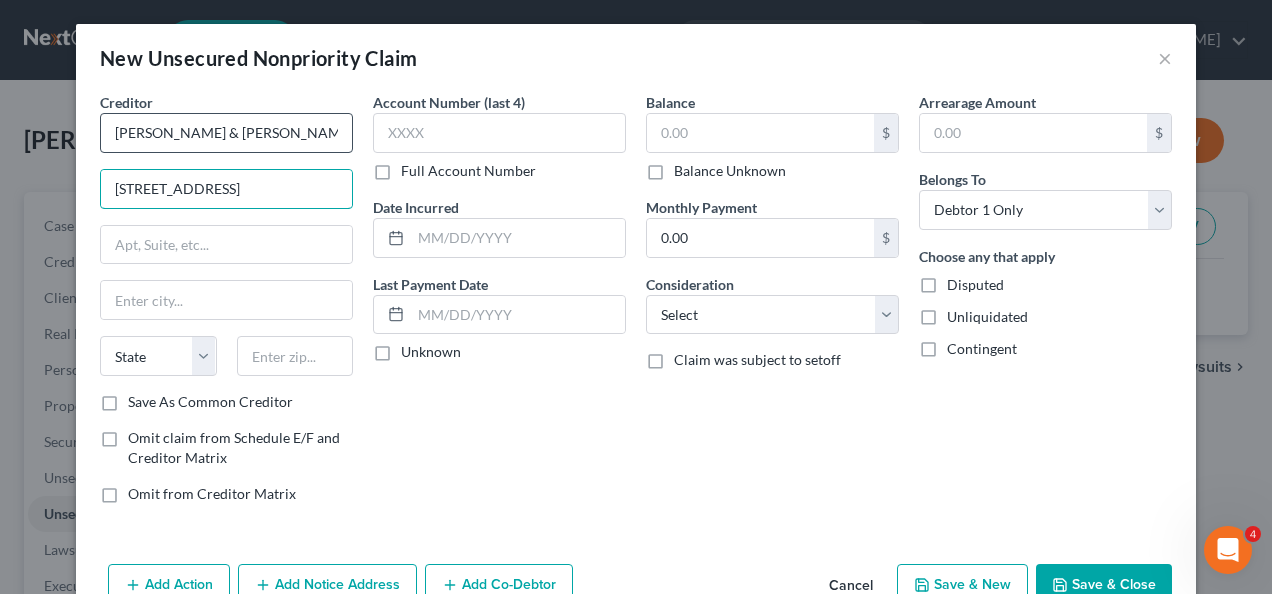 type on "[STREET_ADDRESS]" 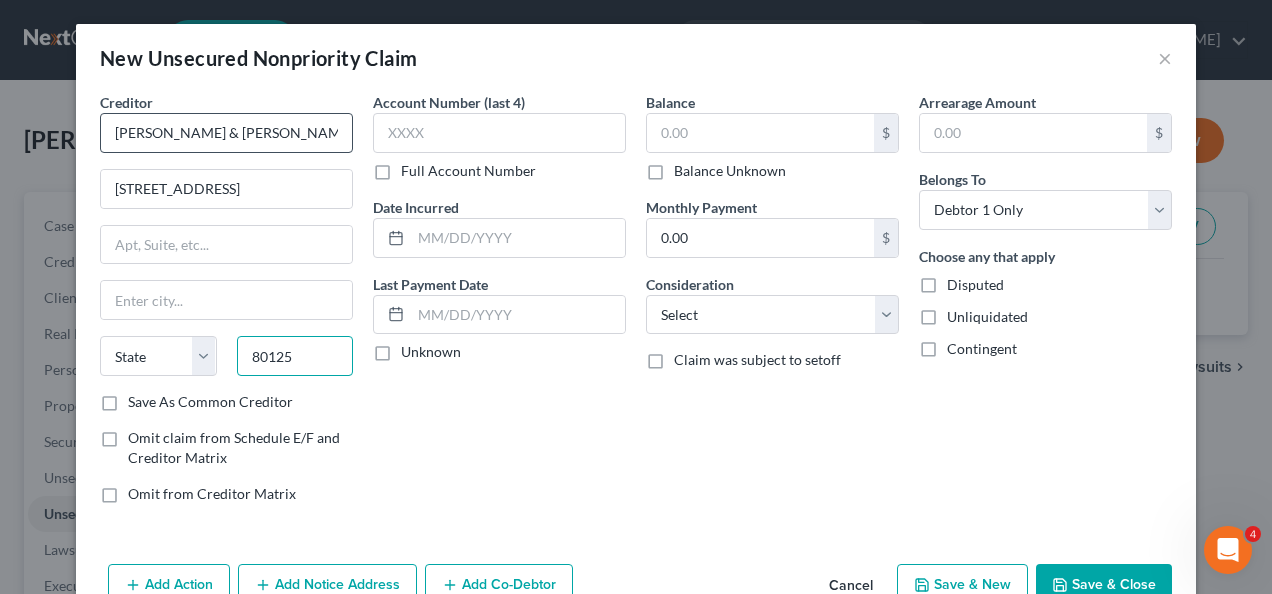 type on "80125" 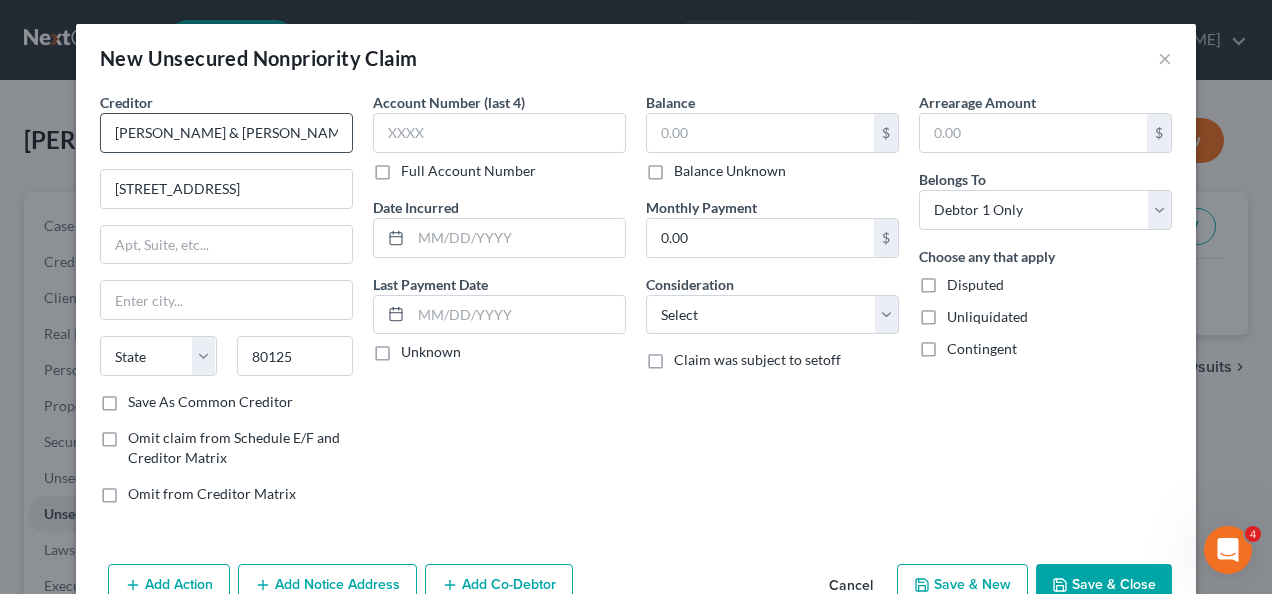 type on "Littleton" 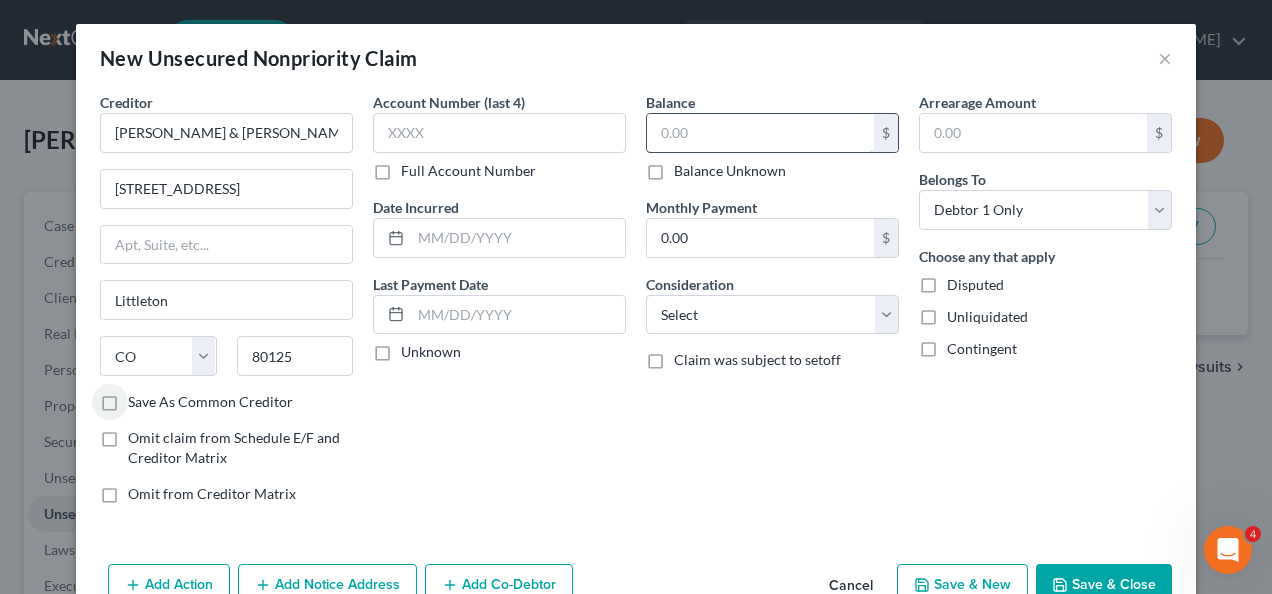 click at bounding box center (760, 133) 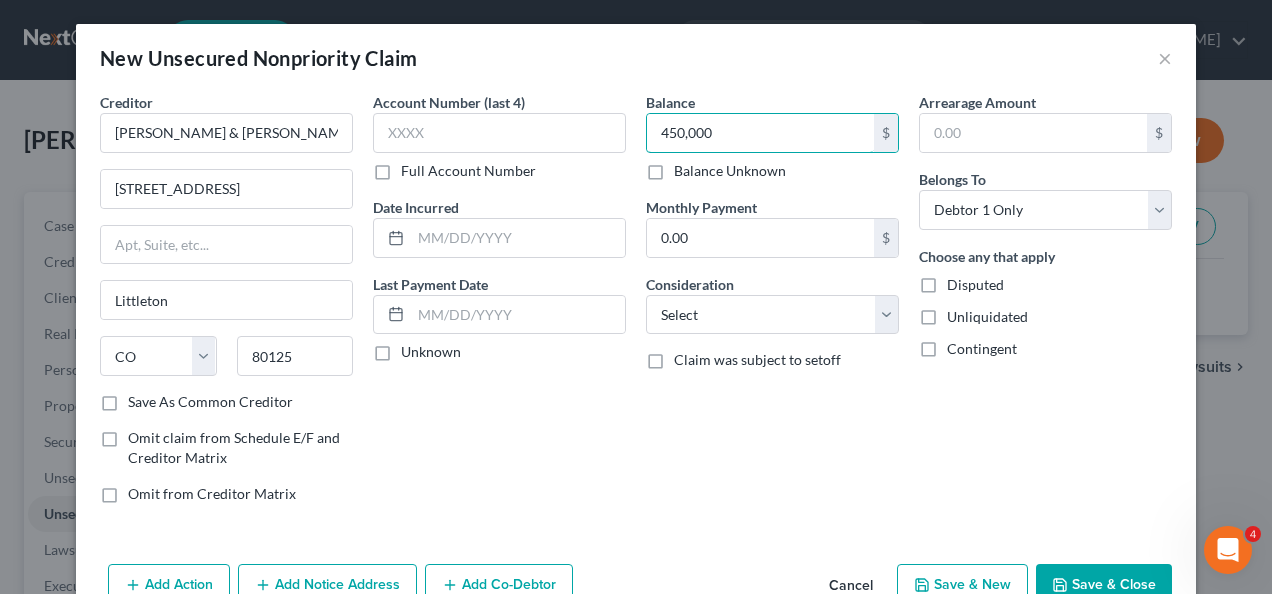 type on "450,000" 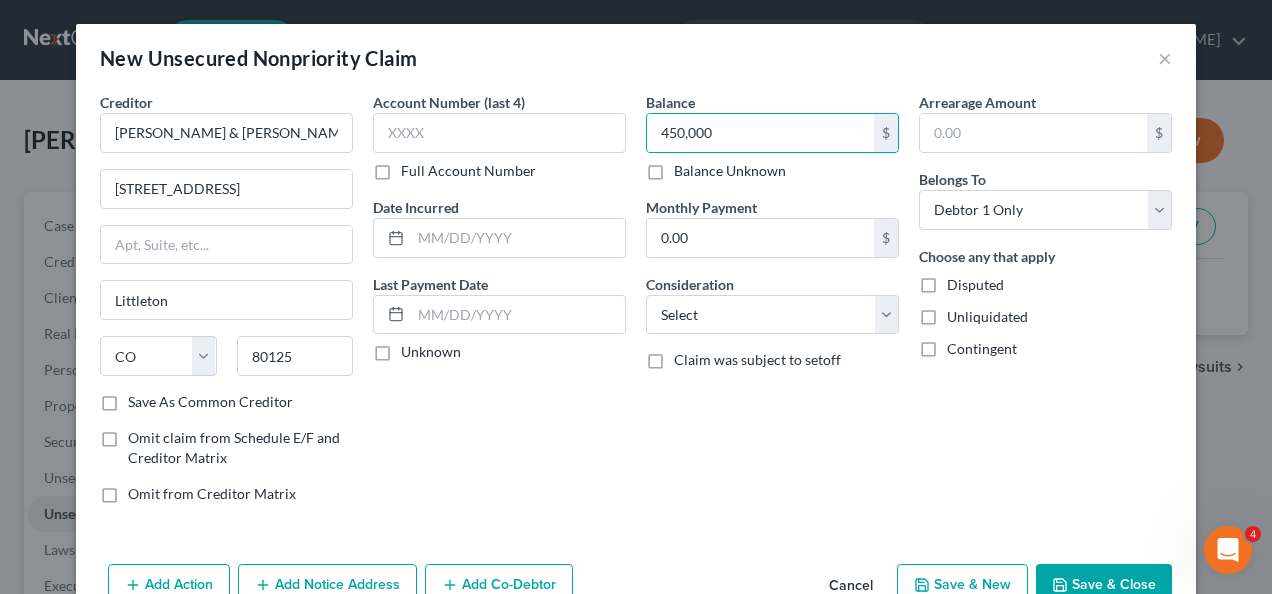 click on "Save & New" at bounding box center [962, 585] 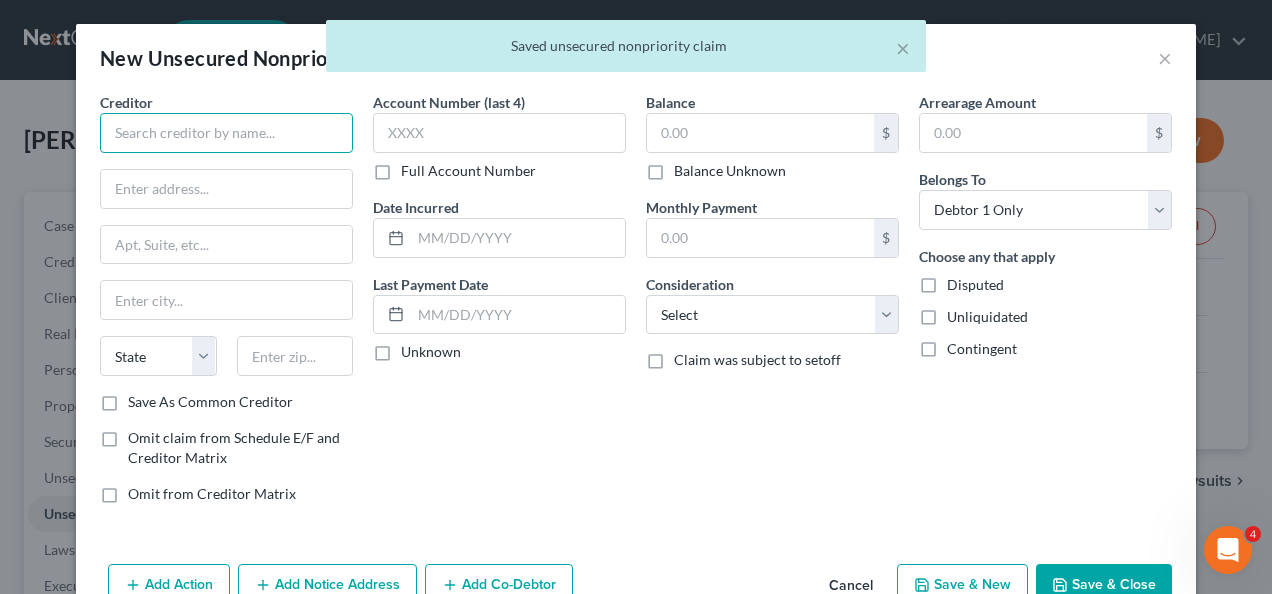 click at bounding box center (226, 133) 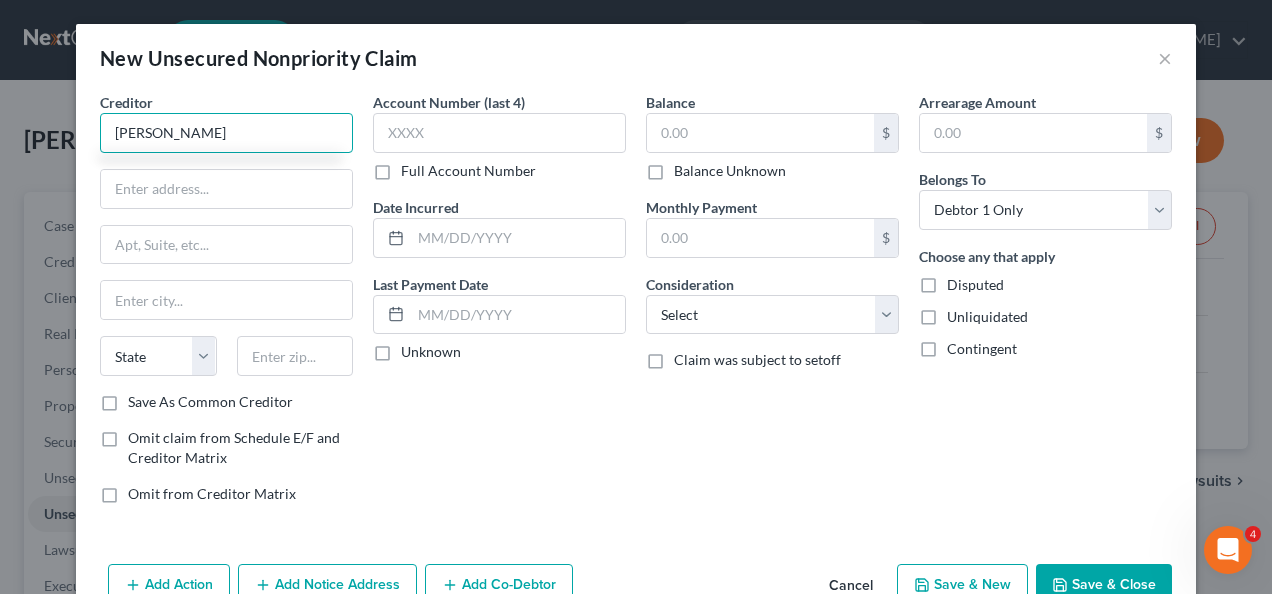 type on "[PERSON_NAME]" 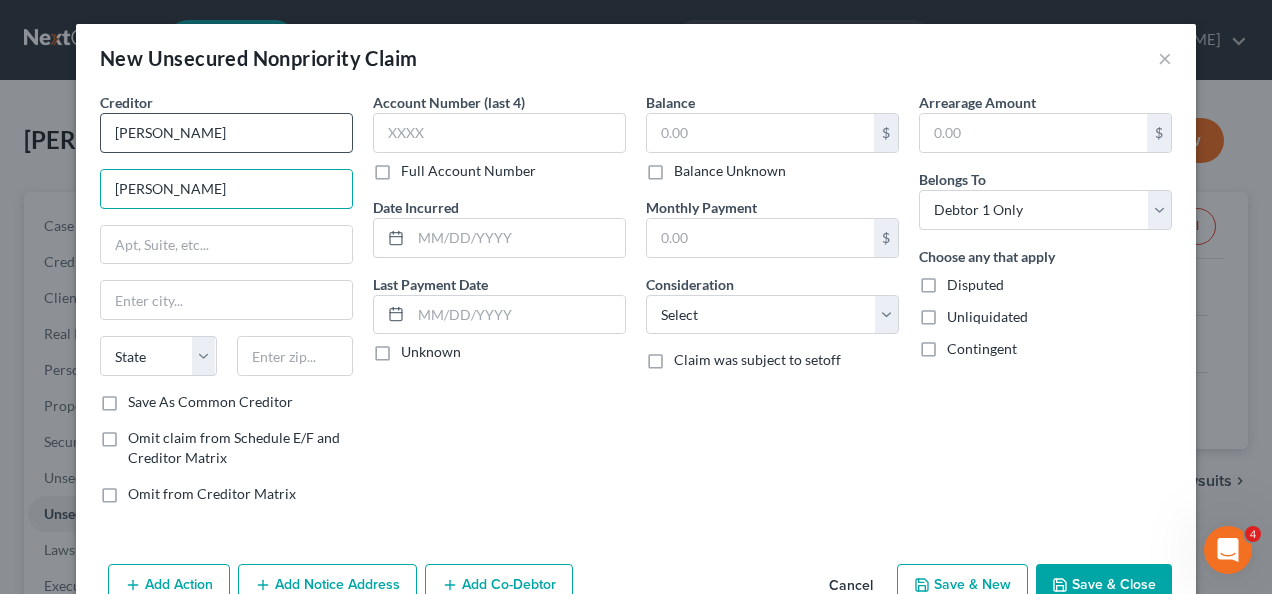 type on "[PERSON_NAME]" 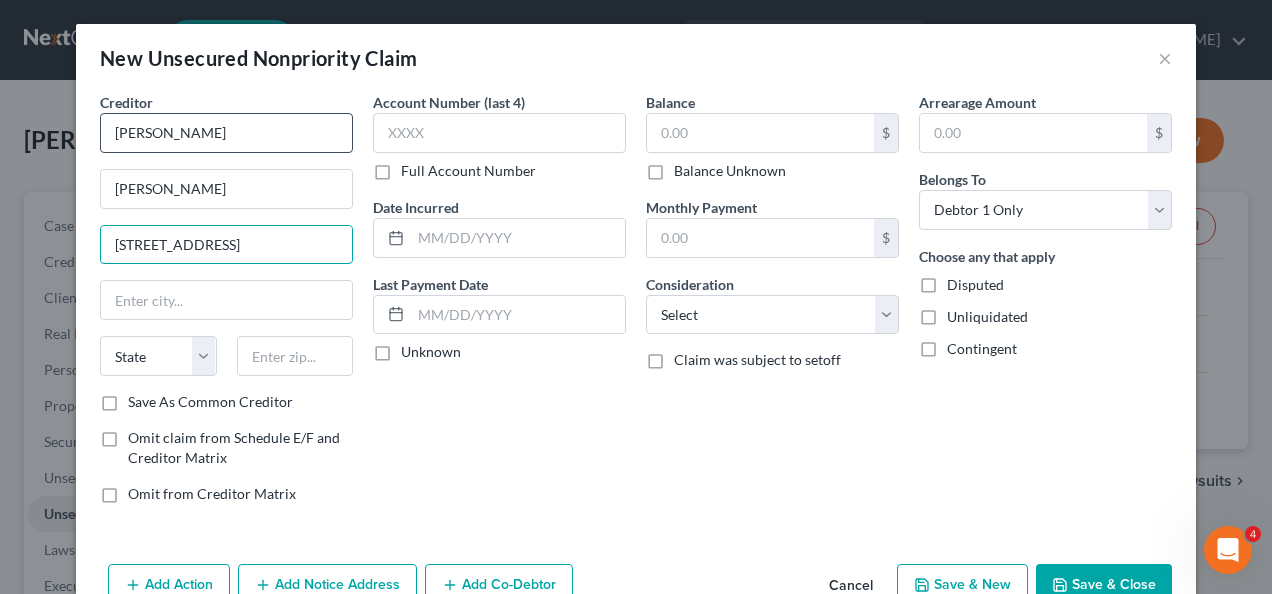 type on "[STREET_ADDRESS]" 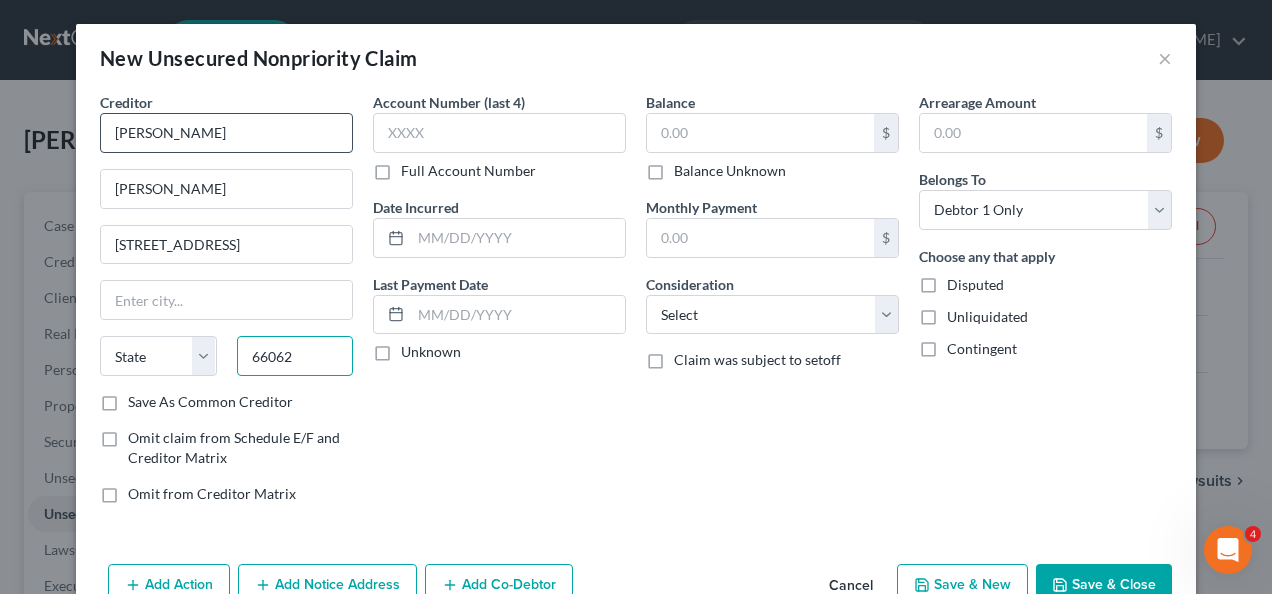 type on "66062" 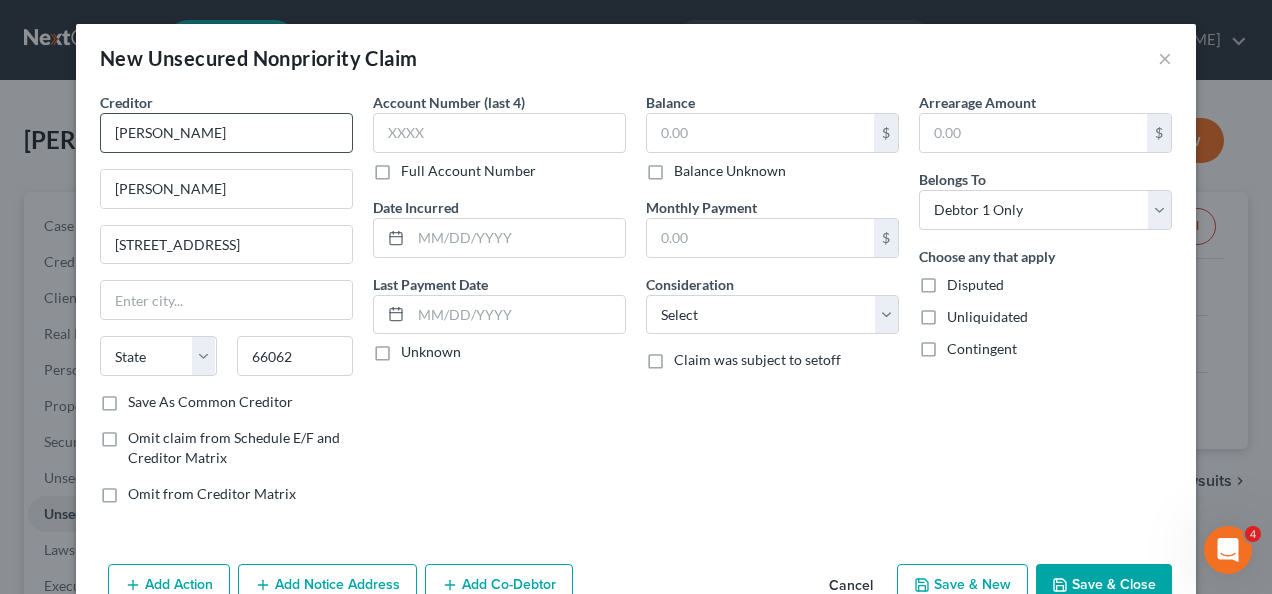 type on "Olathe" 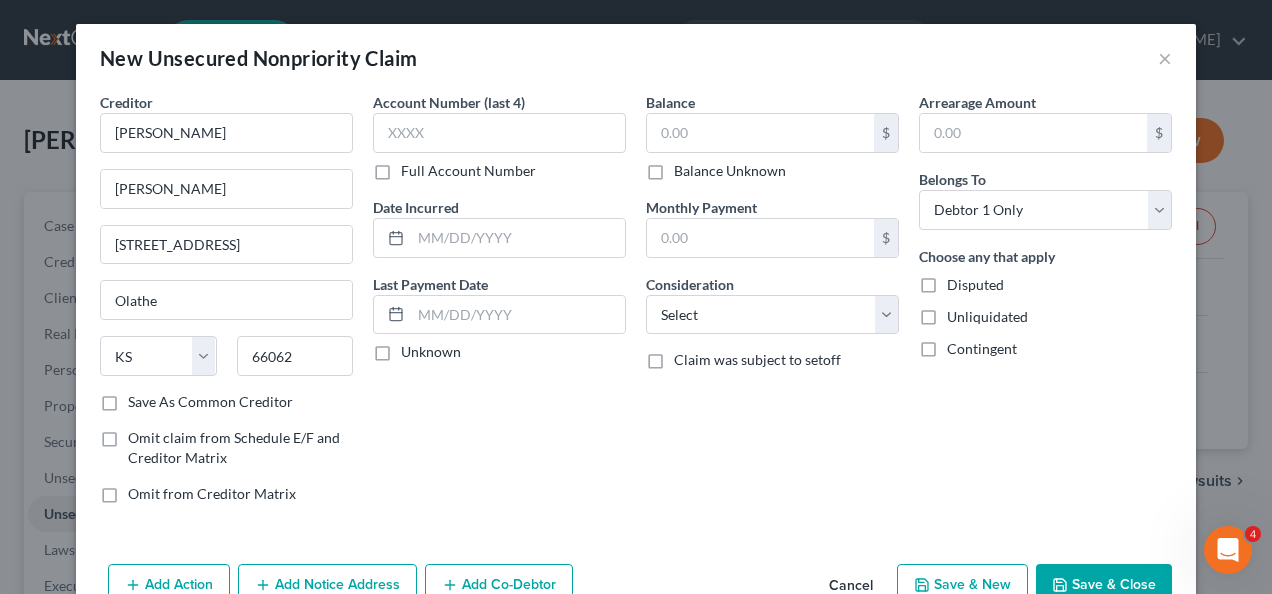 click on "Balance Unknown" at bounding box center (730, 171) 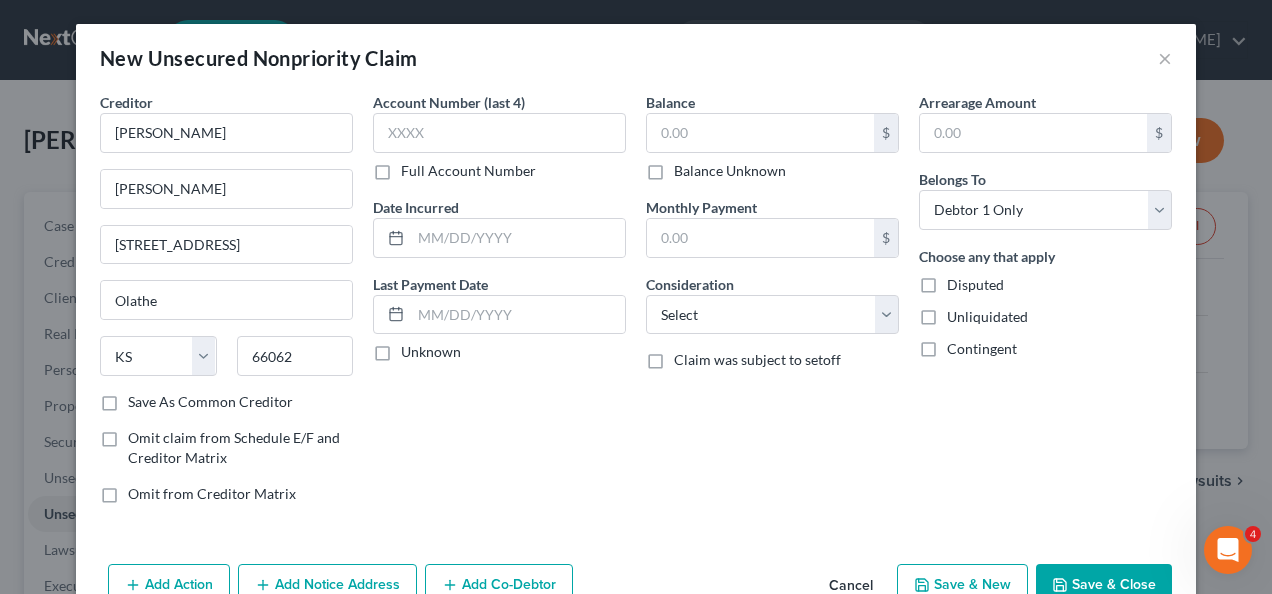 click on "Balance Unknown" at bounding box center (688, 167) 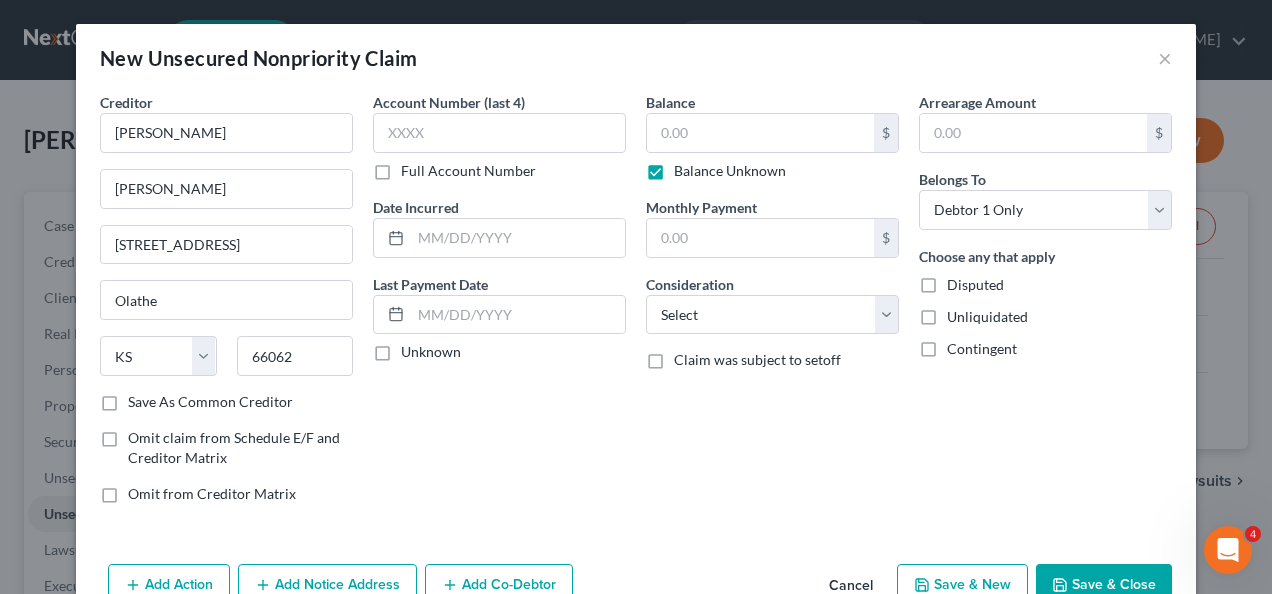 type on "0.00" 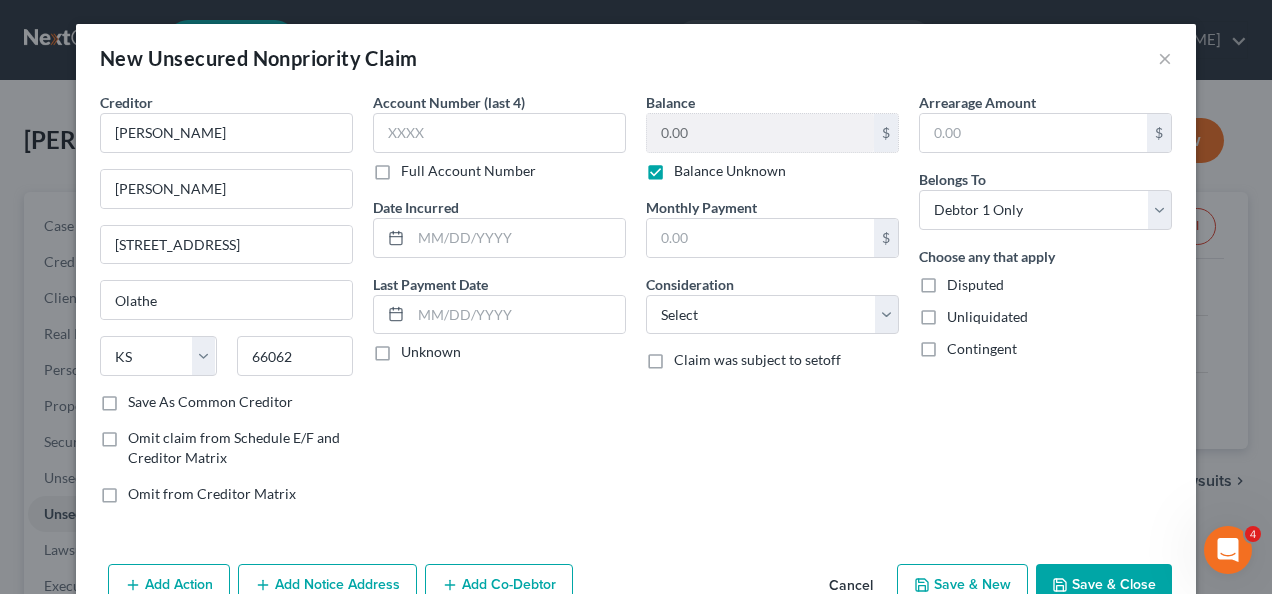click on "Save & Close" at bounding box center (1104, 585) 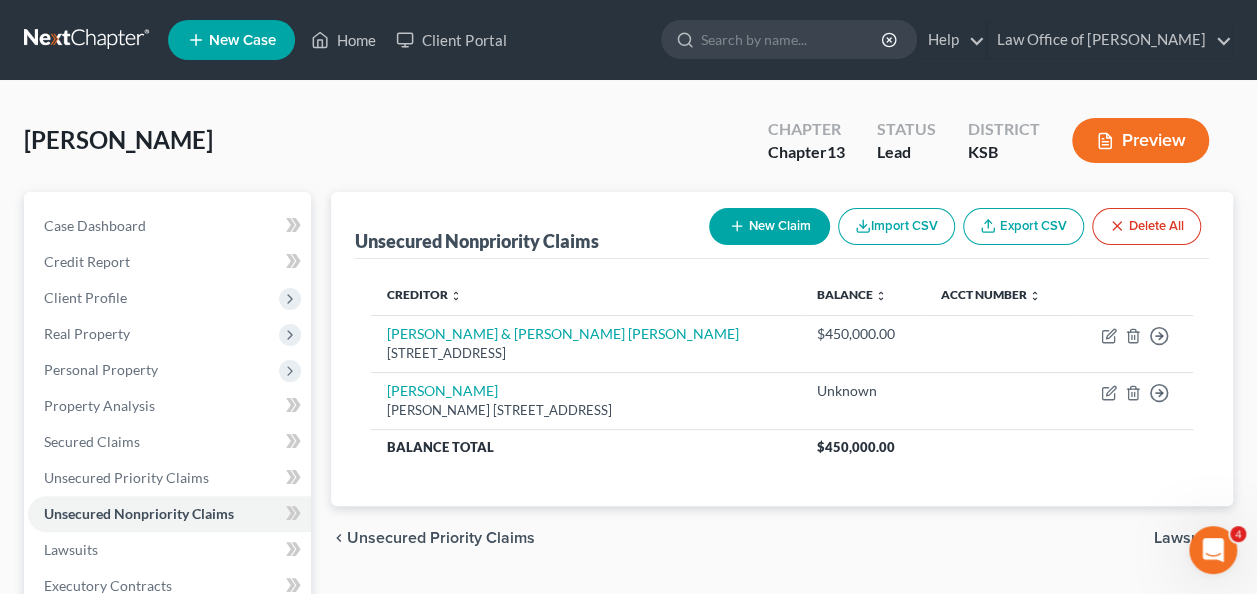 click on "New Claim" at bounding box center [769, 226] 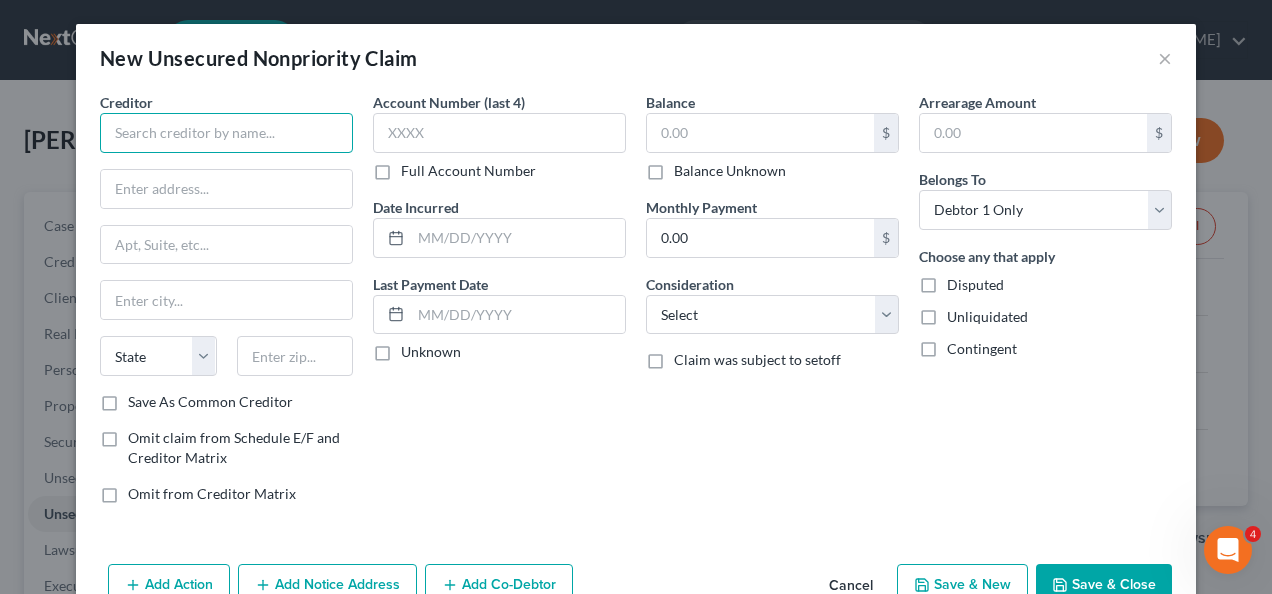 click at bounding box center (226, 133) 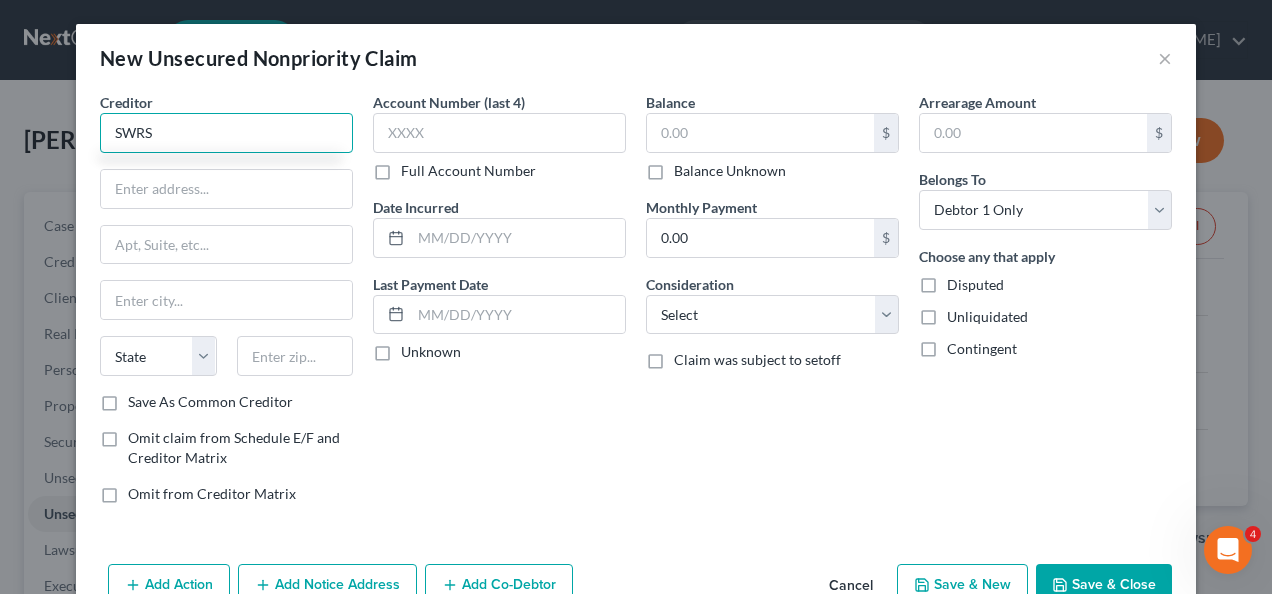 type on "SWRS" 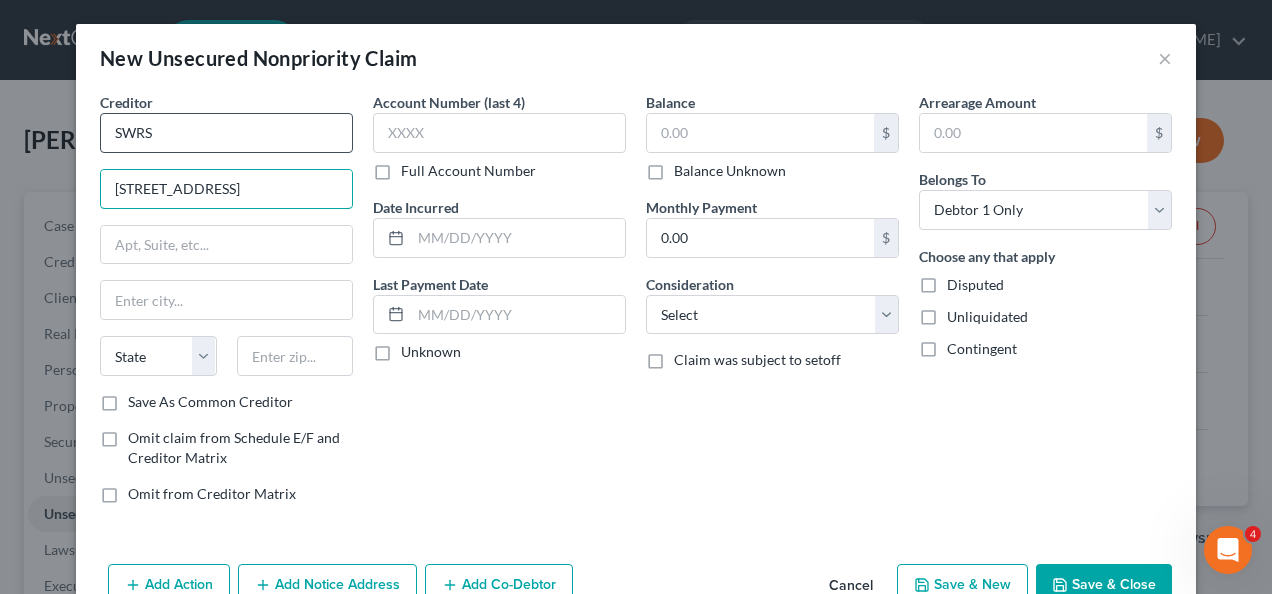type on "[STREET_ADDRESS]" 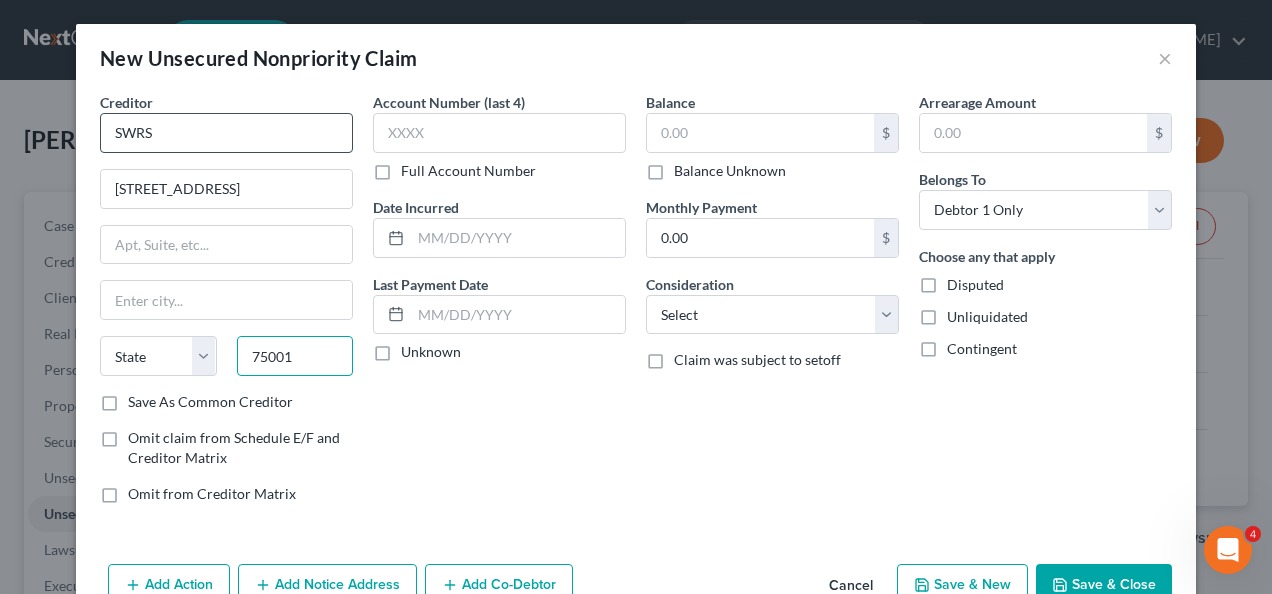 type on "75001" 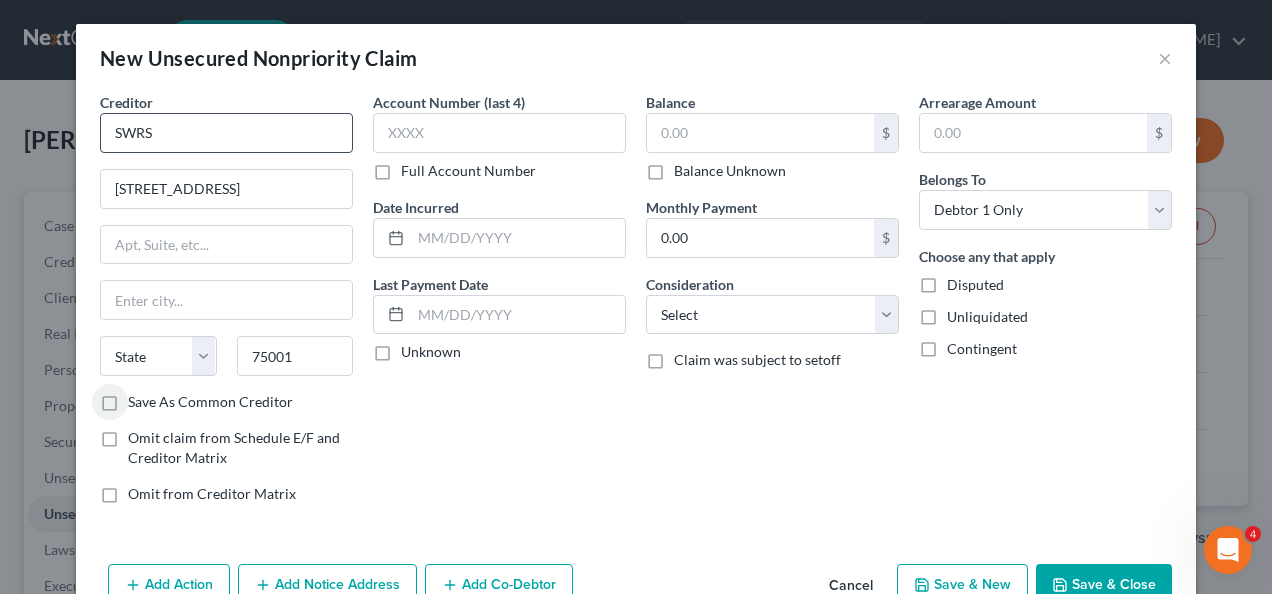 type on "[PERSON_NAME]" 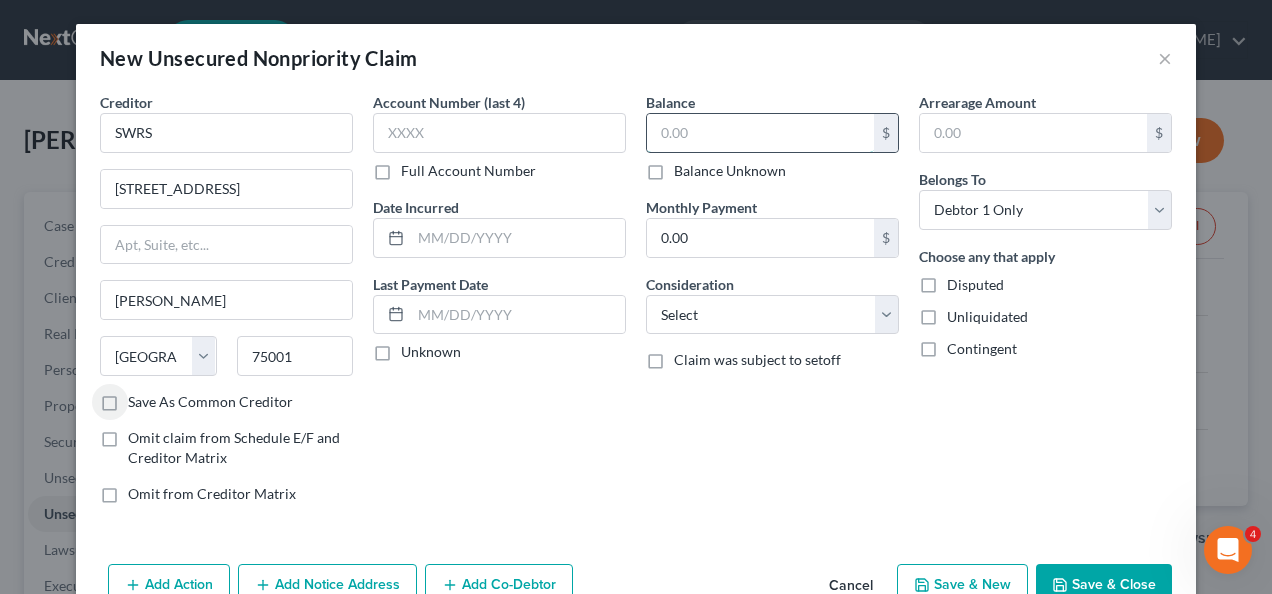 click at bounding box center (760, 133) 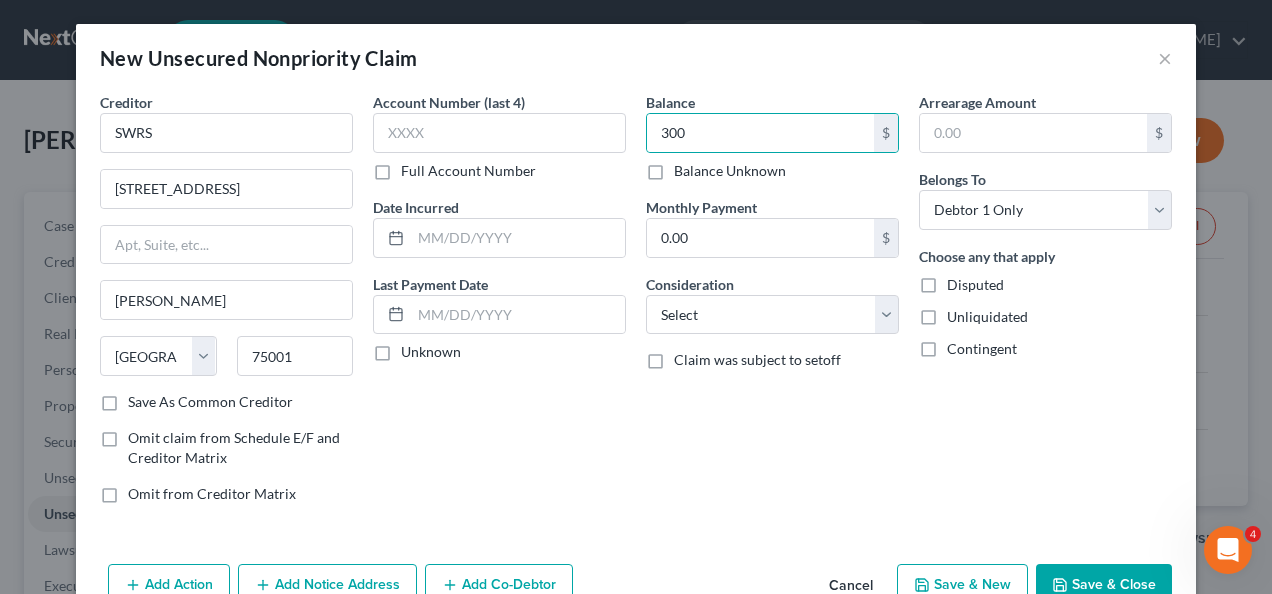 click on "Save & Close" at bounding box center [1104, 585] 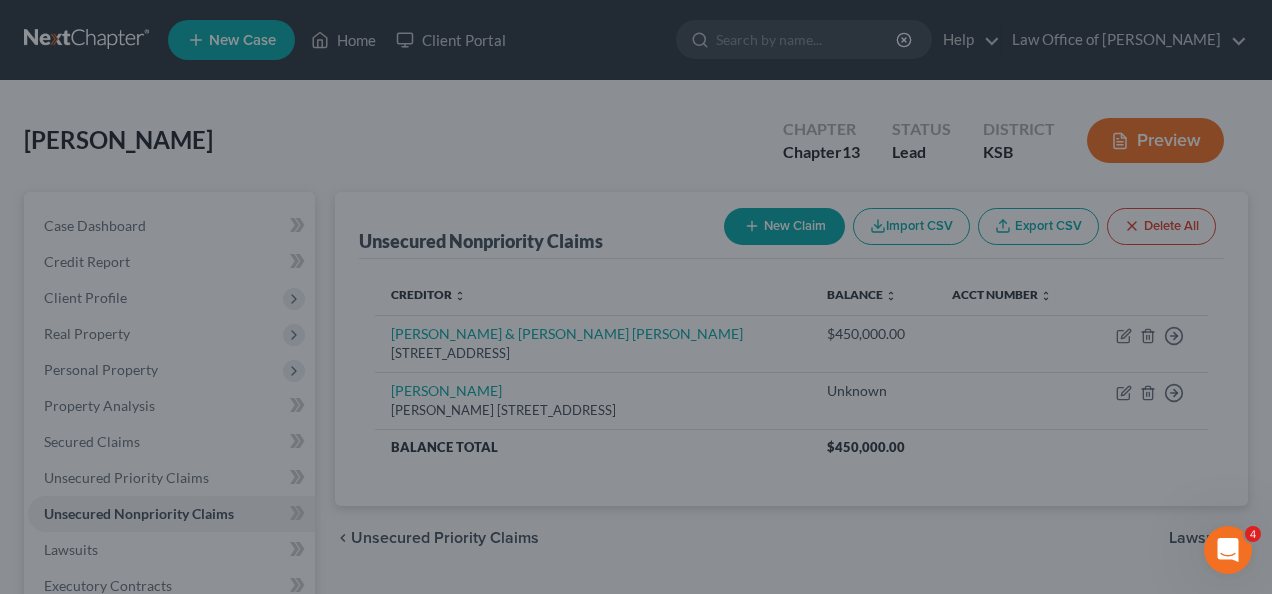 type on "300.00" 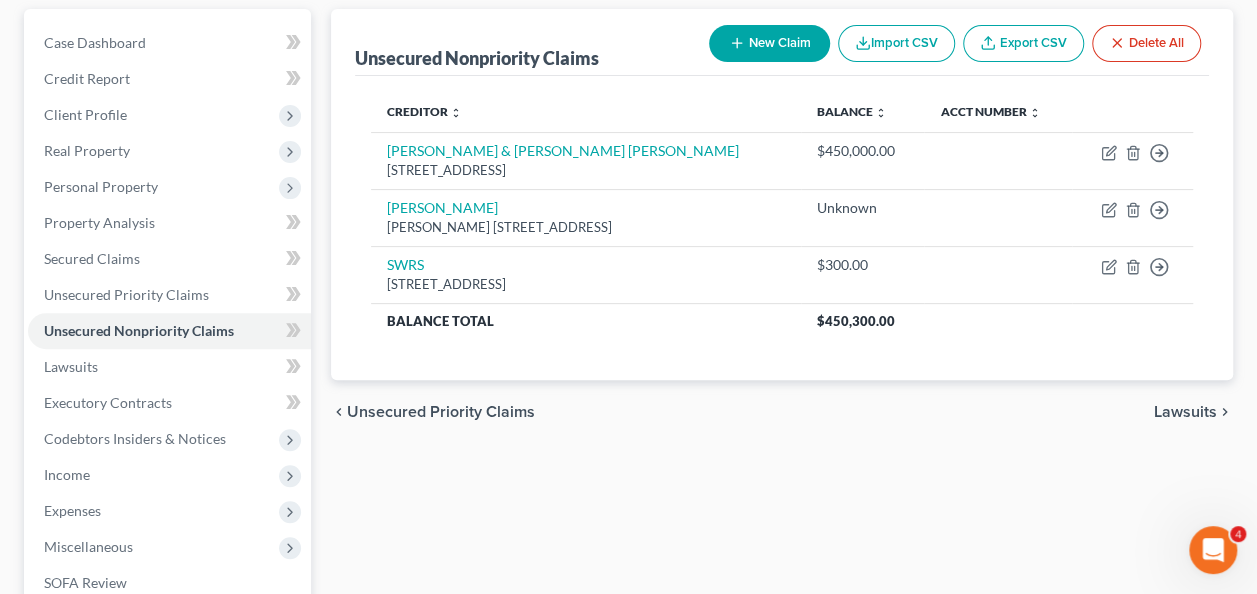 scroll, scrollTop: 206, scrollLeft: 0, axis: vertical 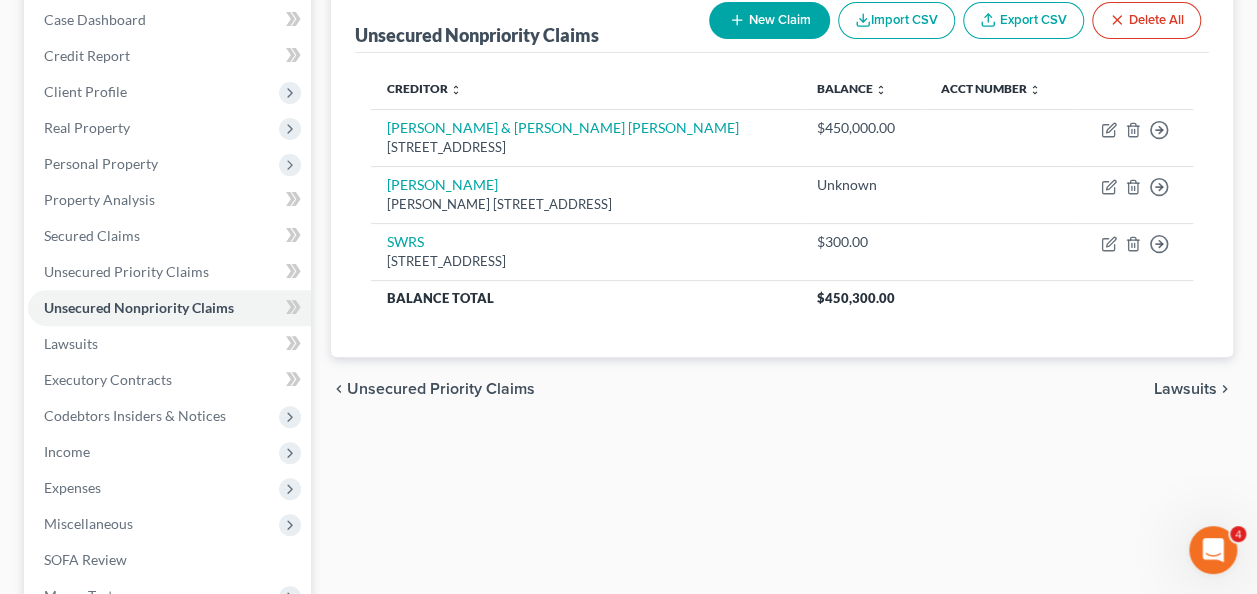 click on "Lawsuits" at bounding box center (1185, 389) 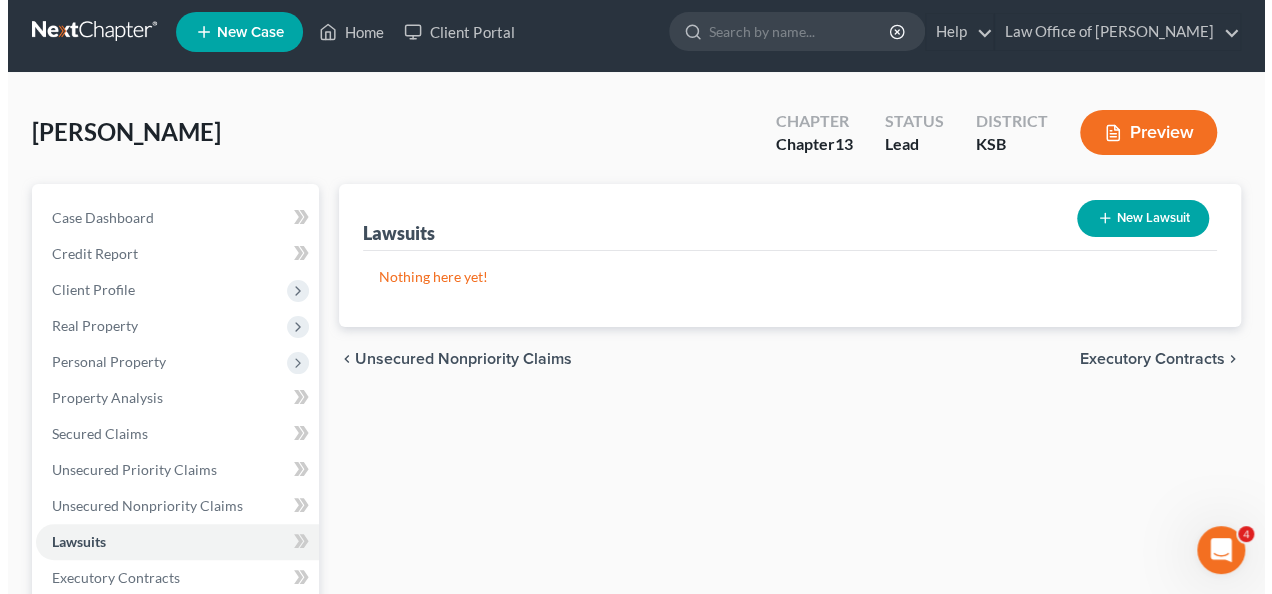 scroll, scrollTop: 0, scrollLeft: 0, axis: both 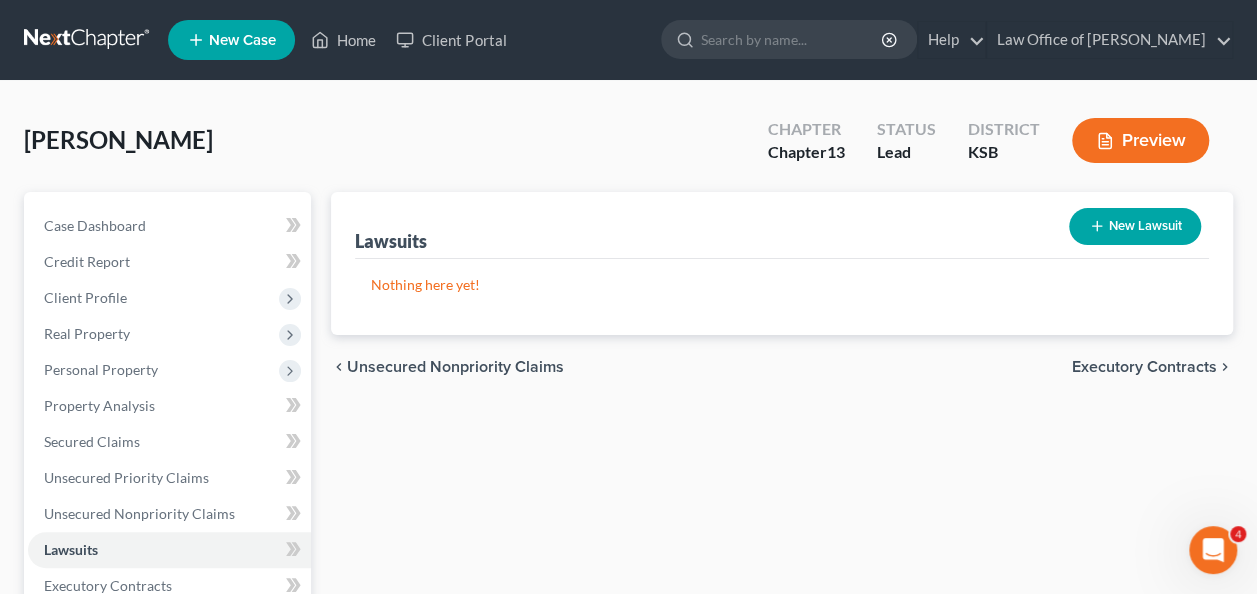 click on "New Lawsuit" at bounding box center [1135, 226] 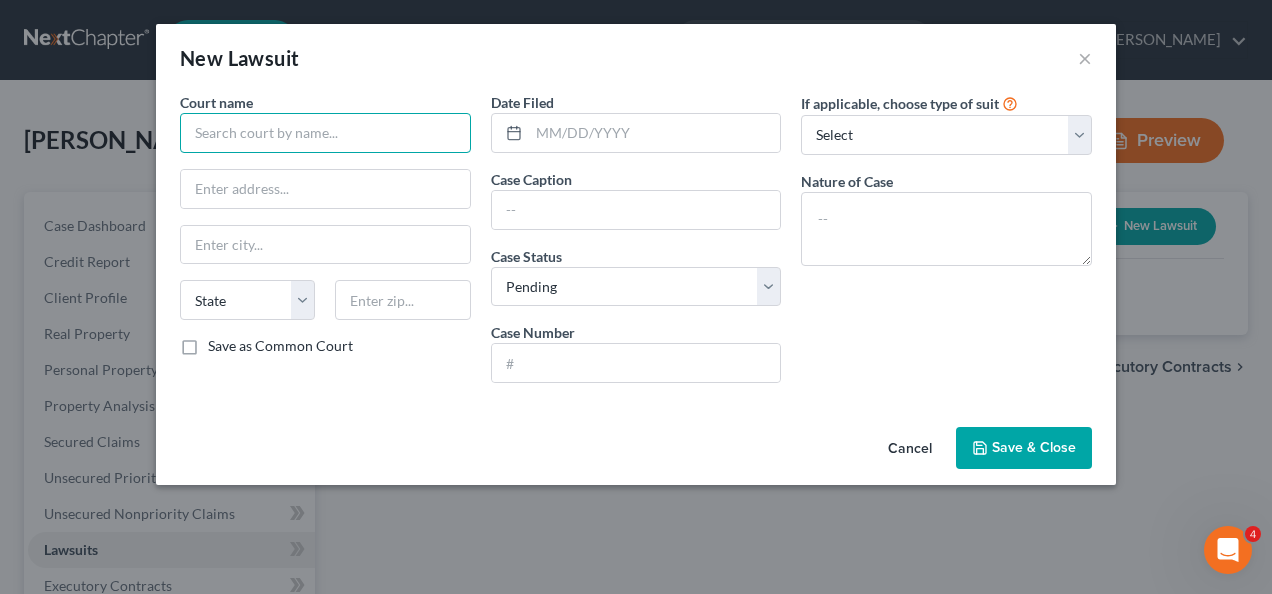 click at bounding box center [325, 133] 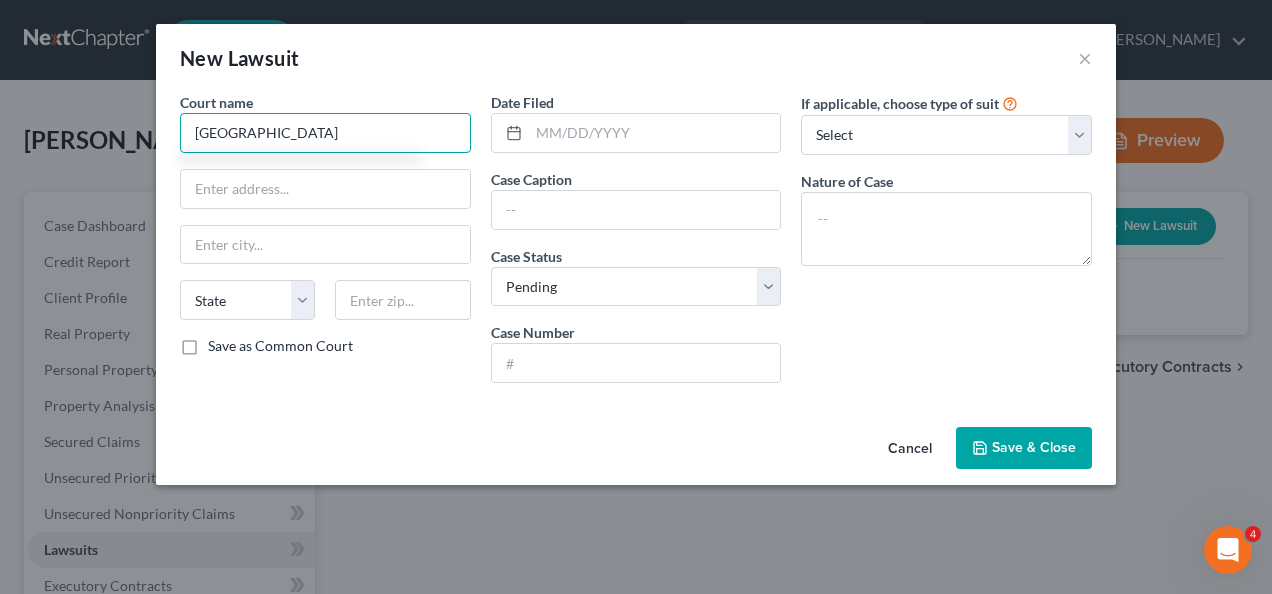 type on "[GEOGRAPHIC_DATA]" 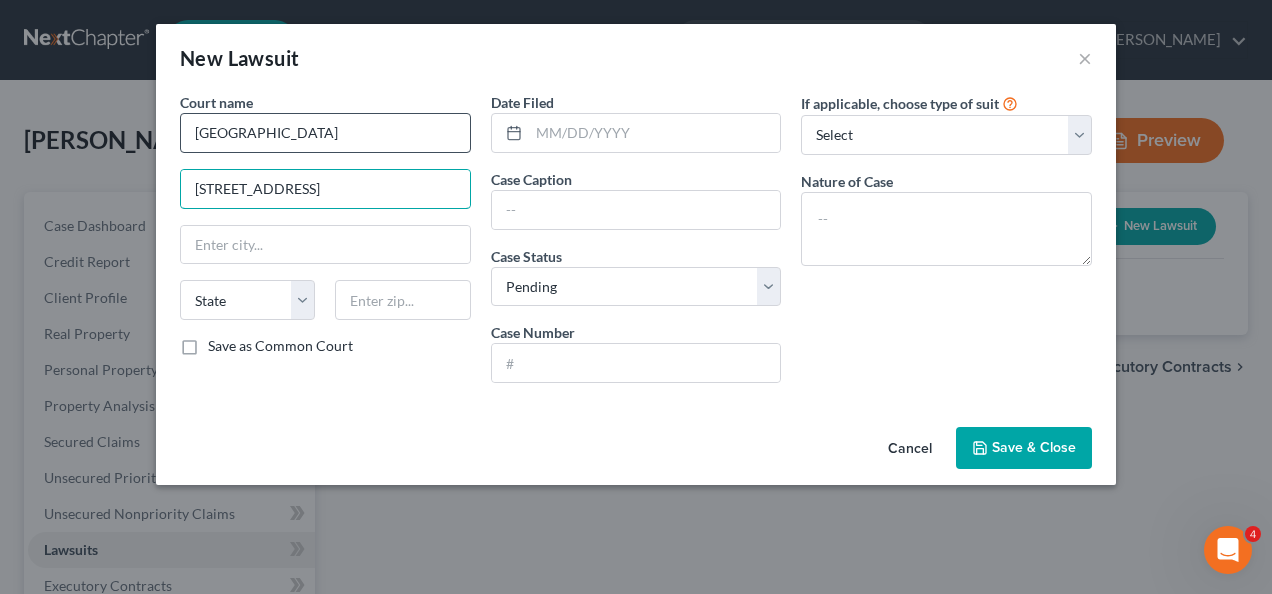 type on "[STREET_ADDRESS]" 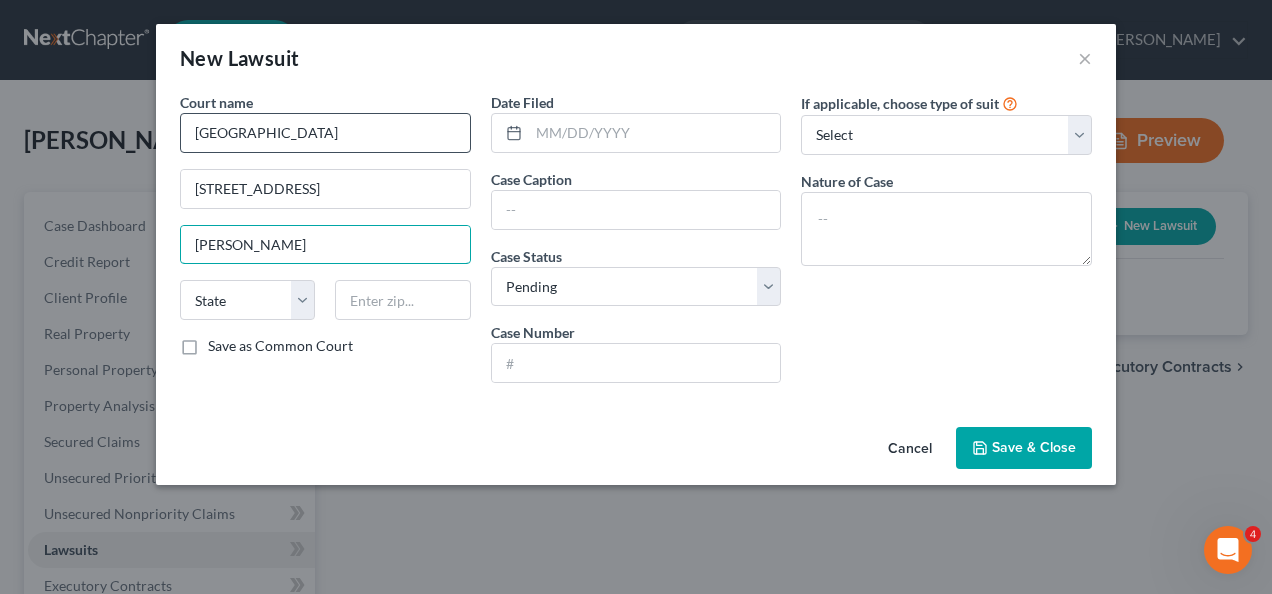 type on "[PERSON_NAME]" 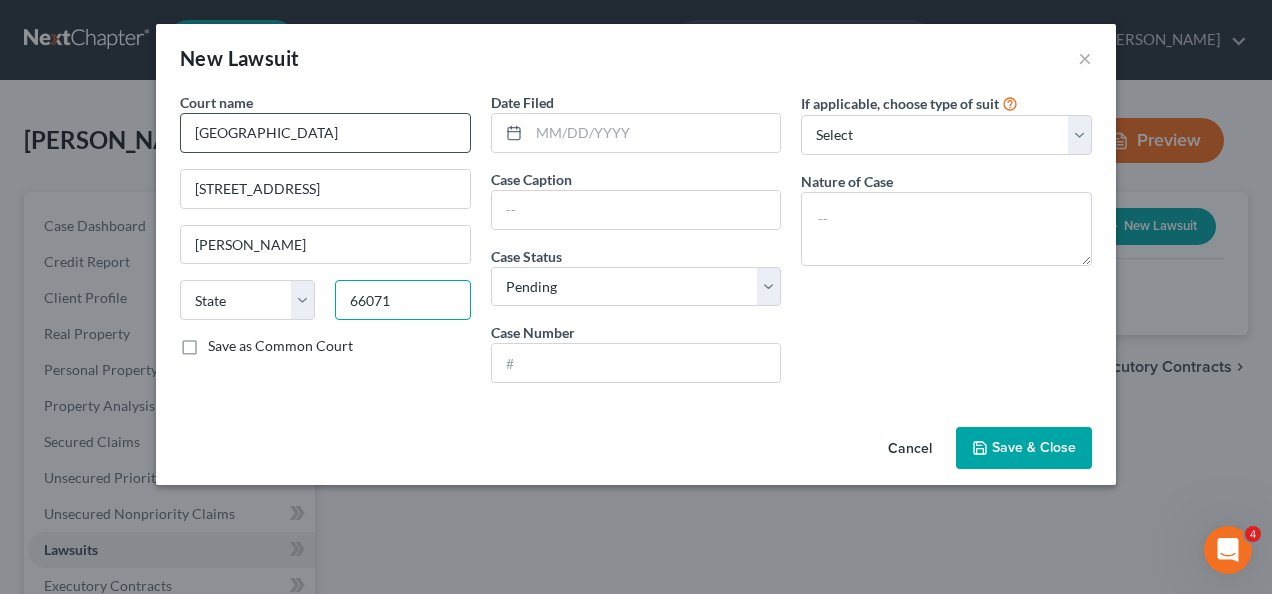 type on "66071" 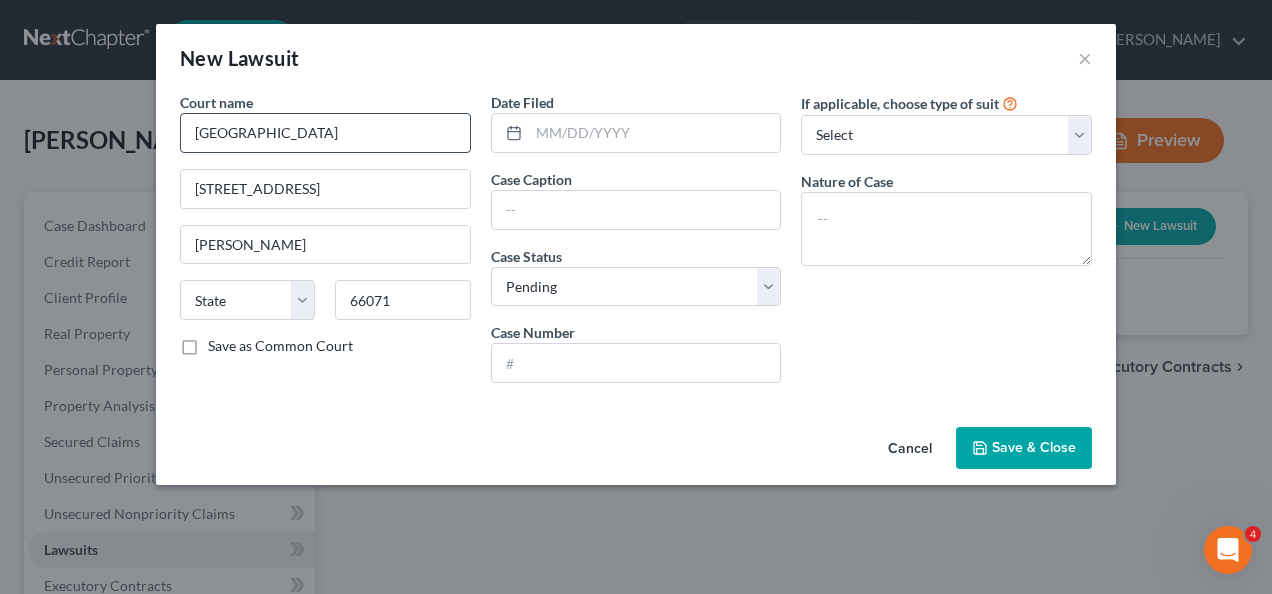 select on "17" 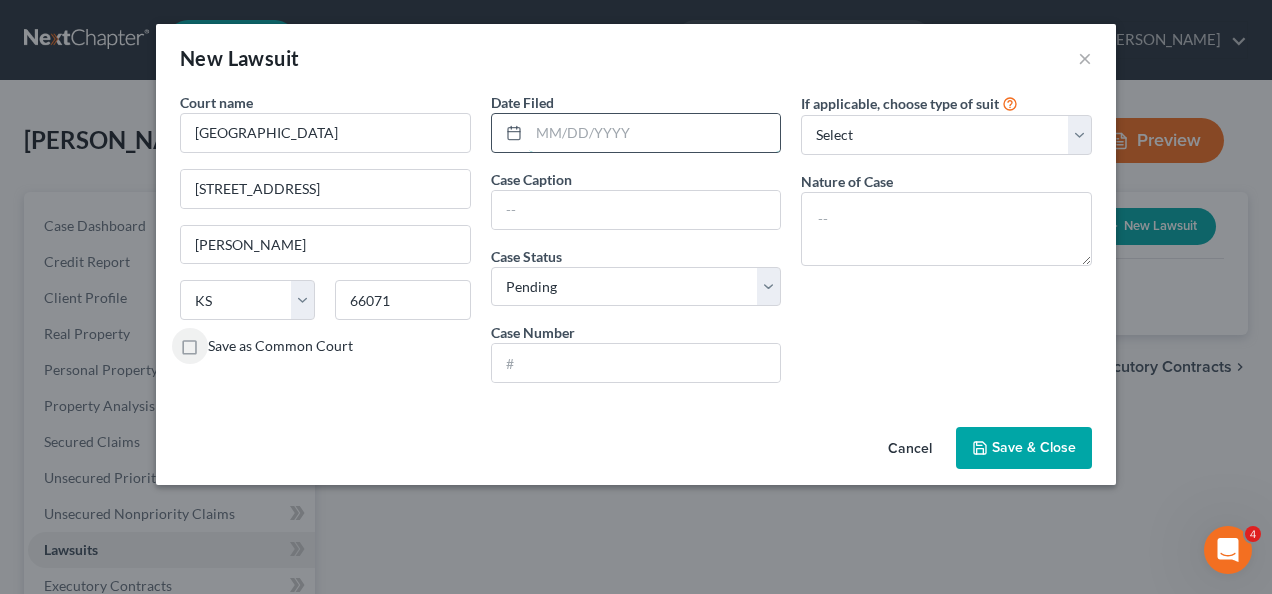 click at bounding box center (655, 133) 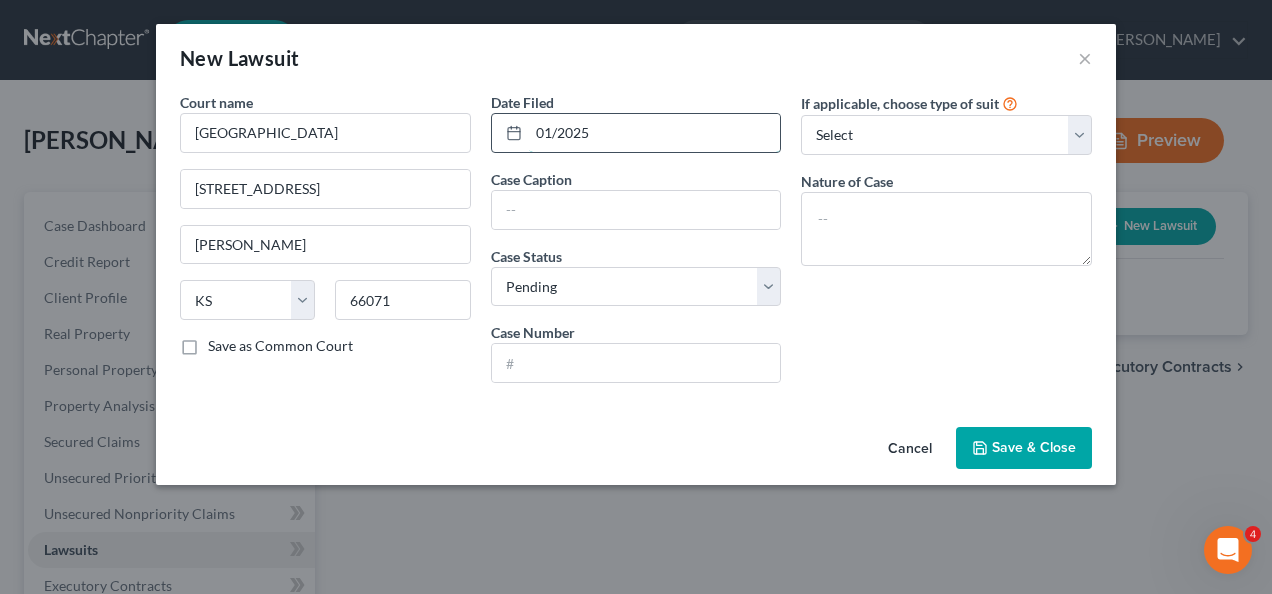type on "01/2025" 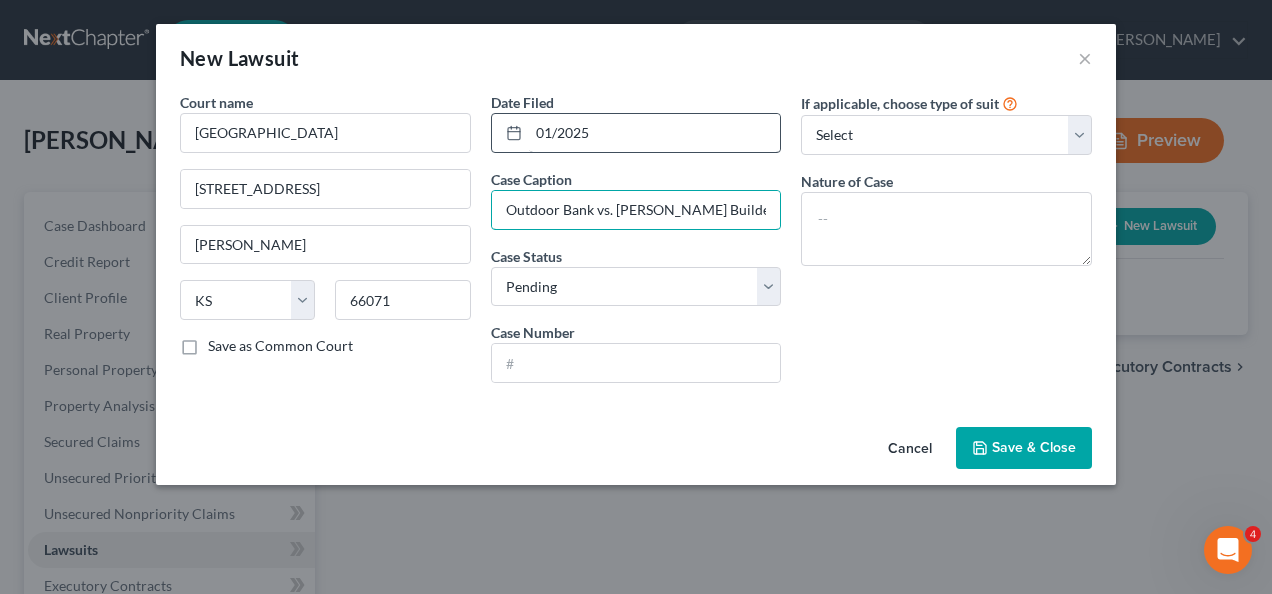 type on "Outdoor Bank vs. [PERSON_NAME] Builders LLC" 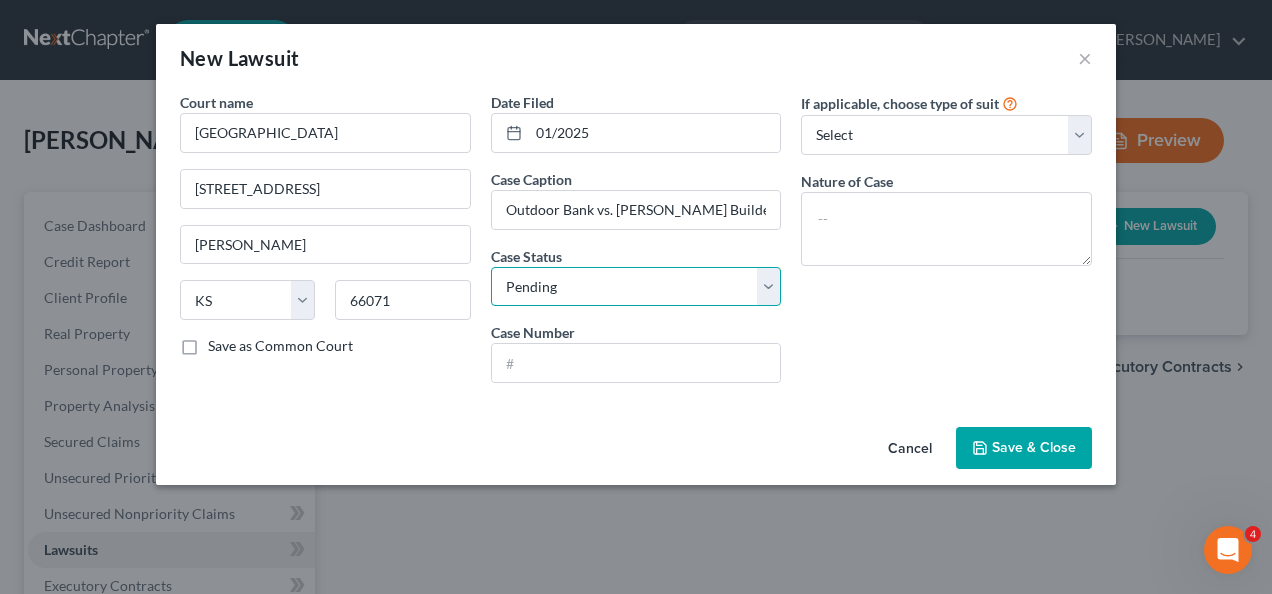 drag, startPoint x: 769, startPoint y: 298, endPoint x: 766, endPoint y: 288, distance: 10.440307 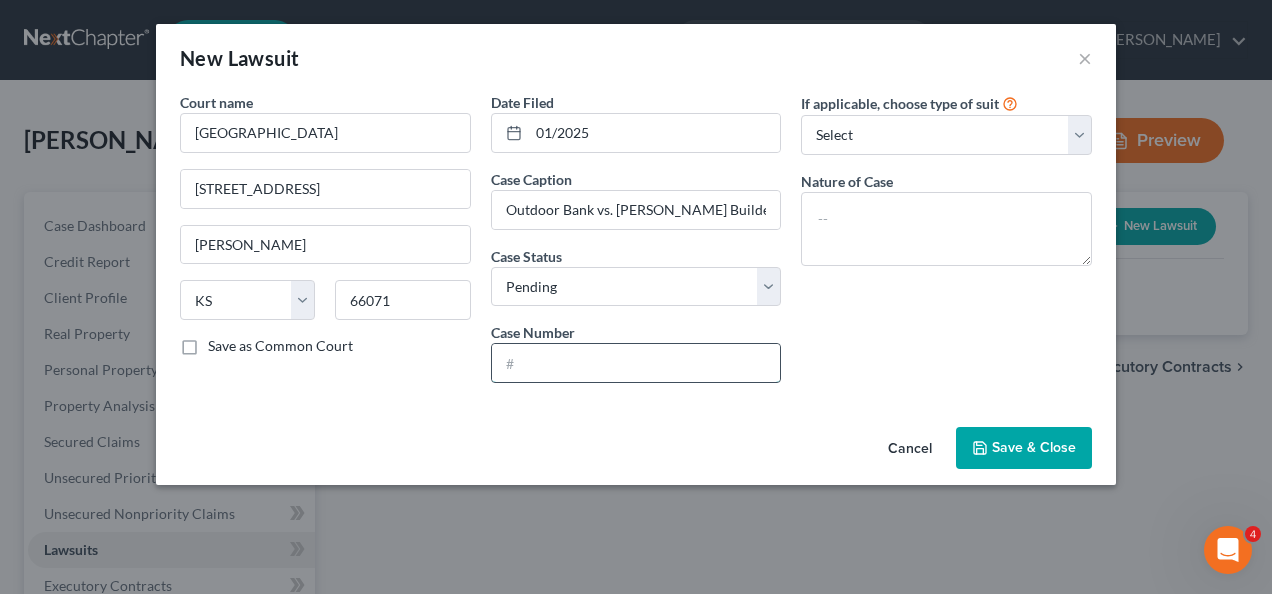 click at bounding box center (636, 363) 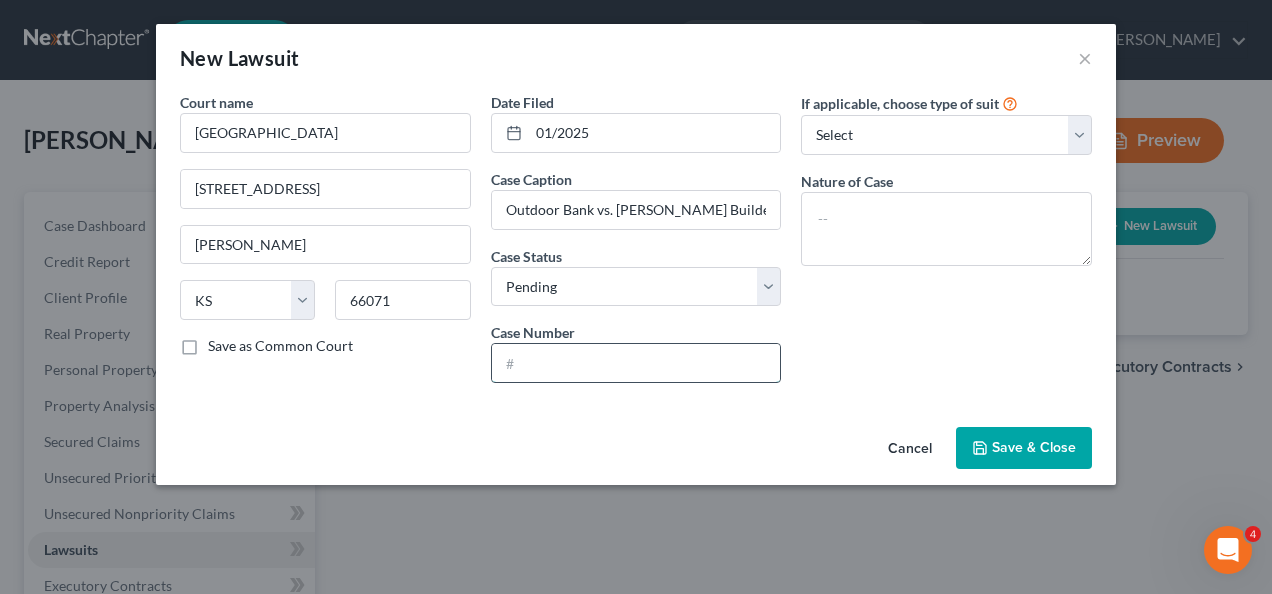type on "2" 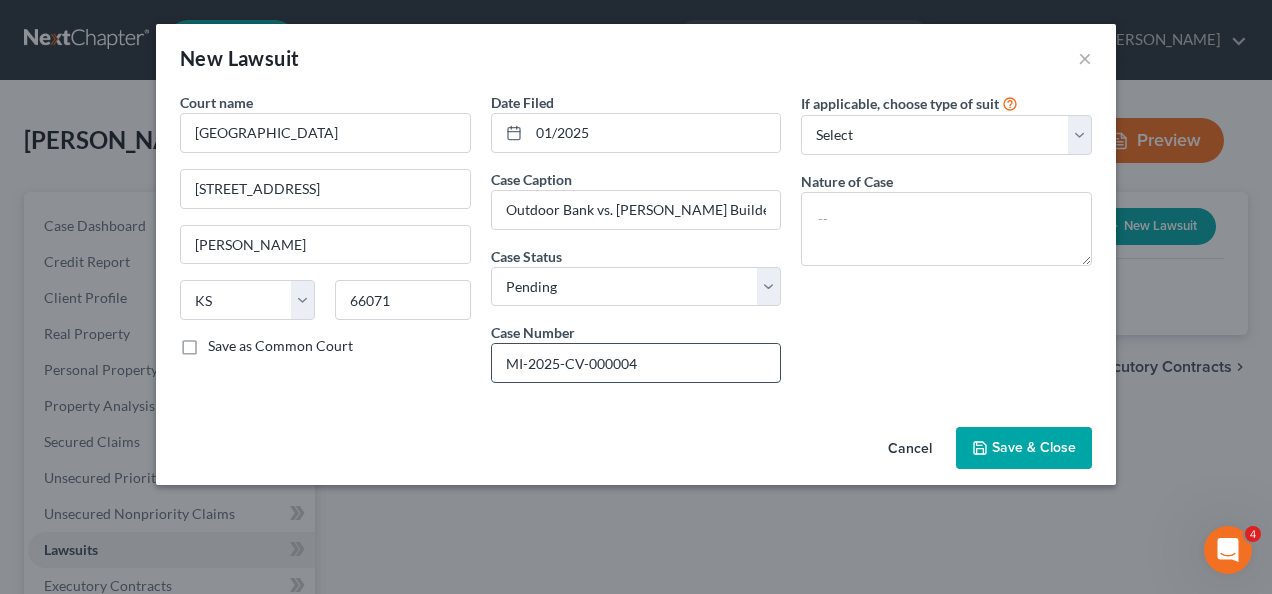 type on "MI-2025-CV-000004" 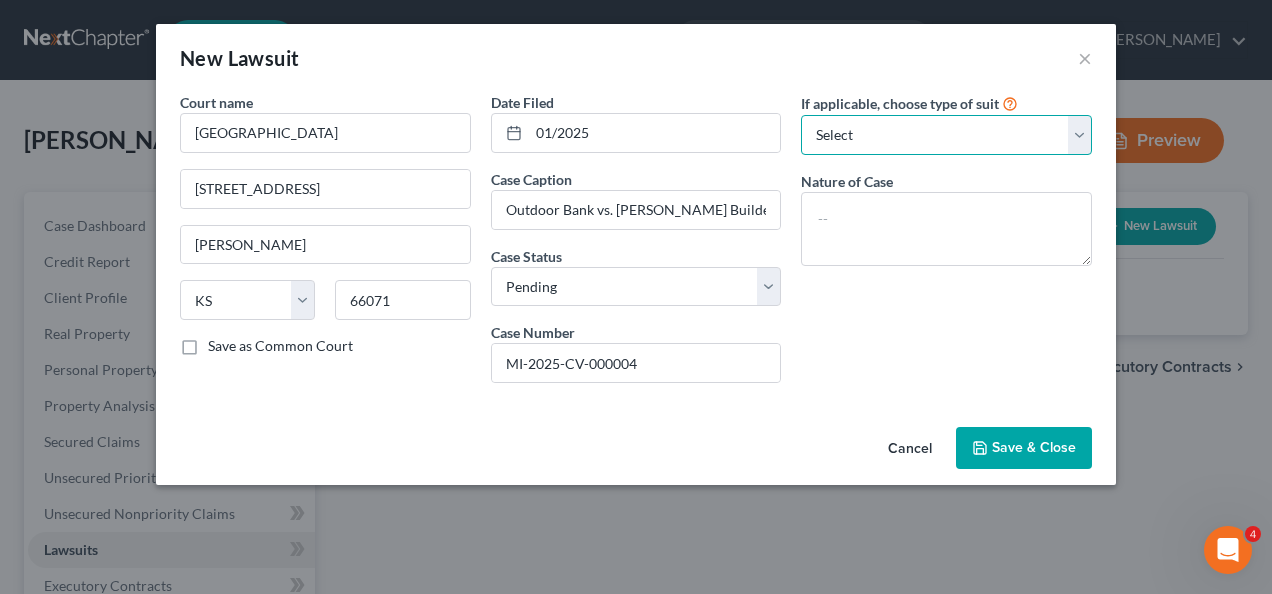click on "Select Repossession Garnishment Foreclosure Attached, Seized, Or Levied Other" at bounding box center [946, 135] 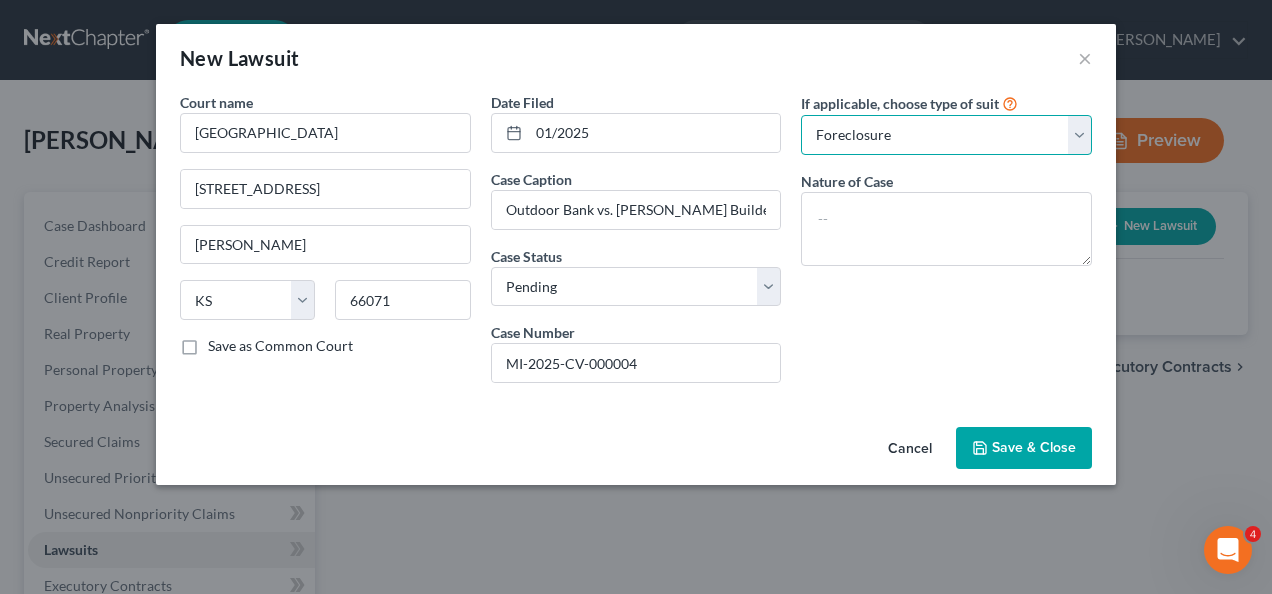 click on "Select Repossession Garnishment Foreclosure Attached, Seized, Or Levied Other" at bounding box center (946, 135) 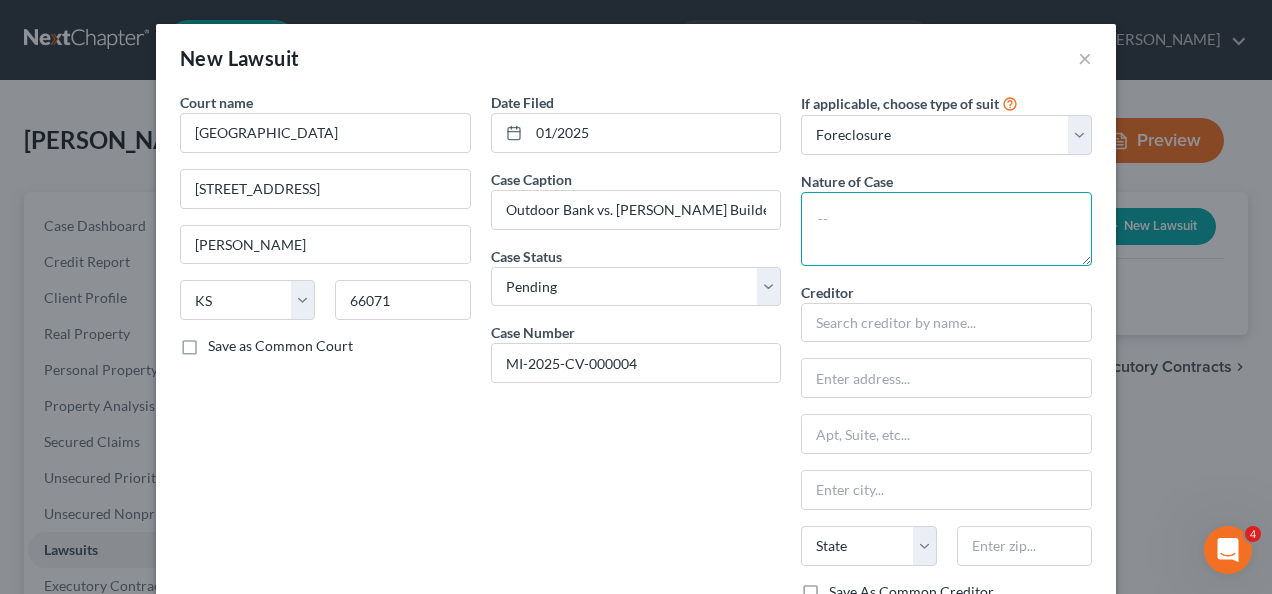 click at bounding box center (946, 229) 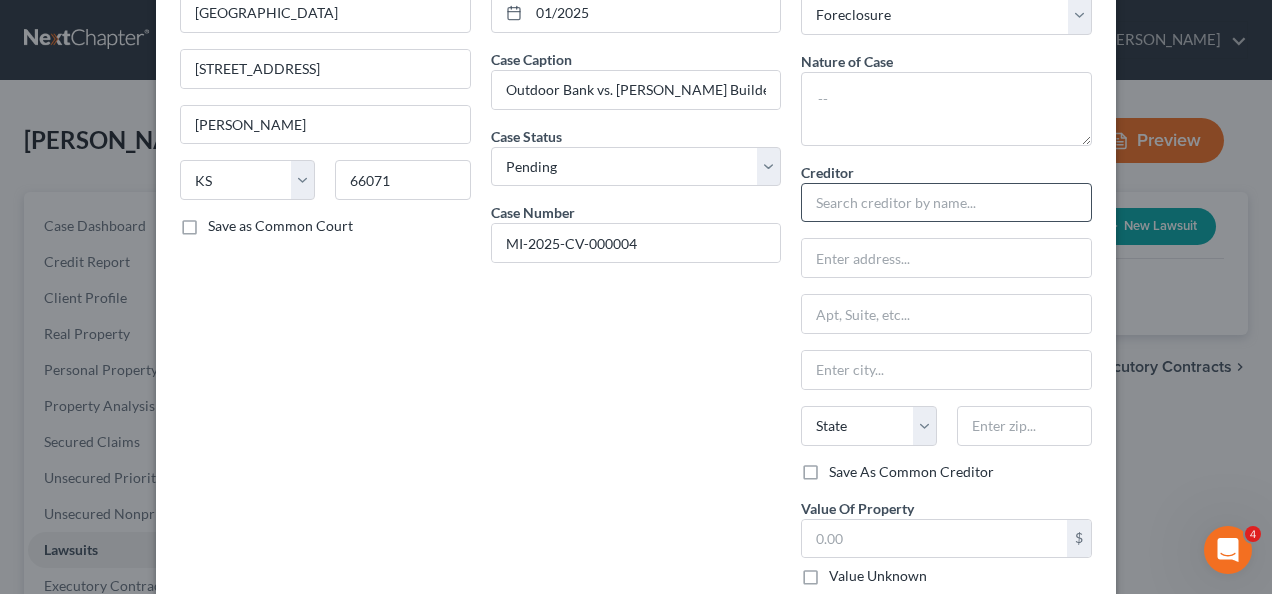 scroll, scrollTop: 123, scrollLeft: 0, axis: vertical 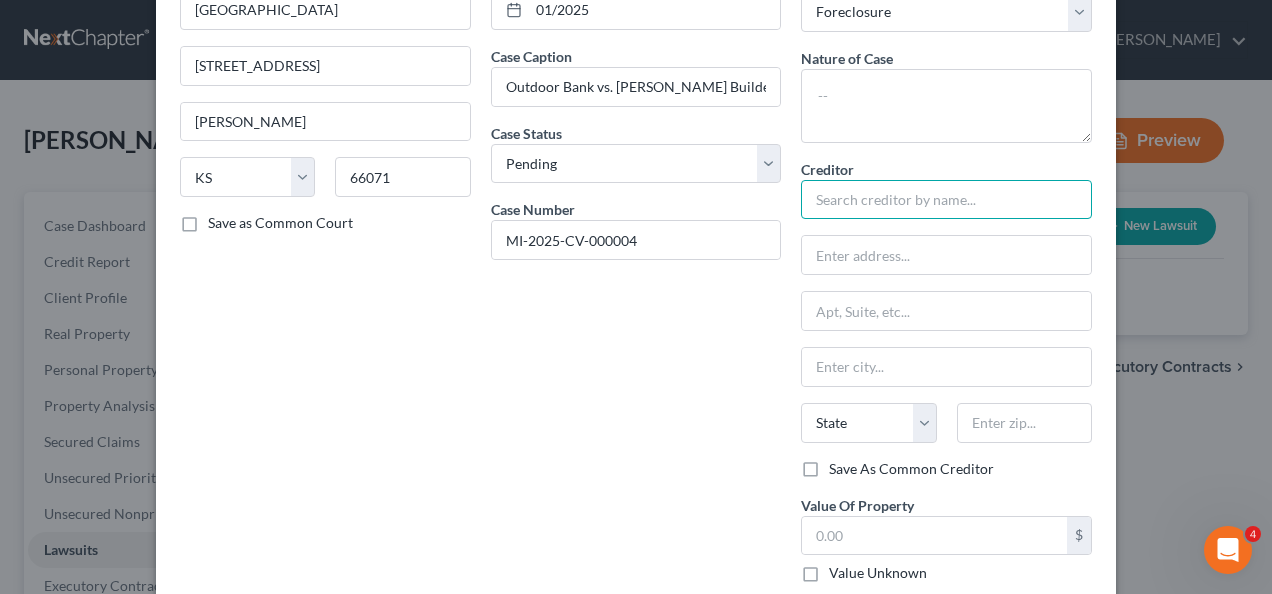 click at bounding box center [946, 200] 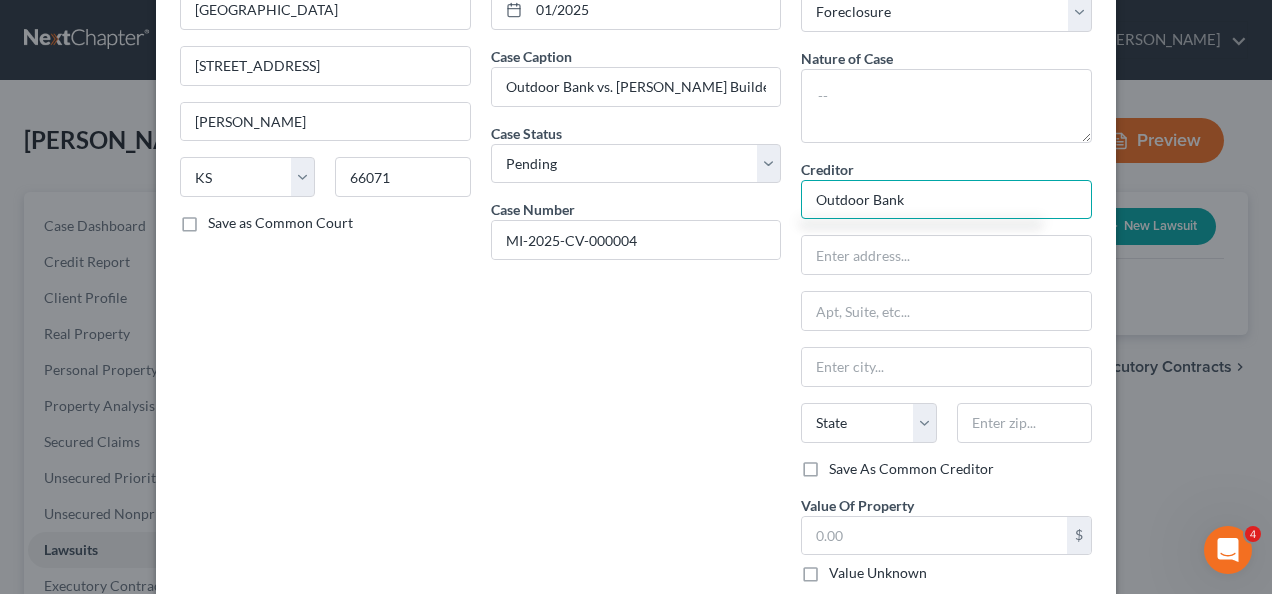 type on "Outdoor Bank" 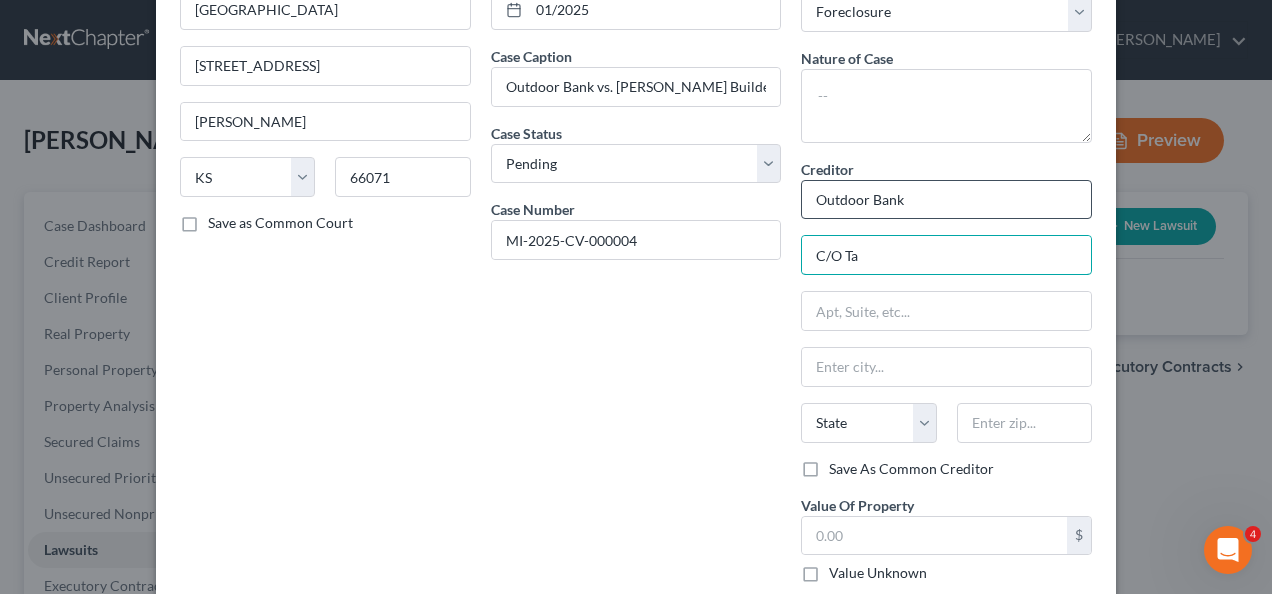 type on "C/O [PERSON_NAME]" 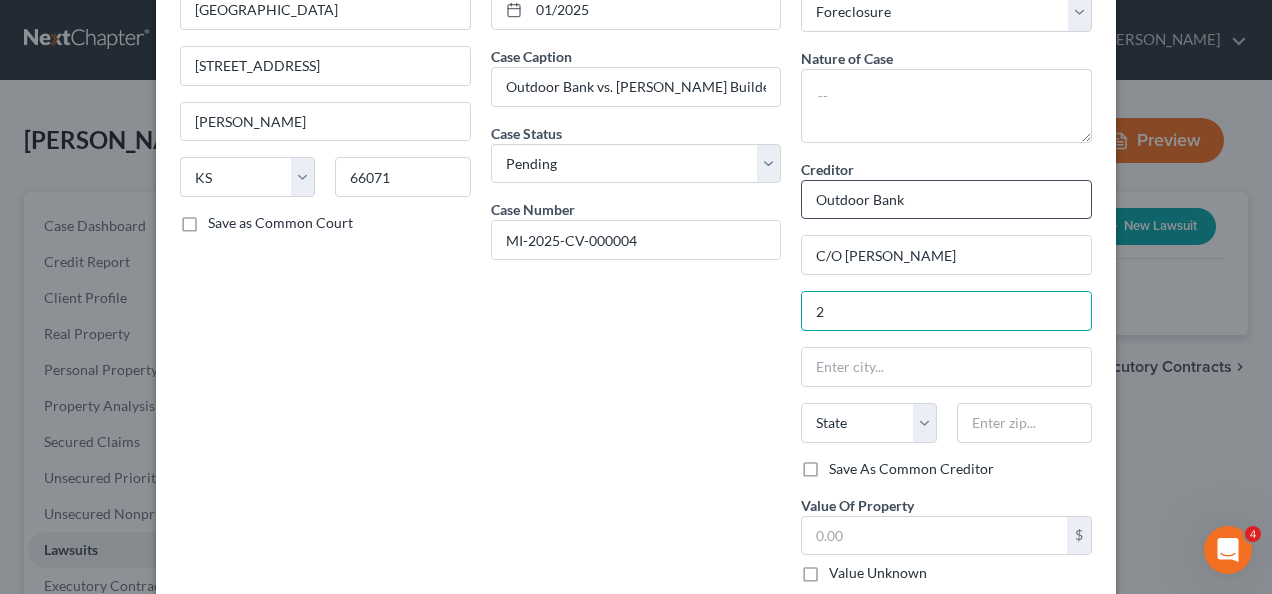 type on "[STREET_ADDRESS][PERSON_NAME]" 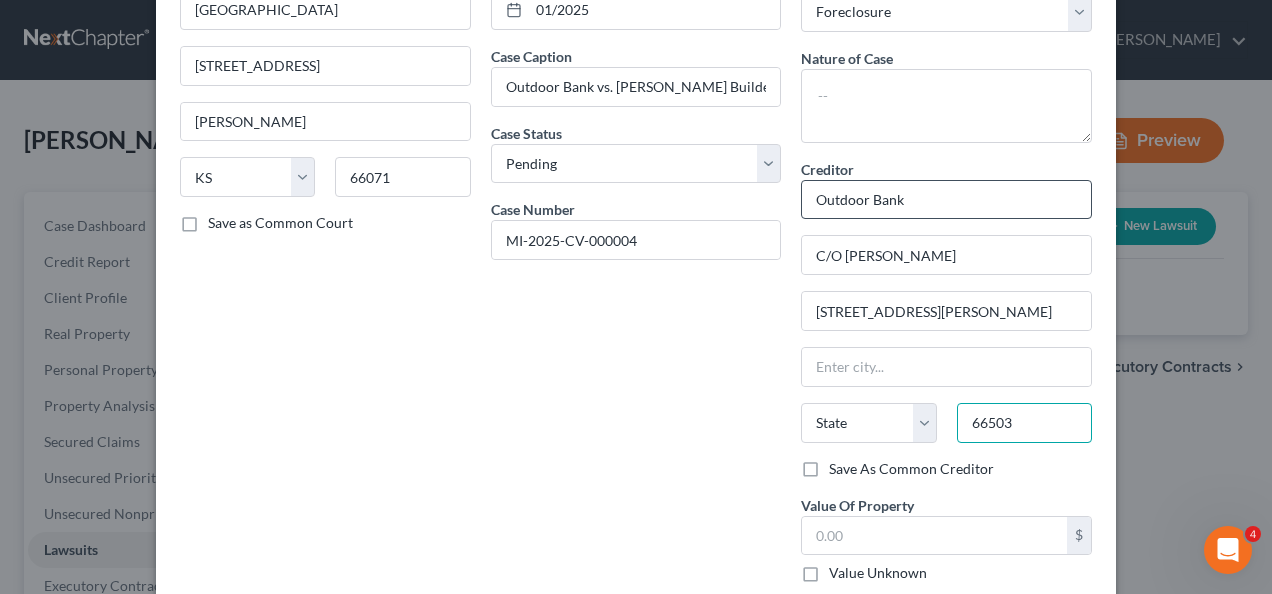 type on "66503" 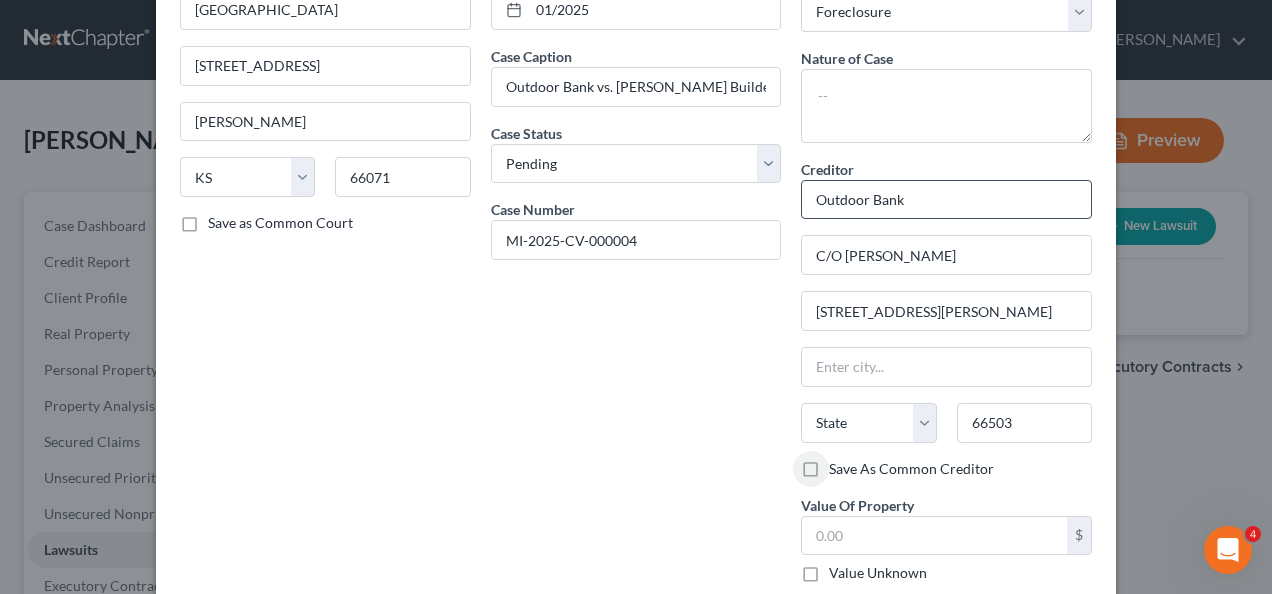 type on "[GEOGRAPHIC_DATA]" 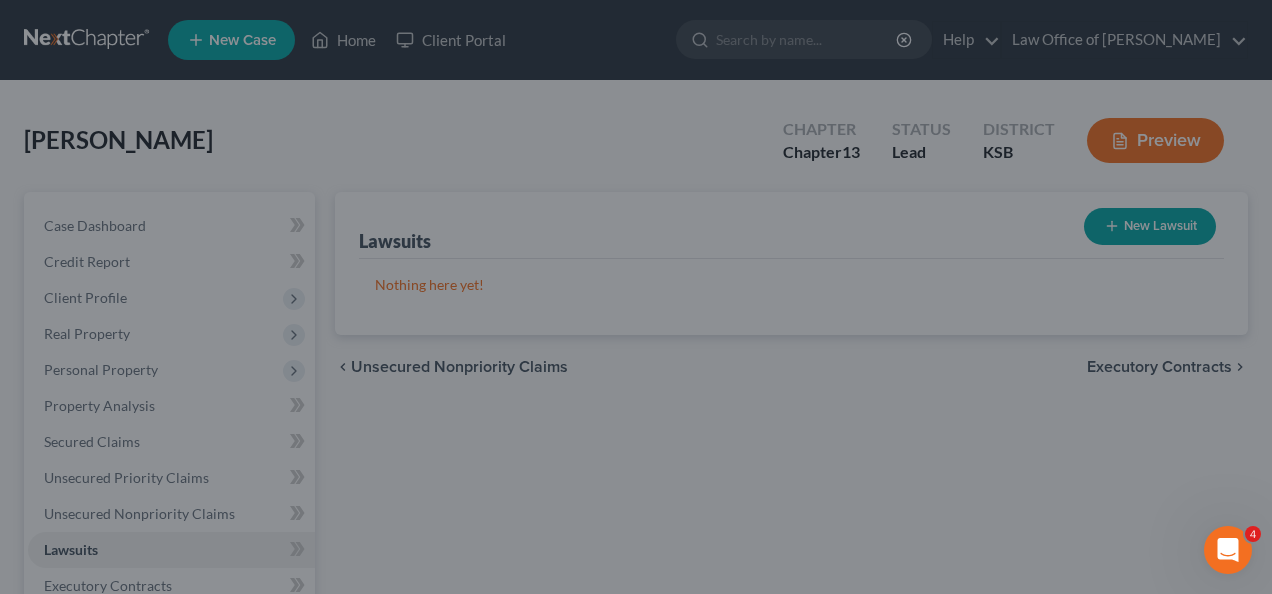 scroll, scrollTop: 0, scrollLeft: 0, axis: both 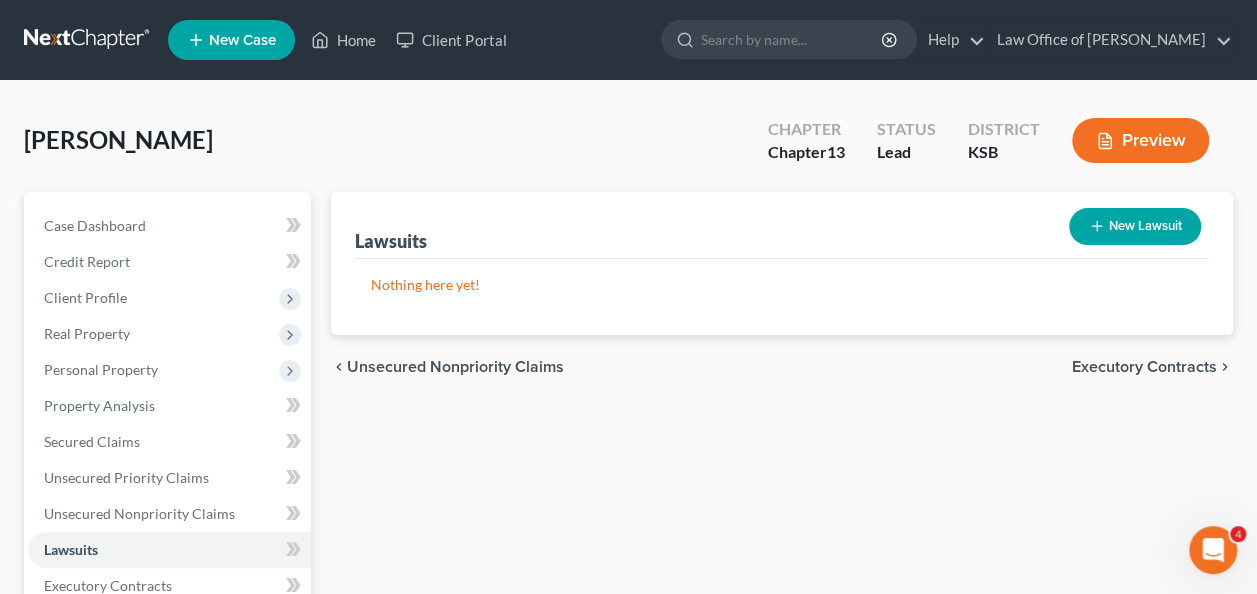click on "New Lawsuit" at bounding box center (1135, 226) 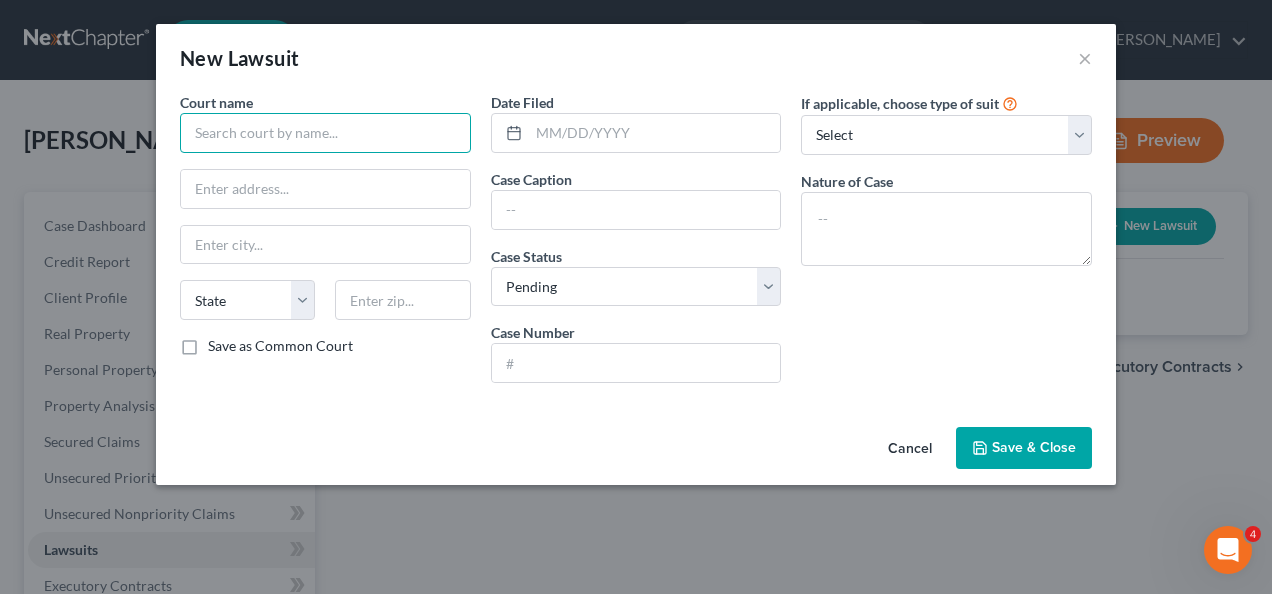 click at bounding box center (325, 133) 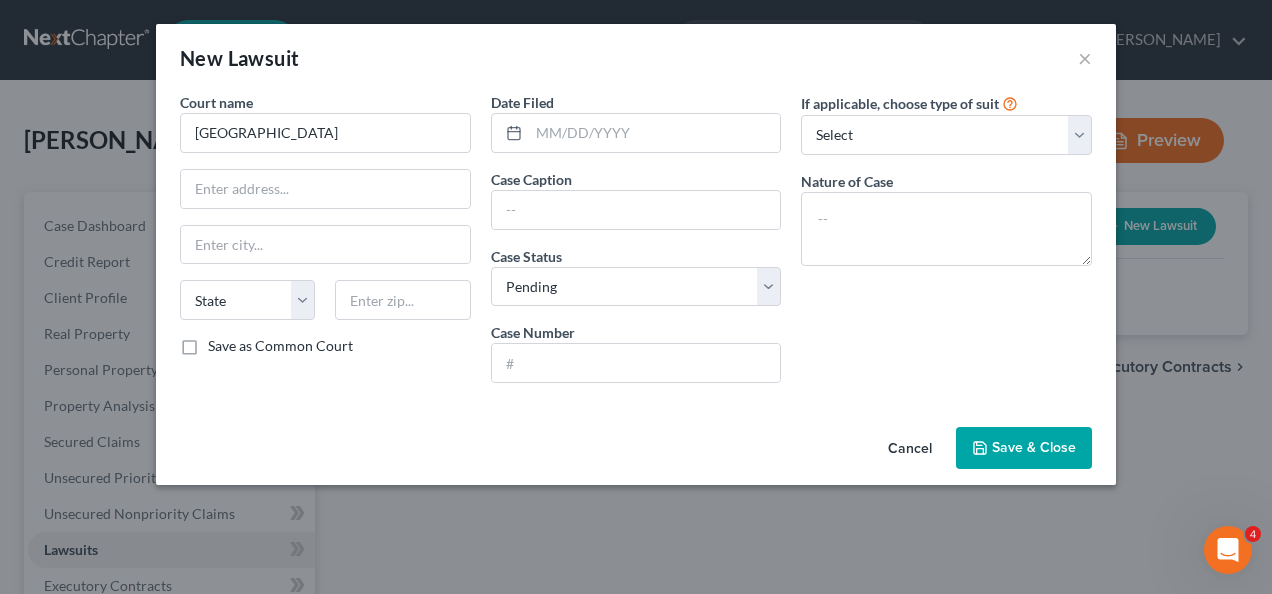 click on "Cancel" at bounding box center [910, 449] 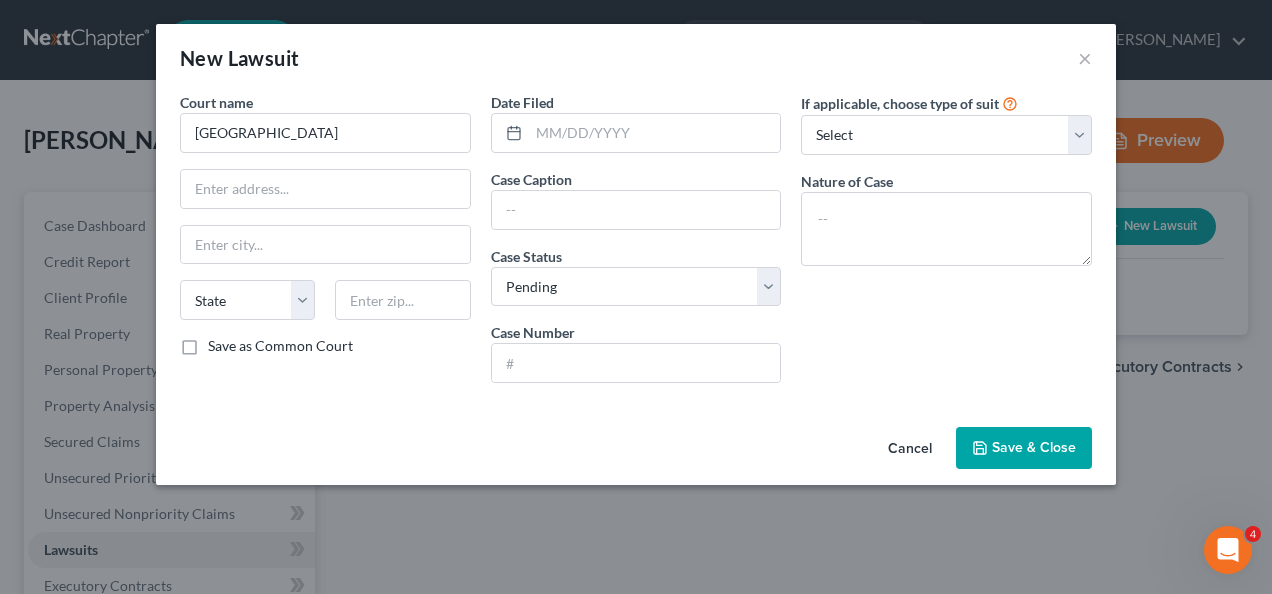 type on "[GEOGRAPHIC_DATA]" 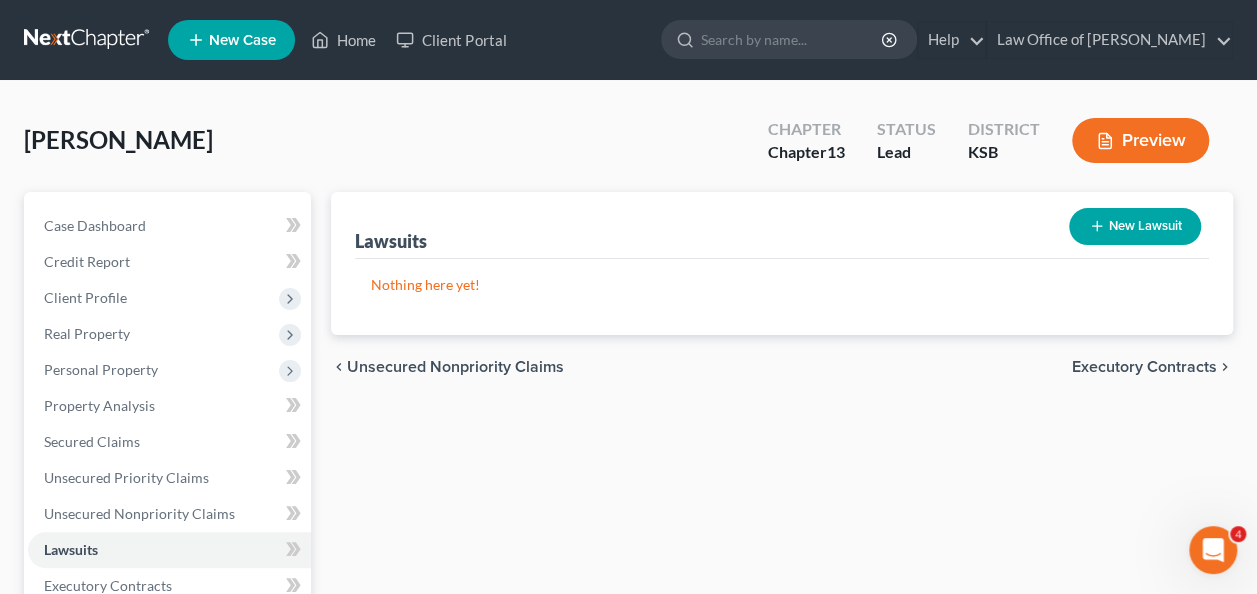 drag, startPoint x: 456, startPoint y: 286, endPoint x: 1014, endPoint y: 376, distance: 565.2115 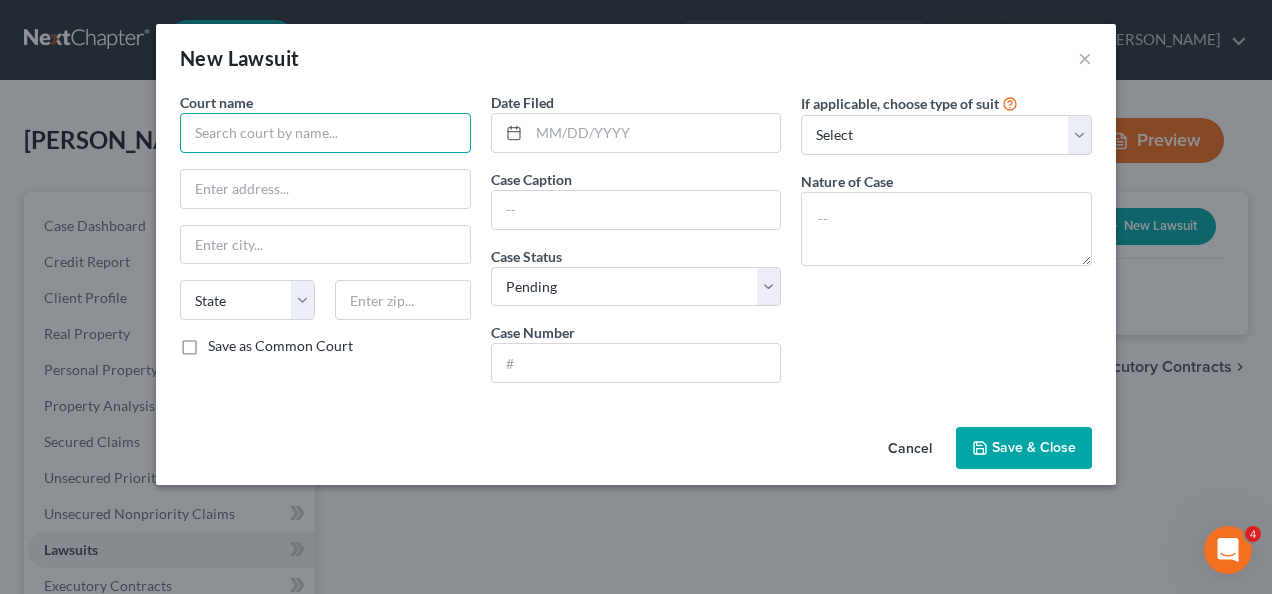 click at bounding box center [325, 133] 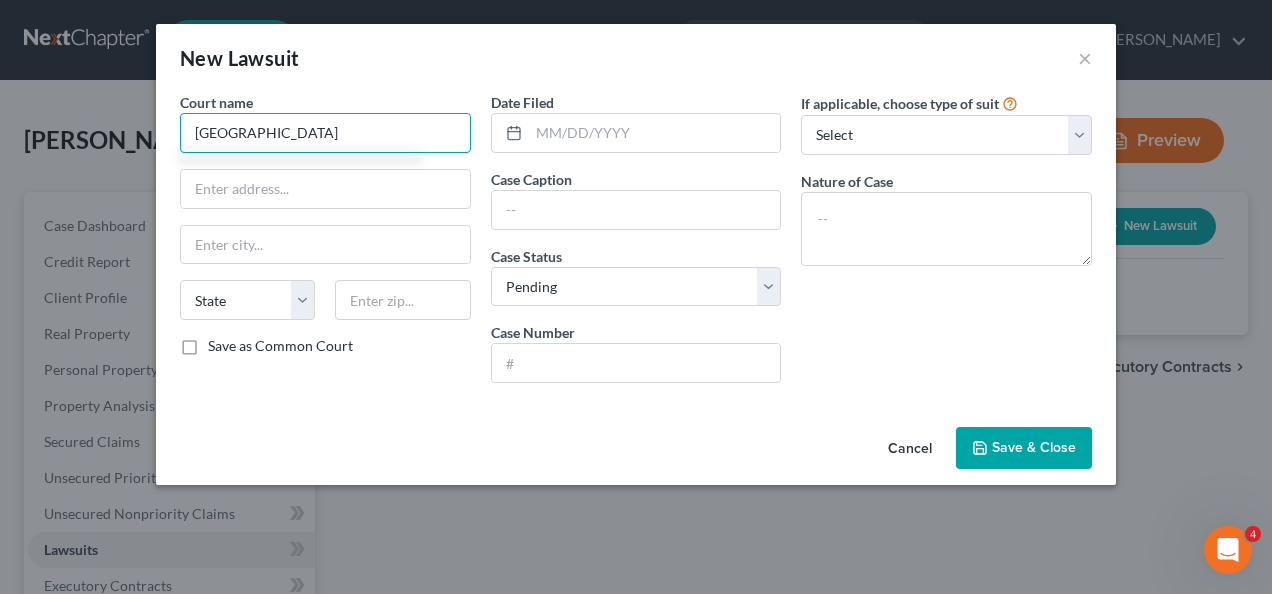 type on "[GEOGRAPHIC_DATA]" 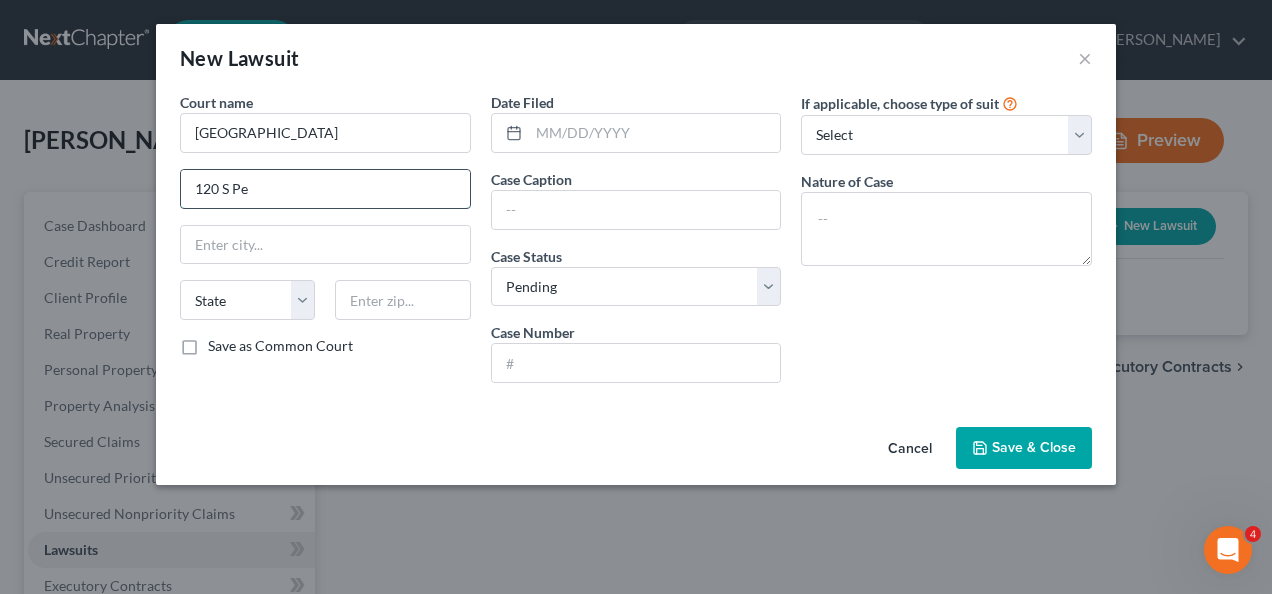 type on "[STREET_ADDRESS]" 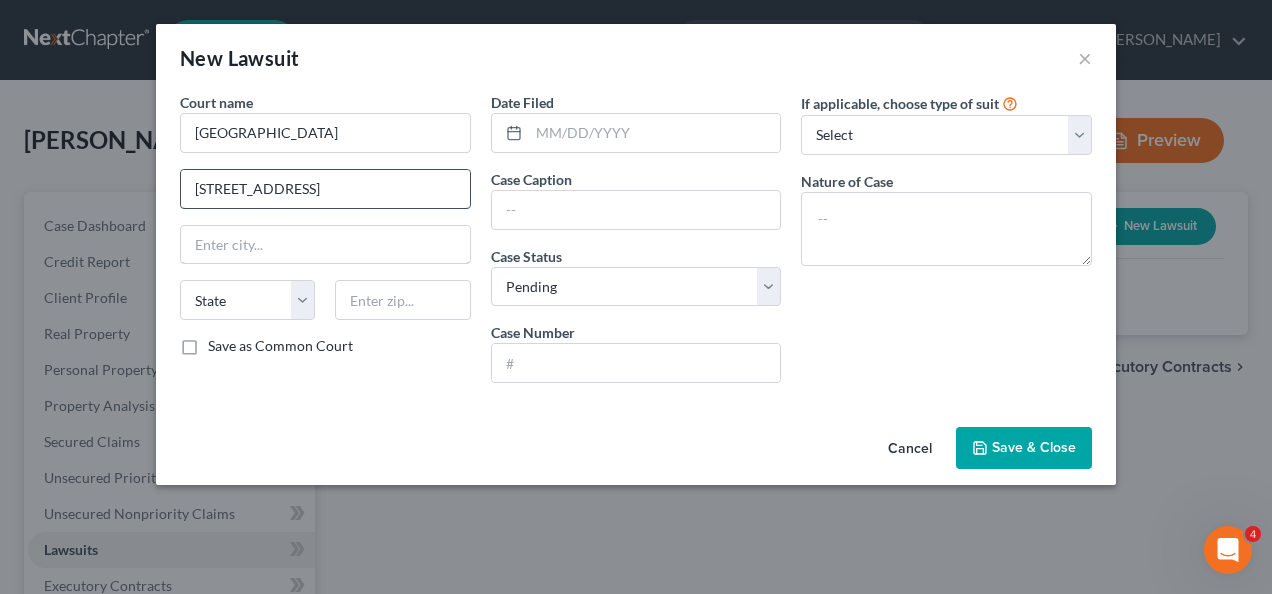 type on "[PERSON_NAME]" 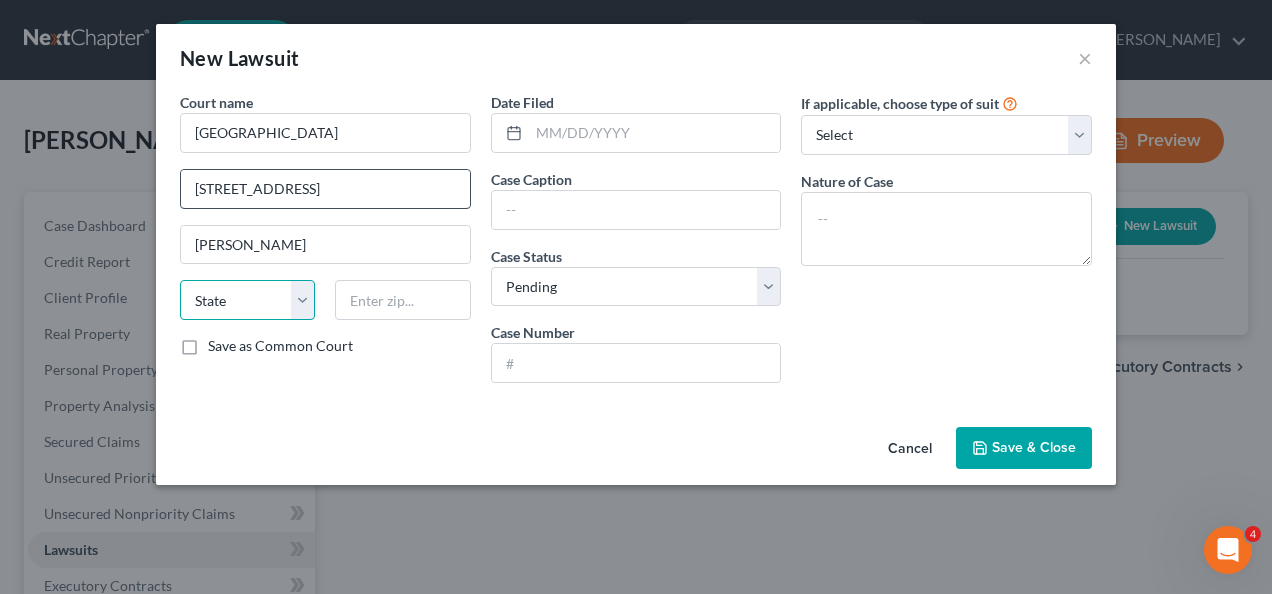 select on "17" 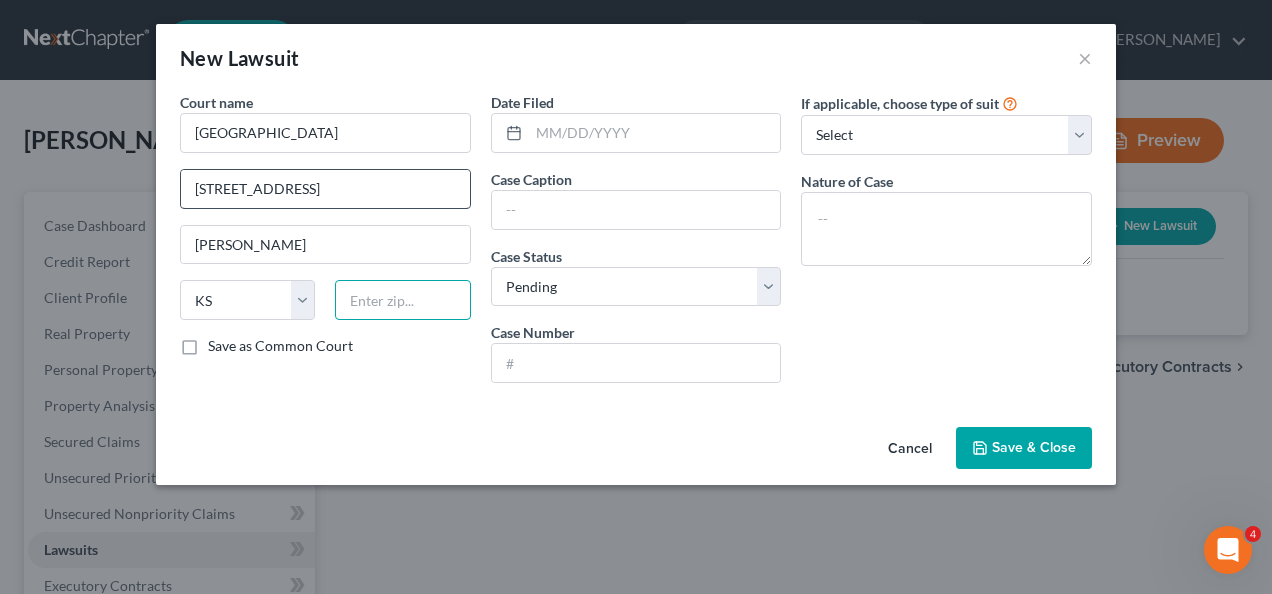 type on "66071" 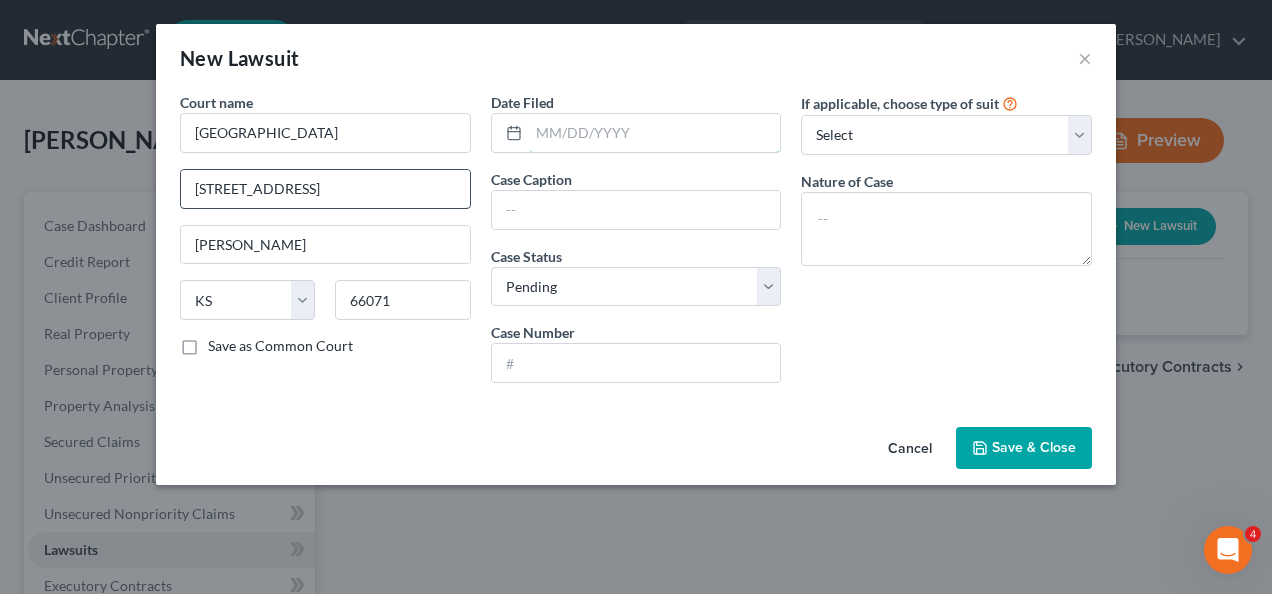 type on "01/2025" 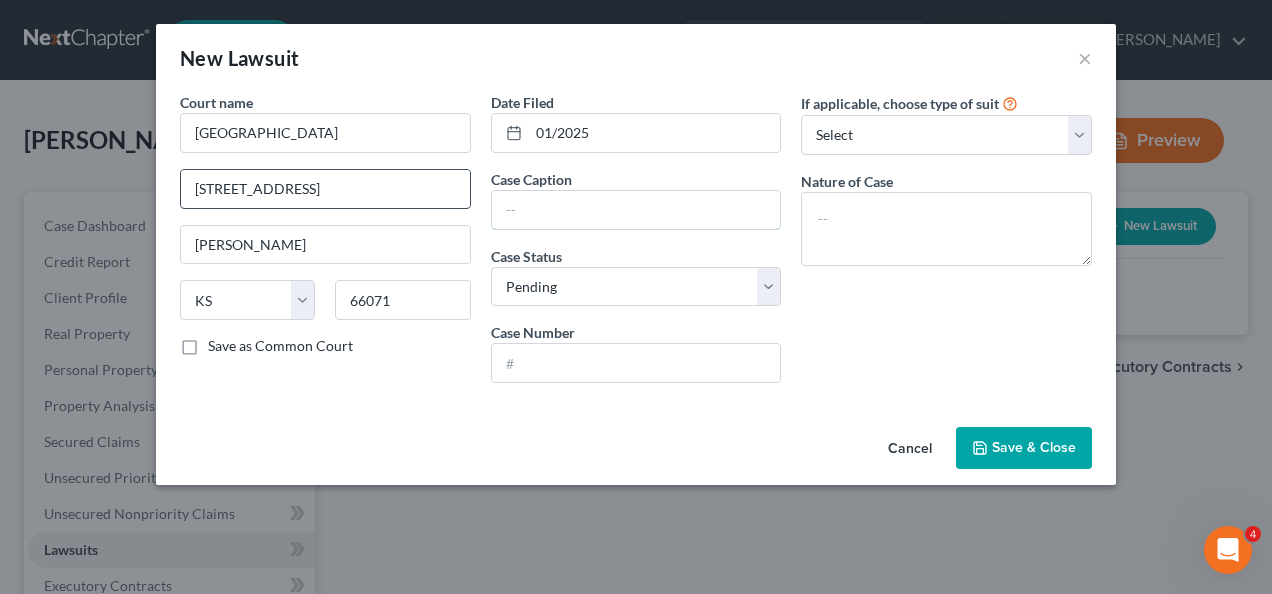 type on "Outdoor Bank vs. [PERSON_NAME] Builders LLC" 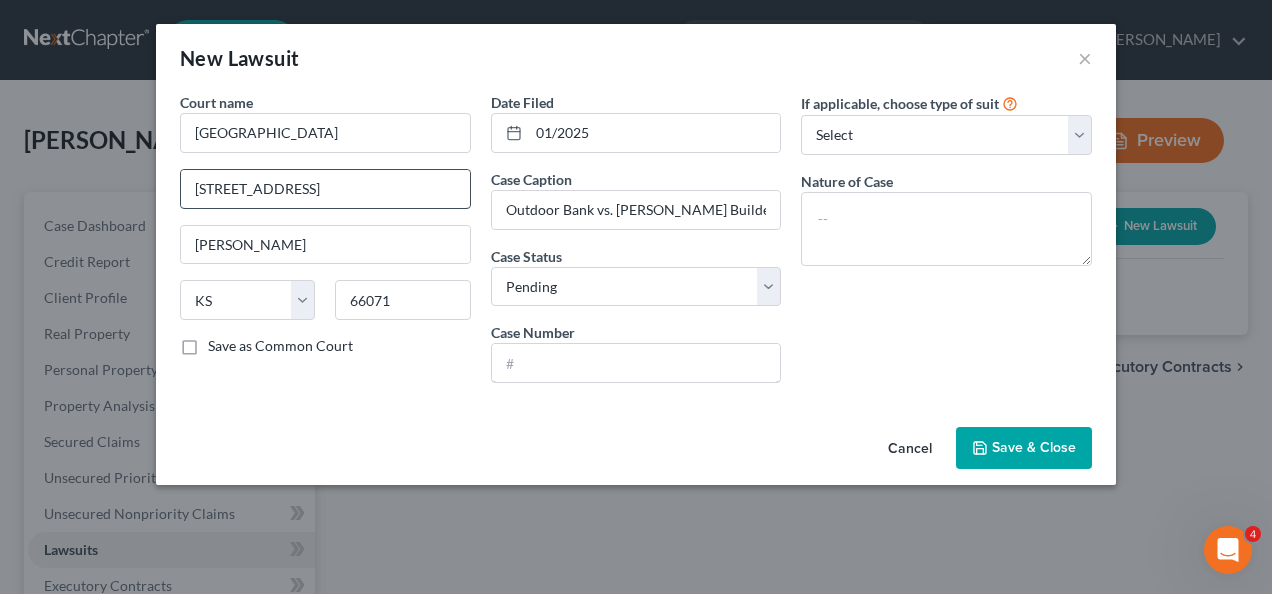 type on "MI-2025-CV-000004" 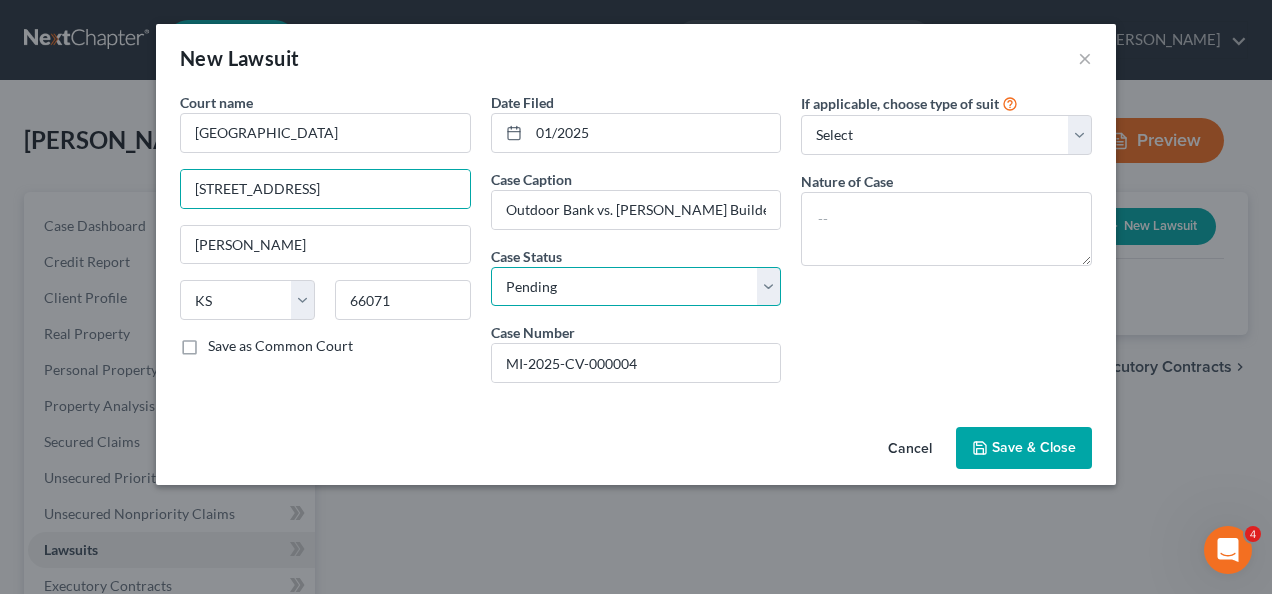 click on "Select Pending On Appeal Concluded" at bounding box center [636, 287] 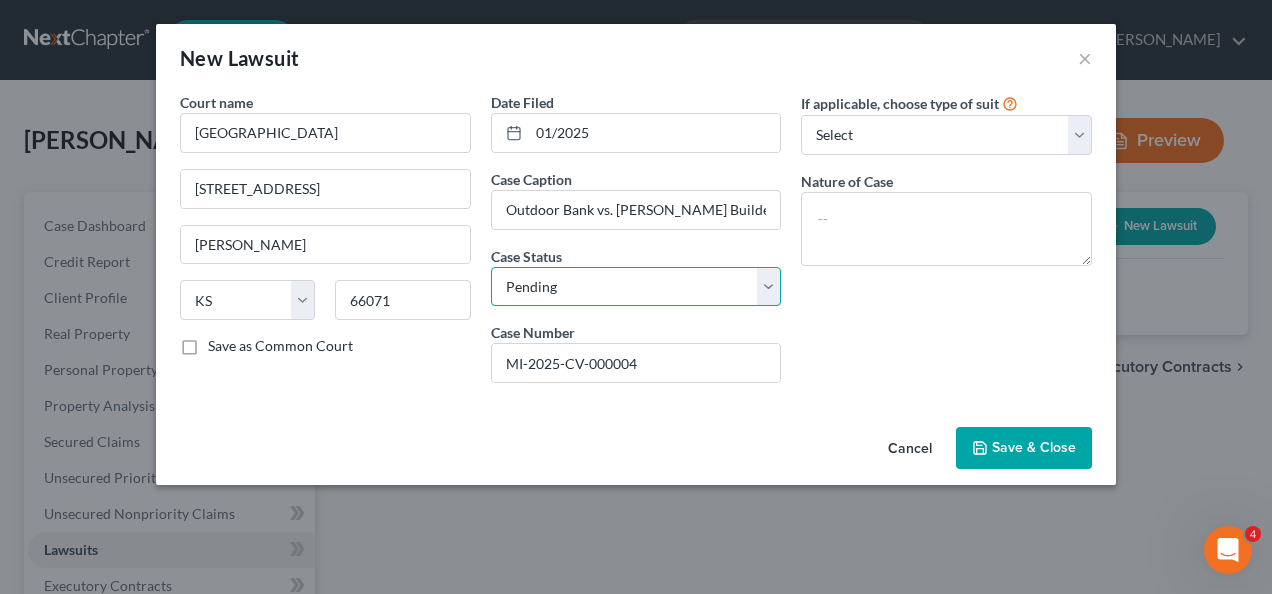 click on "Select Pending On Appeal Concluded" at bounding box center [636, 287] 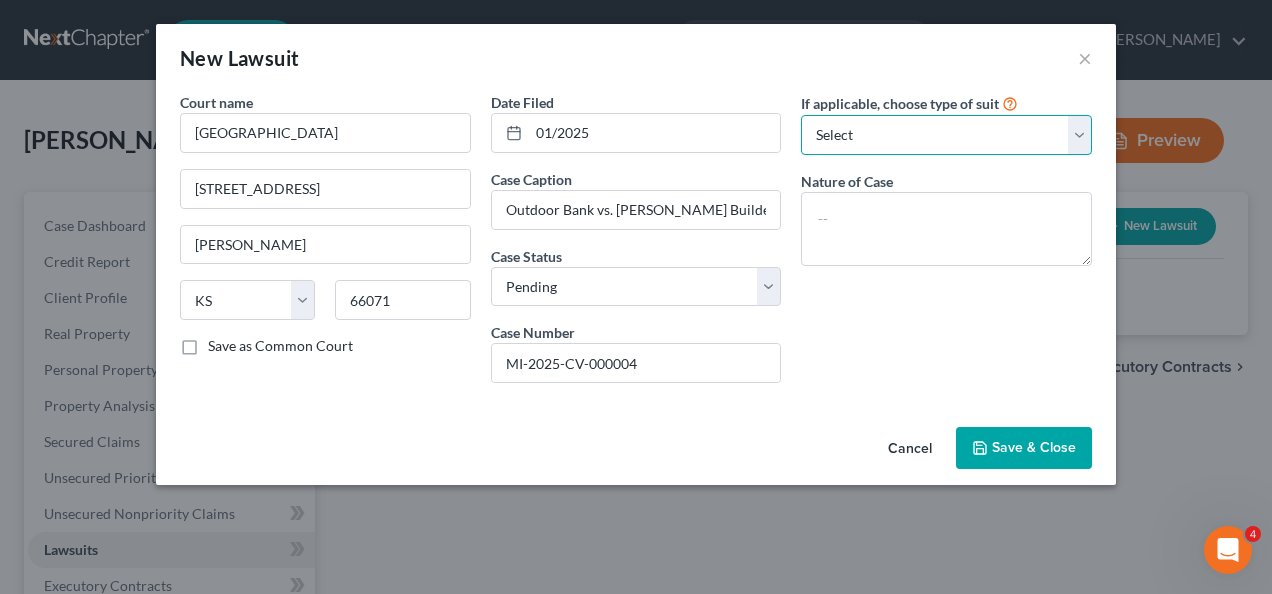 click on "Select Repossession Garnishment Foreclosure Attached, Seized, Or Levied Other" at bounding box center (946, 135) 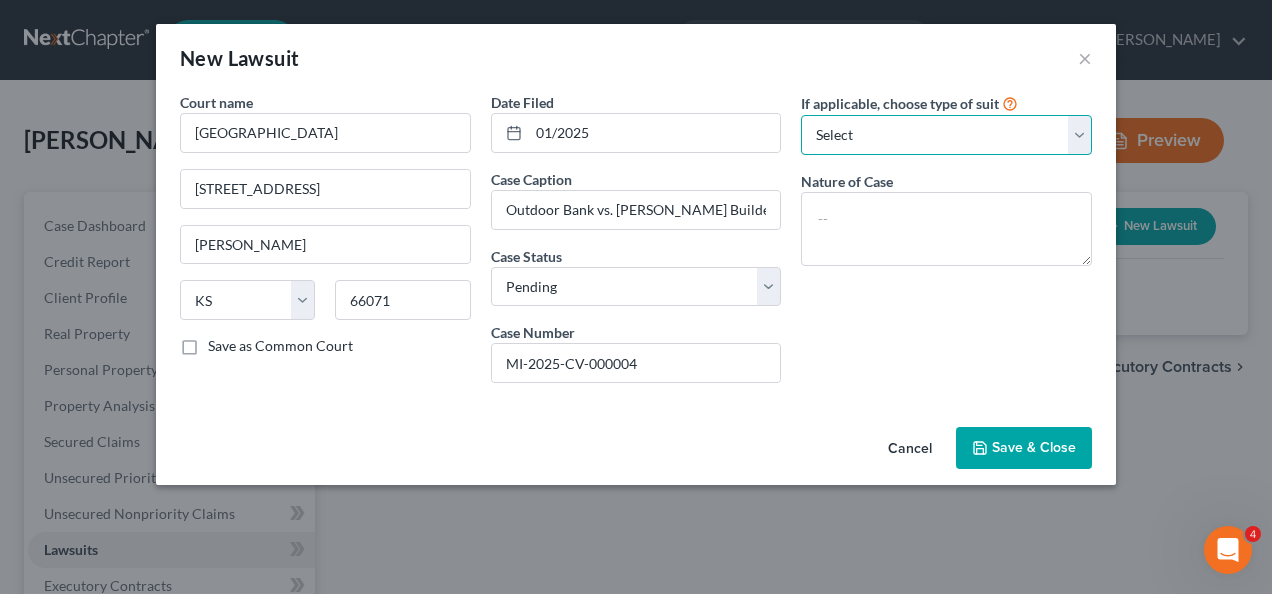 select on "1" 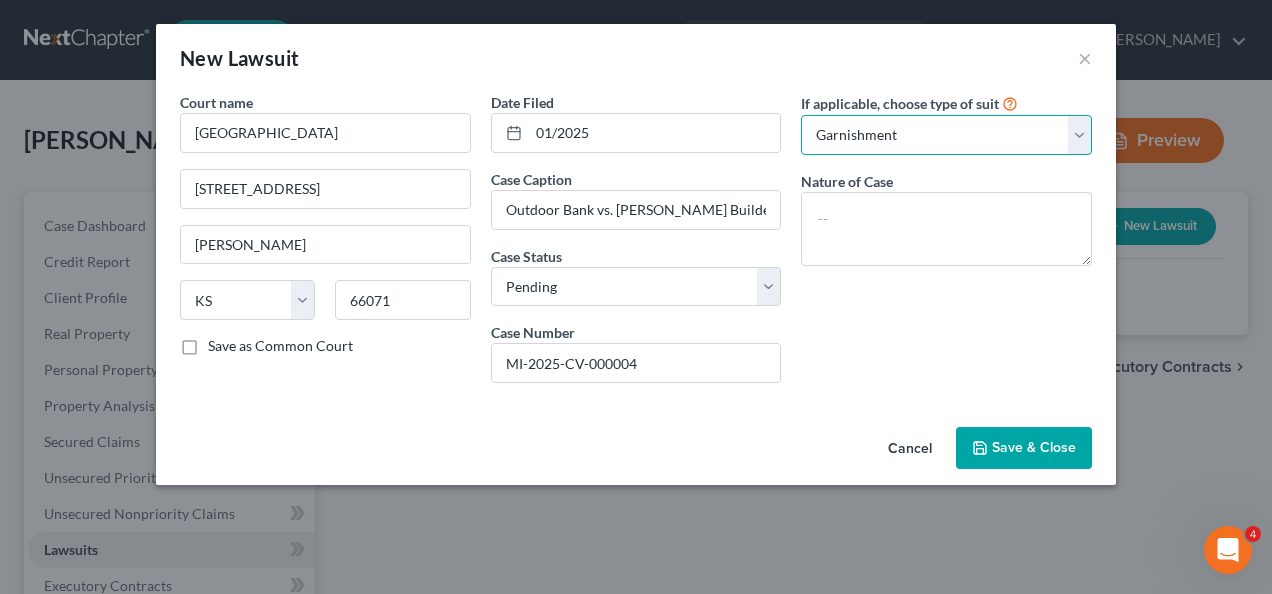 click on "Select Repossession Garnishment Foreclosure Attached, Seized, Or Levied Other" at bounding box center [946, 135] 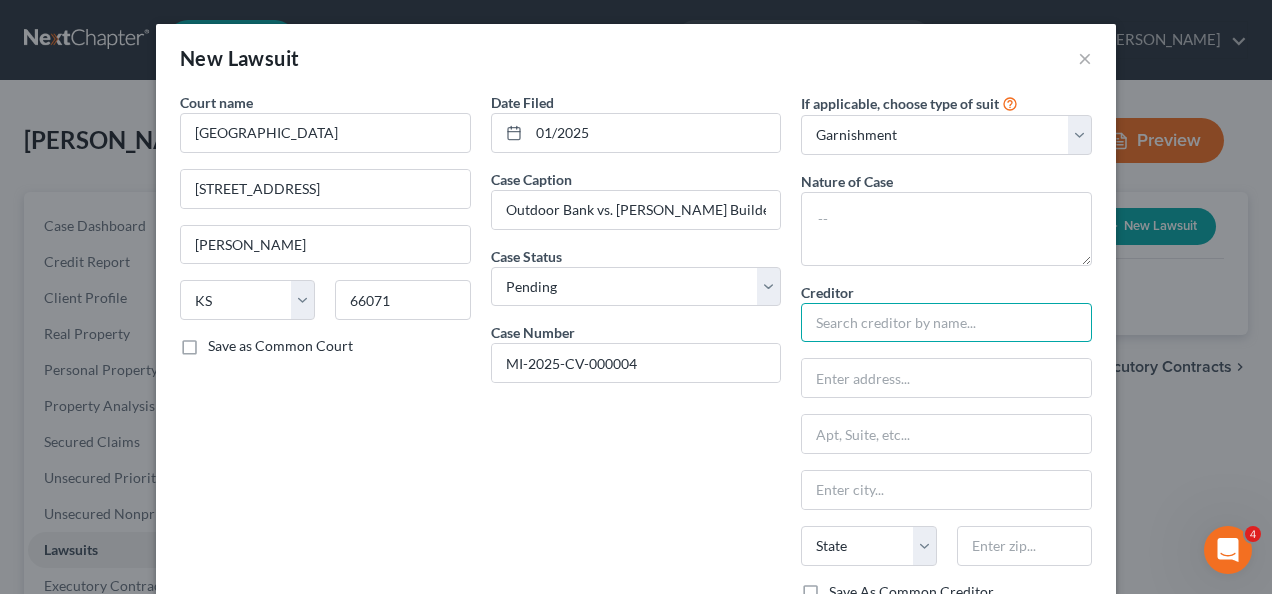 click at bounding box center [946, 323] 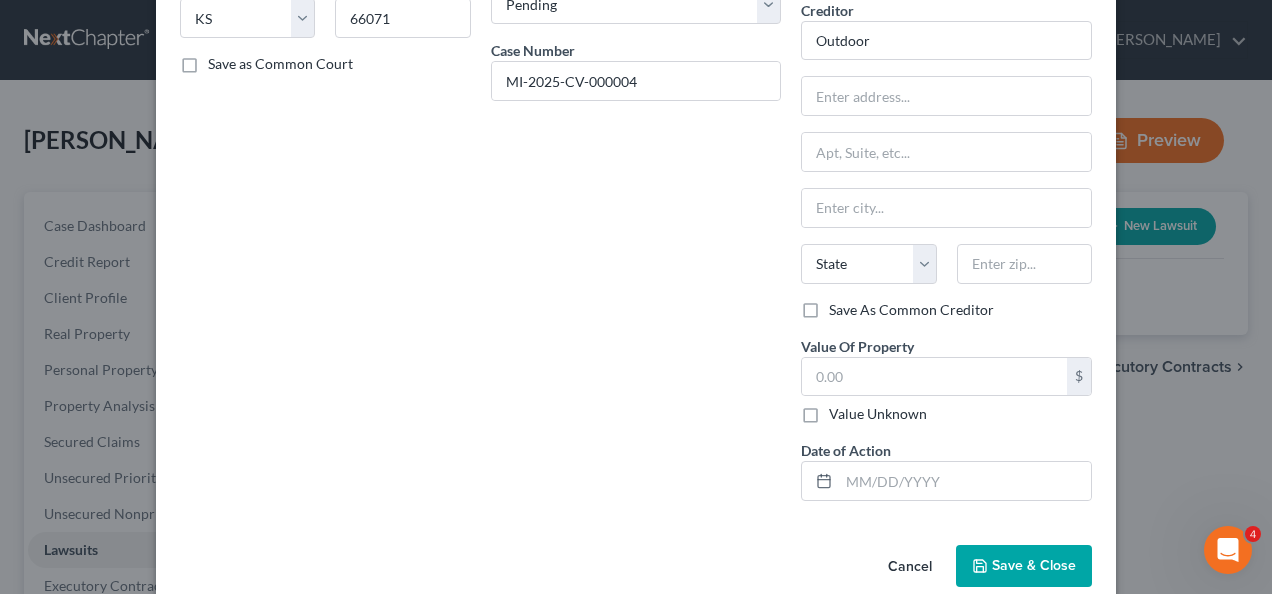 scroll, scrollTop: 278, scrollLeft: 0, axis: vertical 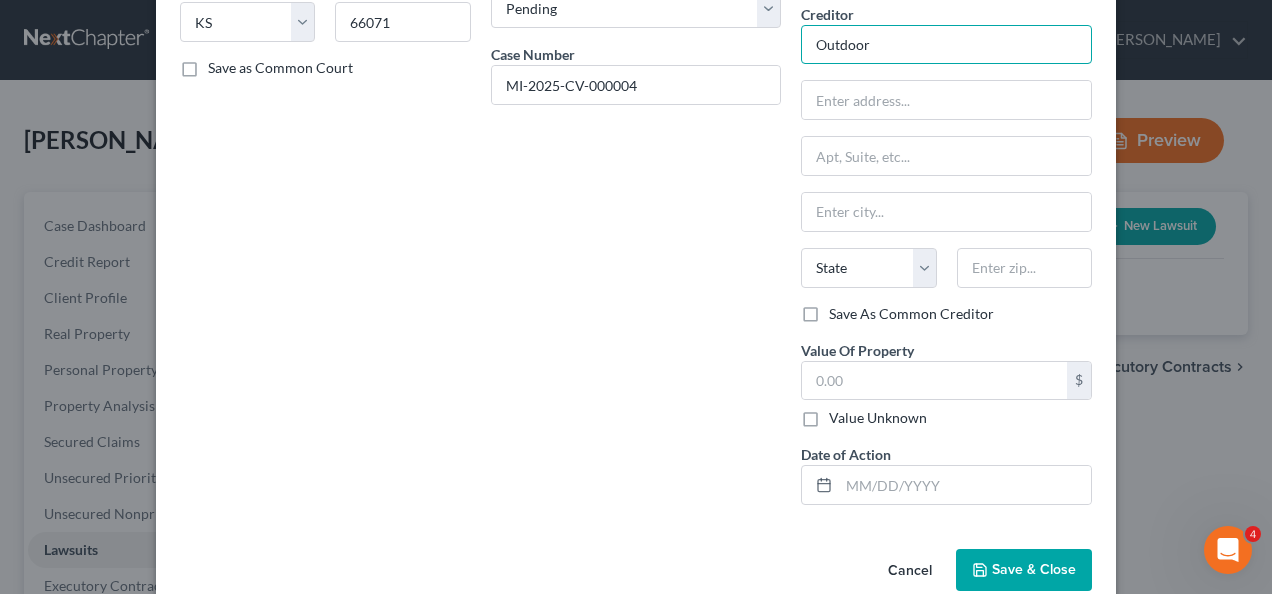 click on "Outdoor" at bounding box center [946, 45] 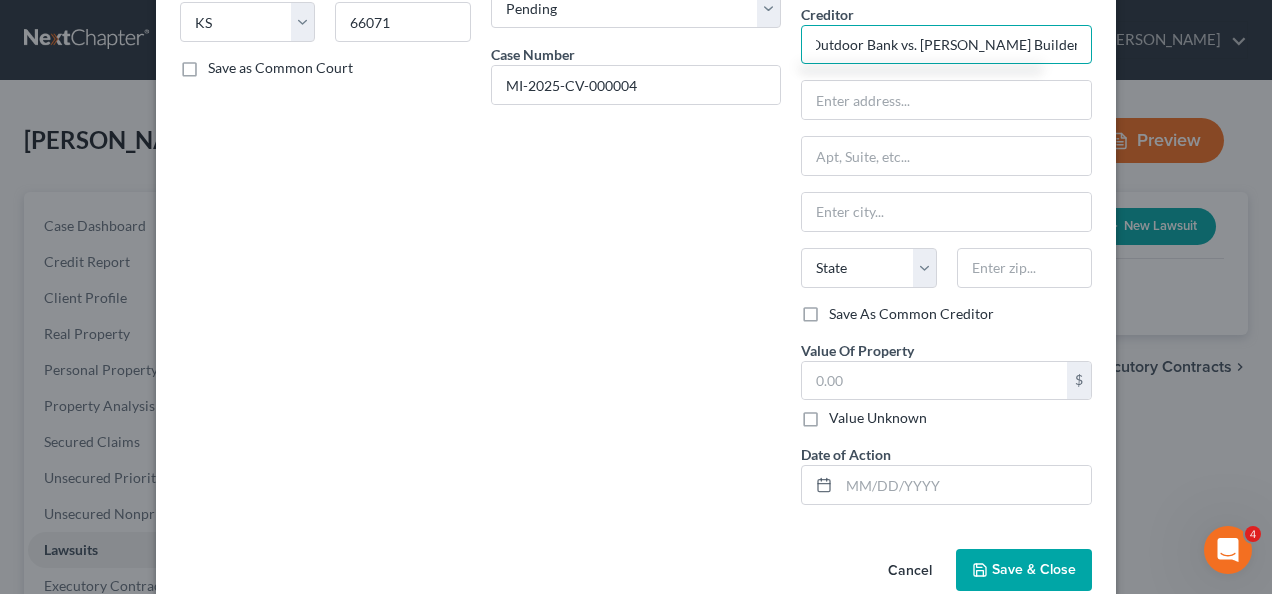 scroll, scrollTop: 0, scrollLeft: 10, axis: horizontal 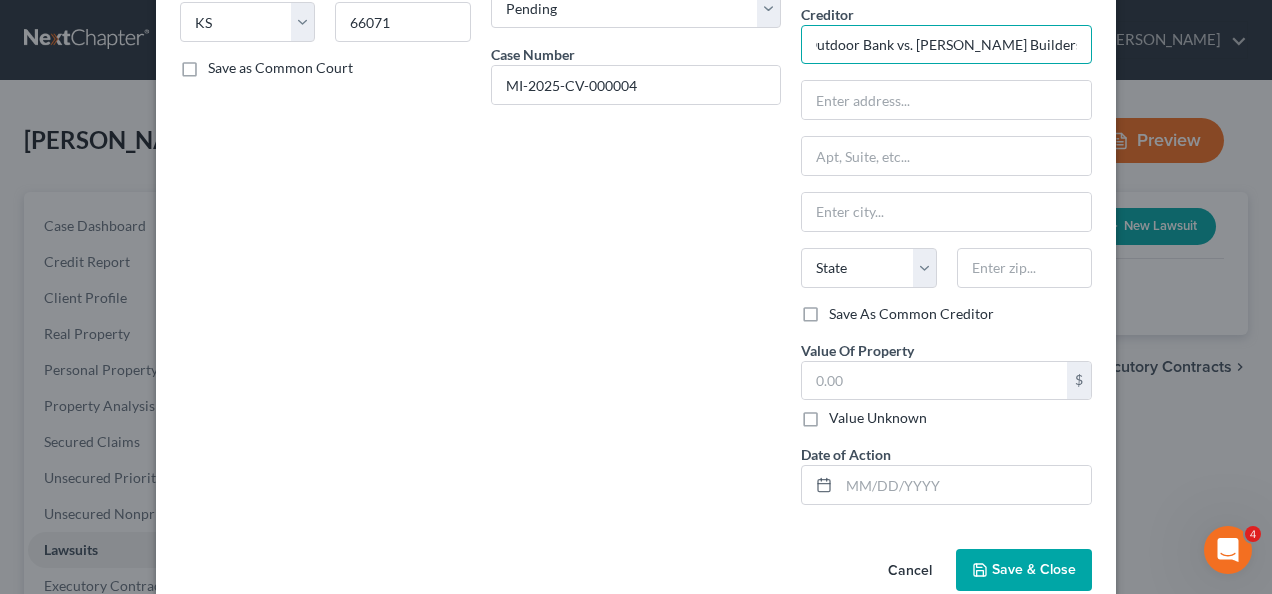 drag, startPoint x: 1069, startPoint y: 46, endPoint x: 906, endPoint y: 46, distance: 163 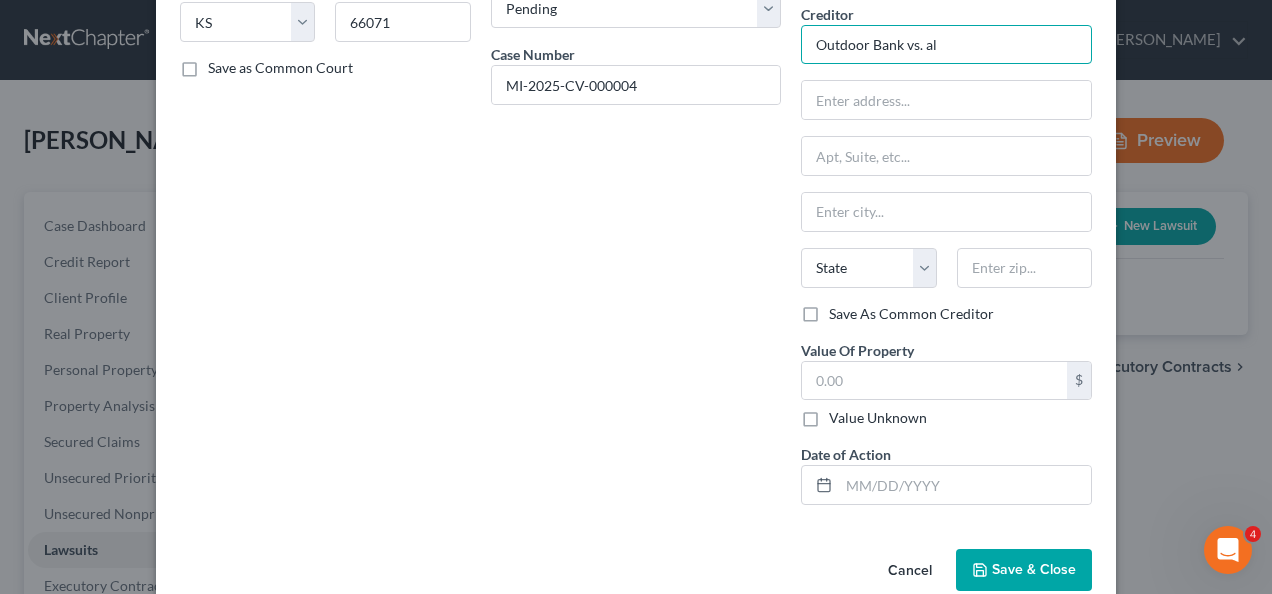scroll, scrollTop: 0, scrollLeft: 0, axis: both 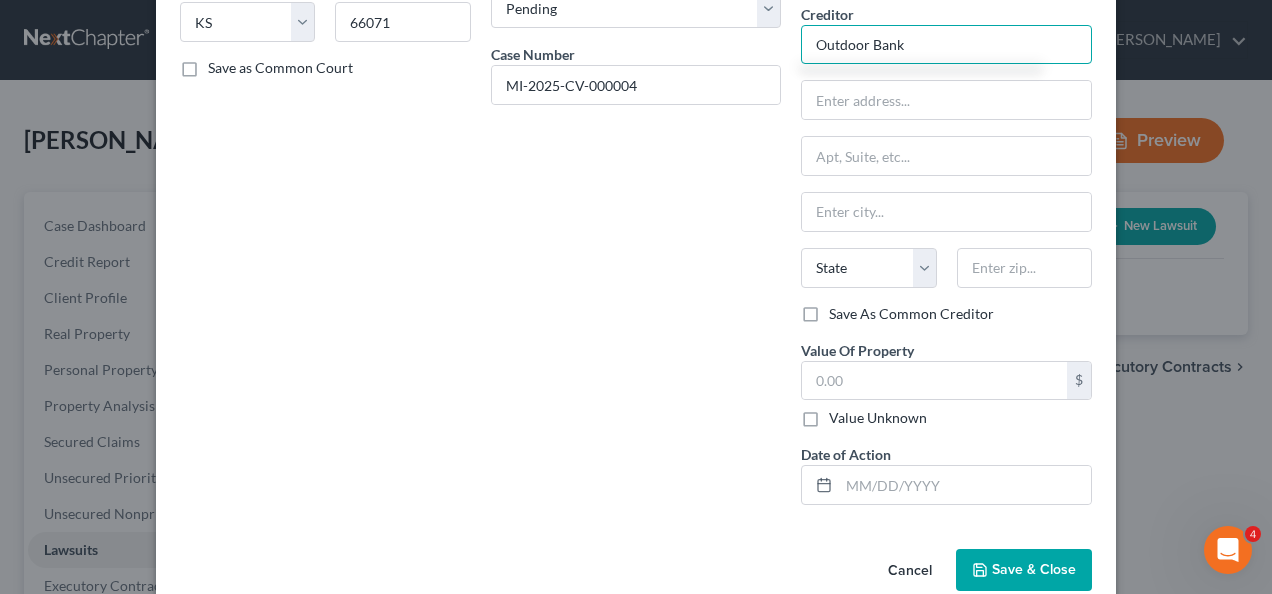 type on "Outdoor Bank" 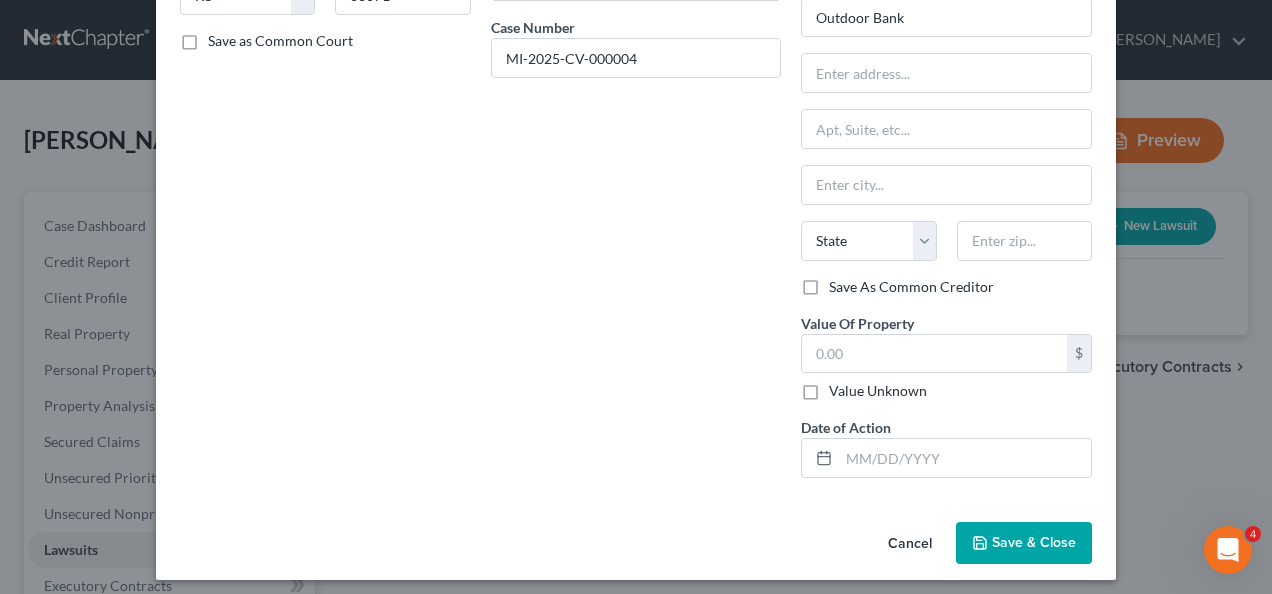 scroll, scrollTop: 307, scrollLeft: 0, axis: vertical 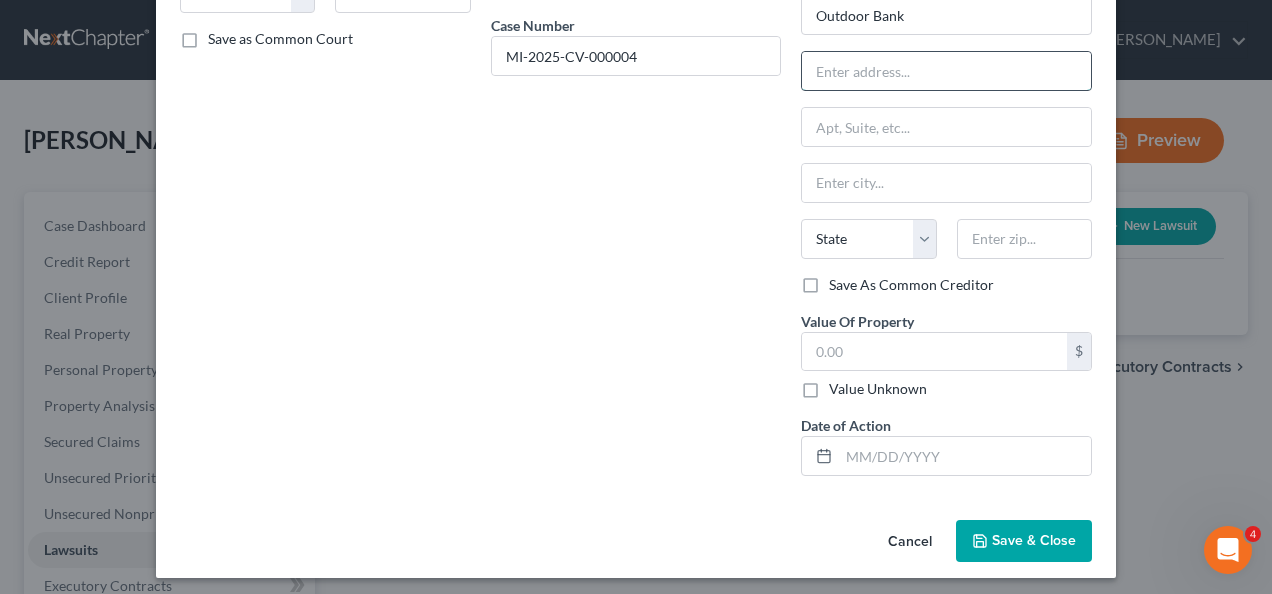 click at bounding box center (946, 71) 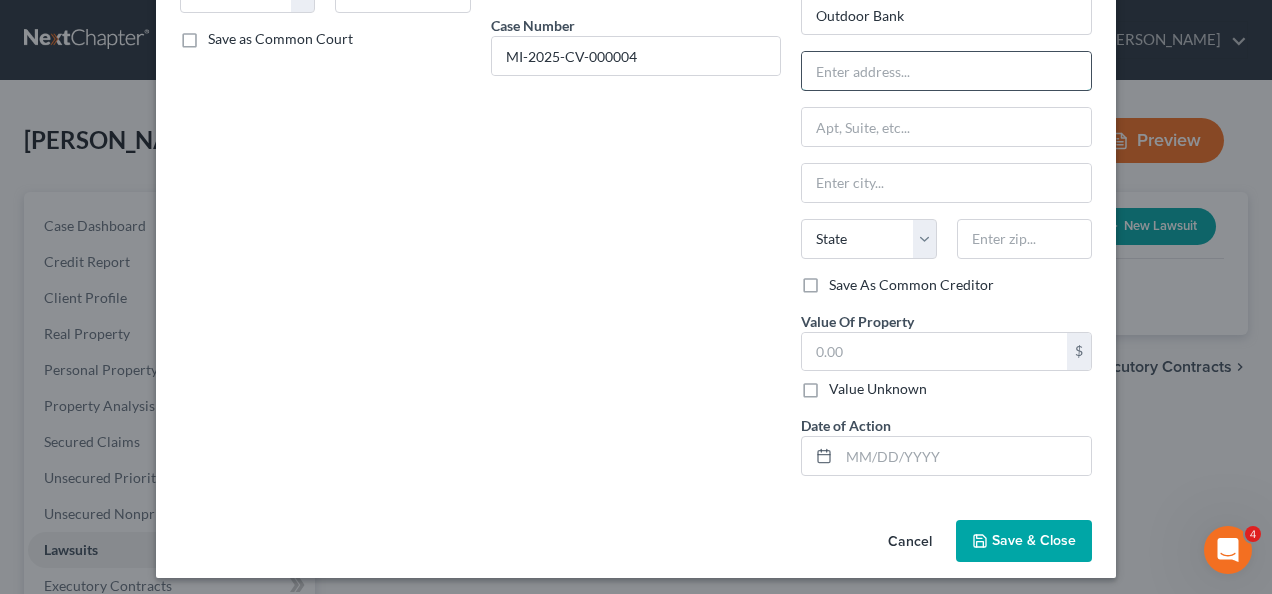 type on "C/O [PERSON_NAME]" 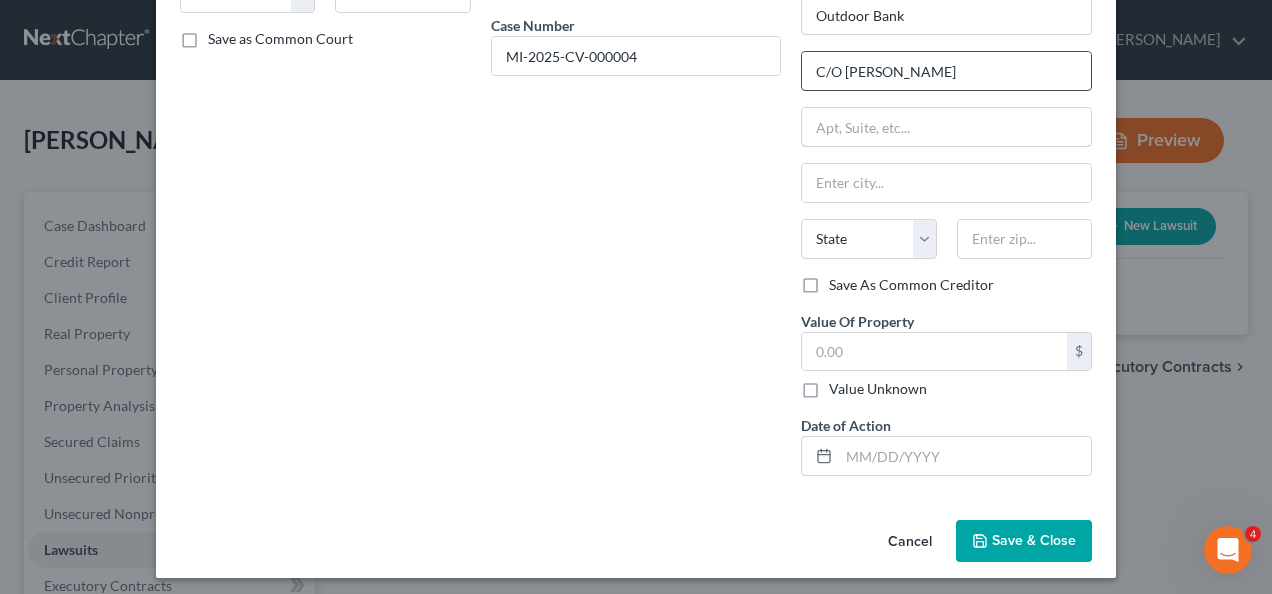 type on "[STREET_ADDRESS][PERSON_NAME]" 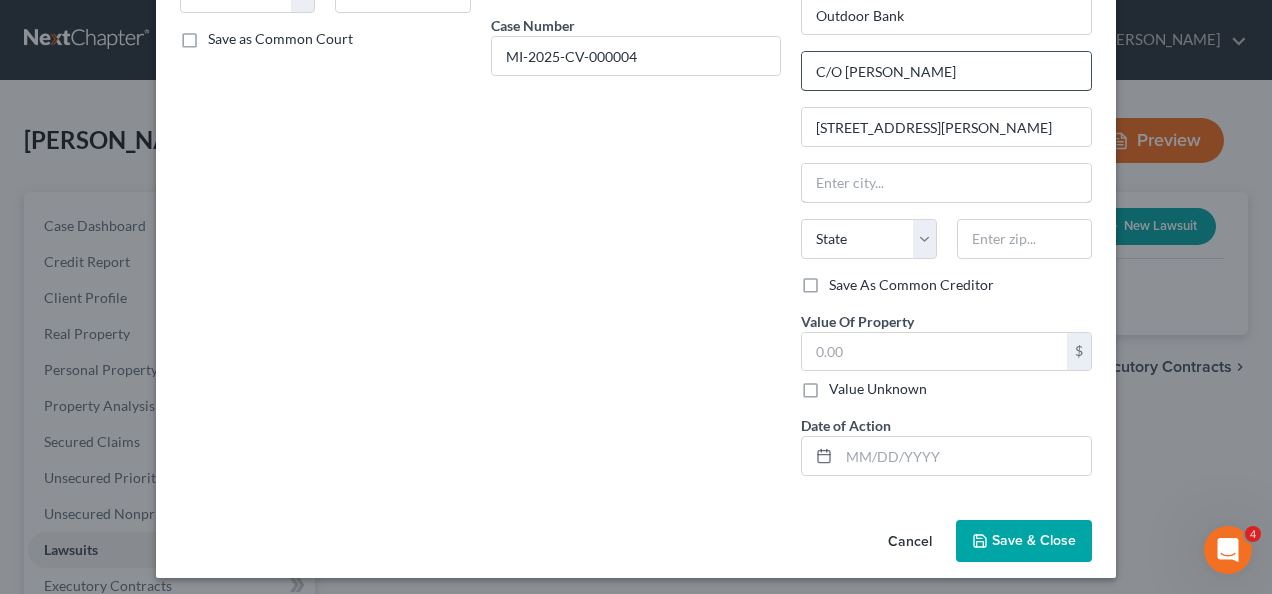 type on "[GEOGRAPHIC_DATA]" 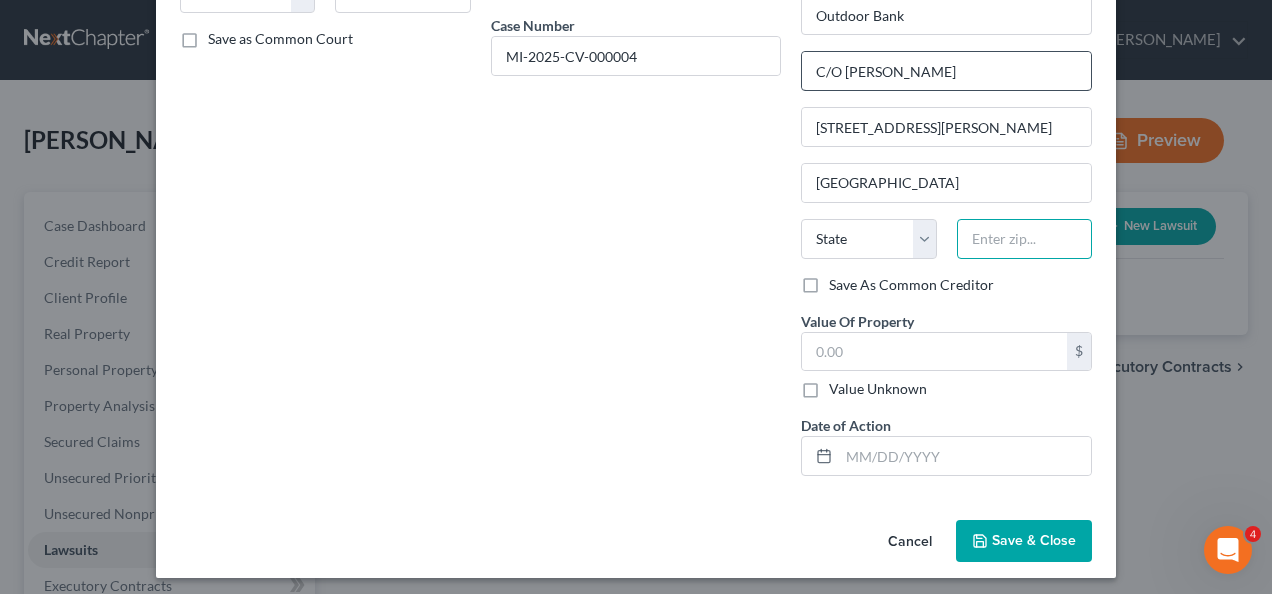 type on "66503" 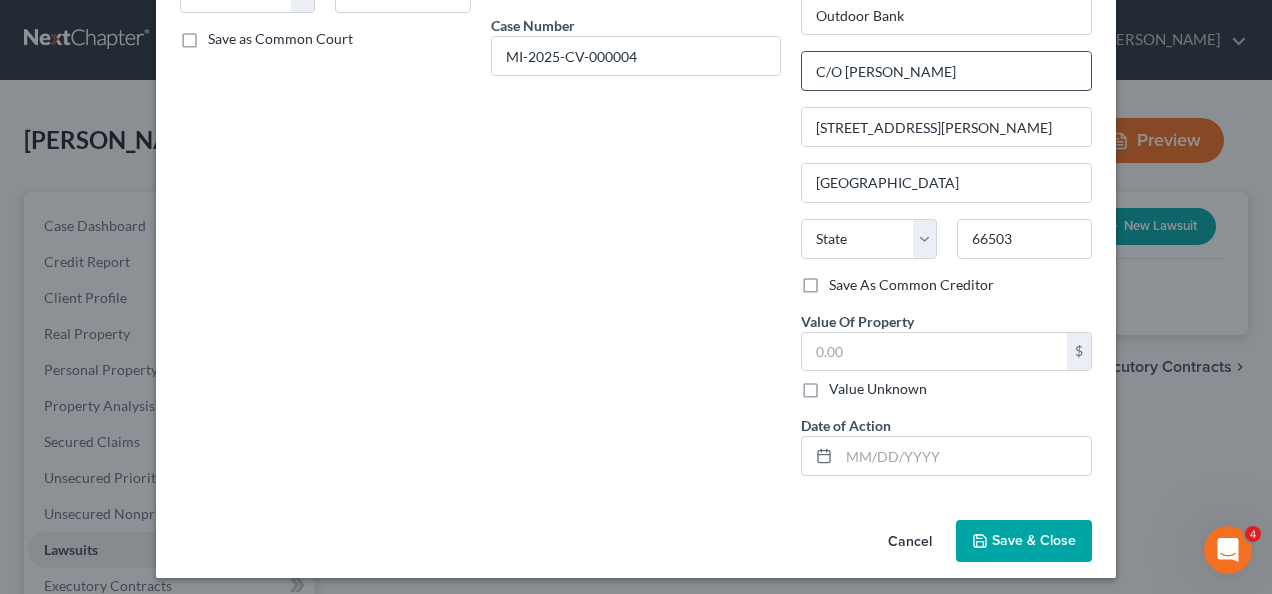 select on "17" 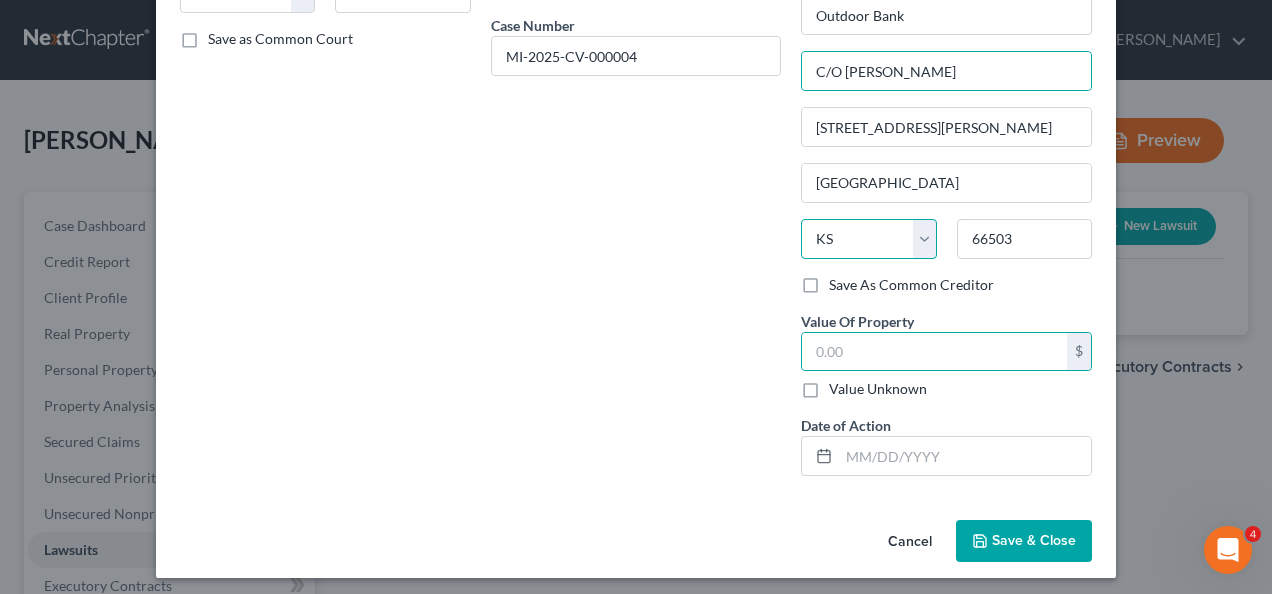 select 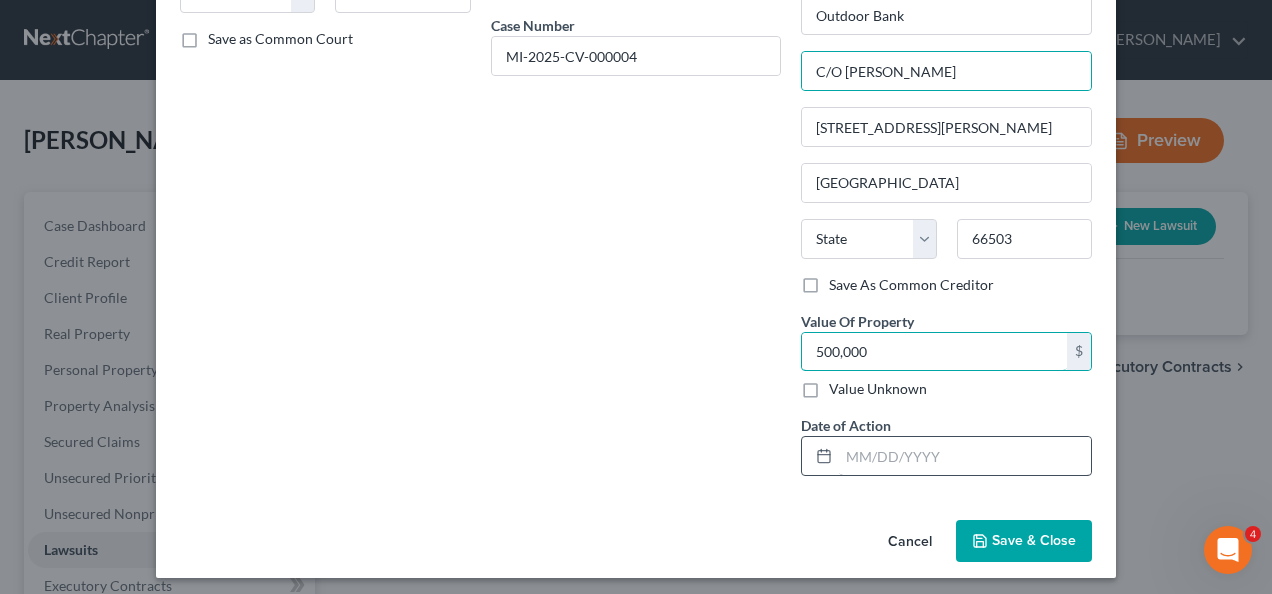 type on "500,000" 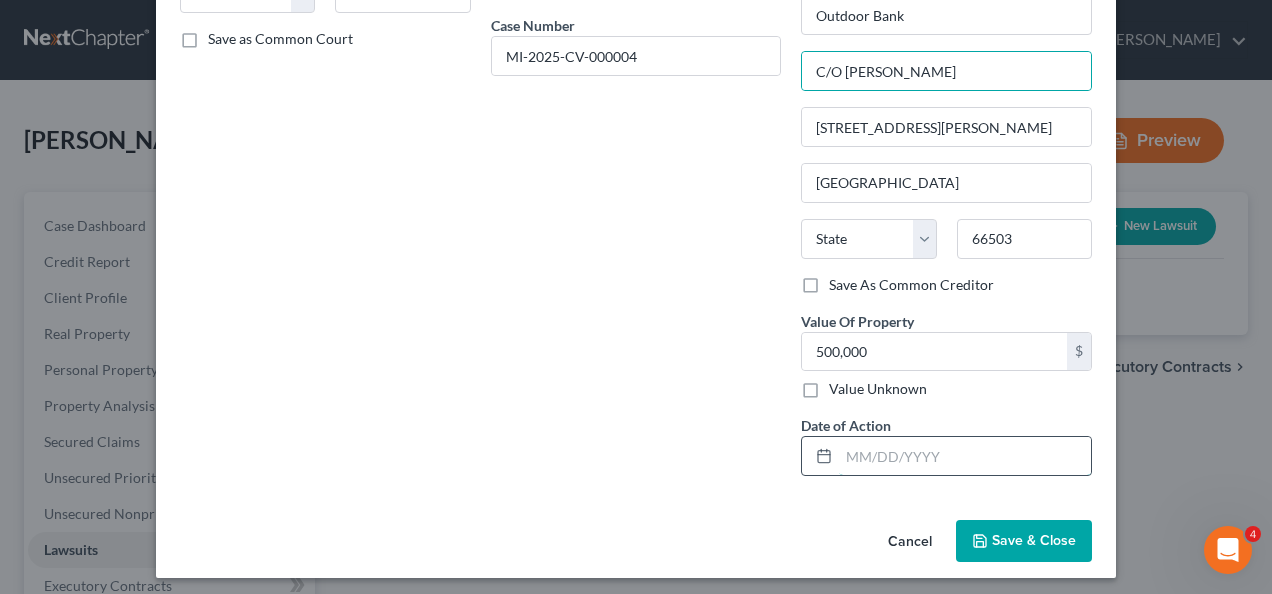 click at bounding box center (965, 456) 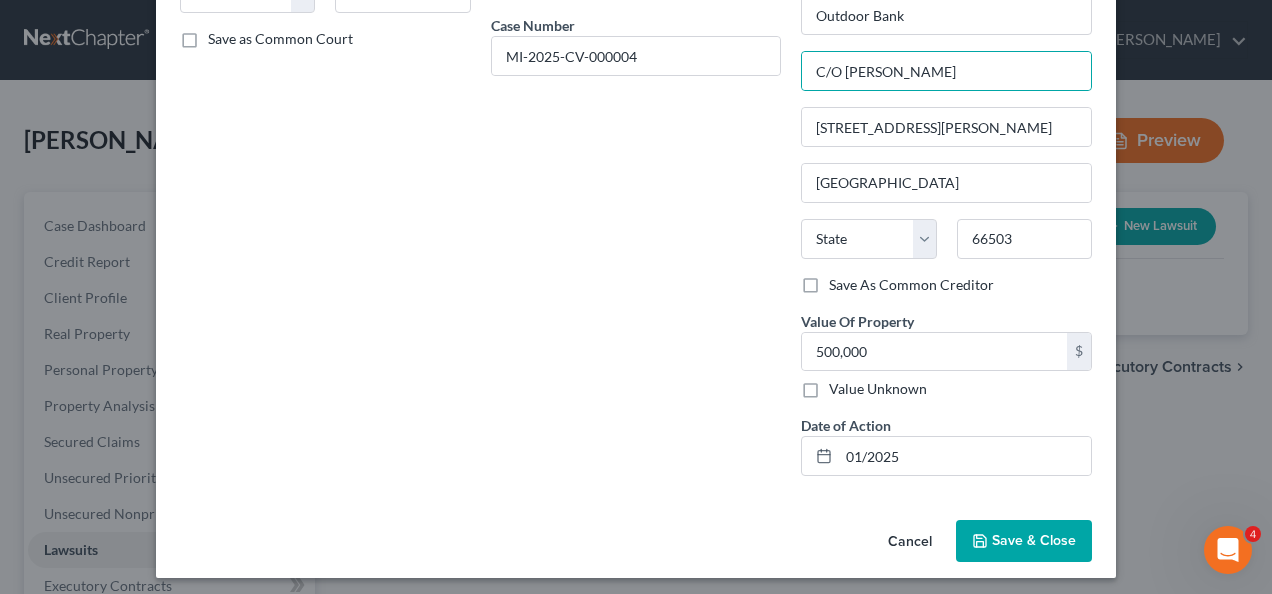 click on "Save & Close" at bounding box center [1034, 540] 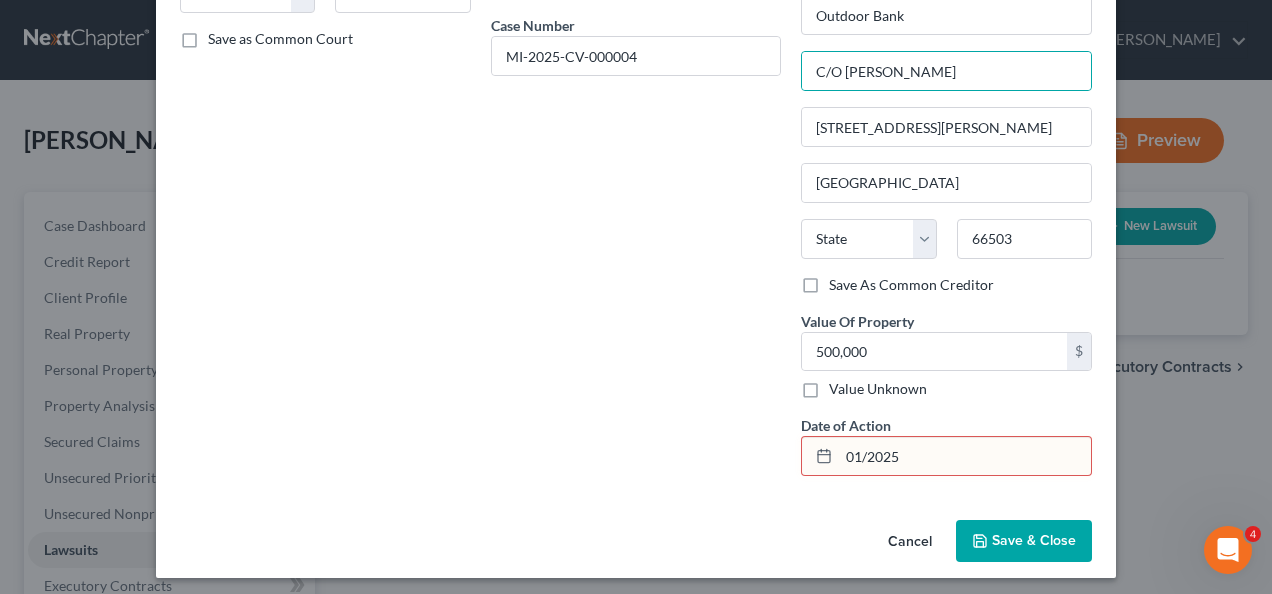 click on "01/2025" at bounding box center [965, 456] 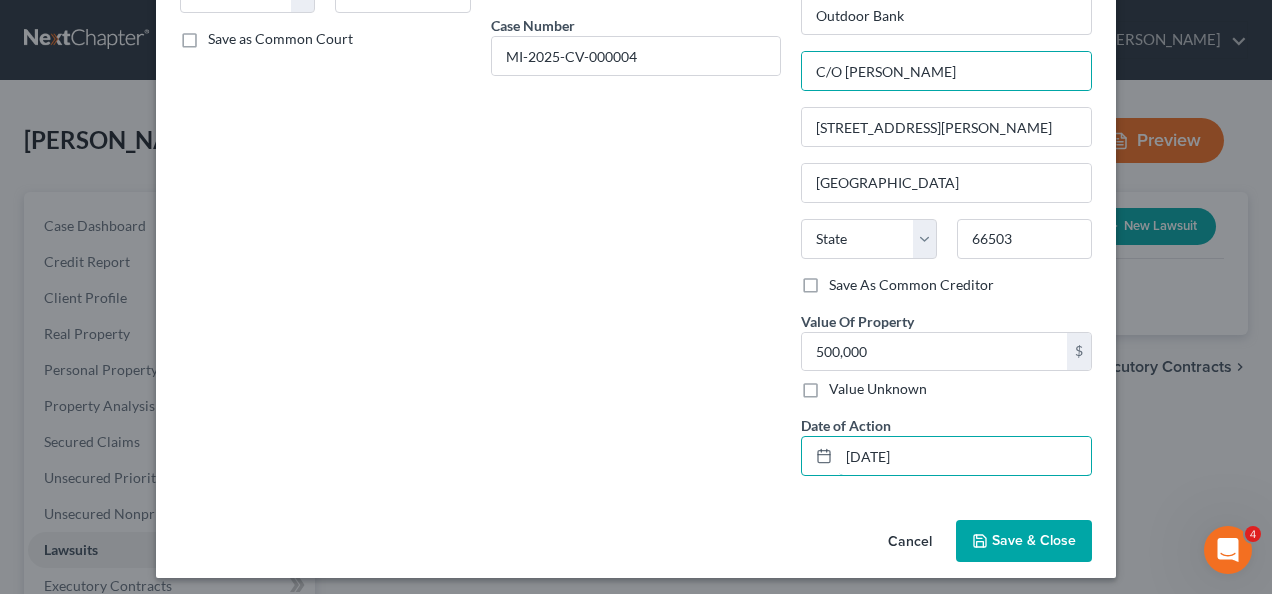 type on "[DATE]" 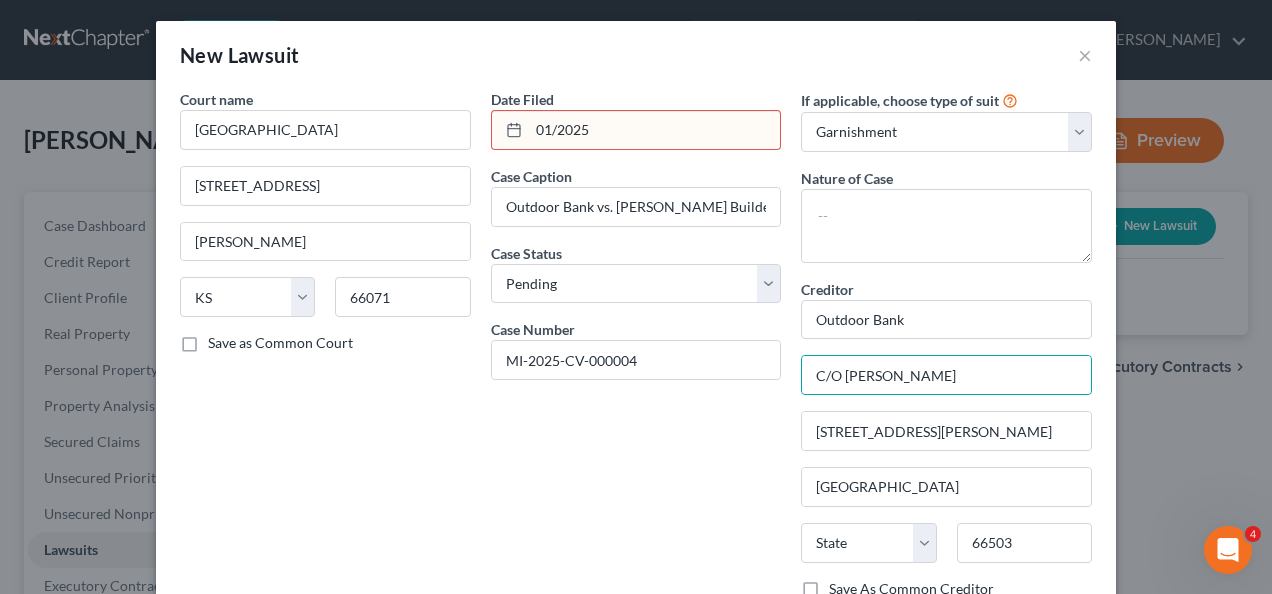 scroll, scrollTop: 0, scrollLeft: 0, axis: both 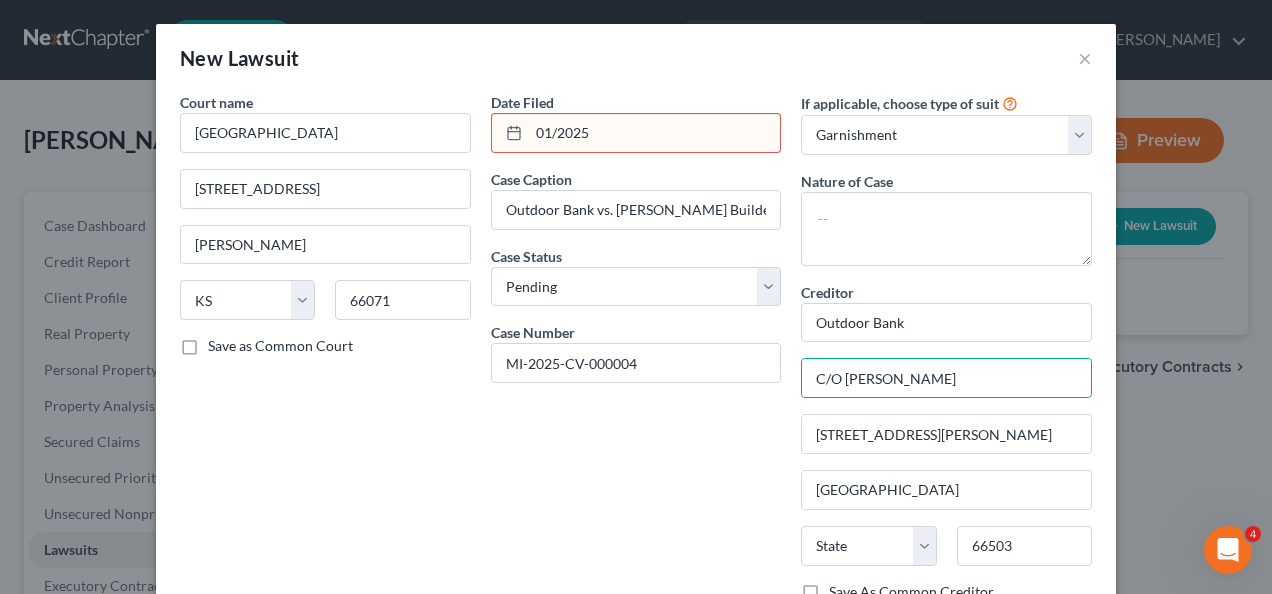 click on "01/2025" at bounding box center (655, 133) 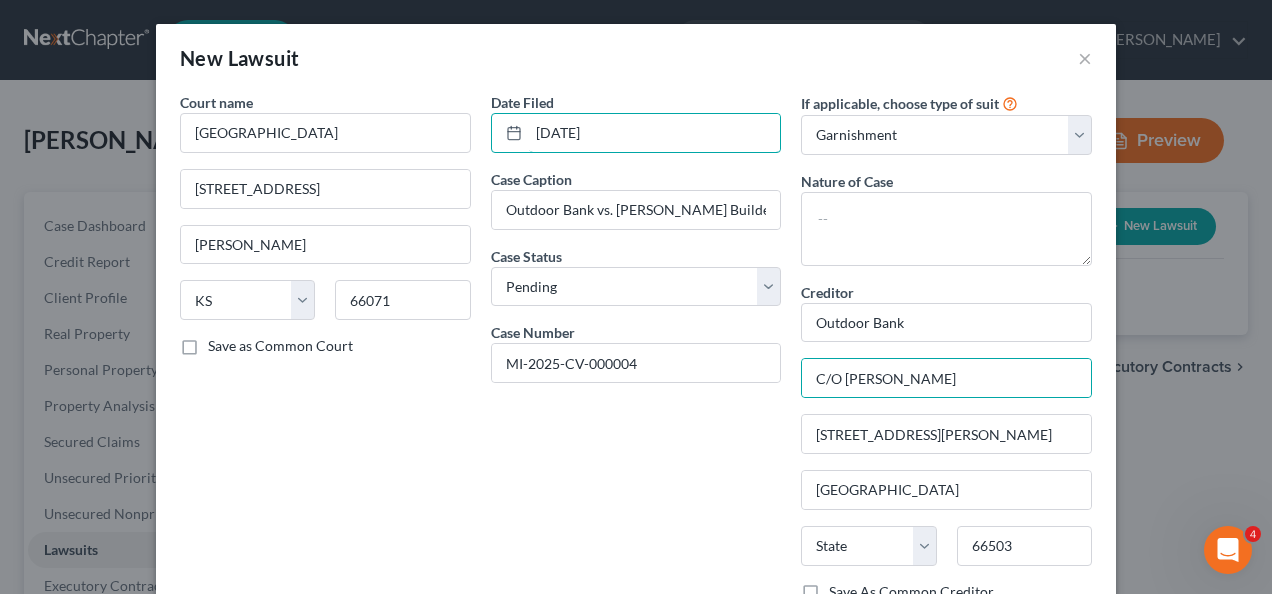type on "[DATE]" 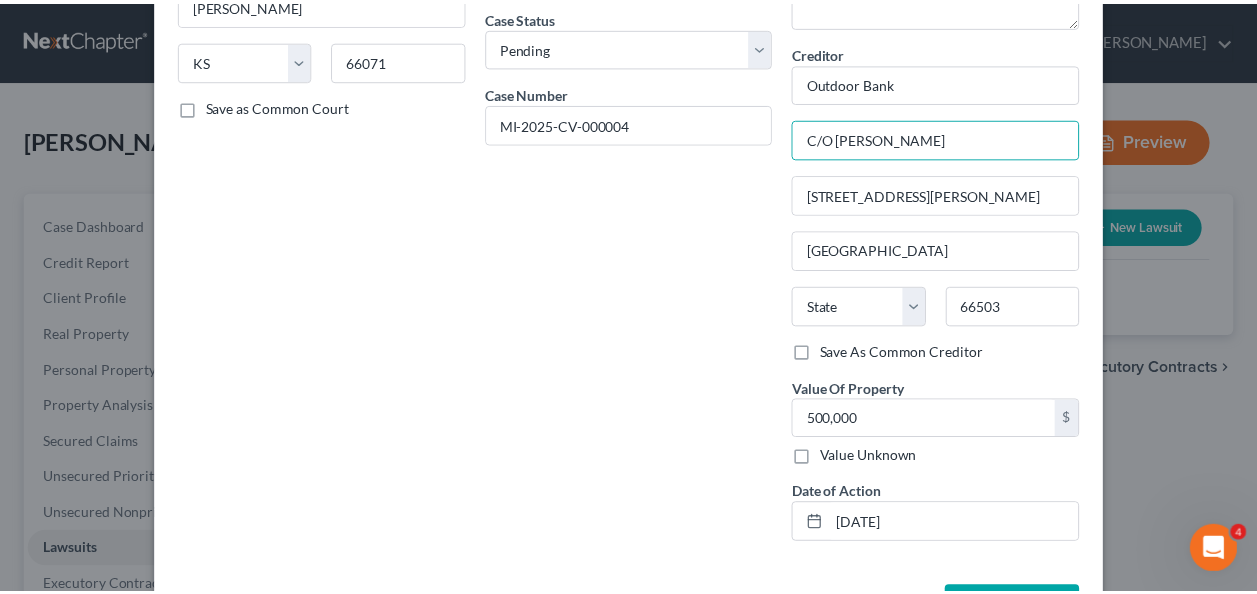 scroll, scrollTop: 308, scrollLeft: 0, axis: vertical 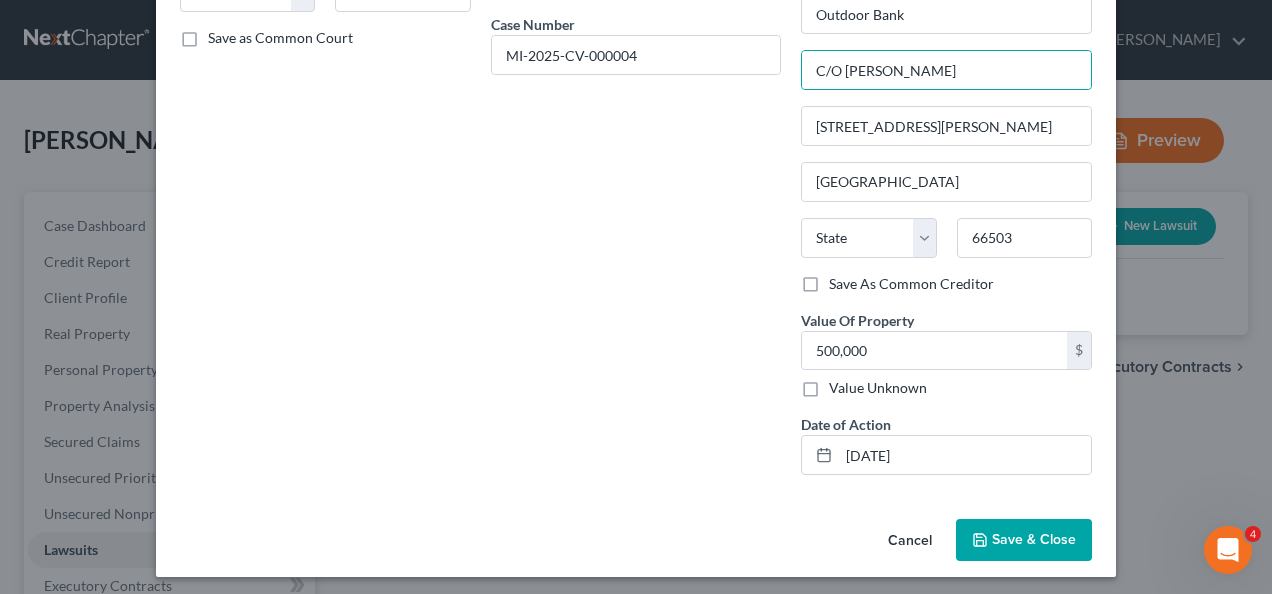 click on "Save & Close" at bounding box center [1034, 539] 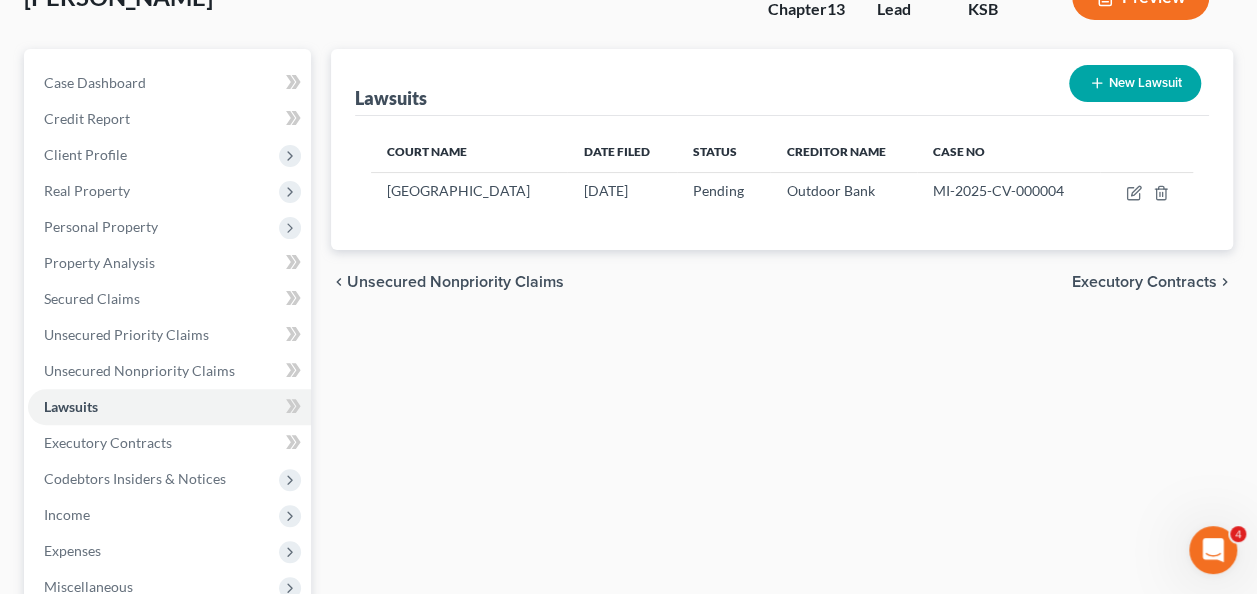 scroll, scrollTop: 159, scrollLeft: 0, axis: vertical 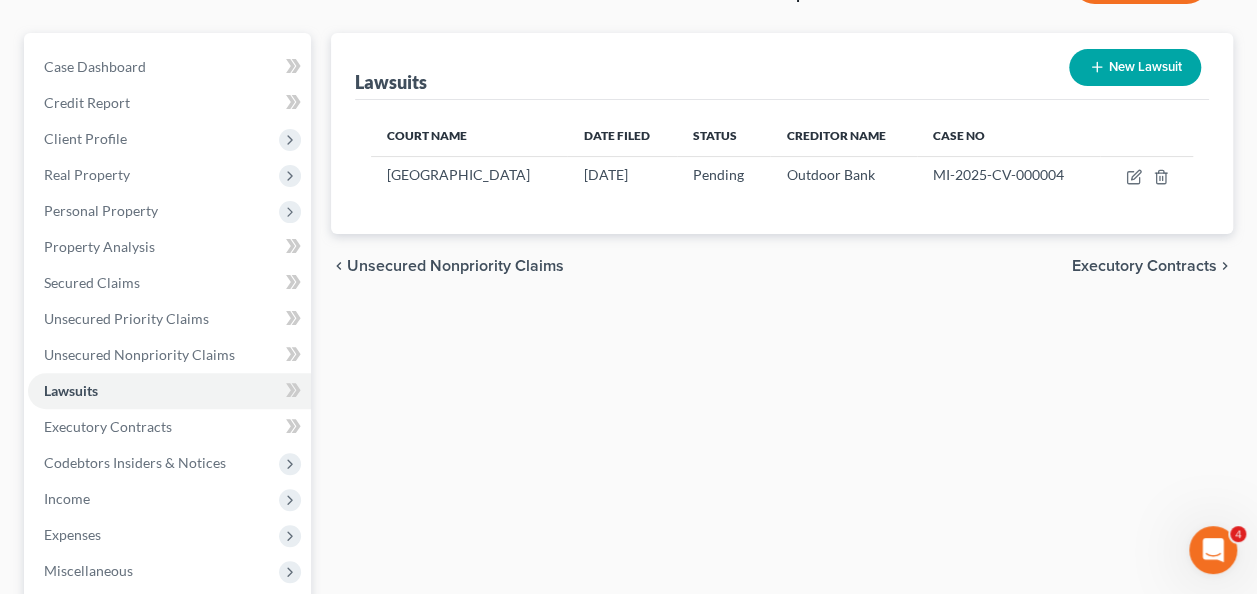 click on "Executory Contracts" at bounding box center (1144, 266) 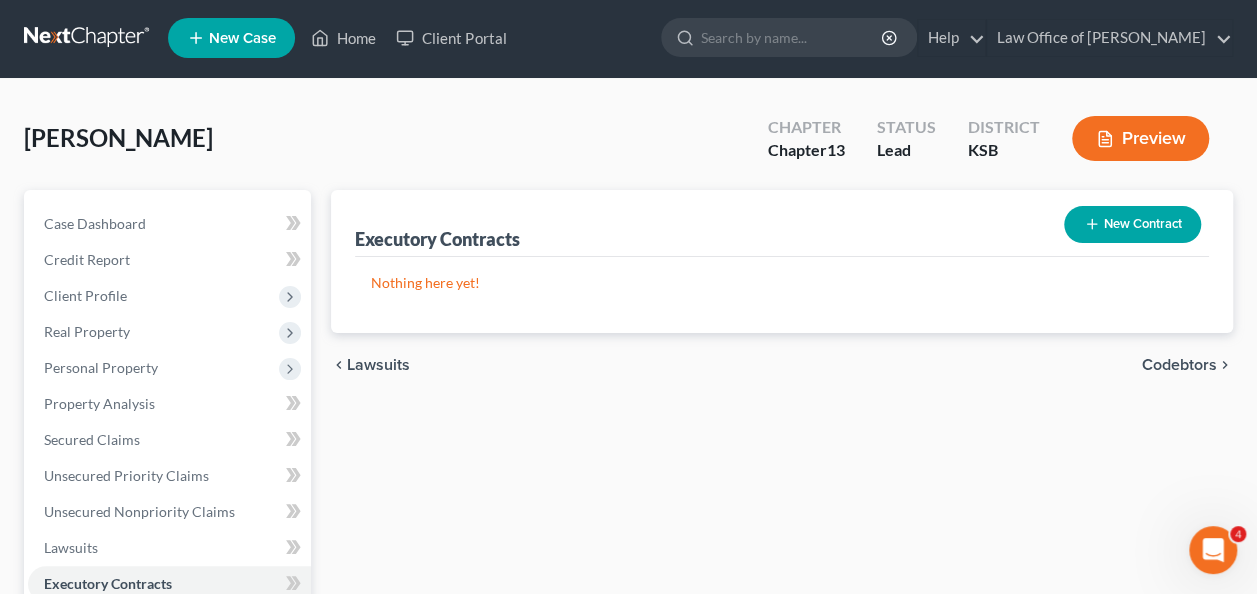 scroll, scrollTop: 0, scrollLeft: 0, axis: both 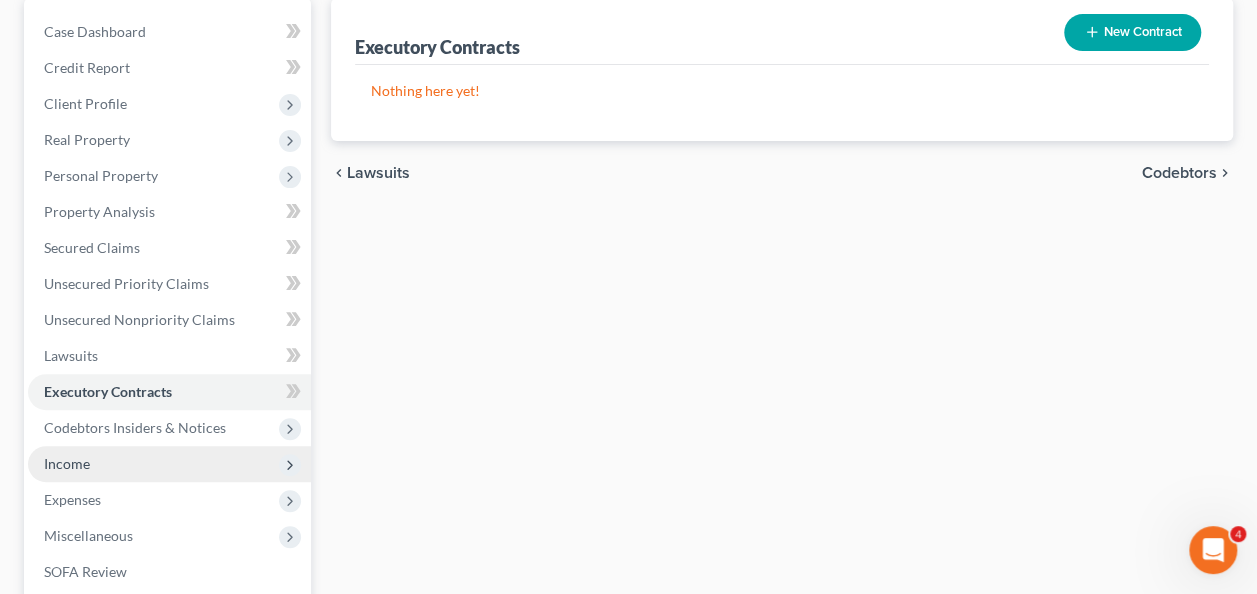 drag, startPoint x: 87, startPoint y: 458, endPoint x: 105, endPoint y: 460, distance: 18.110771 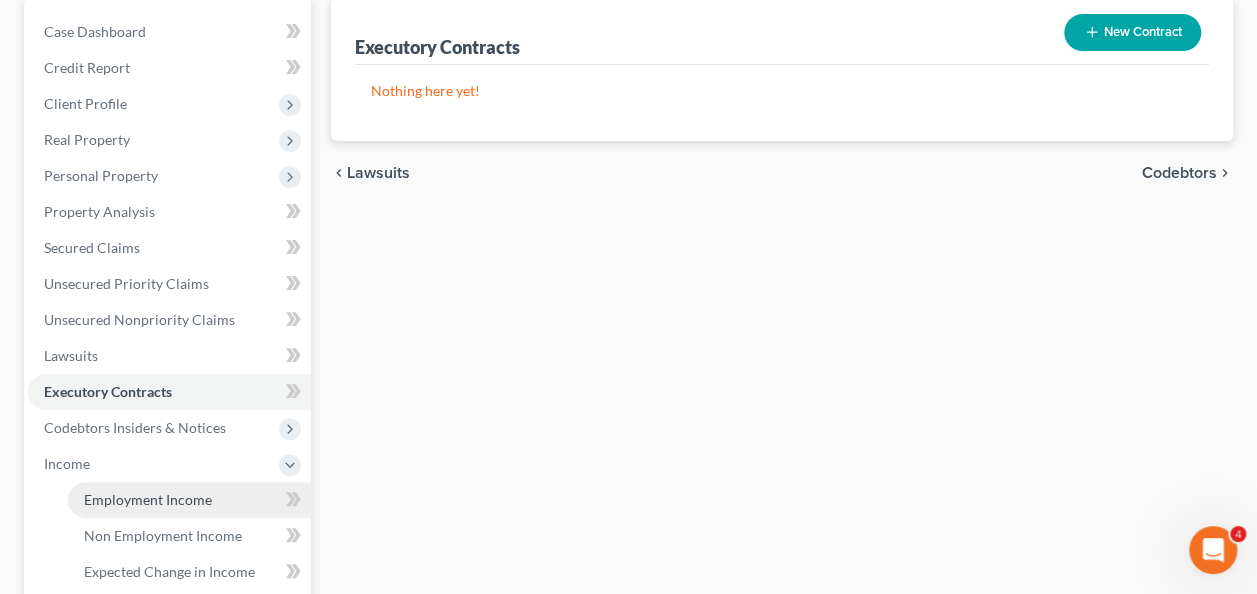 click on "Employment Income" at bounding box center (148, 499) 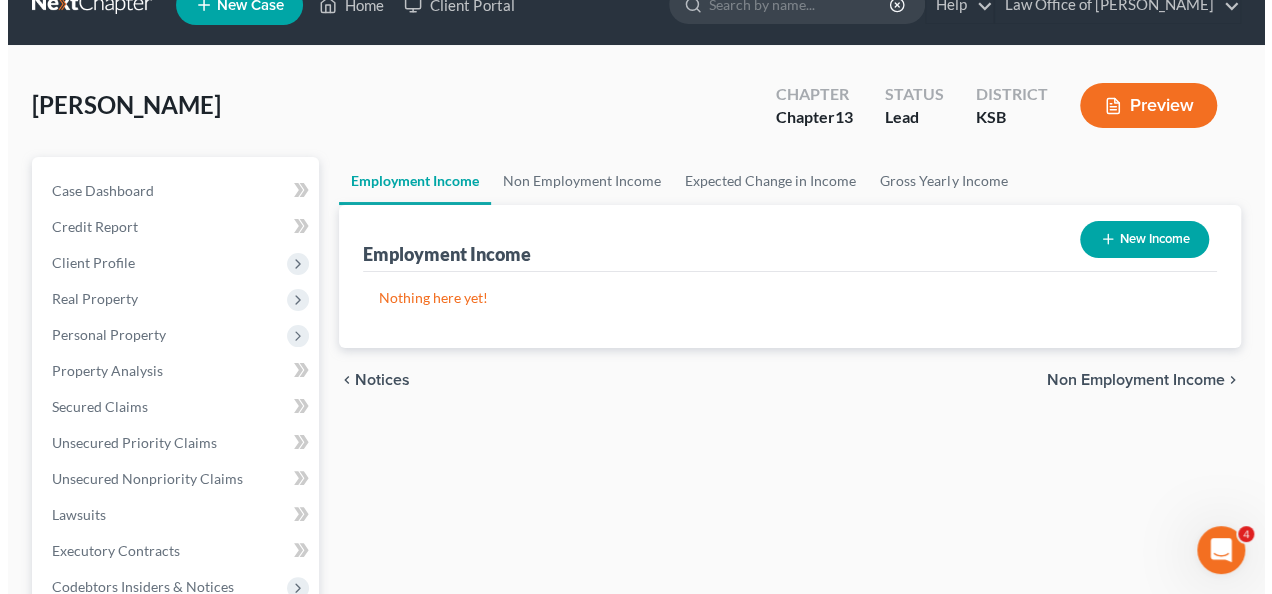 scroll, scrollTop: 0, scrollLeft: 0, axis: both 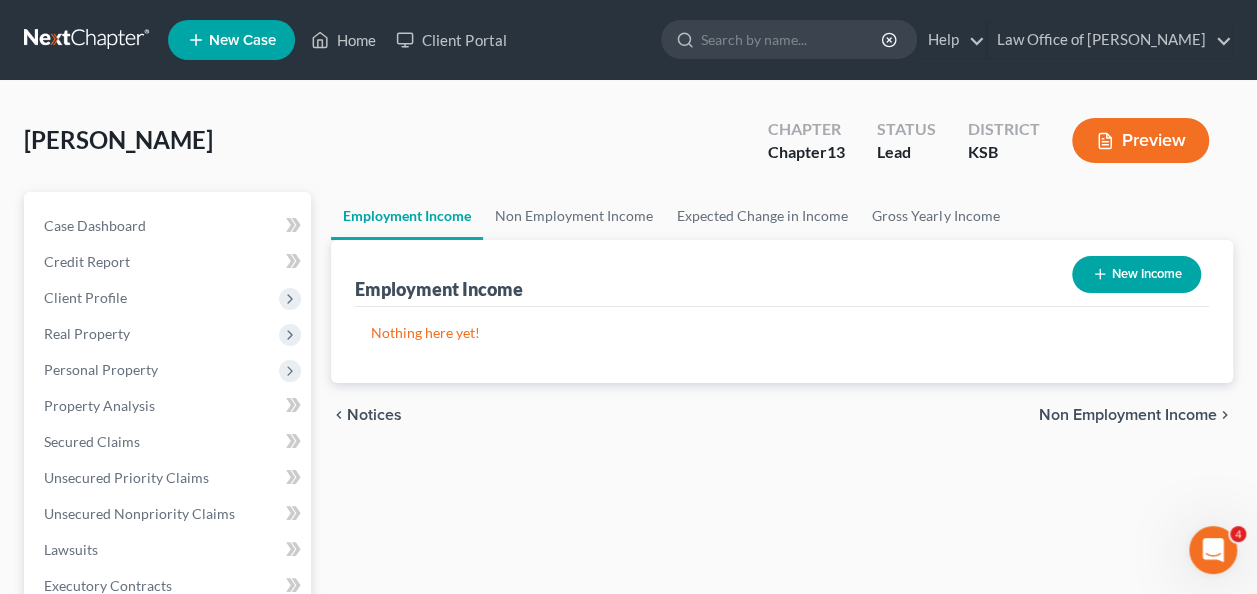 click on "New Income" at bounding box center (1136, 274) 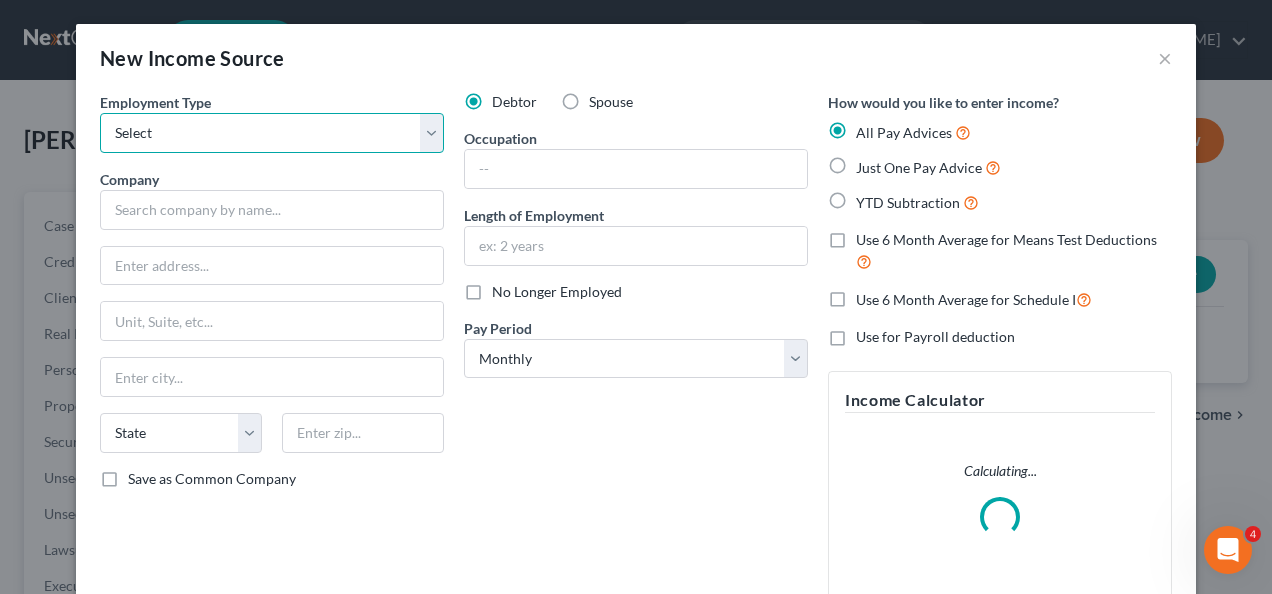 click on "Select Full or [DEMOGRAPHIC_DATA] Employment Self Employment" at bounding box center (272, 133) 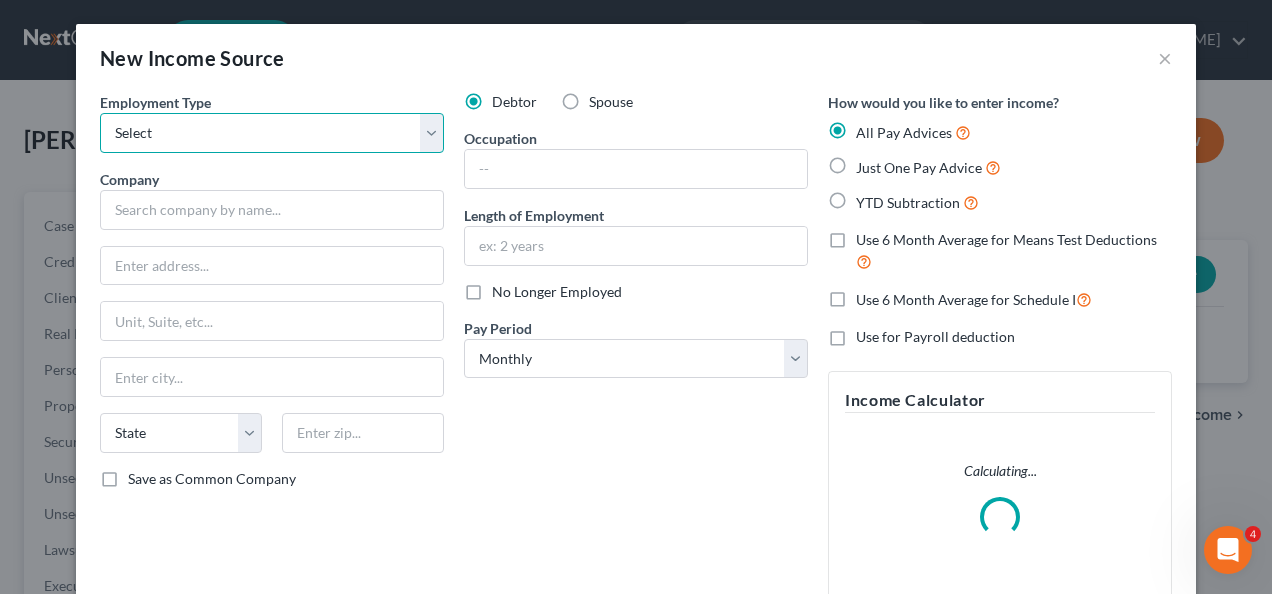 select on "1" 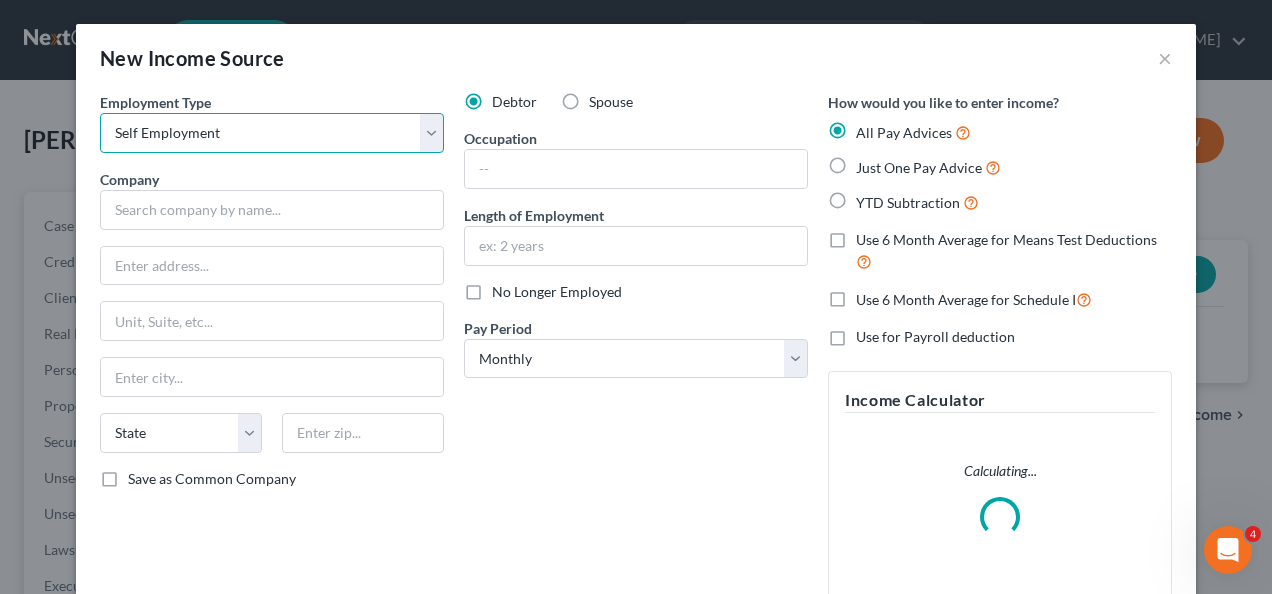 click on "Select Full or [DEMOGRAPHIC_DATA] Employment Self Employment" at bounding box center (272, 133) 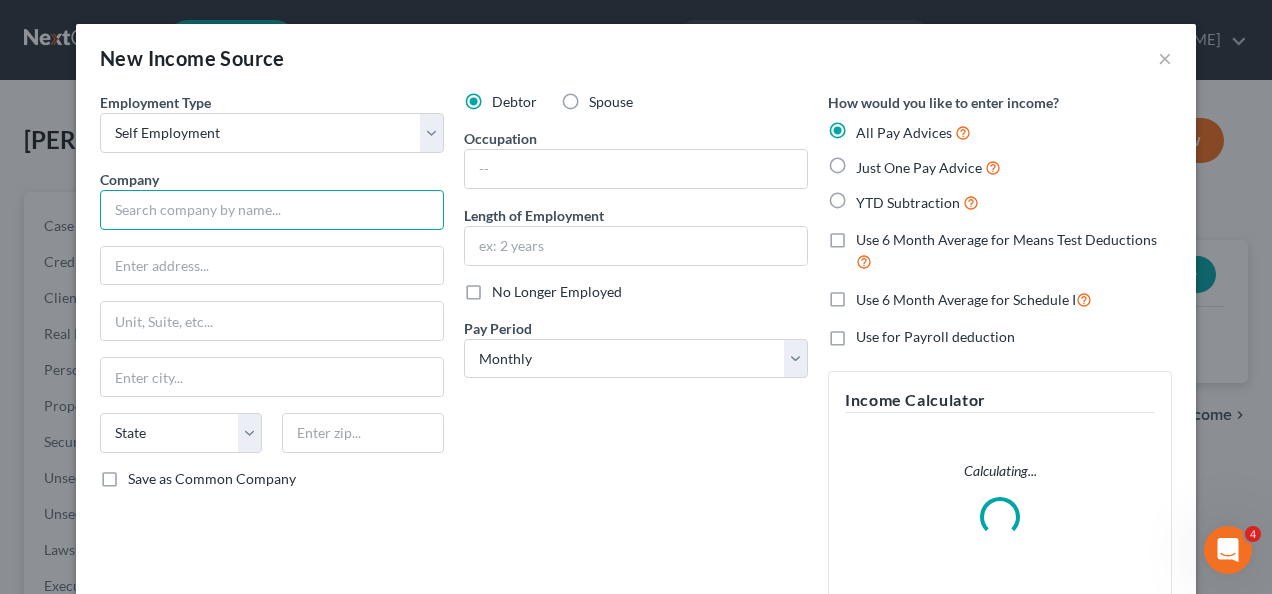 click at bounding box center [272, 210] 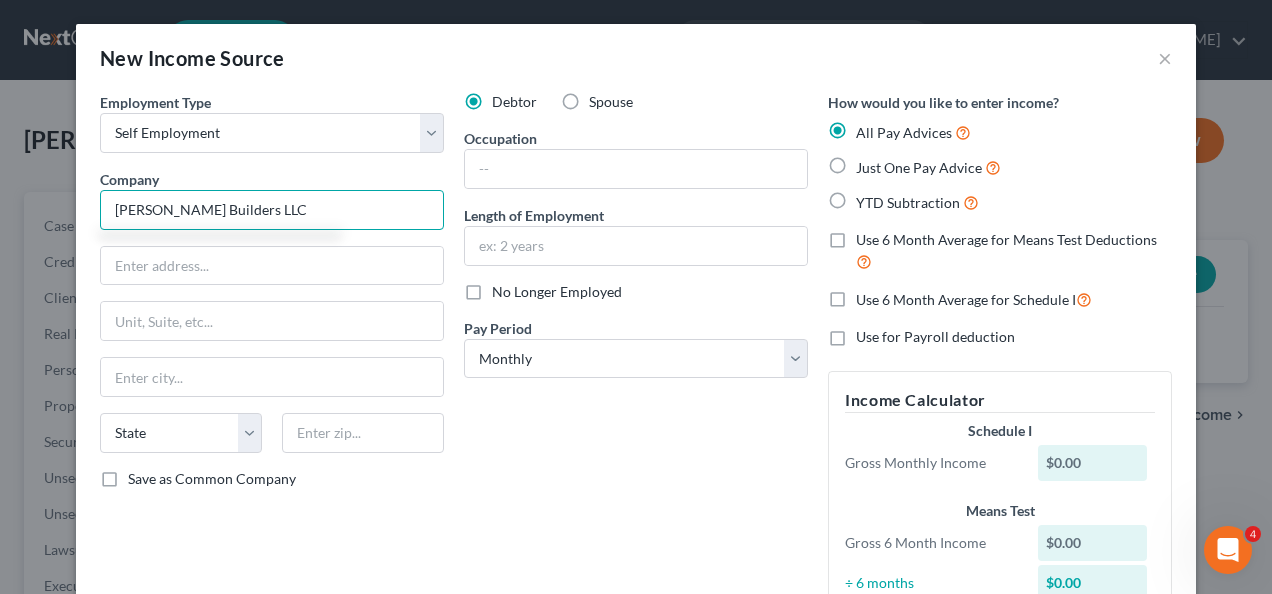 type on "[PERSON_NAME] Builders LLC" 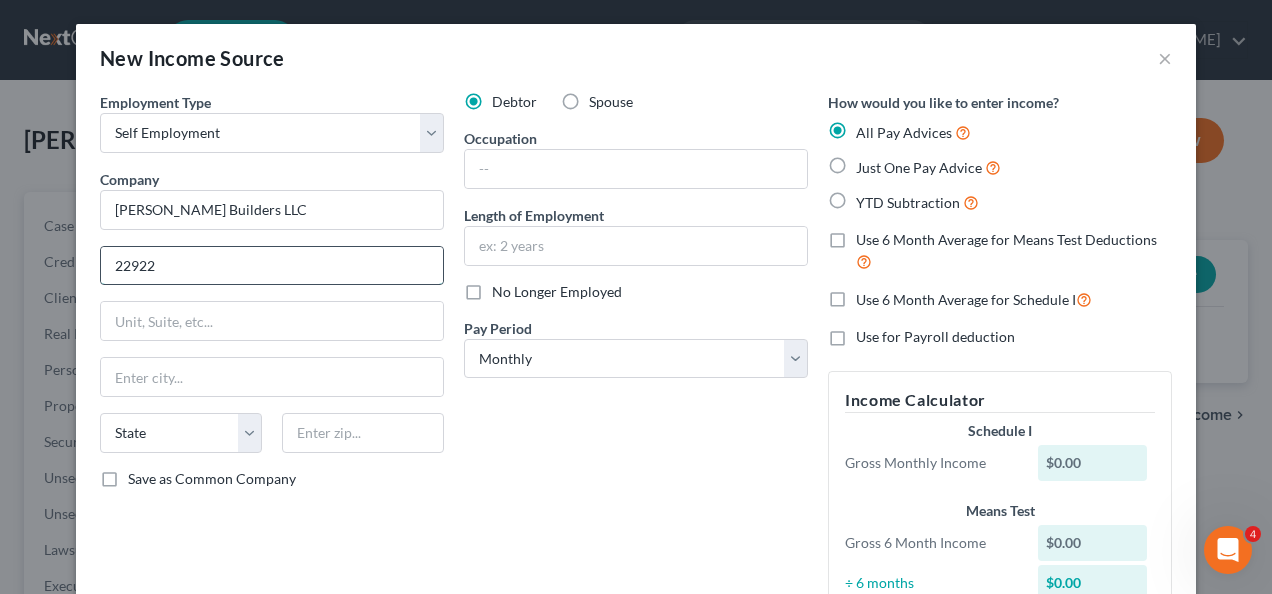 type on "[STREET_ADDRESS]" 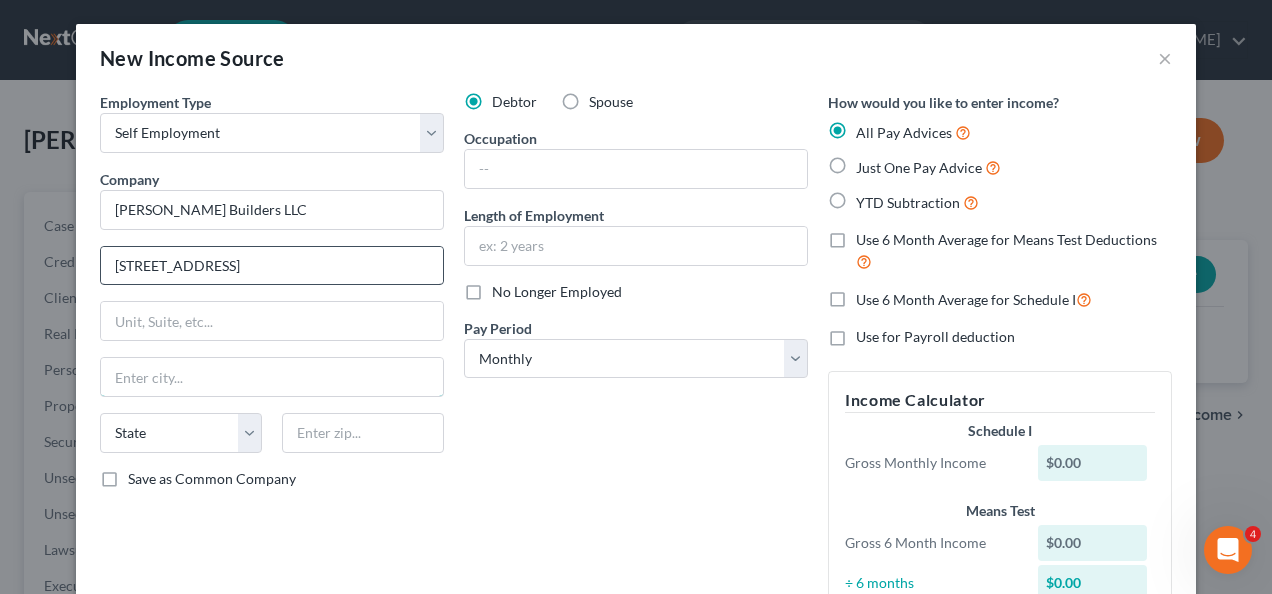 type on "[GEOGRAPHIC_DATA]" 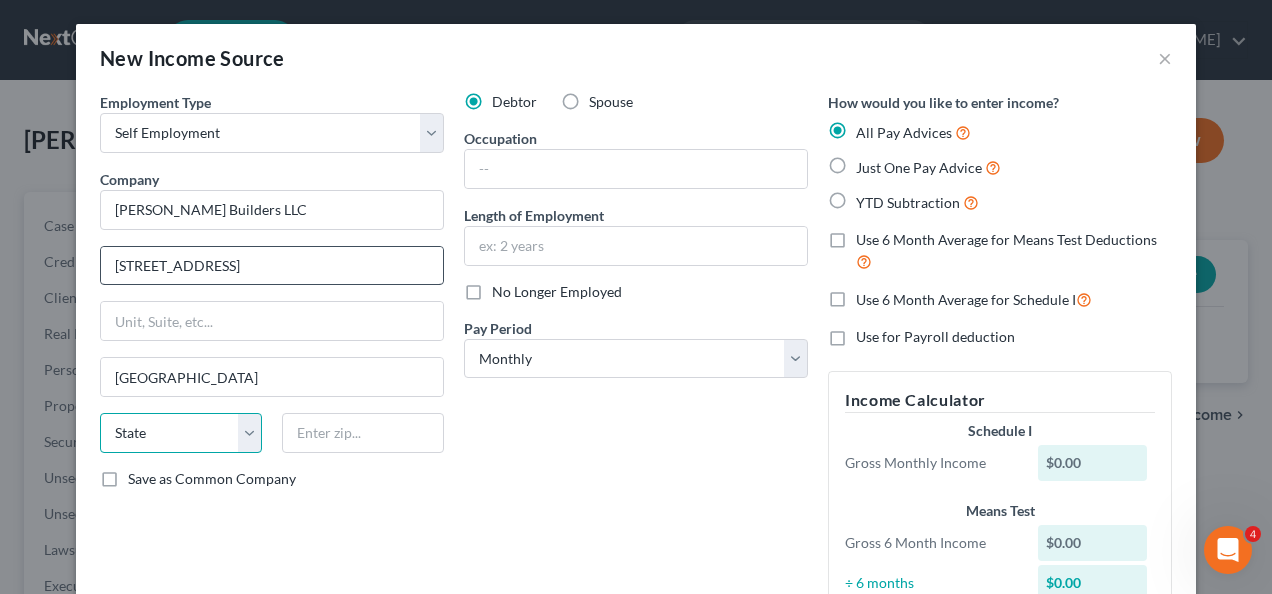 select on "17" 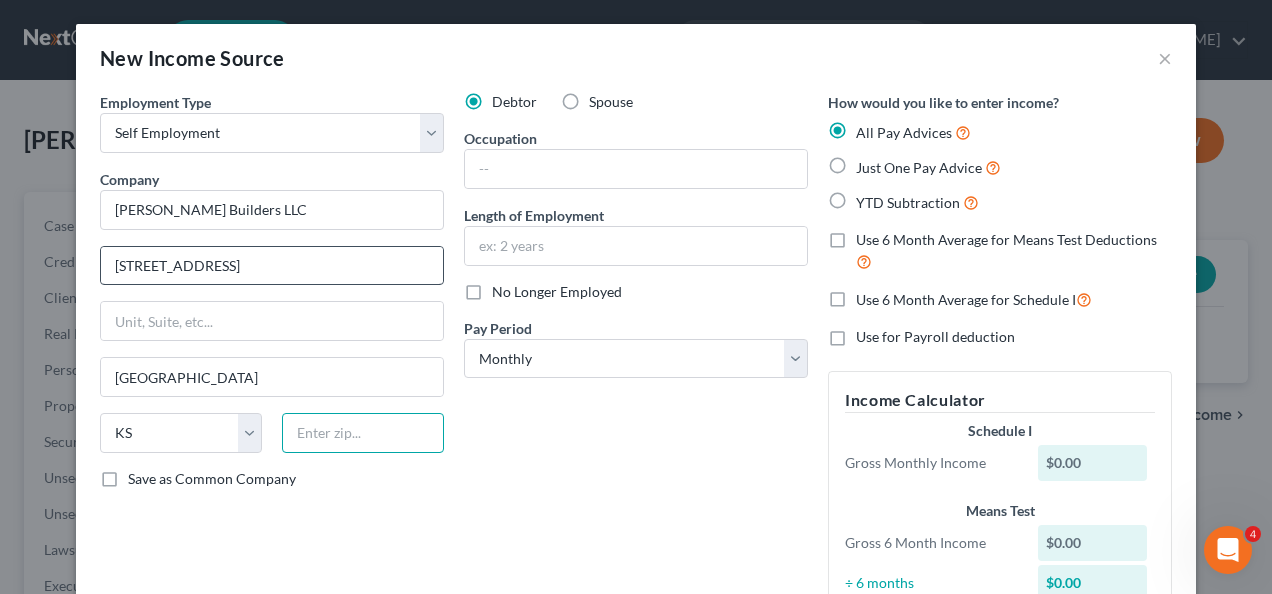 type on "66083" 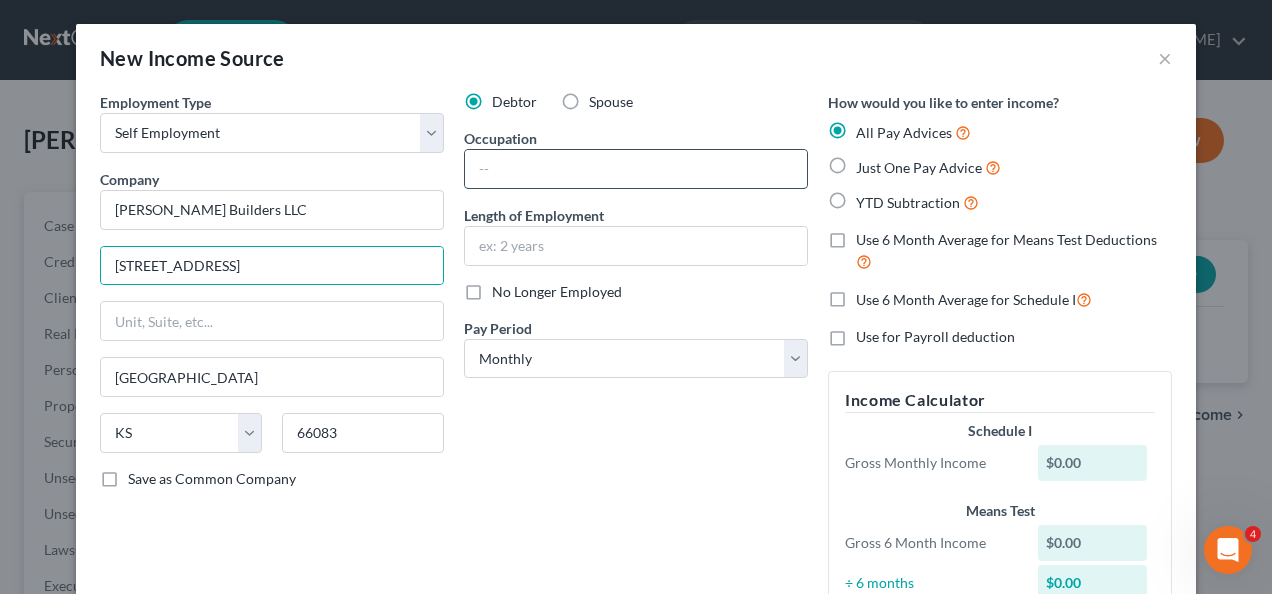 click at bounding box center (636, 169) 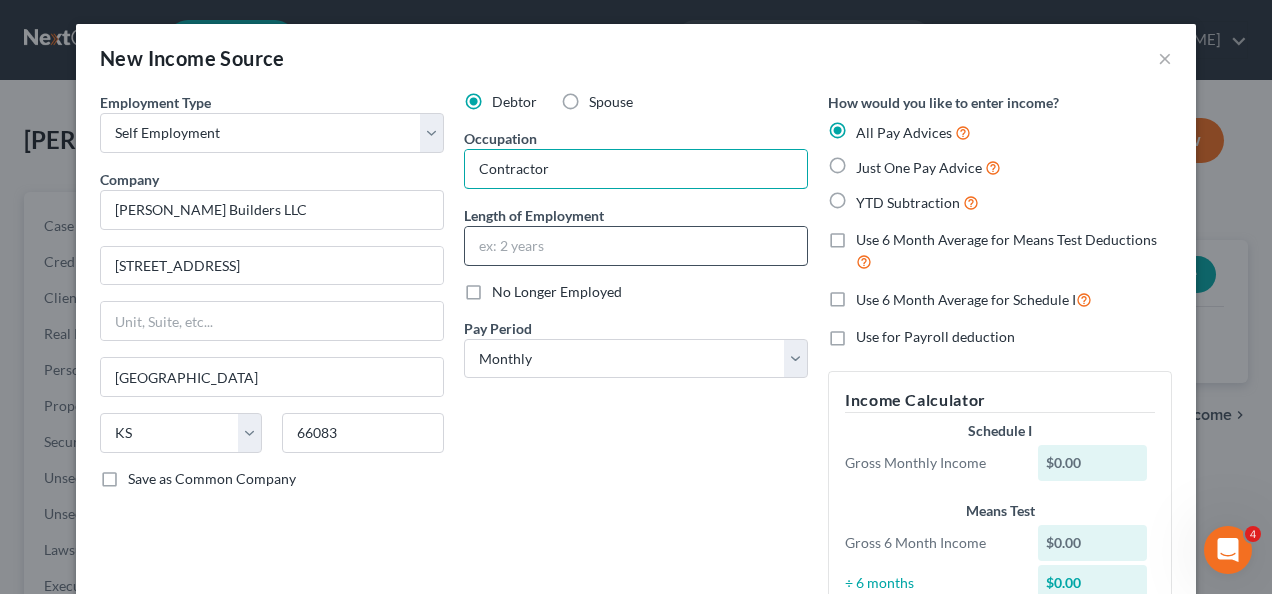 type on "Contractor" 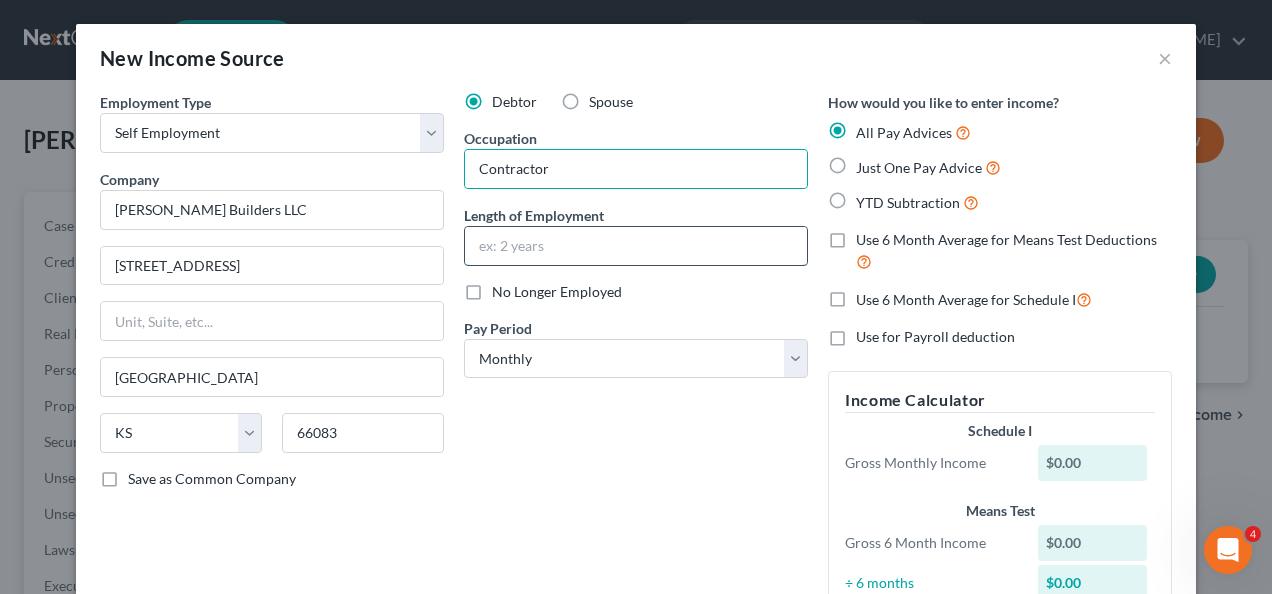 click at bounding box center [636, 246] 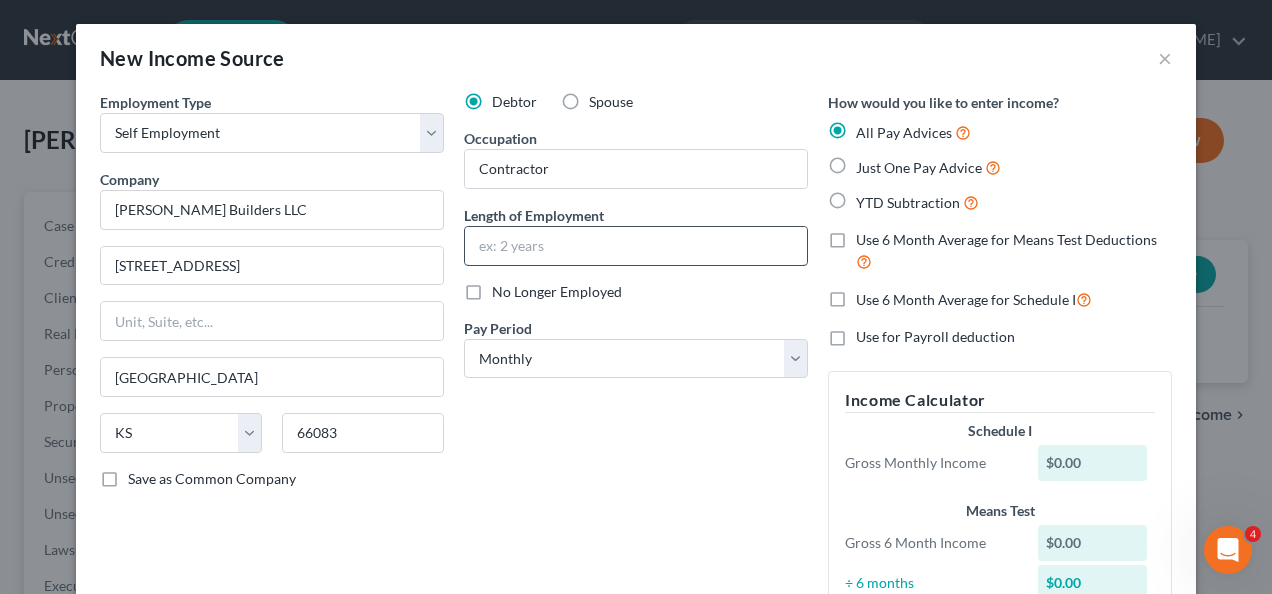 click at bounding box center [636, 246] 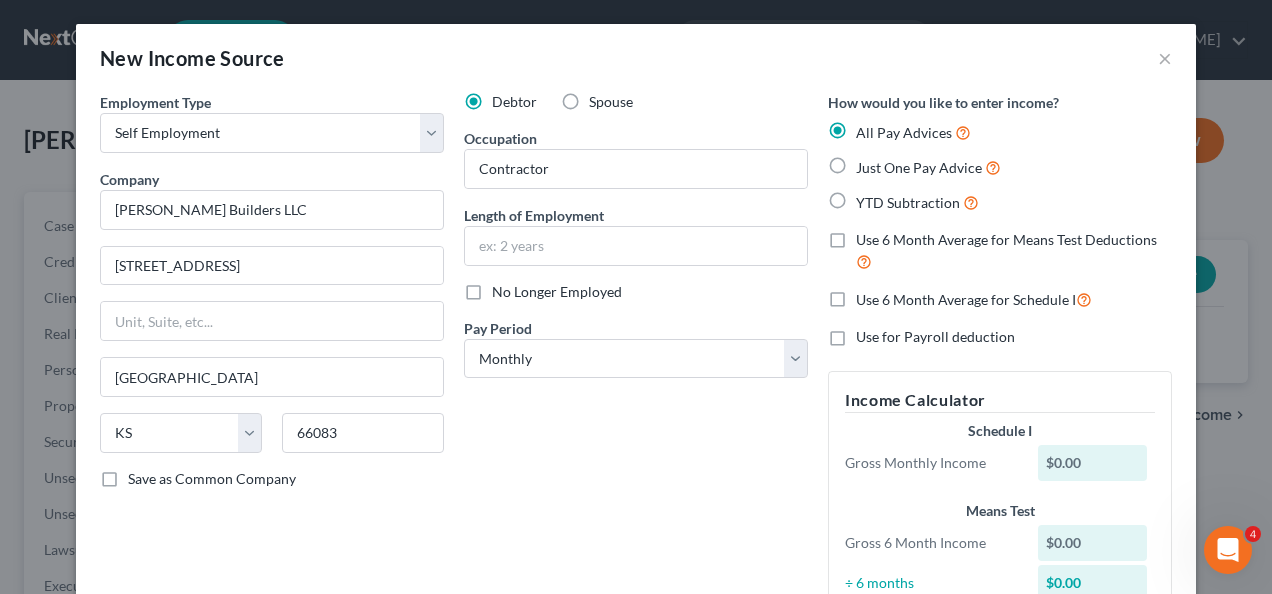 click on "Debtor Spouse Occupation [DEMOGRAPHIC_DATA] Length of Employment No Longer Employed
Pay Period
*
Select Monthly Twice Monthly Every Other Week Weekly" at bounding box center (636, 365) 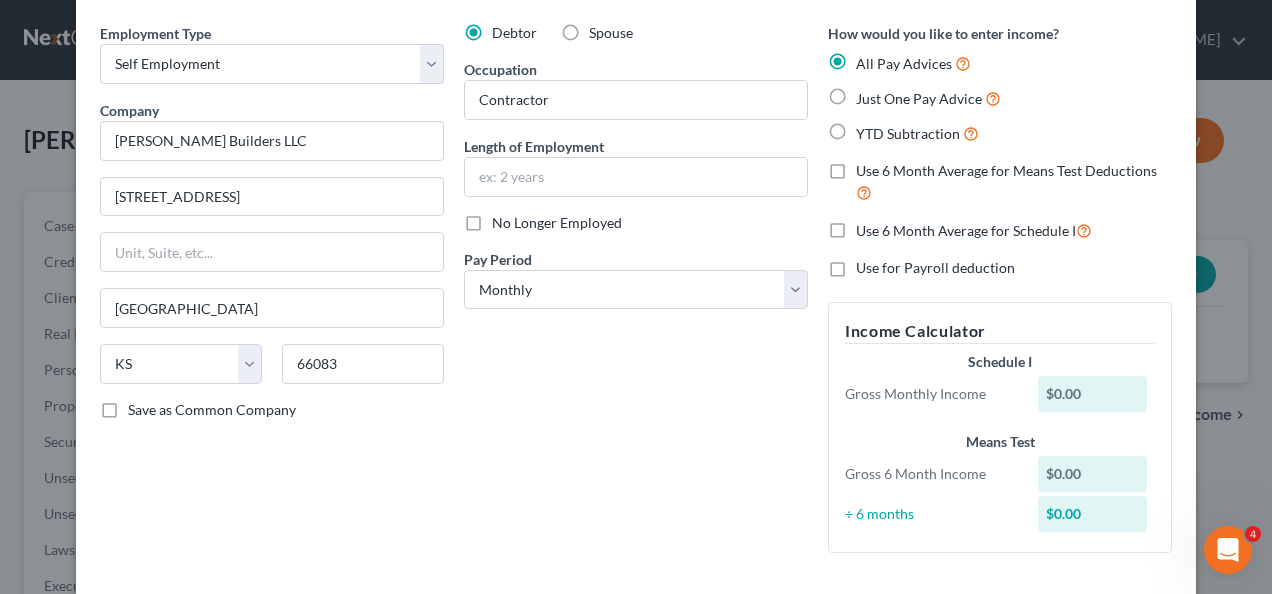 scroll, scrollTop: 54, scrollLeft: 0, axis: vertical 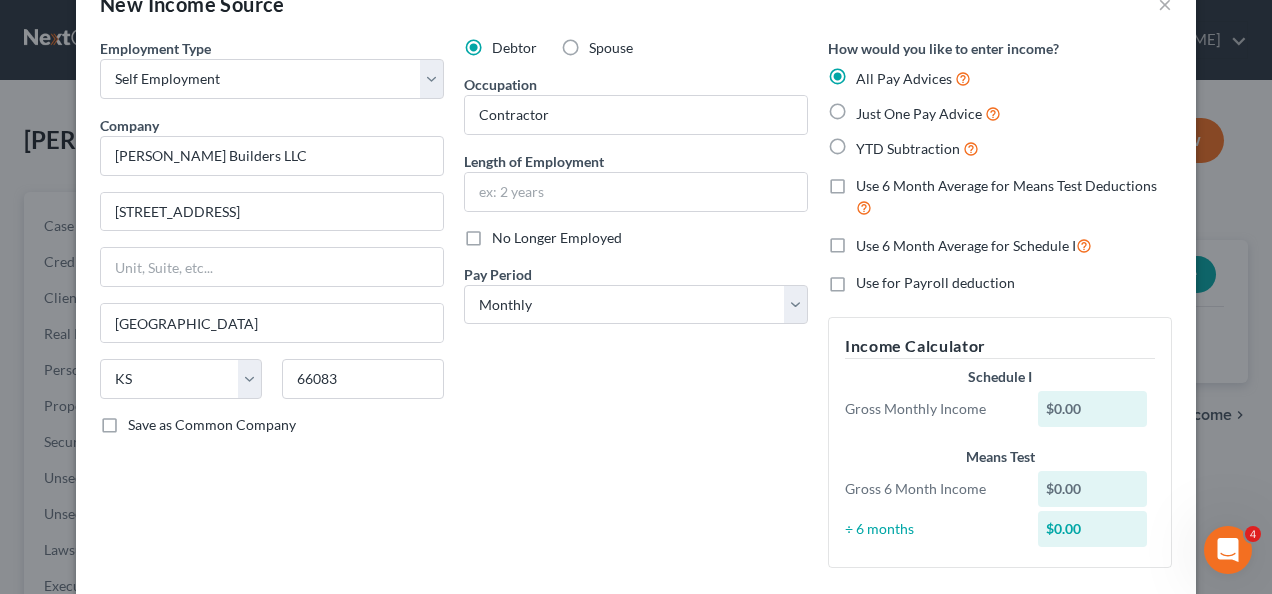 click on "Use 6 Month Average for Schedule I" at bounding box center [974, 245] 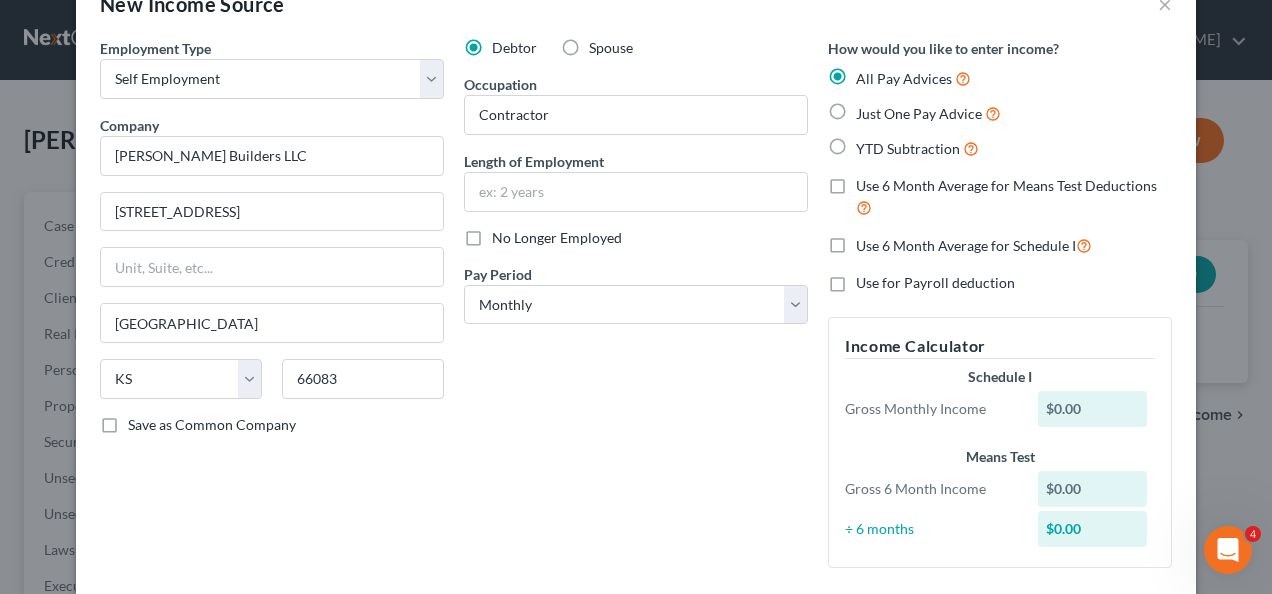 click on "Use 6 Month Average for Schedule I" at bounding box center (870, 240) 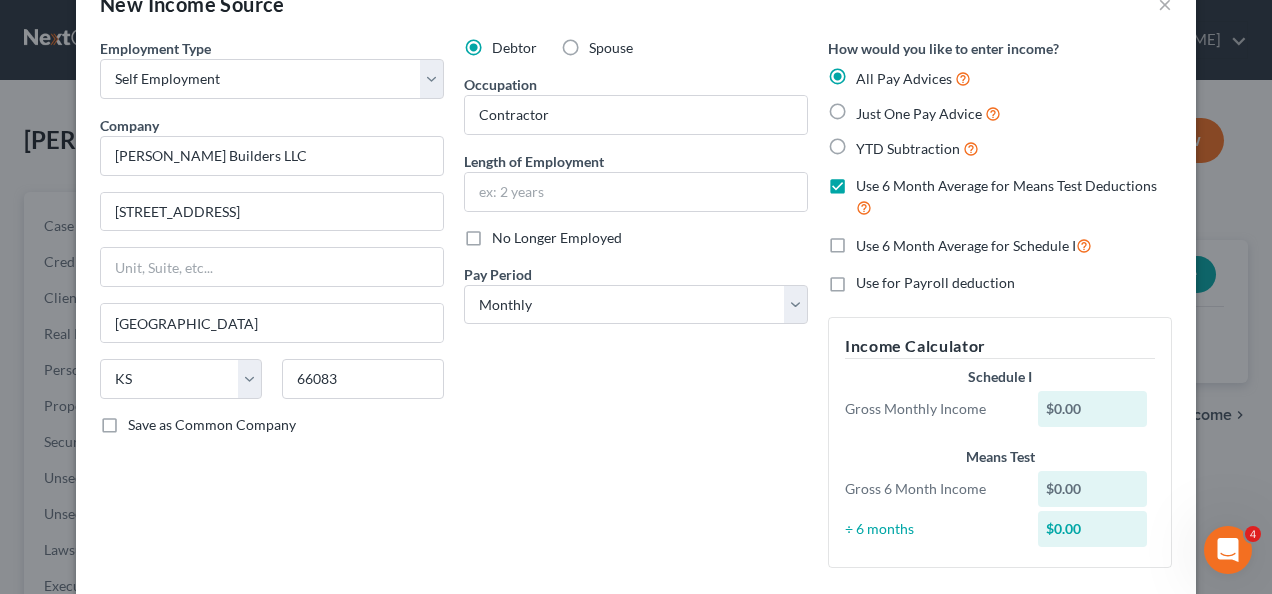 checkbox on "true" 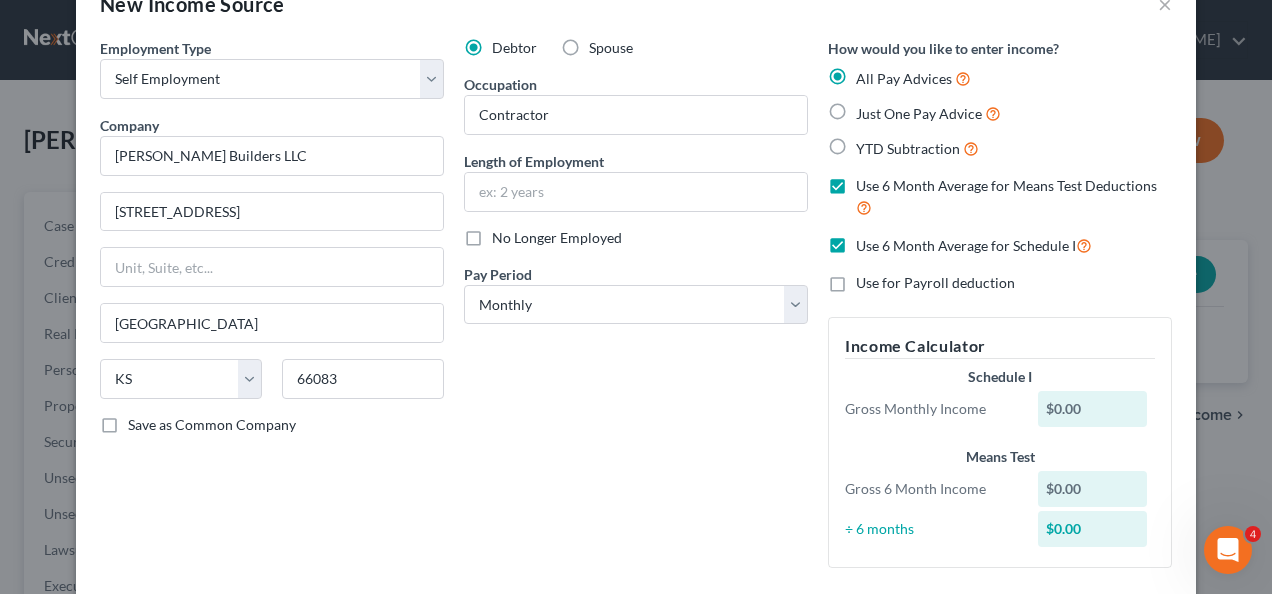 checkbox on "true" 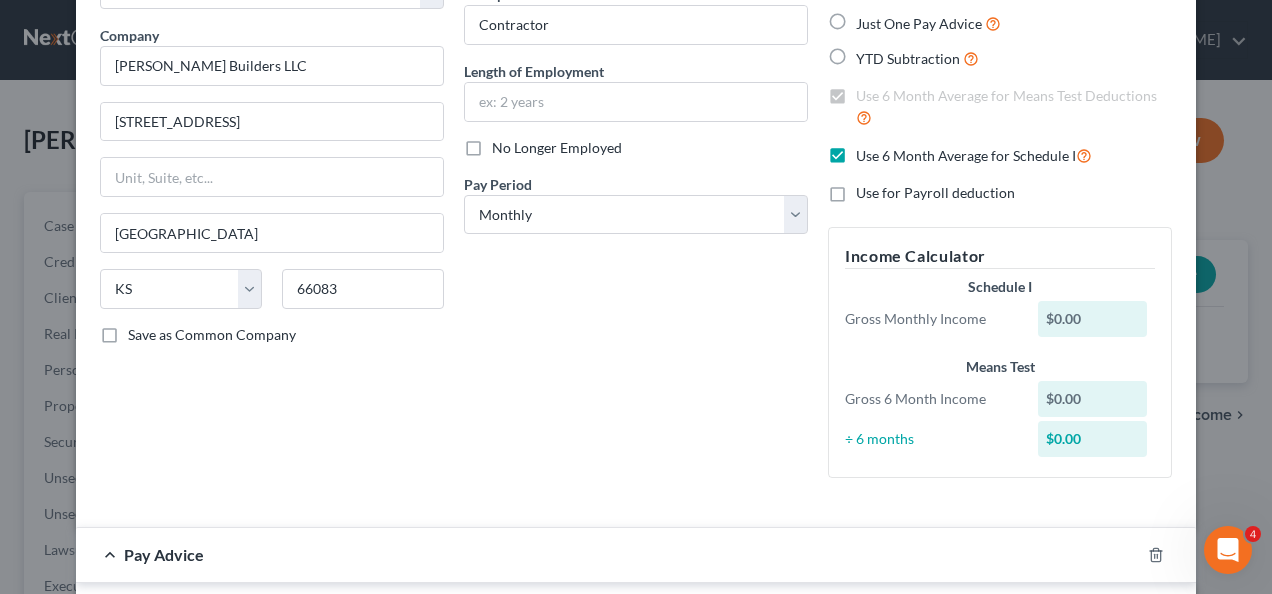 scroll, scrollTop: 152, scrollLeft: 0, axis: vertical 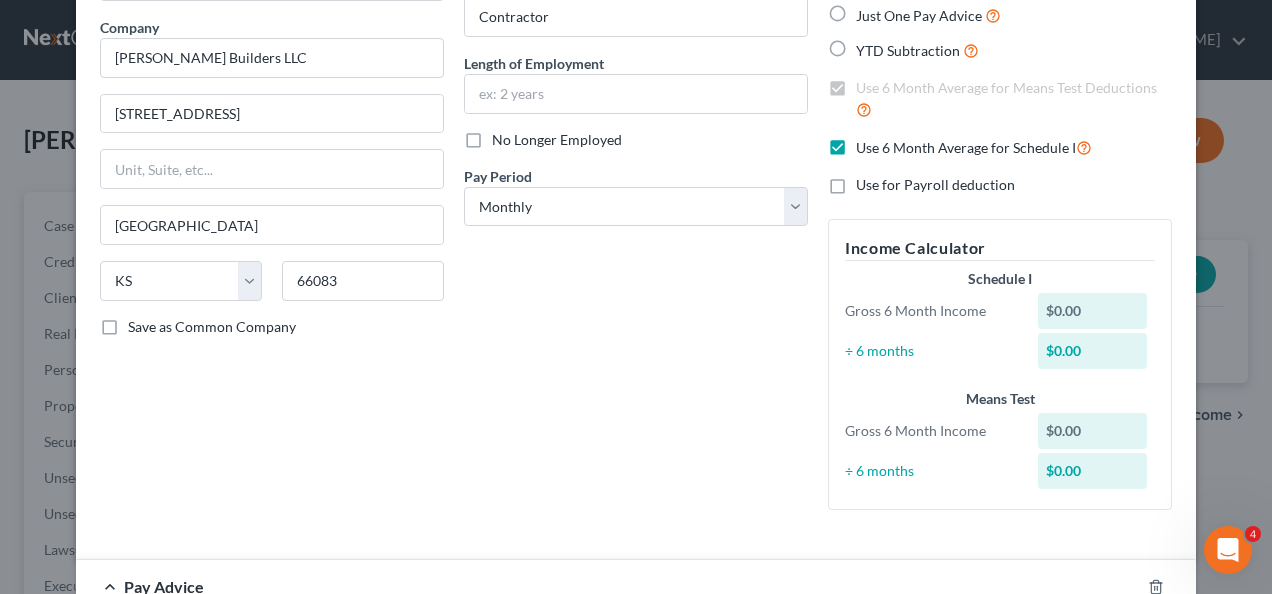 click on "$0.00" at bounding box center (1093, 311) 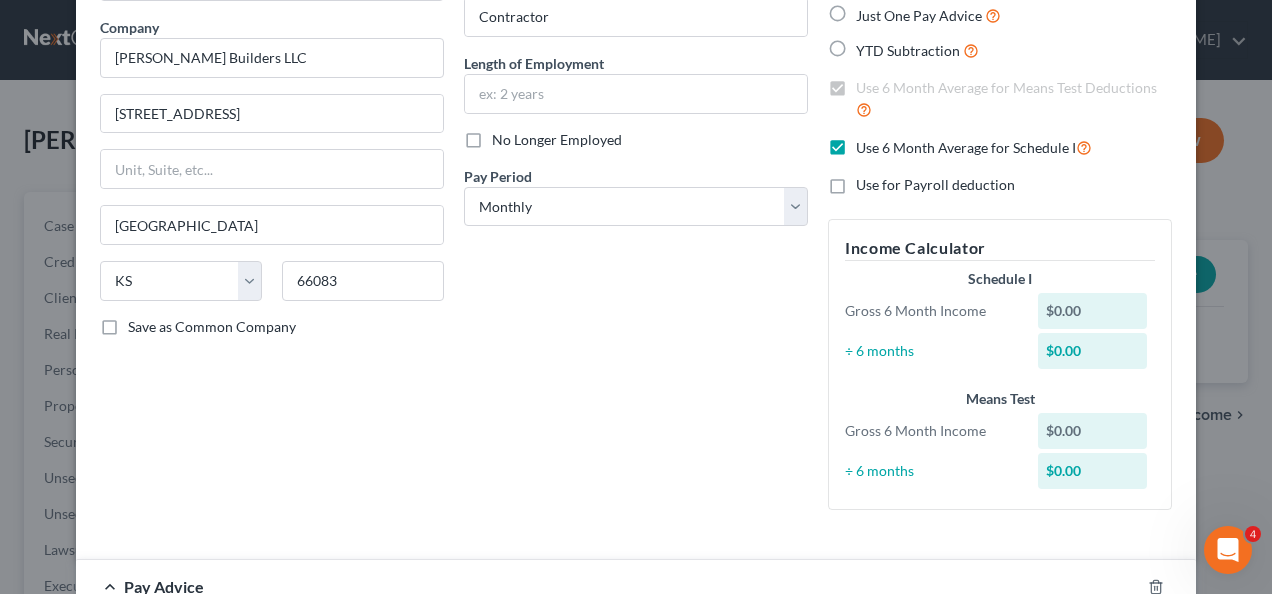 click on "$0.00" at bounding box center [1093, 311] 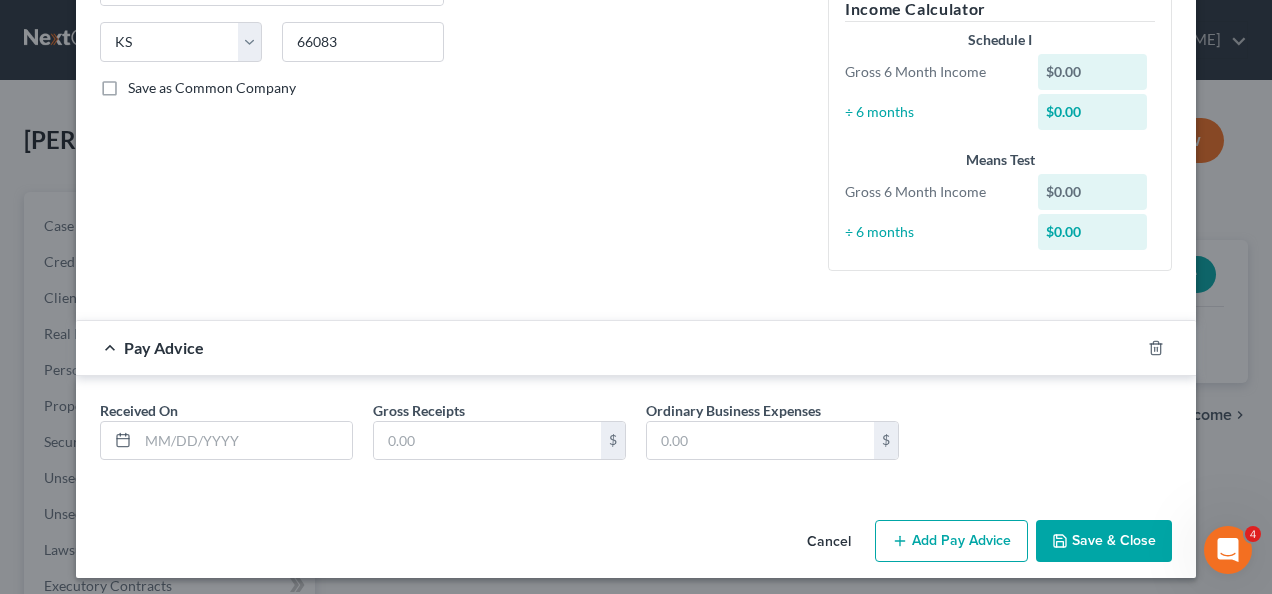 scroll, scrollTop: 387, scrollLeft: 0, axis: vertical 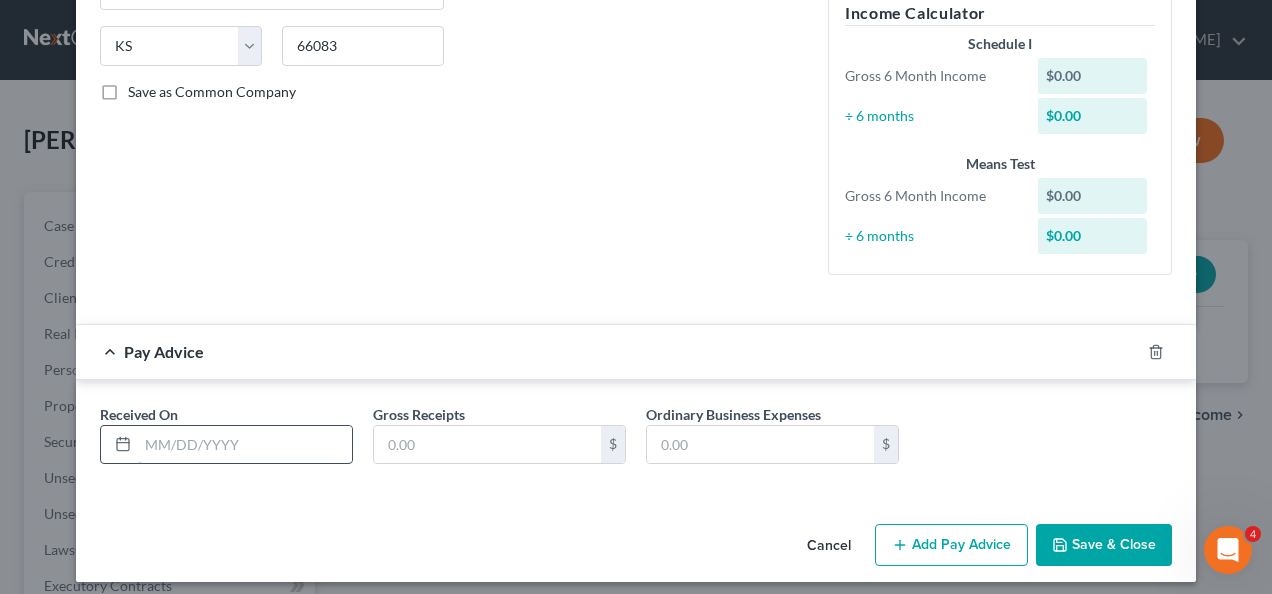 click at bounding box center [245, 445] 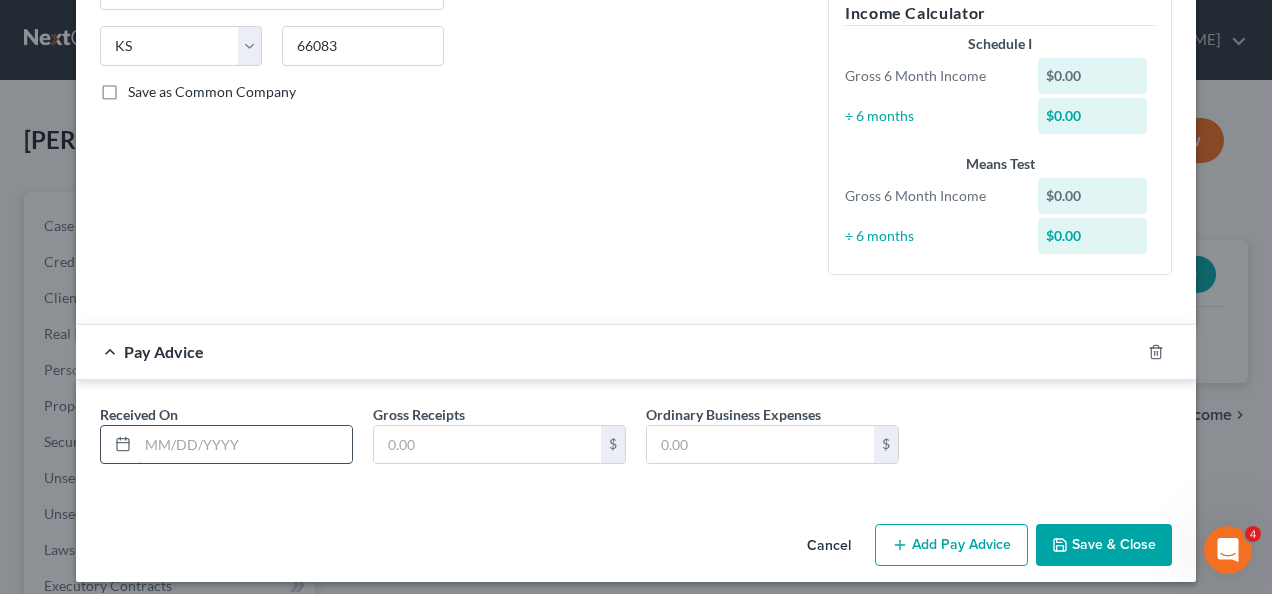 click at bounding box center [245, 445] 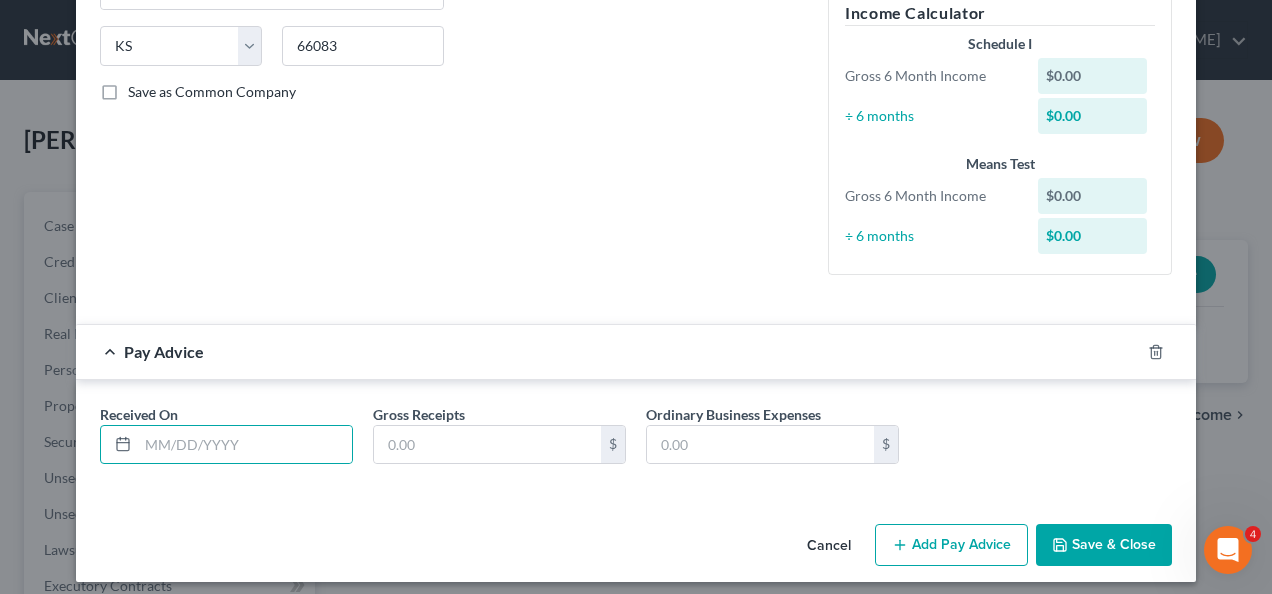 click on "Cancel Add Pay Advice Save & Close" at bounding box center (636, 549) 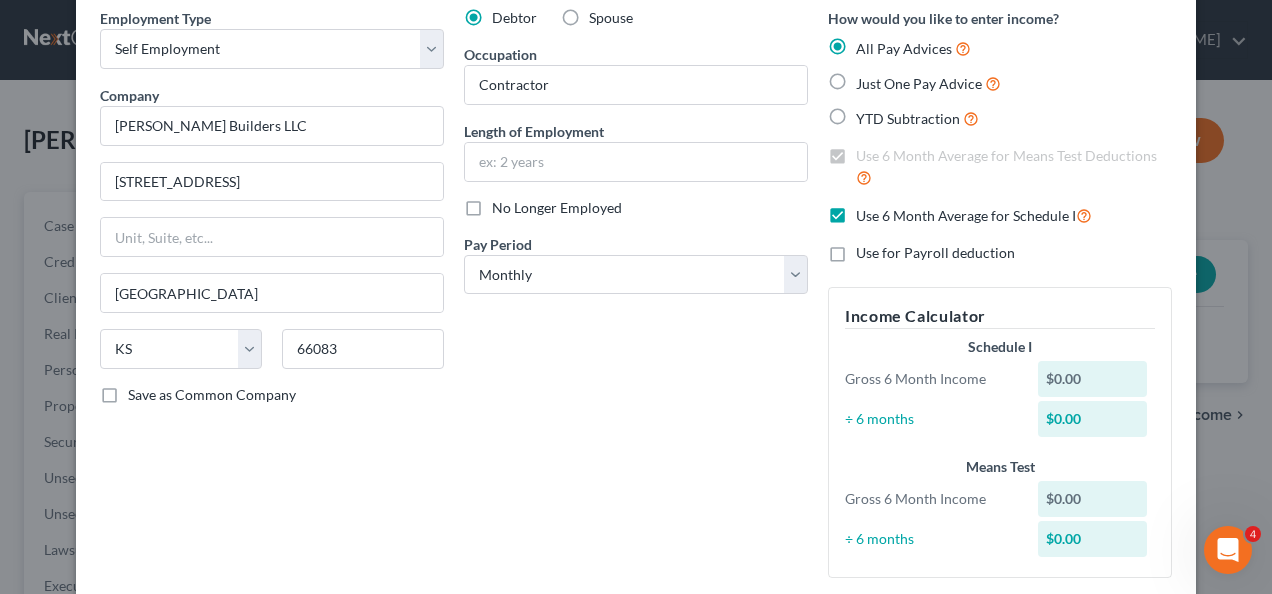 scroll, scrollTop: 80, scrollLeft: 0, axis: vertical 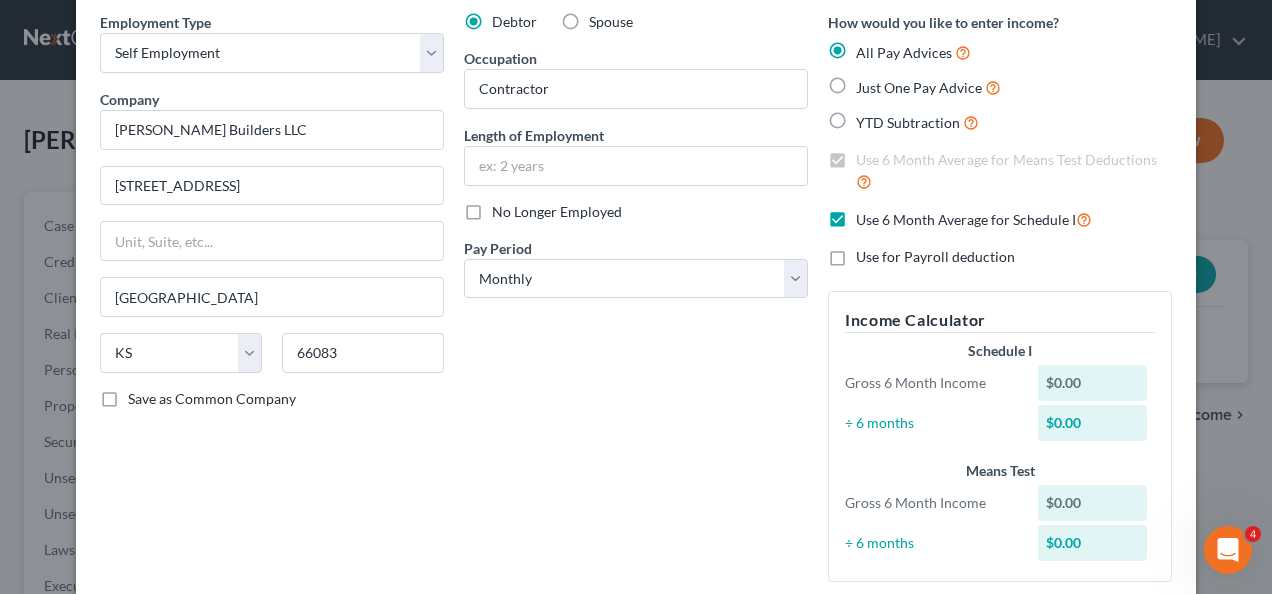 click on "All Pay Advices" at bounding box center [913, 52] 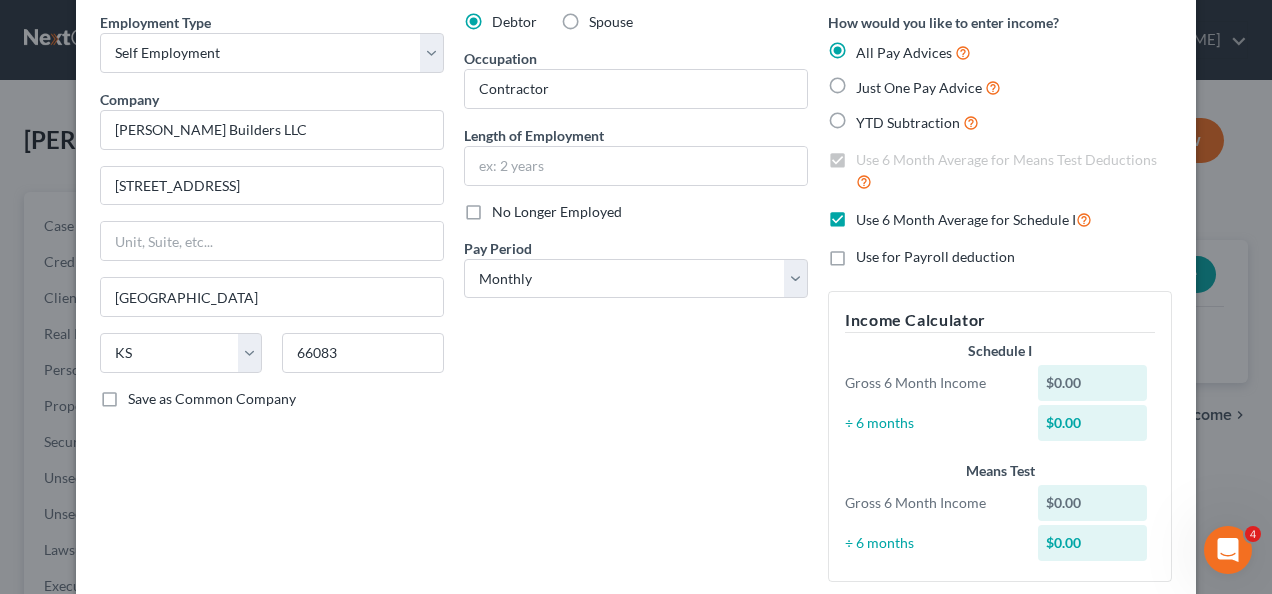 click on "All Pay Advices" at bounding box center [870, 47] 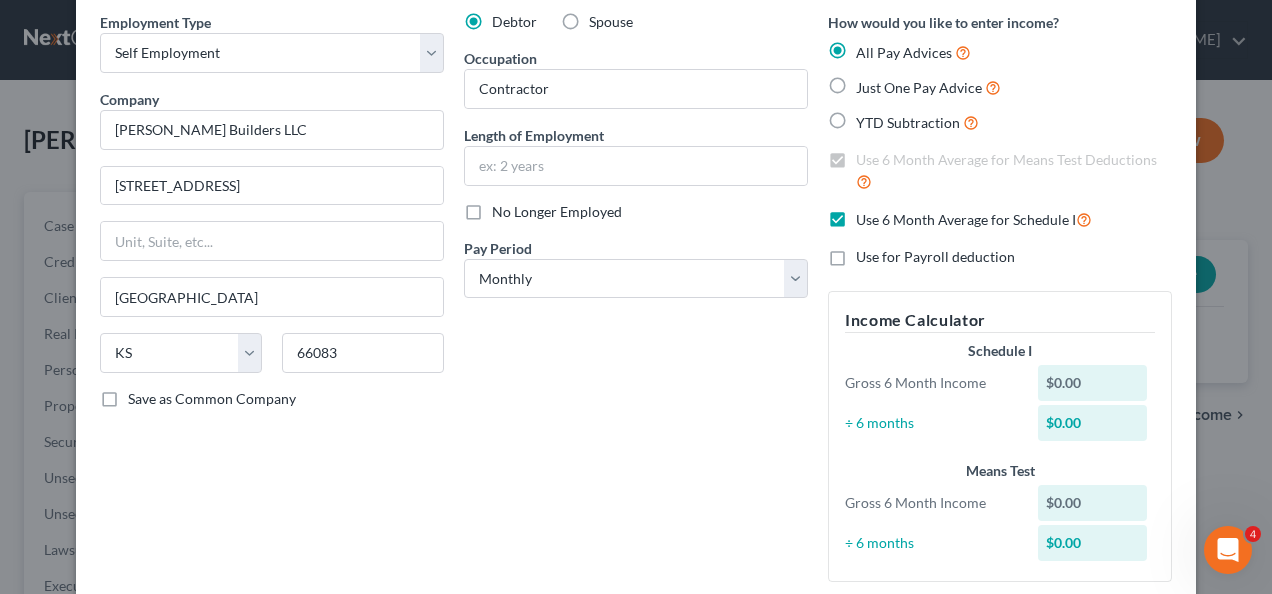 click on "Just One Pay Advice" at bounding box center (870, 82) 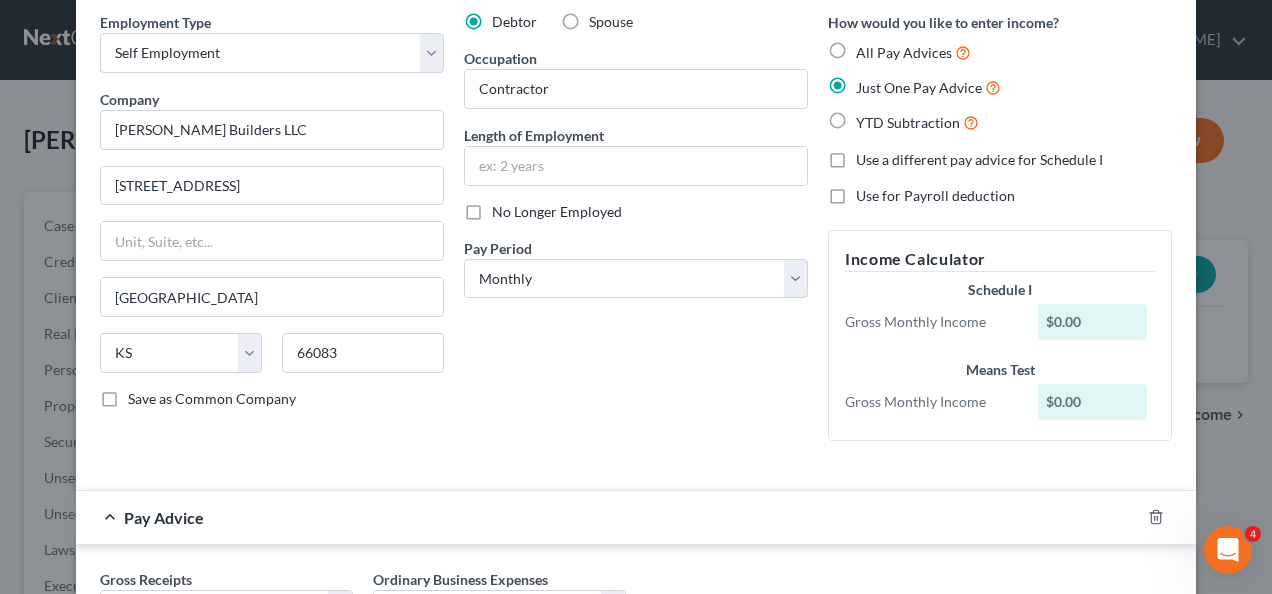 click on "YTD Subtraction" at bounding box center (917, 122) 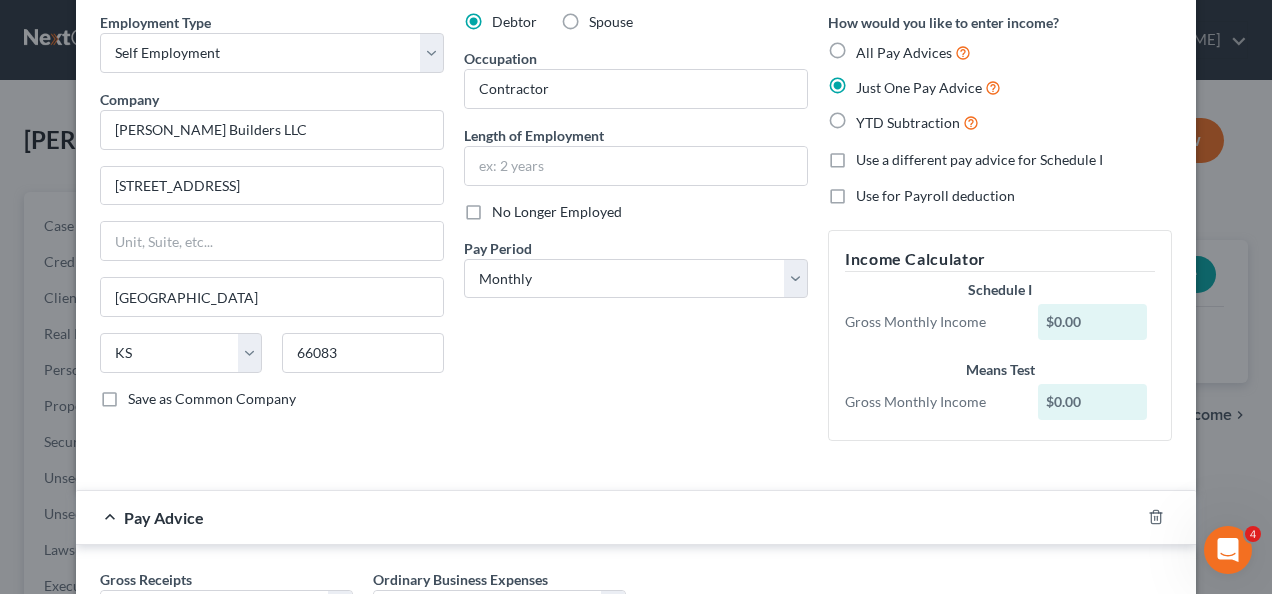 click on "YTD Subtraction" at bounding box center [870, 117] 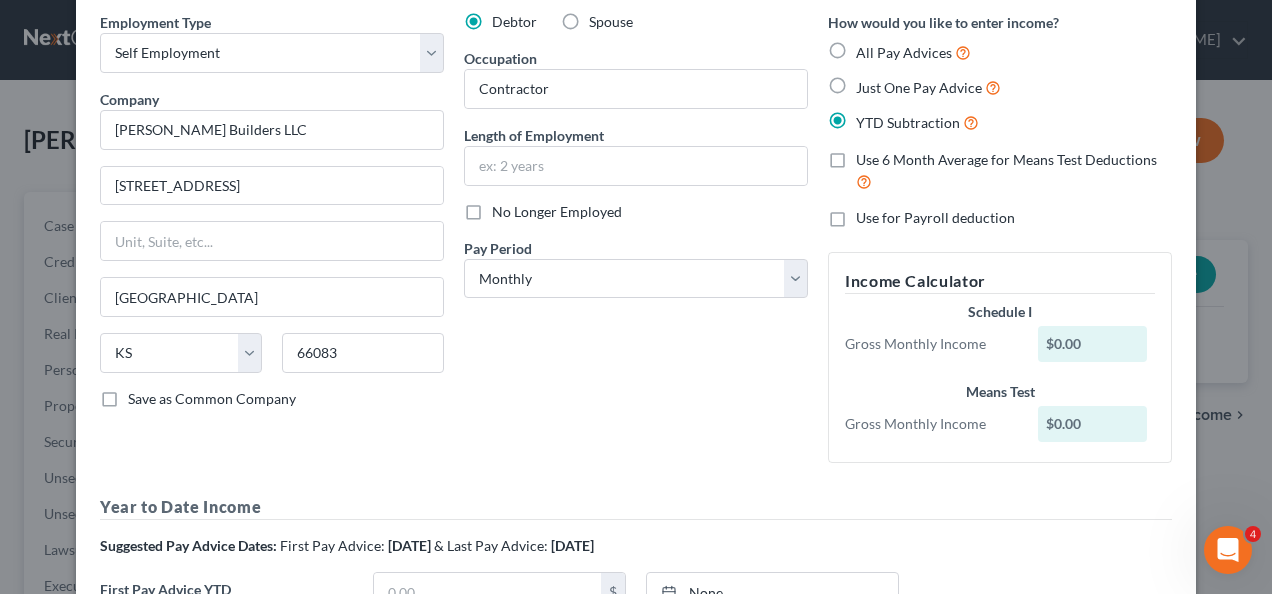 click on "Use 6 Month Average for Means Test Deductions" at bounding box center (1014, 171) 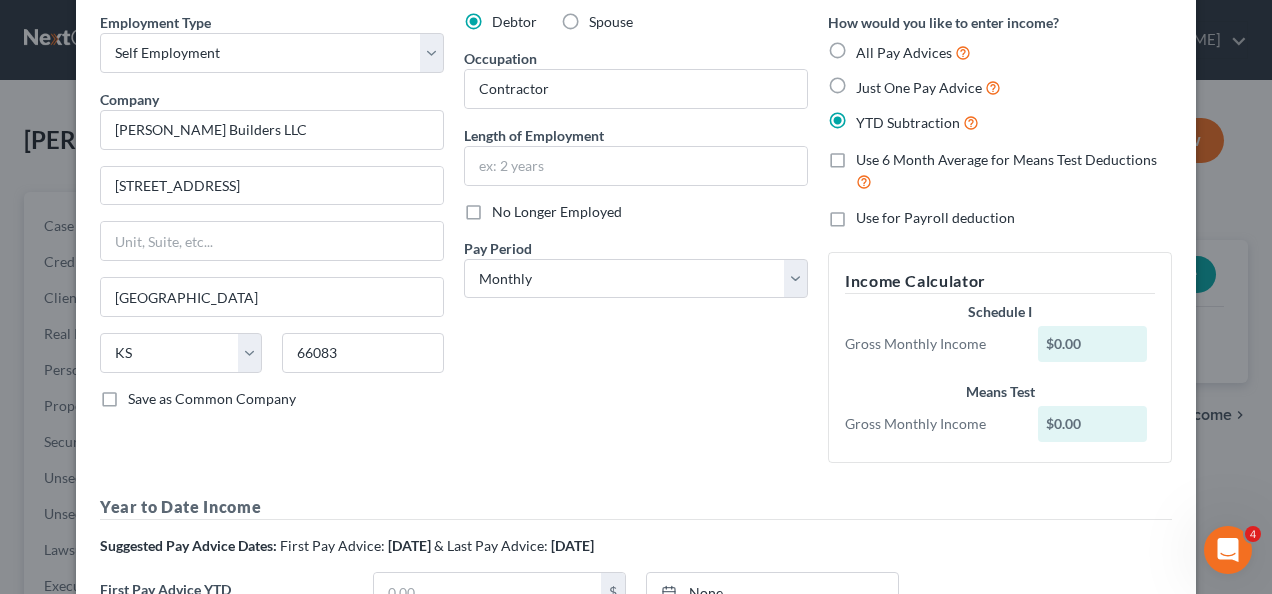 click on "Use 6 Month Average for Means Test Deductions" at bounding box center [870, 156] 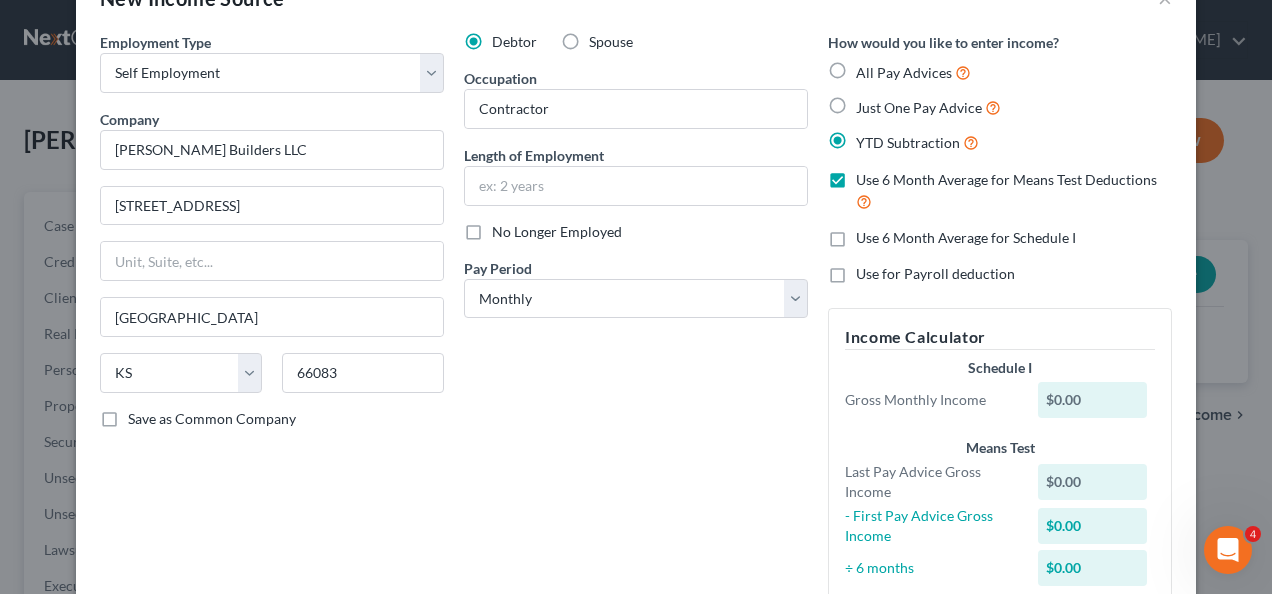 scroll, scrollTop: 42, scrollLeft: 0, axis: vertical 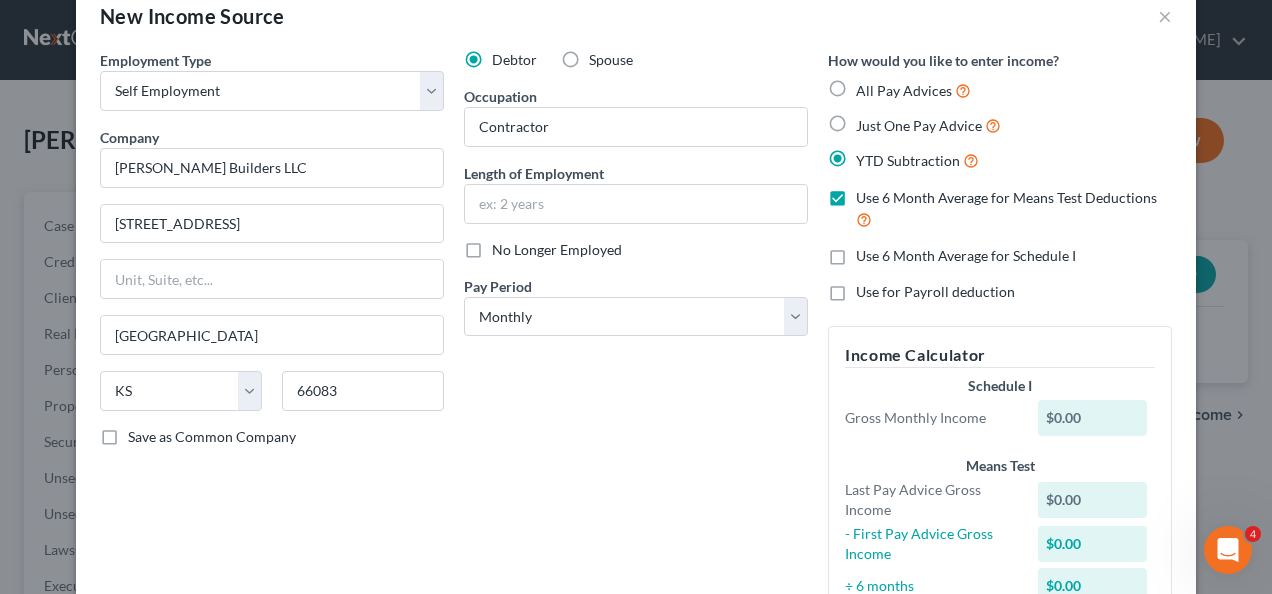 click on "Just One Pay Advice" at bounding box center (928, 125) 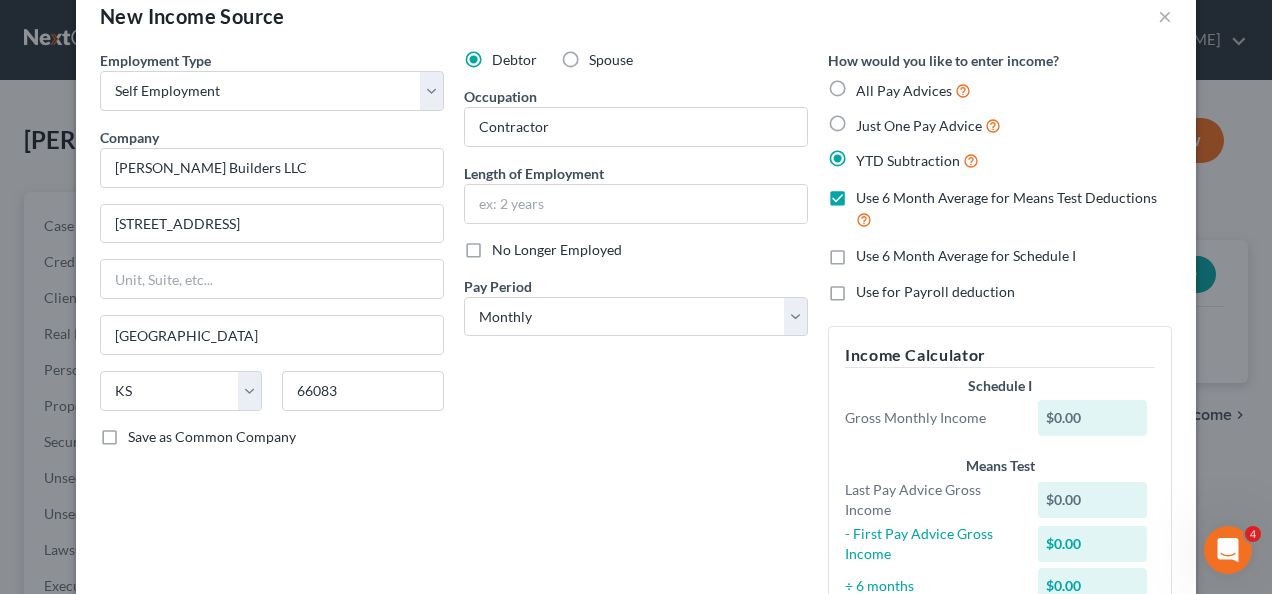 click on "Just One Pay Advice" at bounding box center (870, 120) 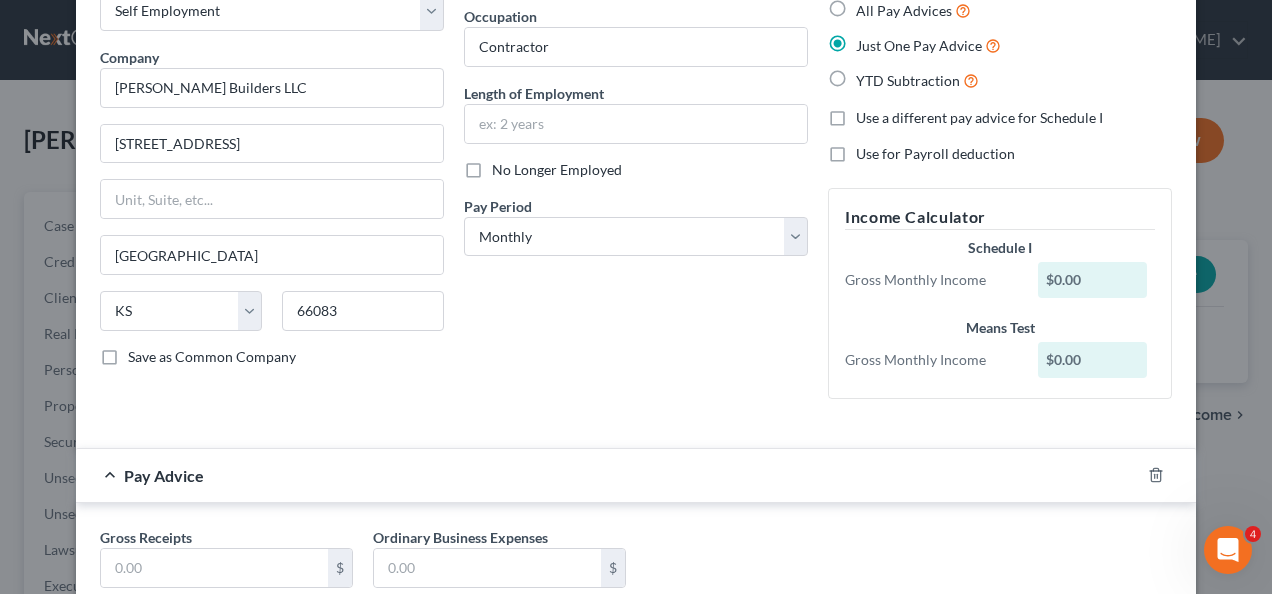 scroll, scrollTop: 124, scrollLeft: 0, axis: vertical 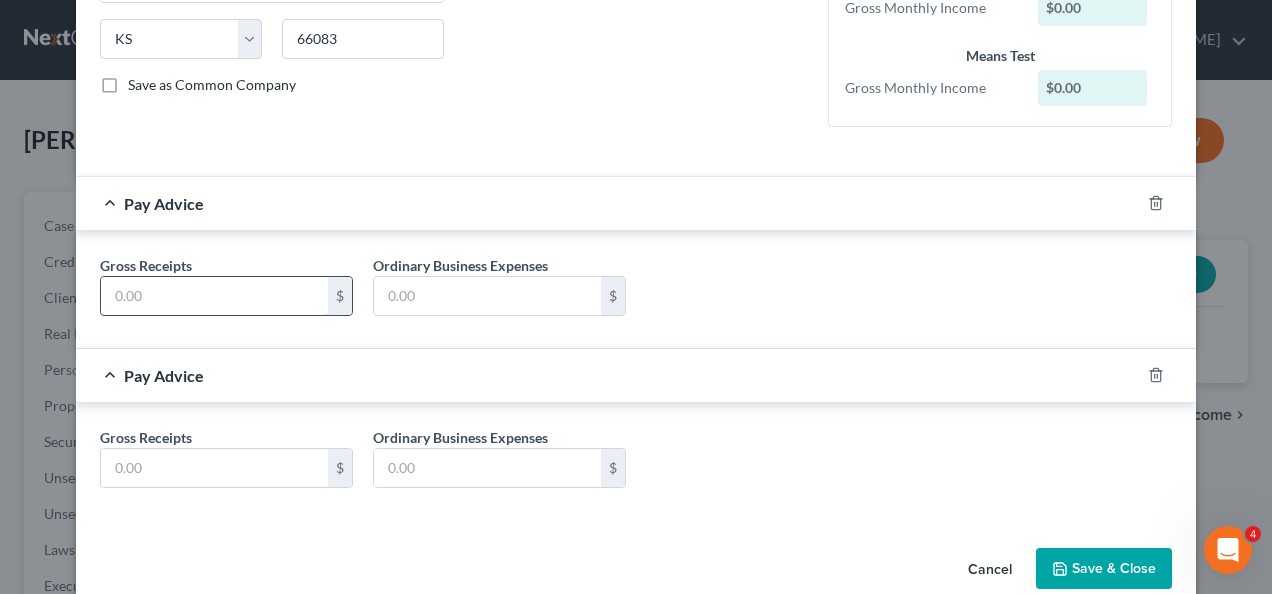 click at bounding box center [214, 296] 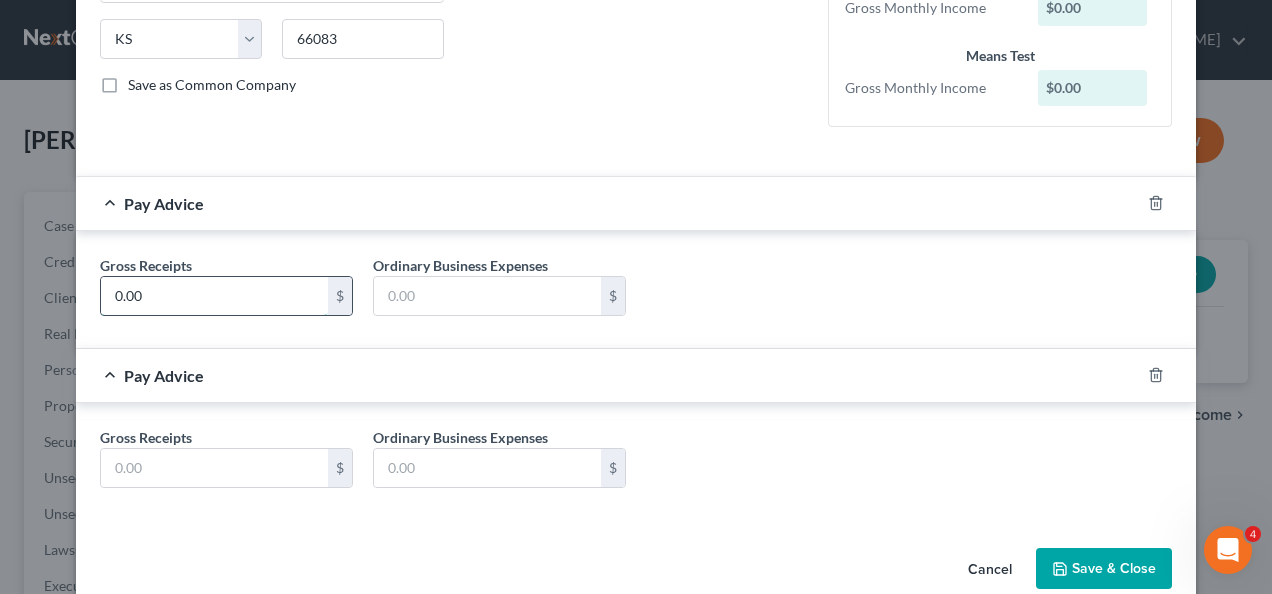 type on "0.00" 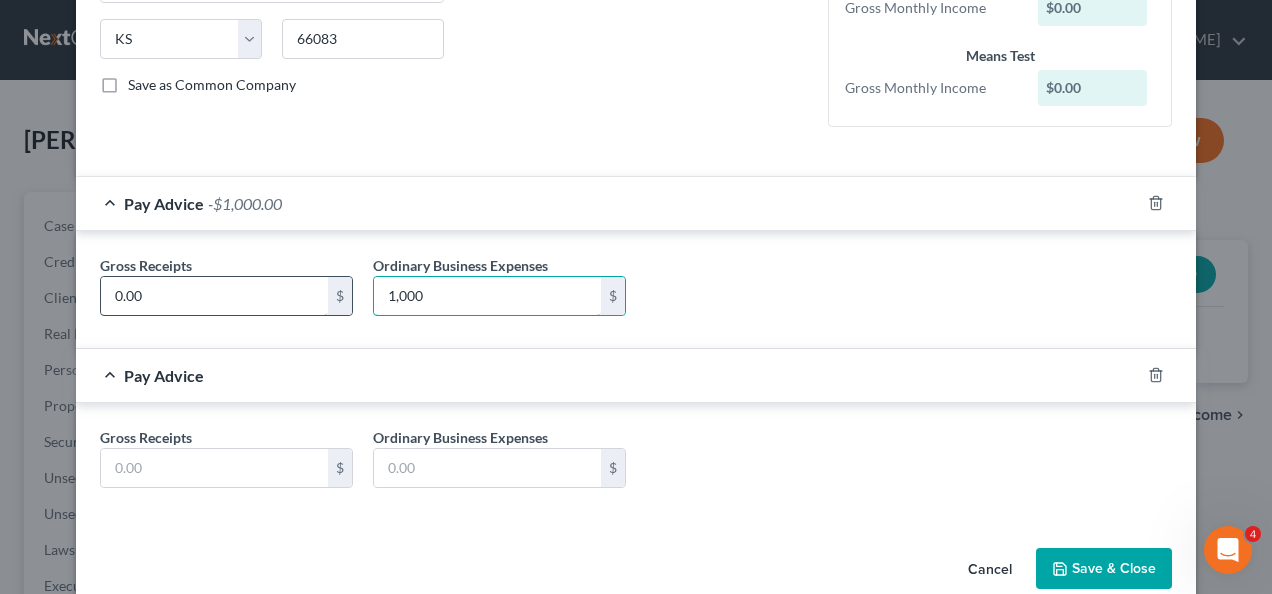 type on "1,000" 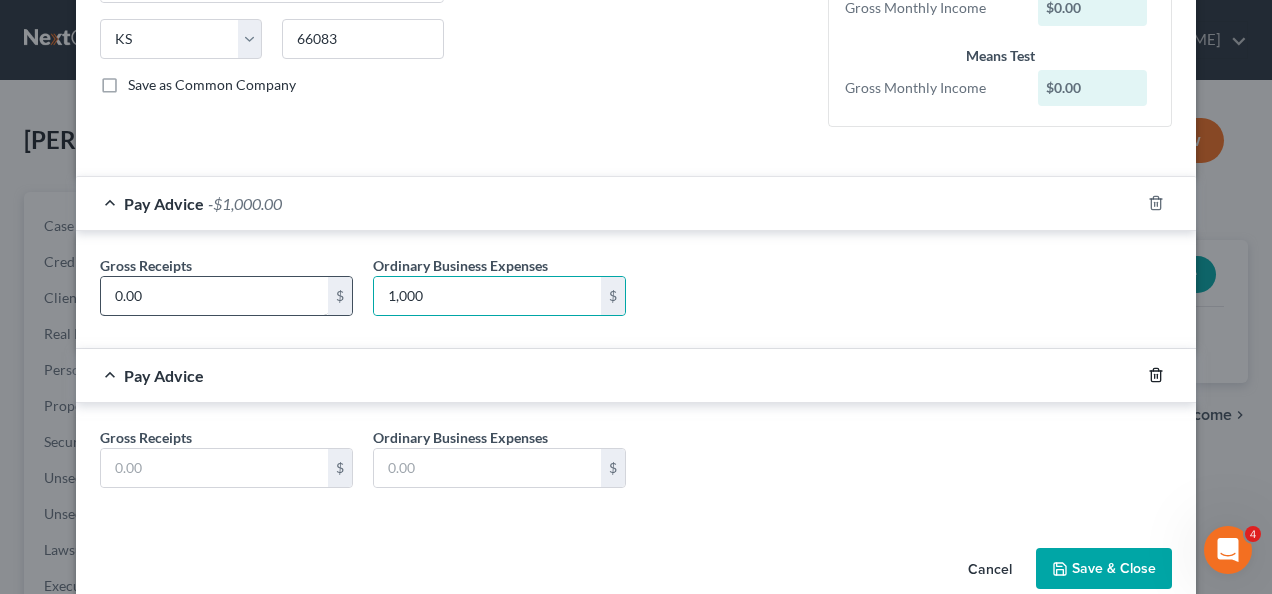 type 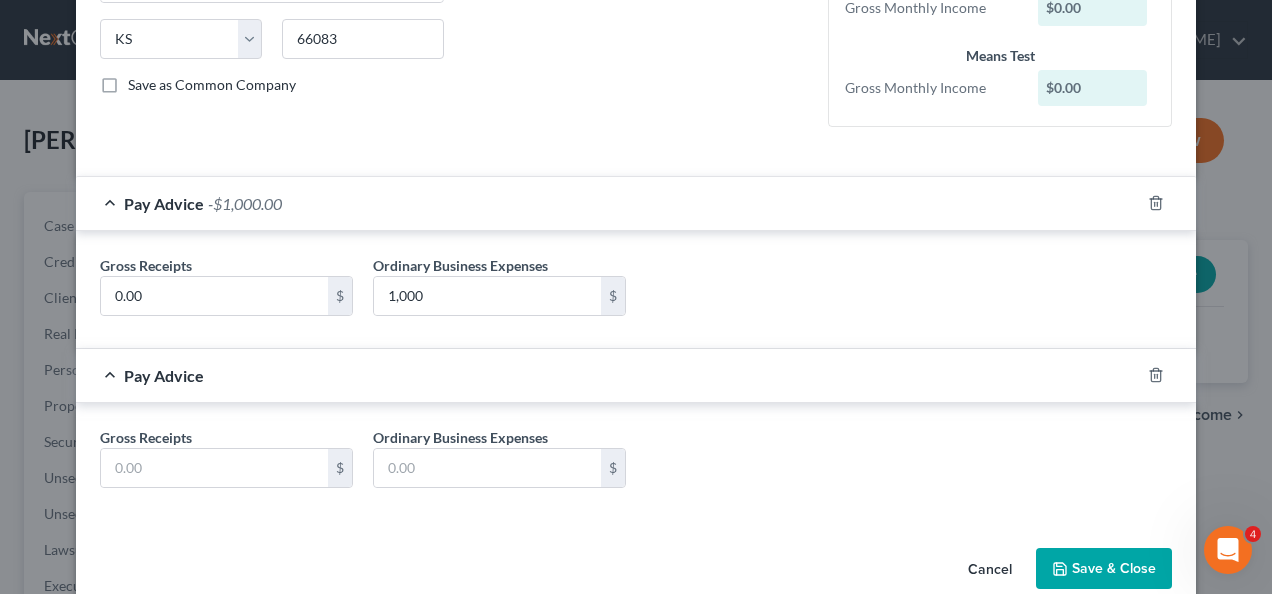 click on "Save & Close" at bounding box center [1104, 569] 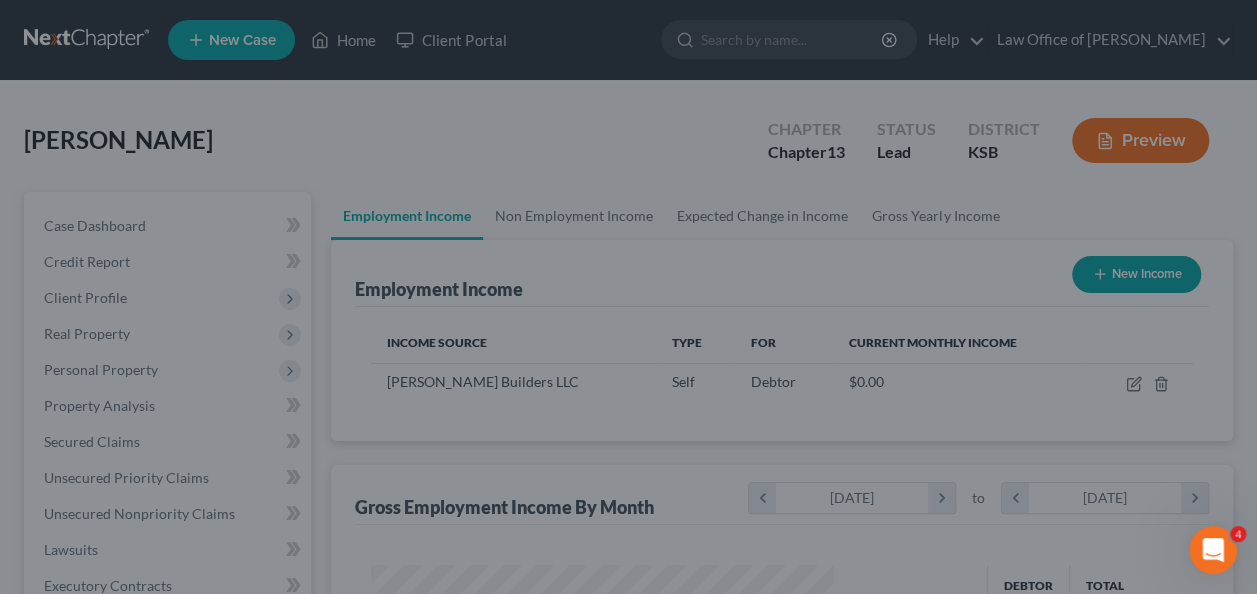 scroll, scrollTop: 999644, scrollLeft: 999497, axis: both 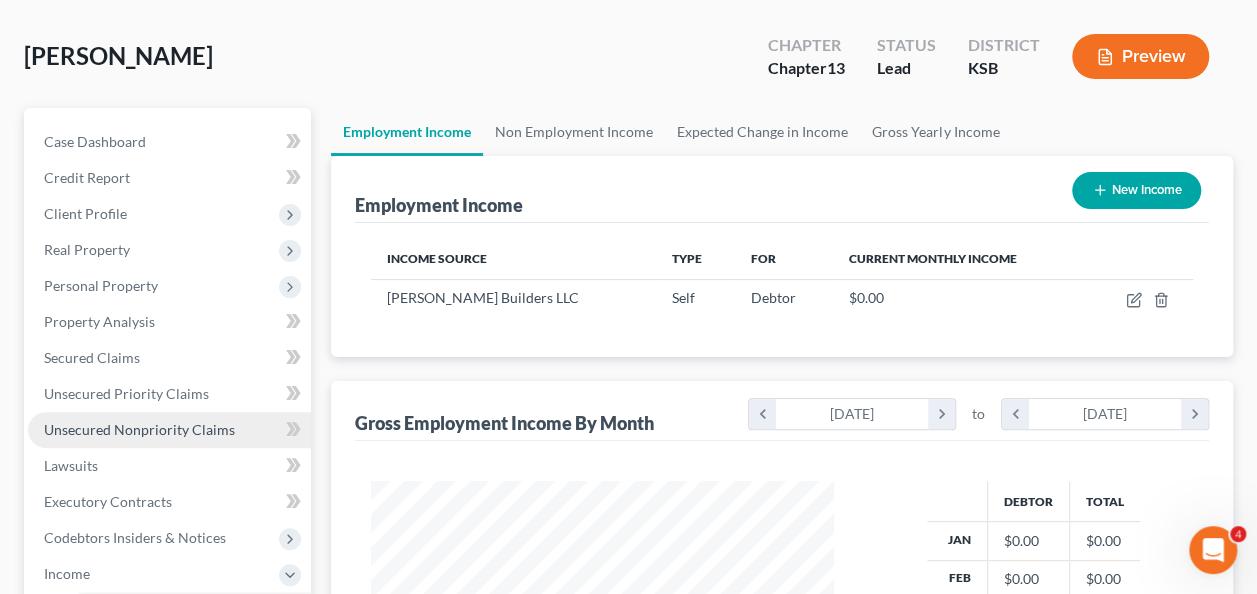 click on "Unsecured Nonpriority Claims" at bounding box center (139, 429) 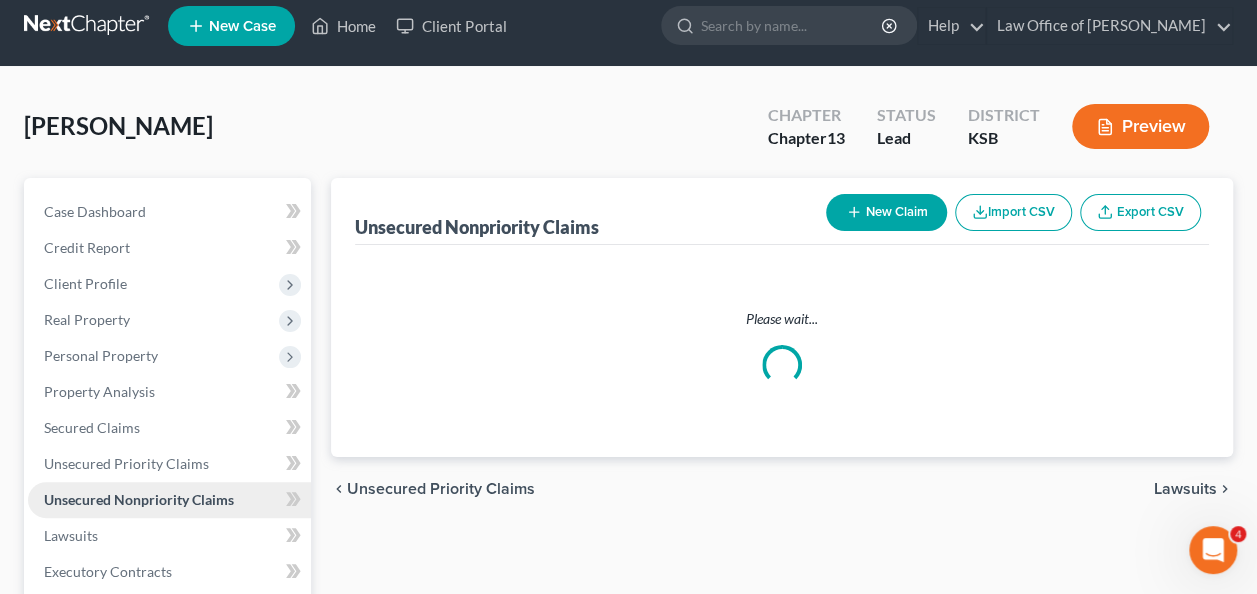 scroll, scrollTop: 0, scrollLeft: 0, axis: both 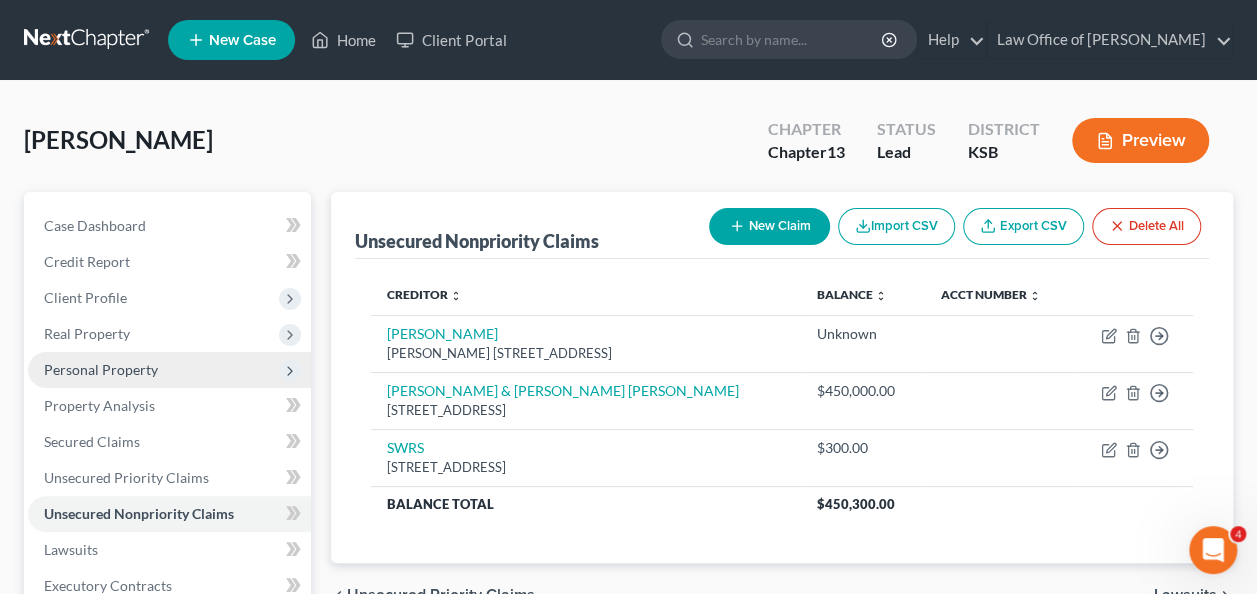 click on "Personal Property" at bounding box center (169, 370) 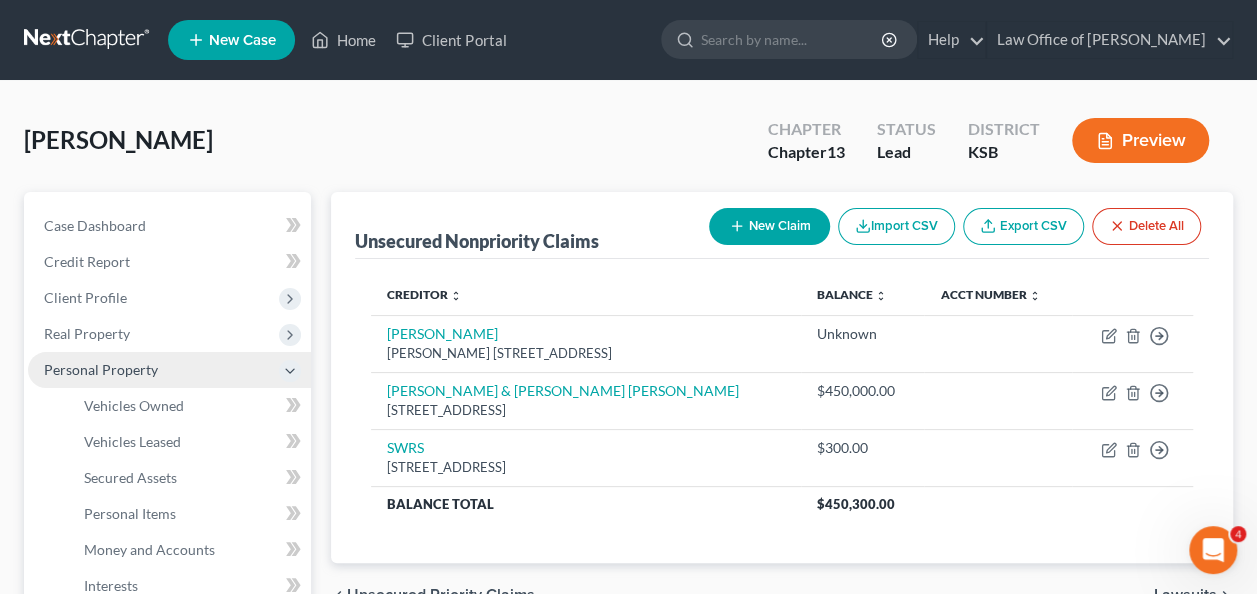 click on "Personal Property" at bounding box center (101, 369) 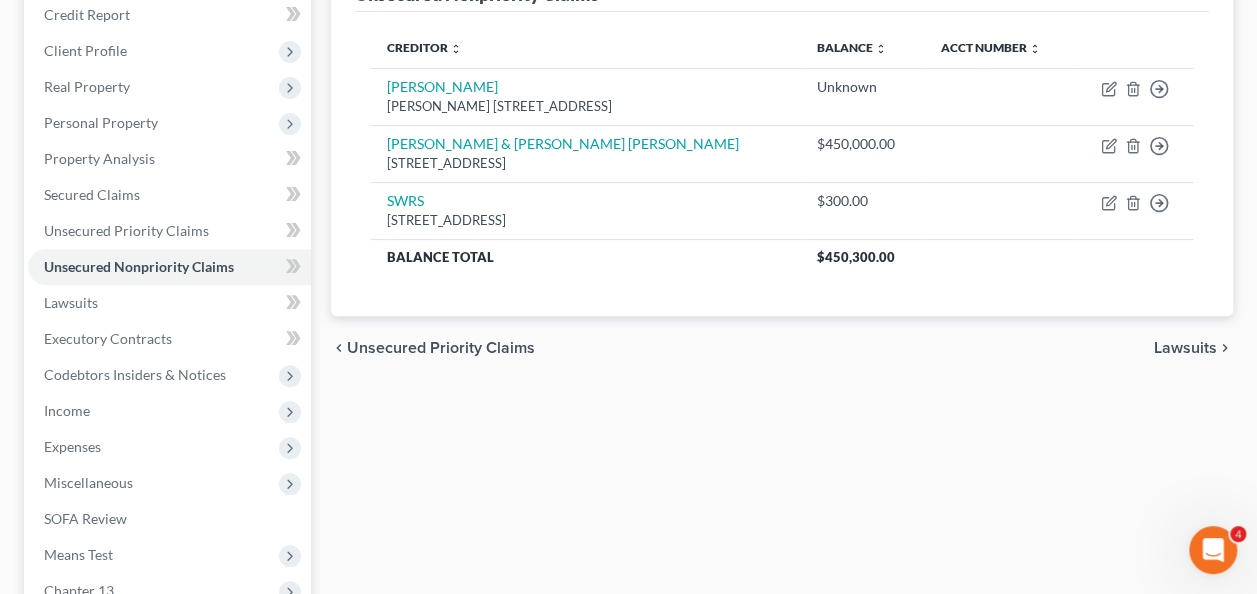scroll, scrollTop: 250, scrollLeft: 0, axis: vertical 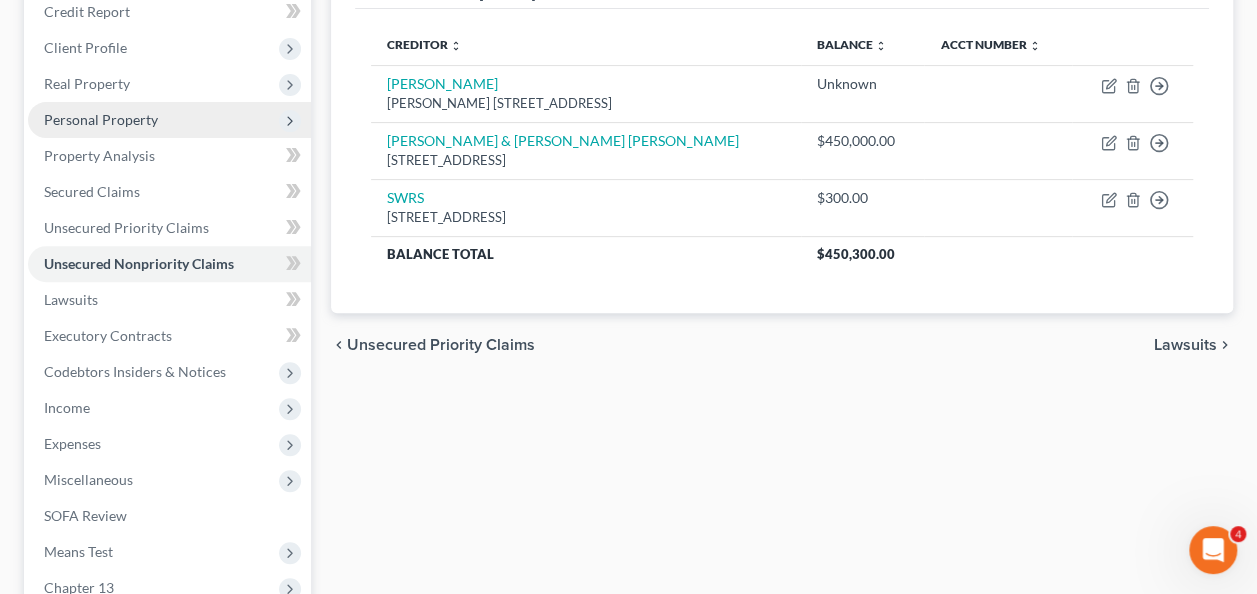 click on "Personal Property" at bounding box center [101, 119] 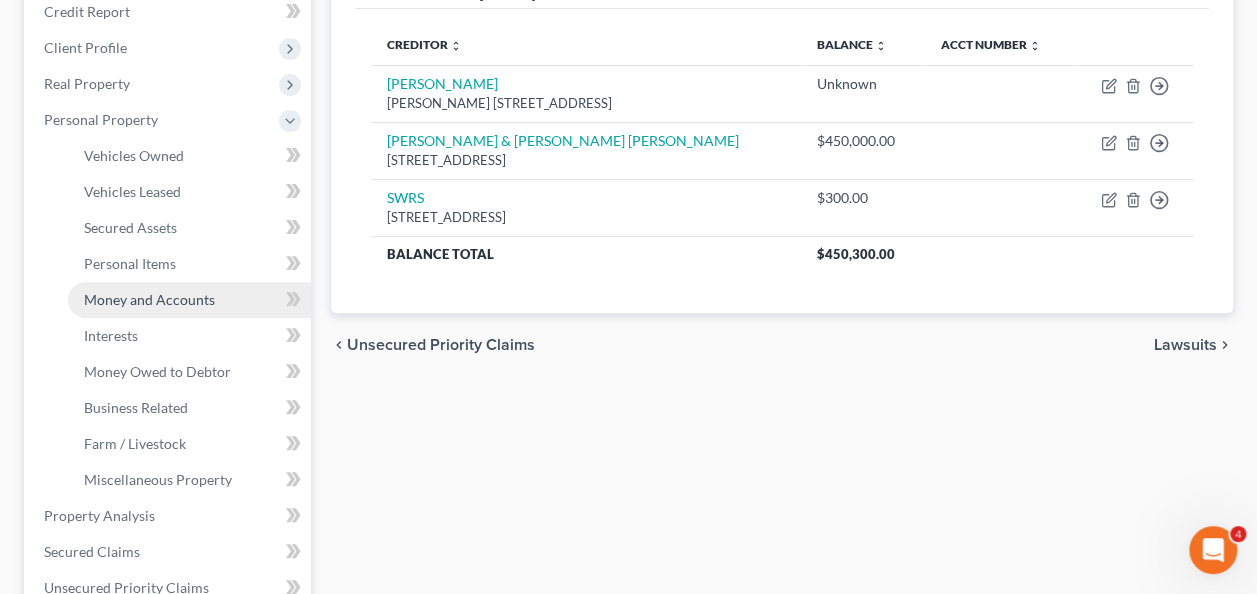 click on "Money and Accounts" at bounding box center (149, 299) 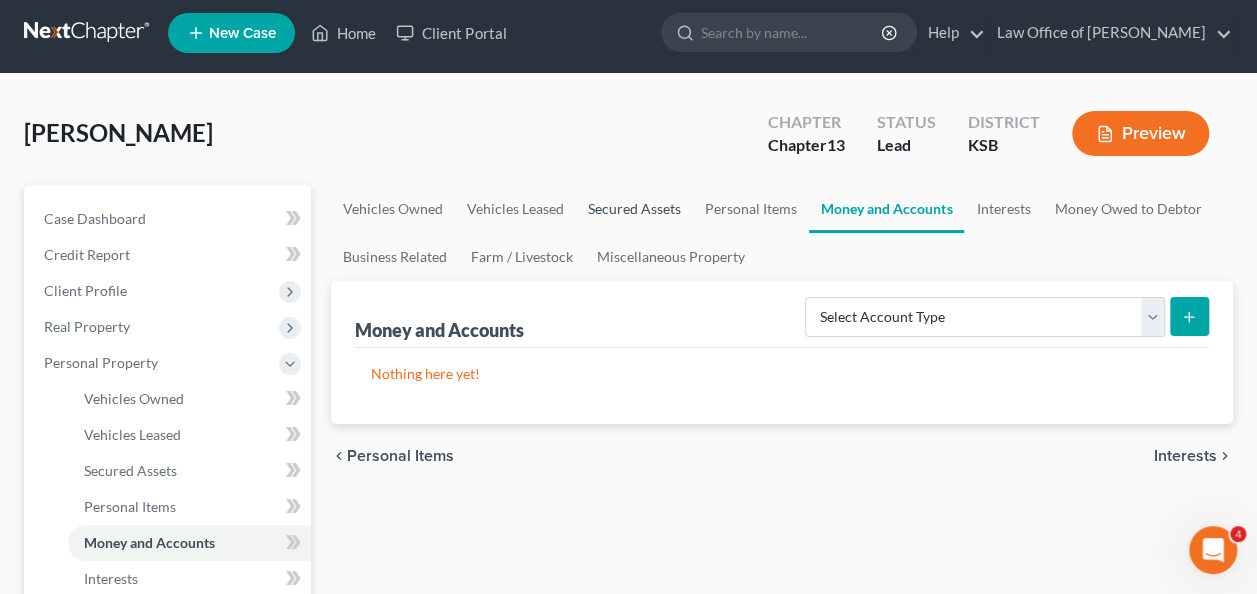 scroll, scrollTop: 0, scrollLeft: 0, axis: both 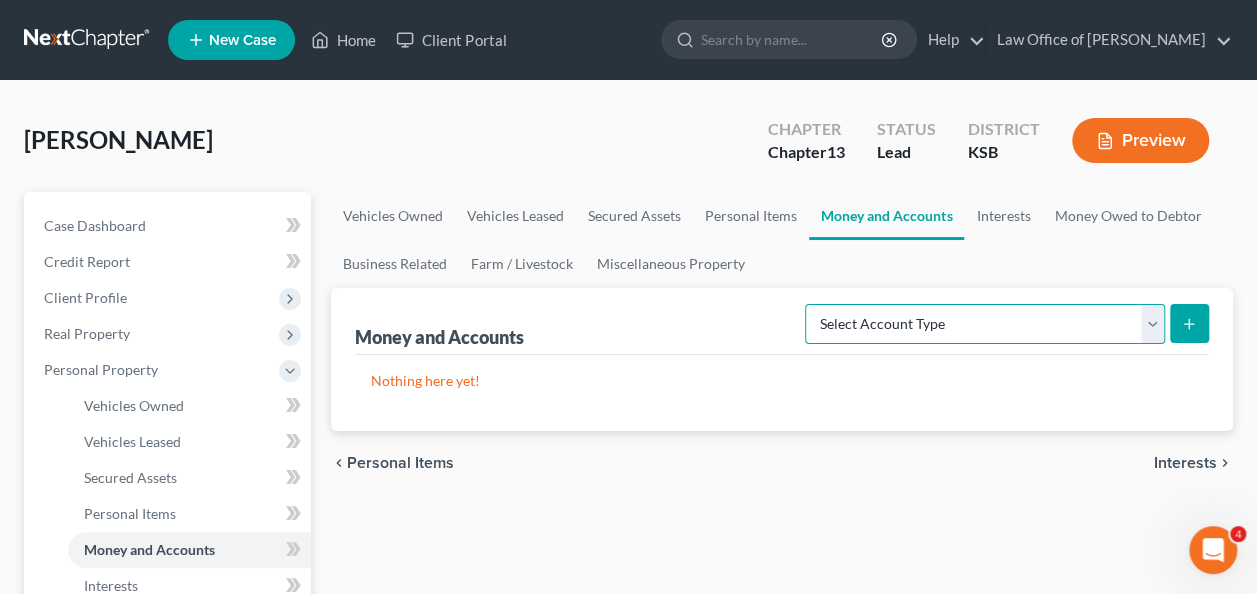 click on "Select Account Type Brokerage Cash on Hand Certificates of Deposit Checking Account Money Market Other (Credit Union, Health Savings Account, etc) Safe Deposit Box Savings Account Security Deposits or Prepayments" at bounding box center [985, 324] 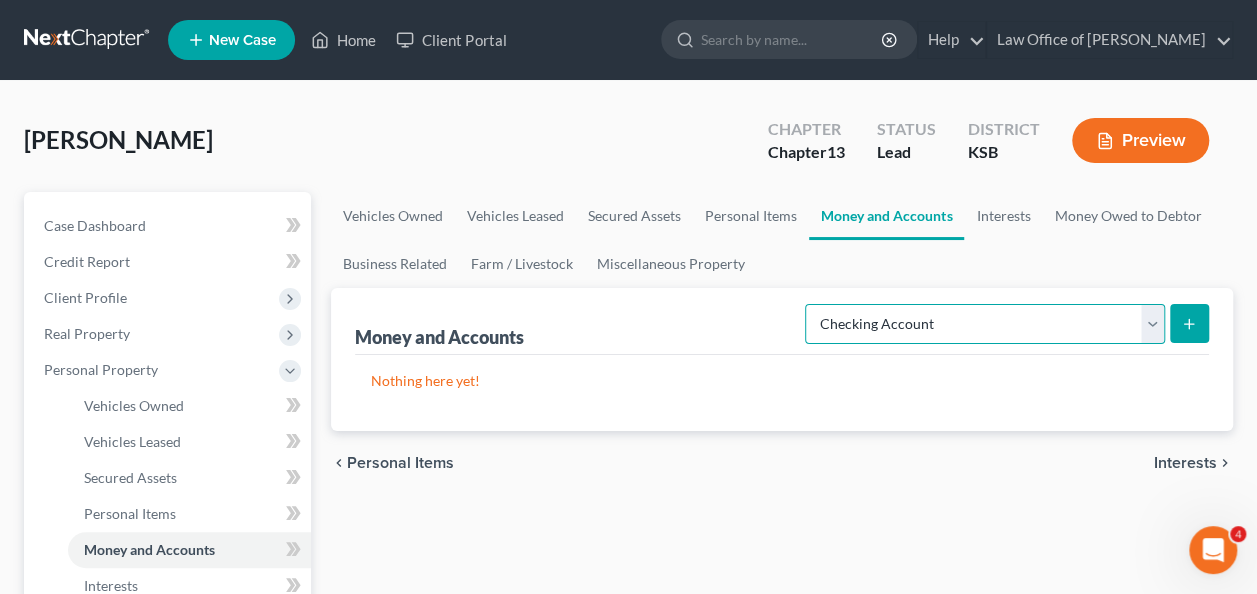 click on "Select Account Type Brokerage Cash on Hand Certificates of Deposit Checking Account Money Market Other (Credit Union, Health Savings Account, etc) Safe Deposit Box Savings Account Security Deposits or Prepayments" at bounding box center [985, 324] 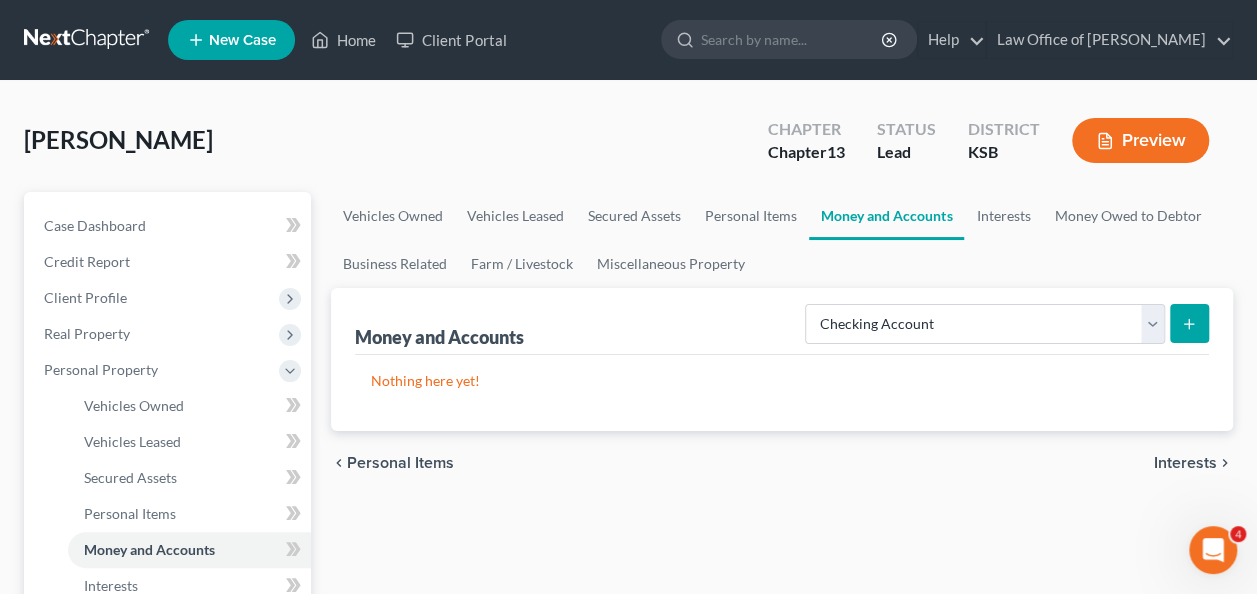 click 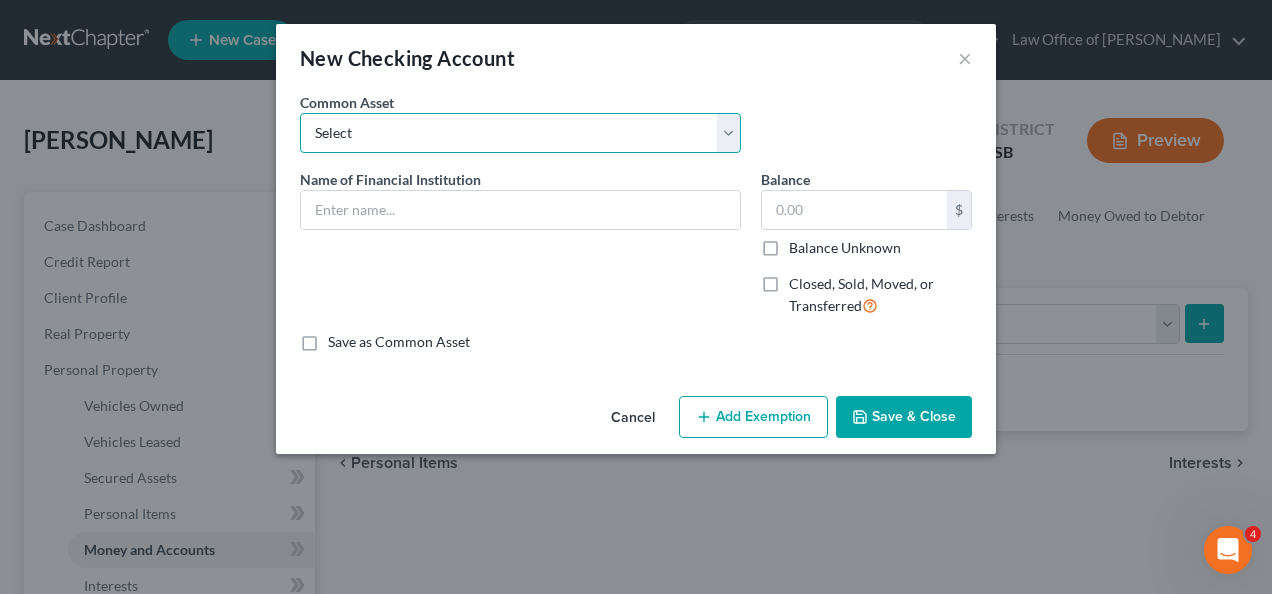 click on "Select Community America Credit Union Arvest State Bank of [GEOGRAPHIC_DATA] Checking Account" at bounding box center (520, 133) 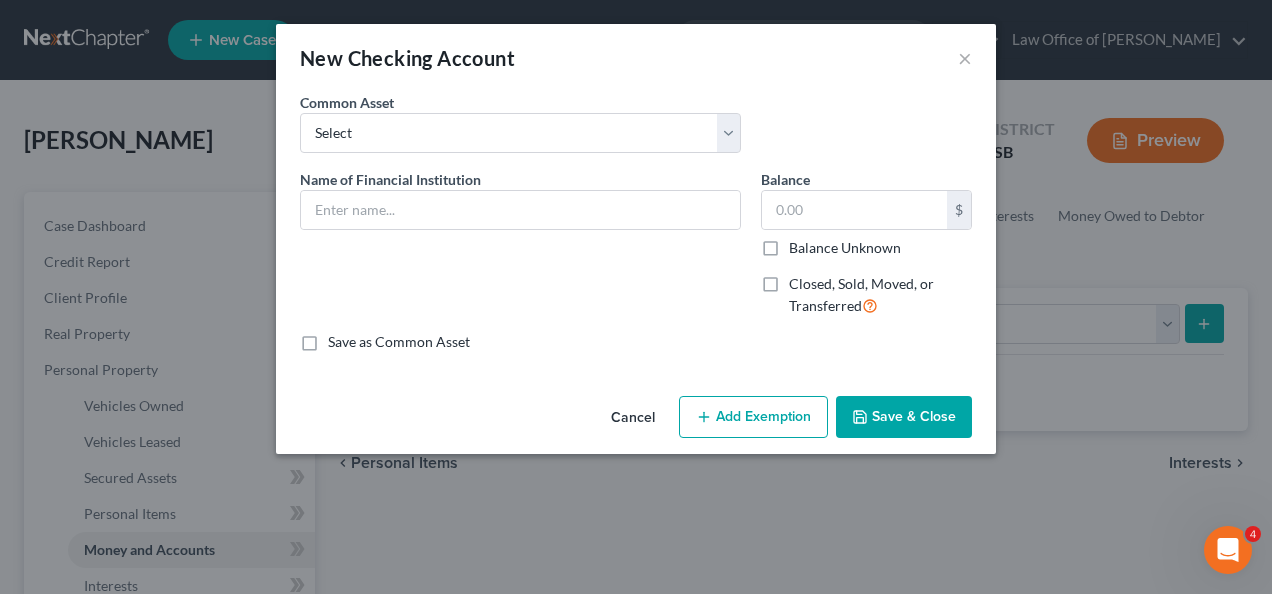 click on "Name of Financial Institution
*" at bounding box center [520, 251] 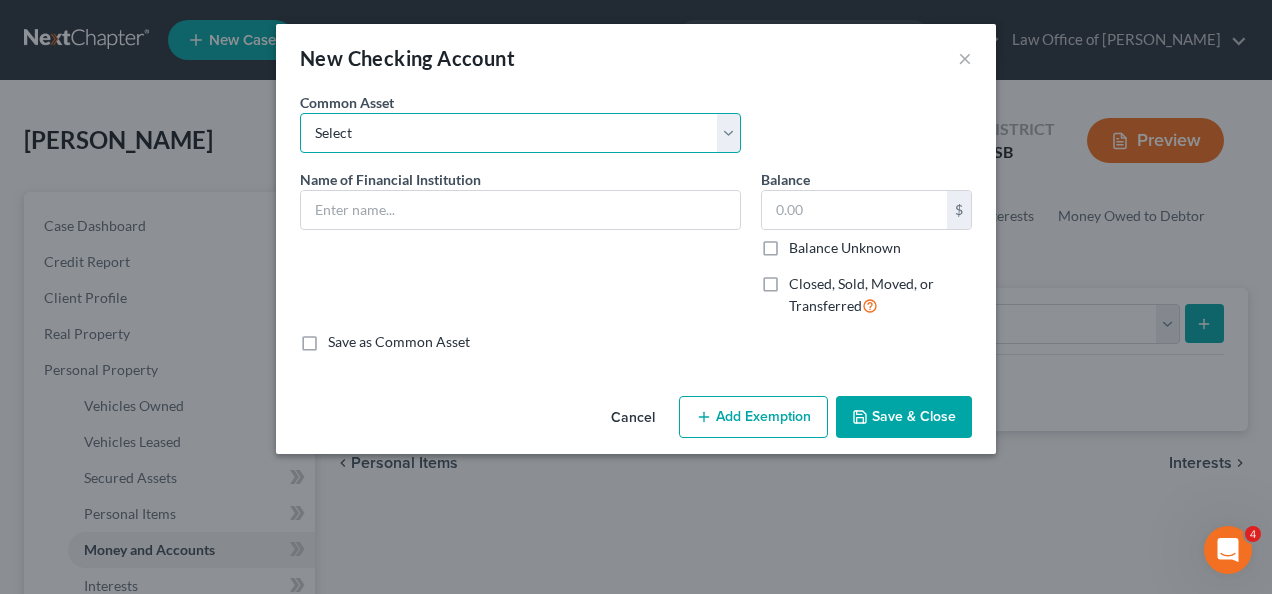 click on "Select Community America Credit Union Arvest State Bank of [GEOGRAPHIC_DATA] Checking Account" at bounding box center [520, 133] 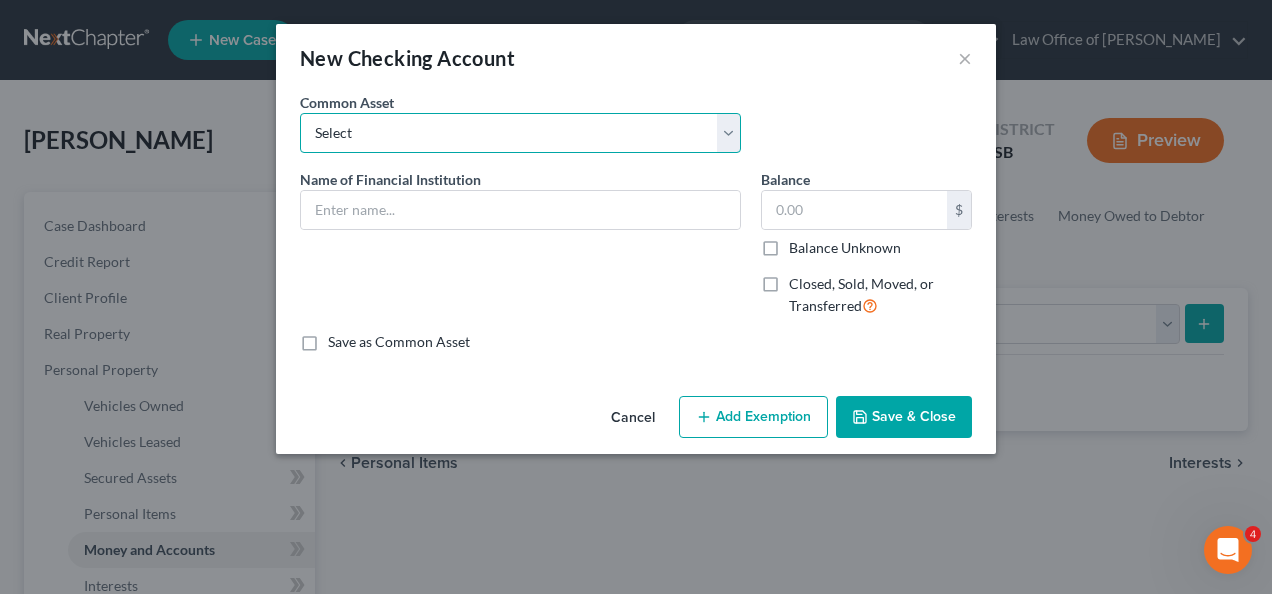 select on "3" 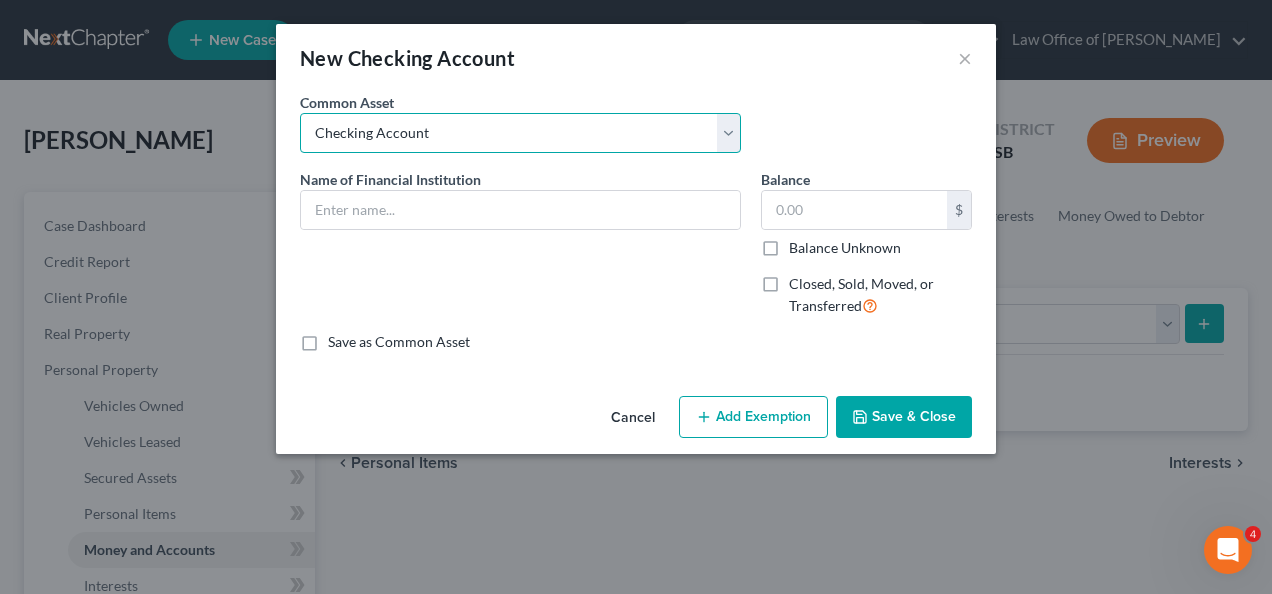 click on "Select Community America Credit Union Arvest State Bank of [GEOGRAPHIC_DATA] Checking Account" at bounding box center [520, 133] 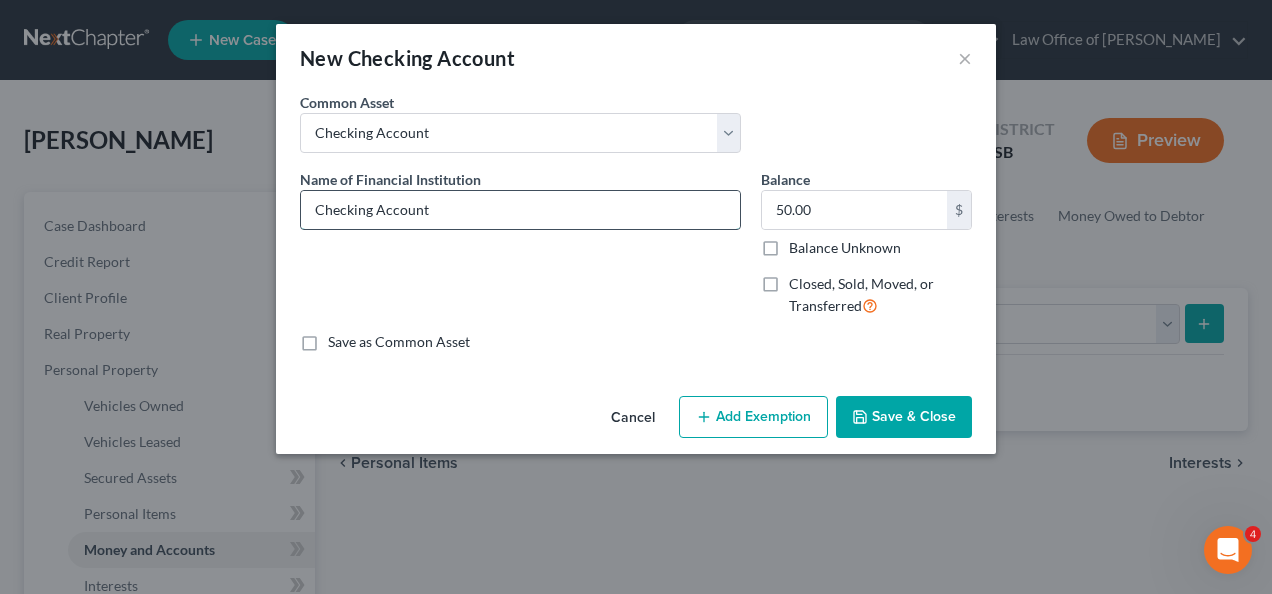 click on "Checking Account" at bounding box center (520, 210) 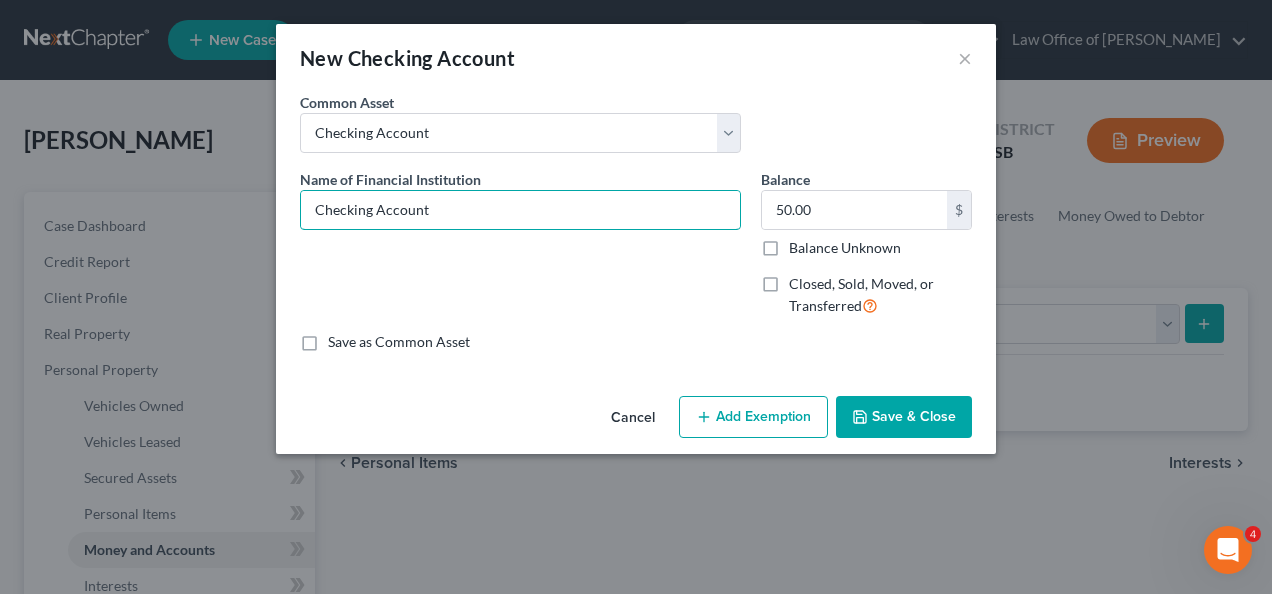 drag, startPoint x: 500, startPoint y: 210, endPoint x: 282, endPoint y: 228, distance: 218.74185 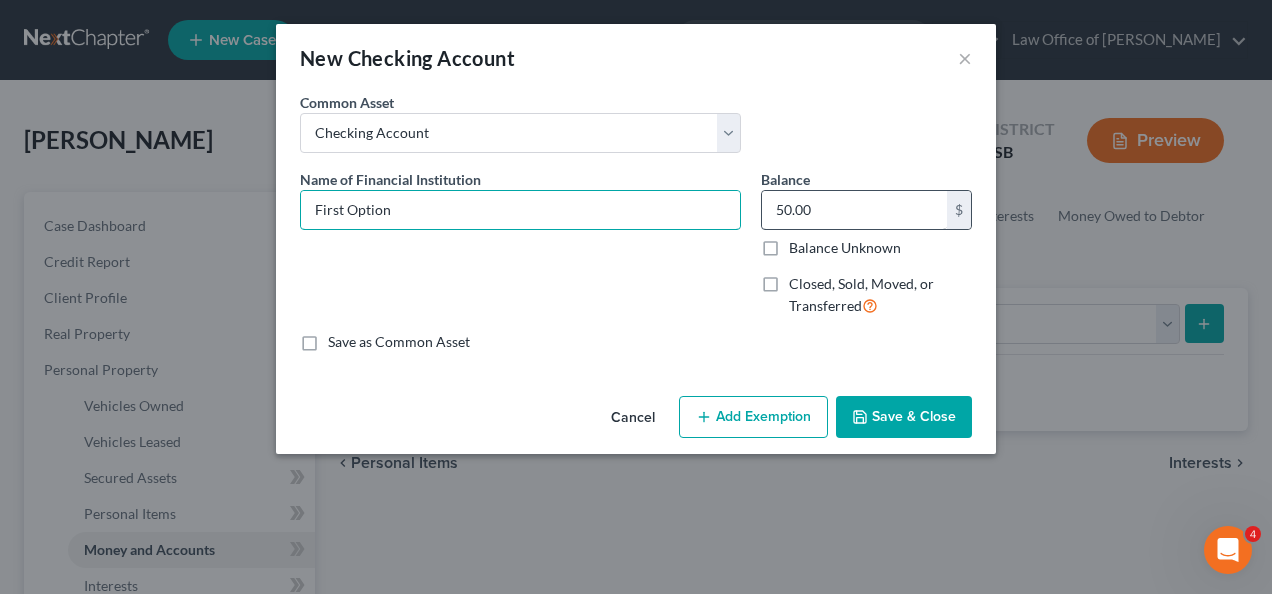 type on "First Option" 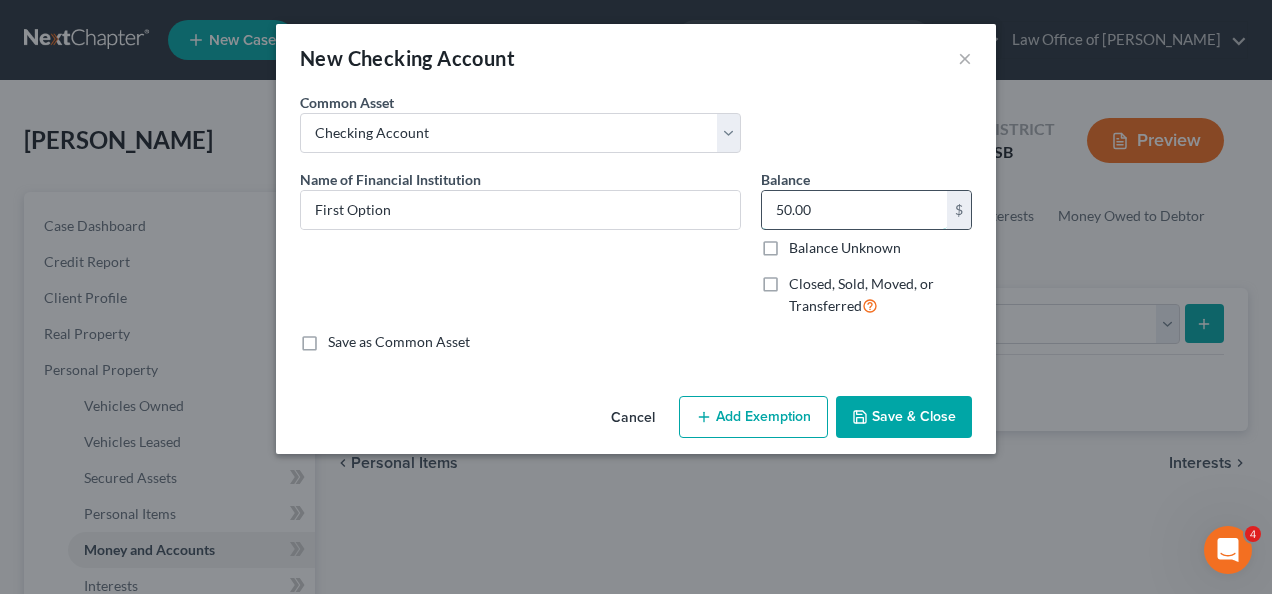 type 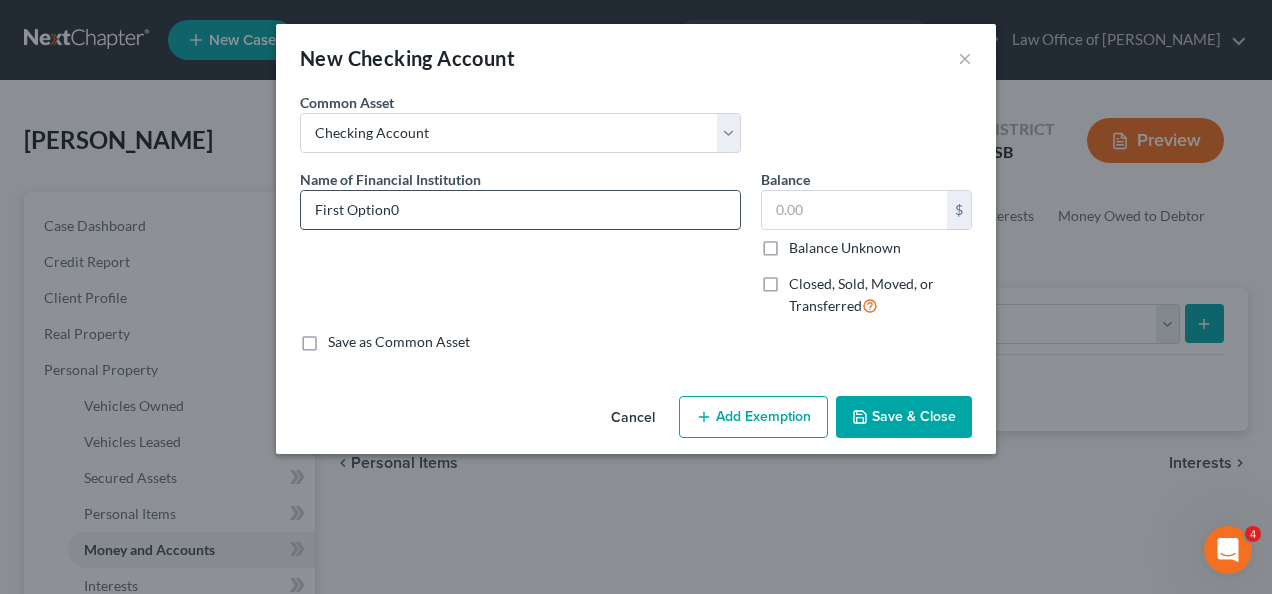 type on "First Option" 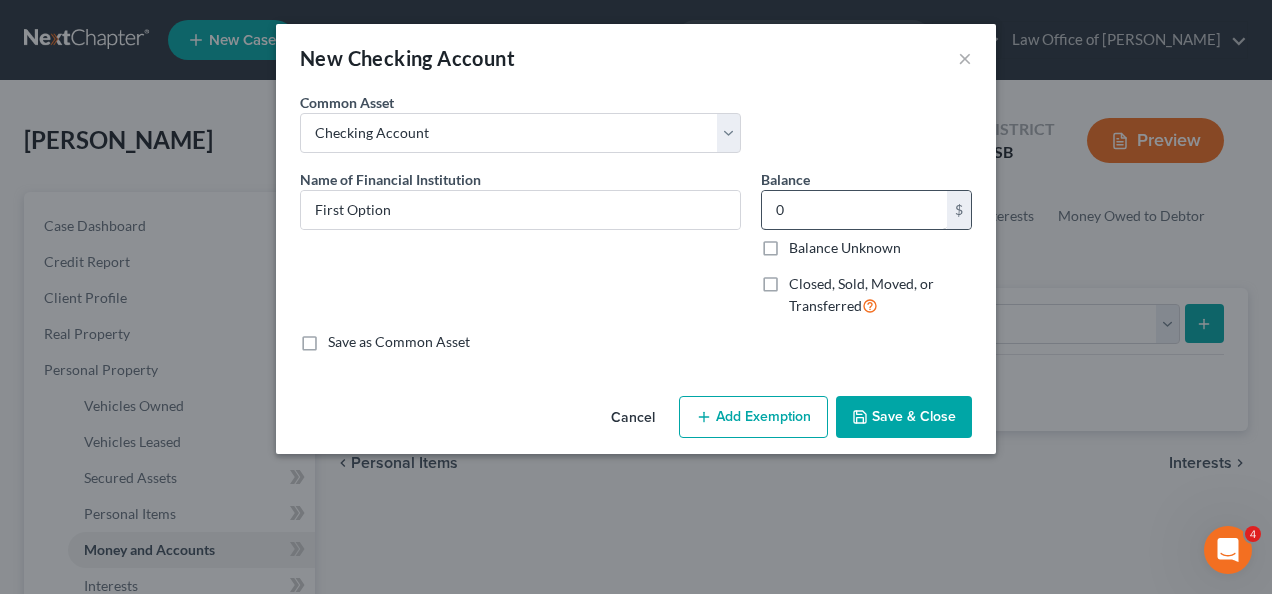 drag, startPoint x: 718, startPoint y: 202, endPoint x: 762, endPoint y: 212, distance: 45.122055 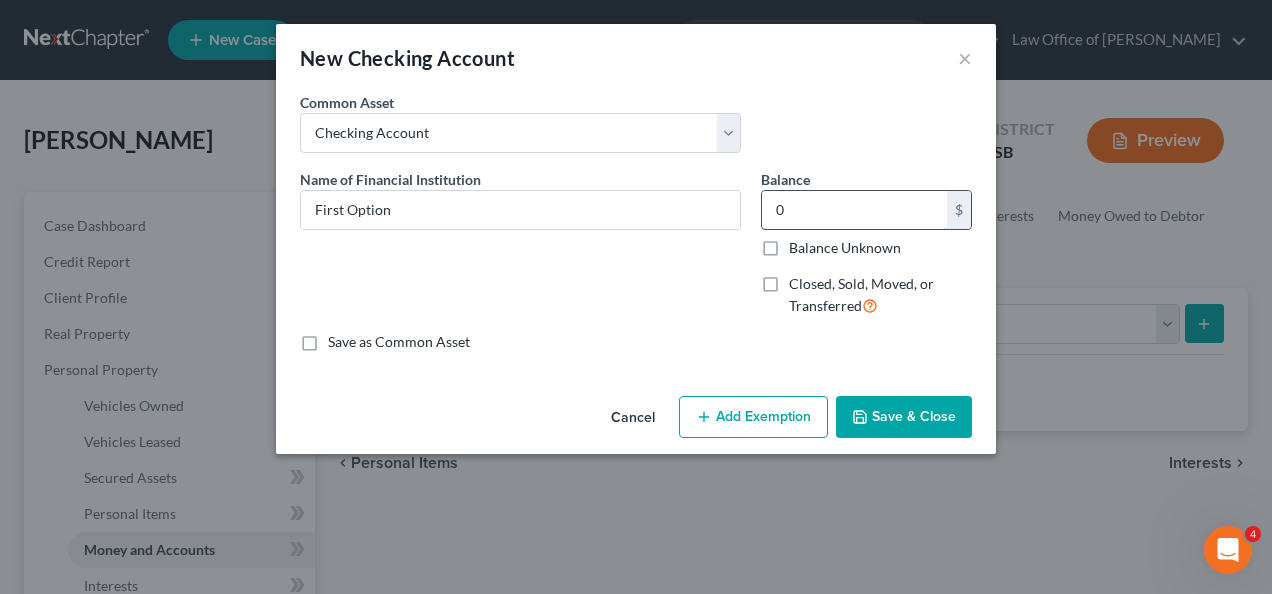 click on "0" at bounding box center [854, 210] 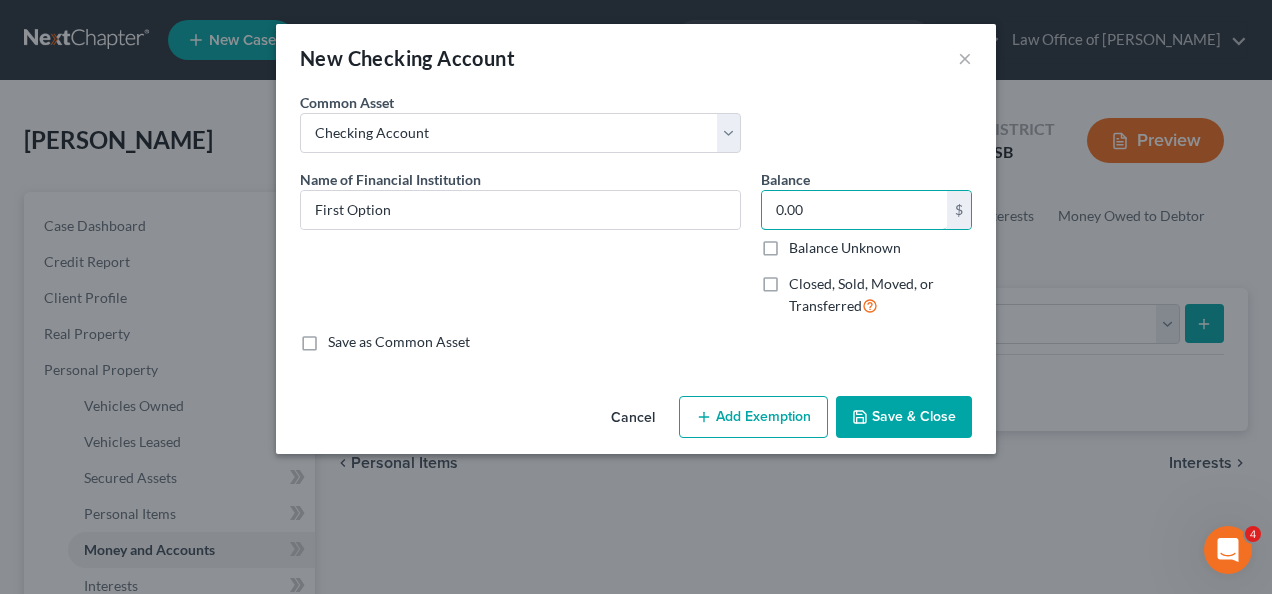 type on "0.00" 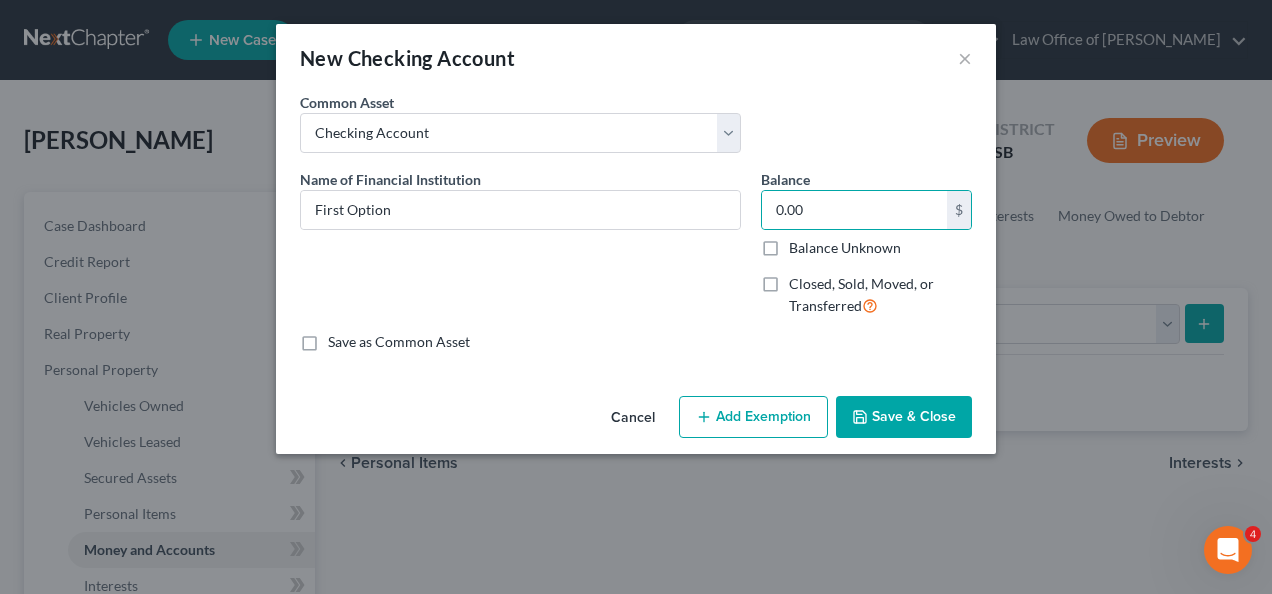 click on "Save & Close" at bounding box center [904, 417] 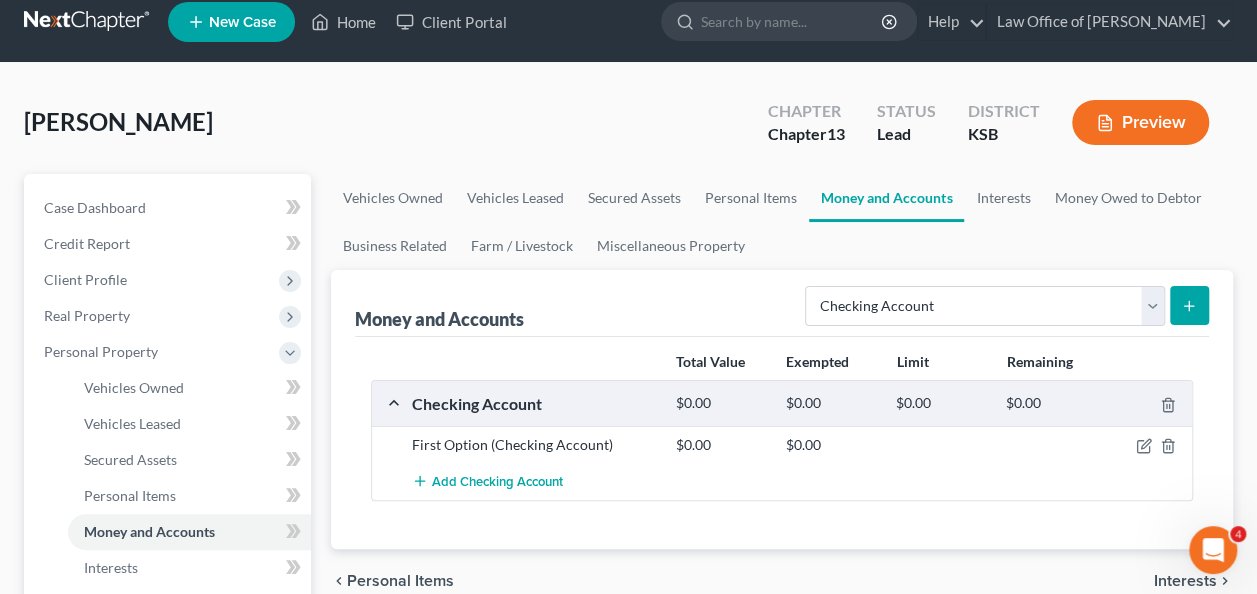 scroll, scrollTop: 10, scrollLeft: 0, axis: vertical 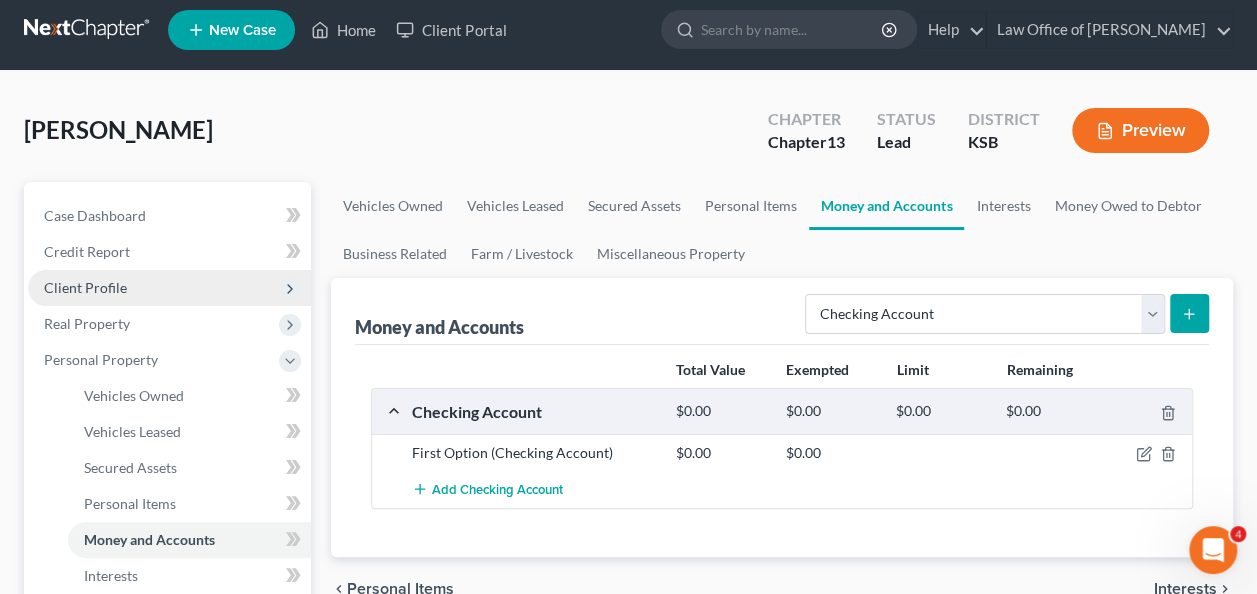 click on "Client Profile" at bounding box center [169, 288] 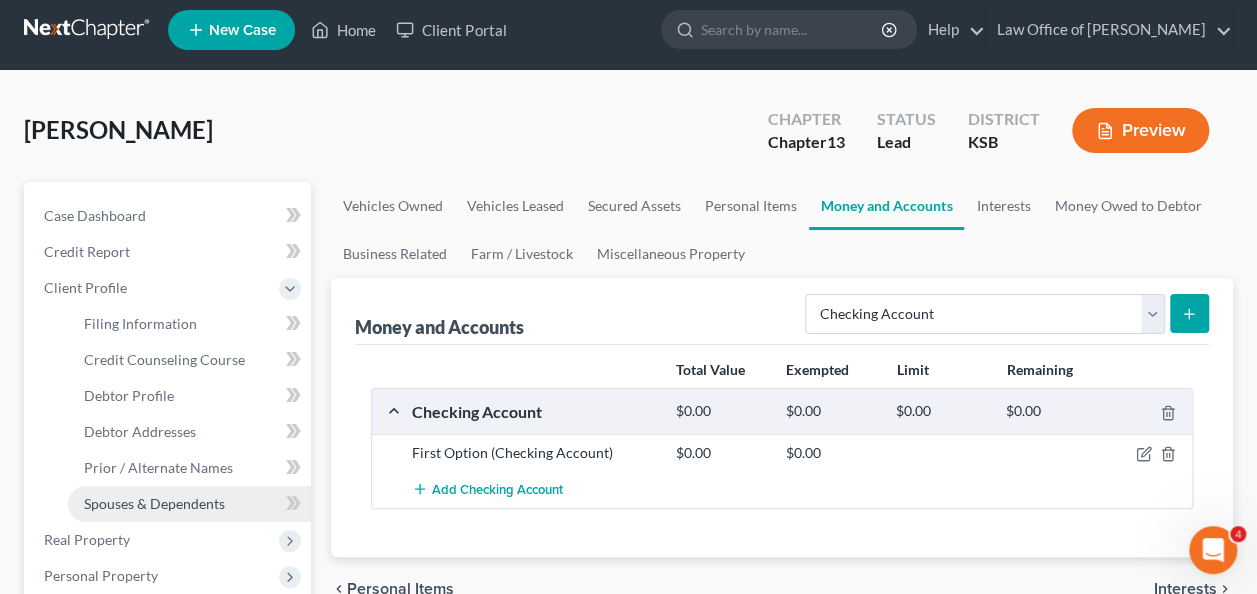 click on "Spouses & Dependents" at bounding box center (154, 503) 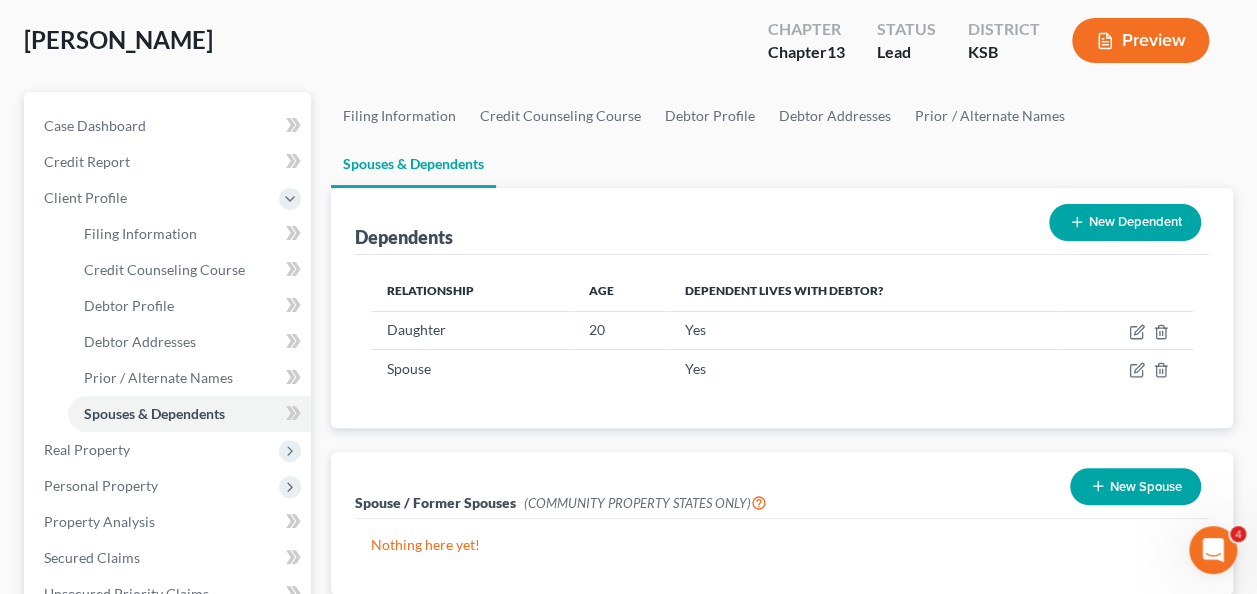 scroll, scrollTop: 104, scrollLeft: 0, axis: vertical 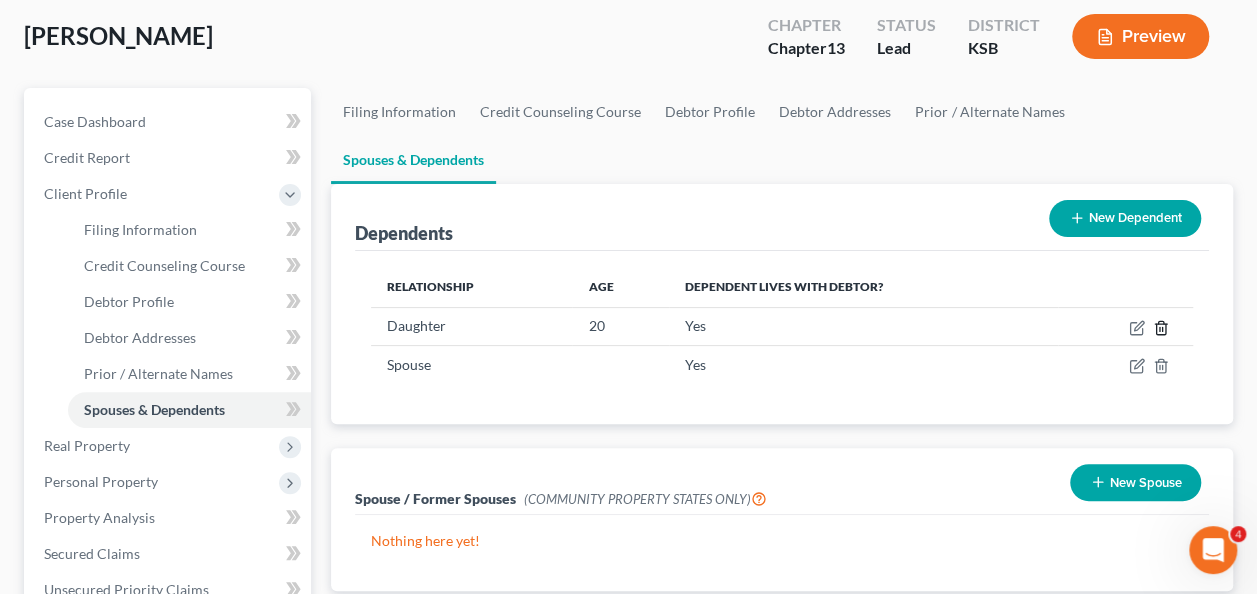 drag, startPoint x: 1166, startPoint y: 278, endPoint x: 712, endPoint y: 226, distance: 456.96826 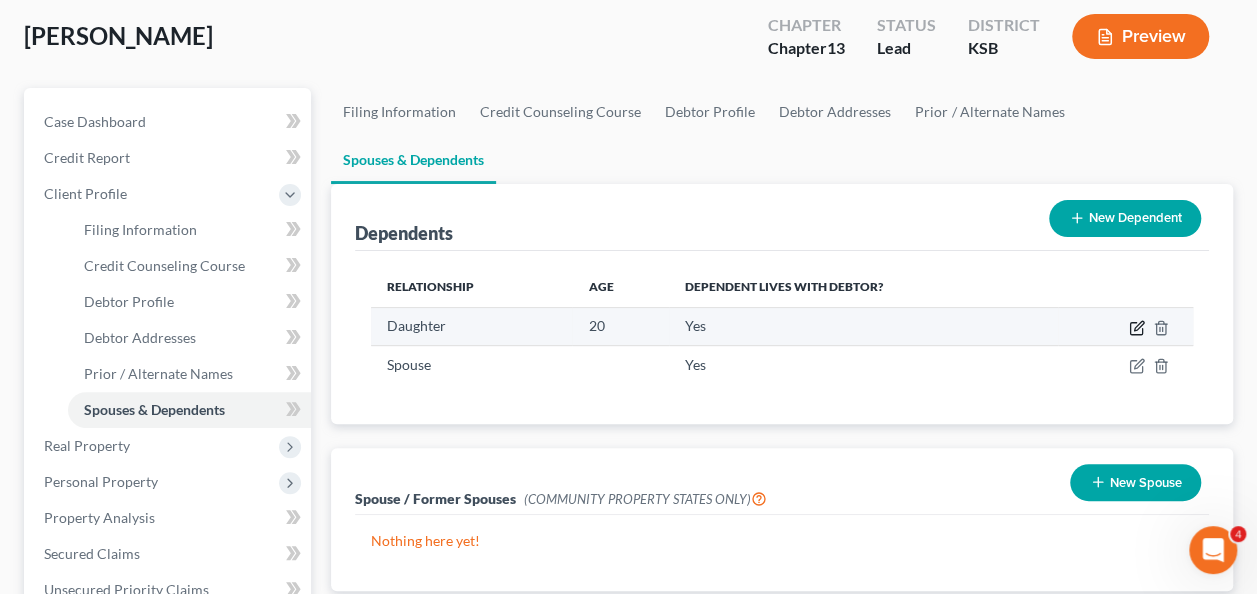 click 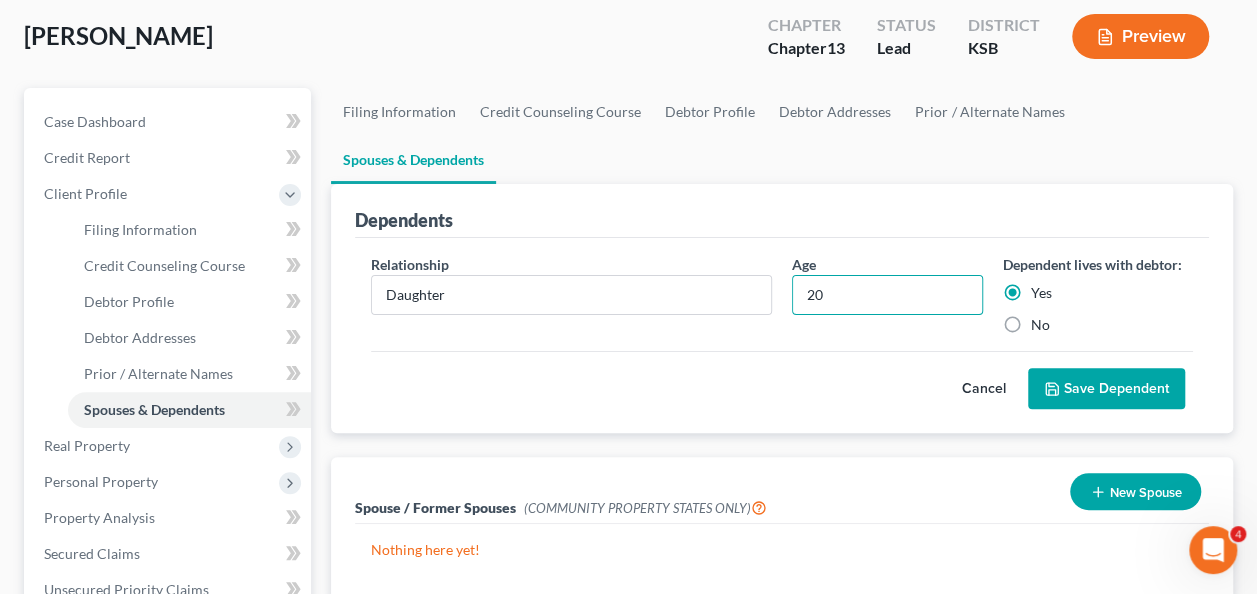 drag, startPoint x: 876, startPoint y: 244, endPoint x: 777, endPoint y: 237, distance: 99.24717 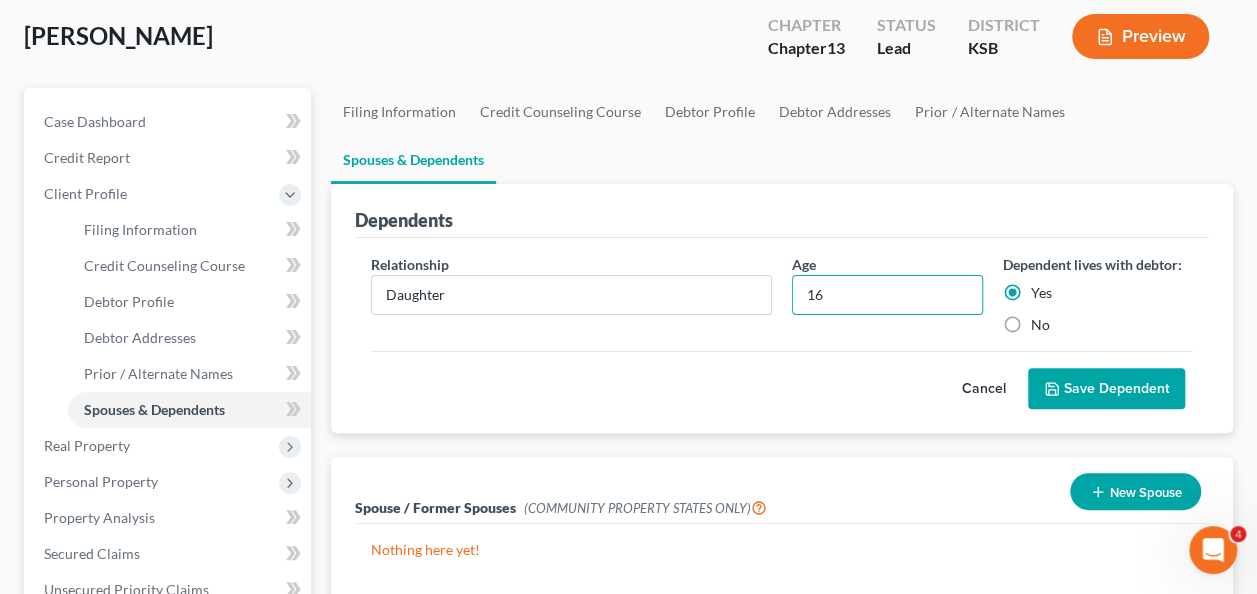 type 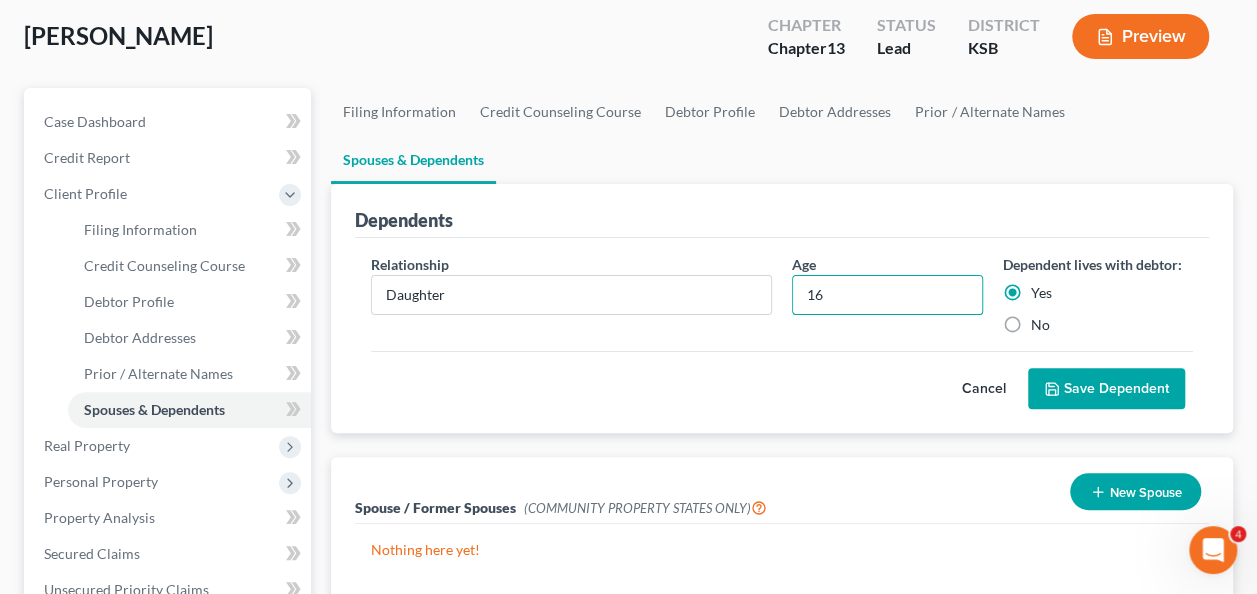 click on "Save Dependent" at bounding box center [1106, 389] 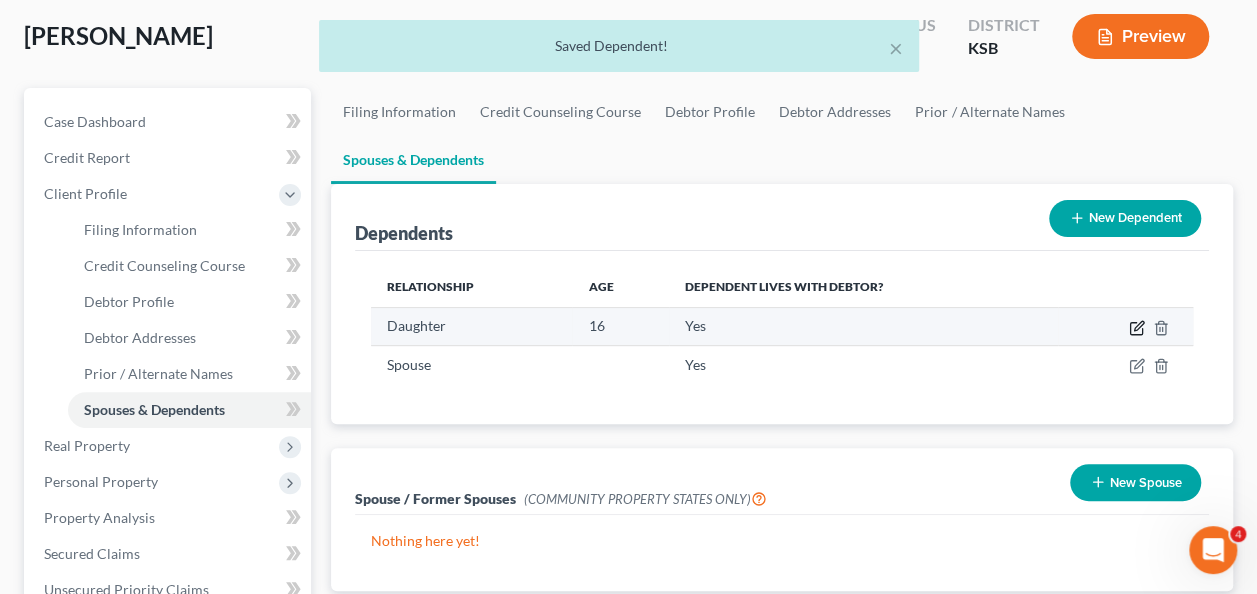click 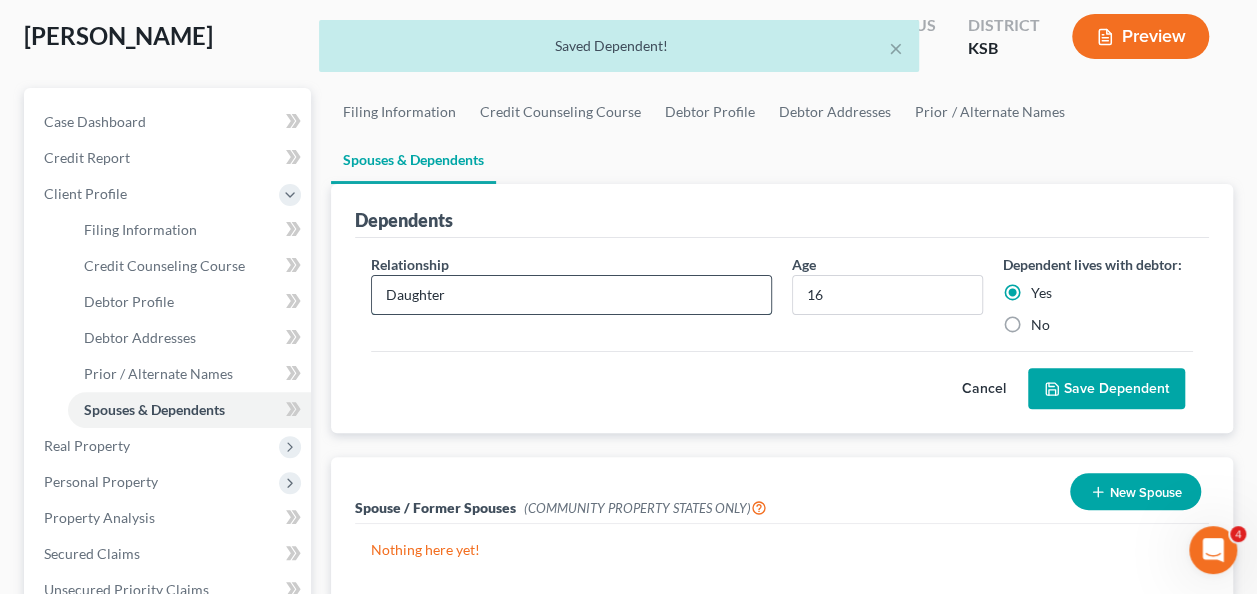 drag, startPoint x: 450, startPoint y: 244, endPoint x: 378, endPoint y: 244, distance: 72 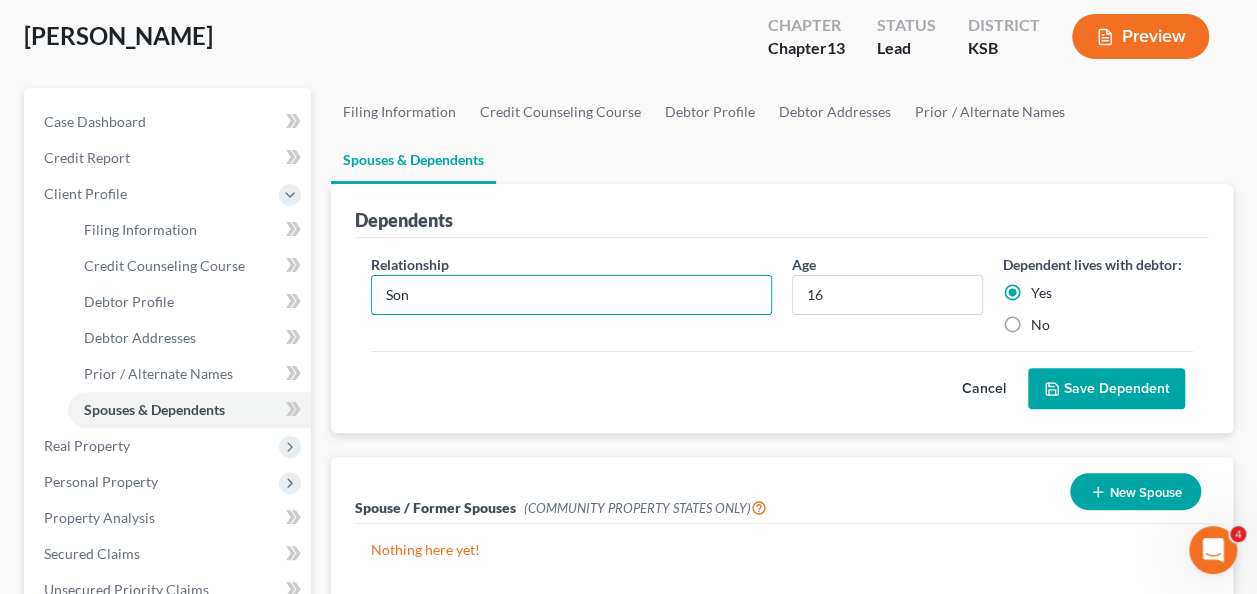 drag, startPoint x: 1093, startPoint y: 345, endPoint x: 990, endPoint y: 348, distance: 103.04368 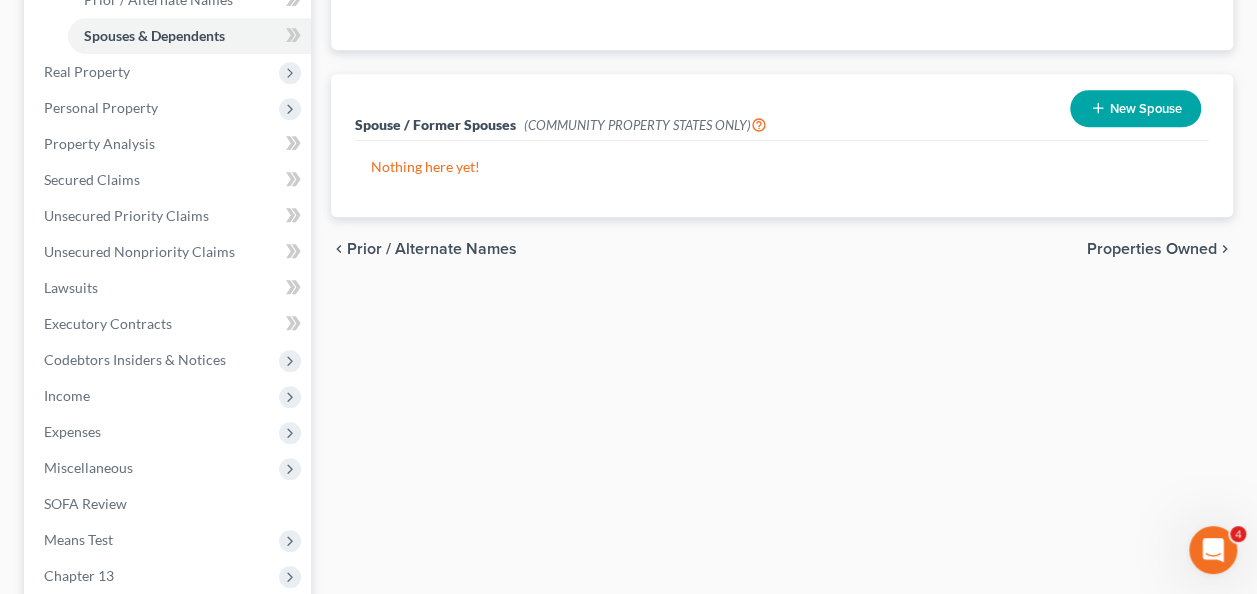 scroll, scrollTop: 474, scrollLeft: 0, axis: vertical 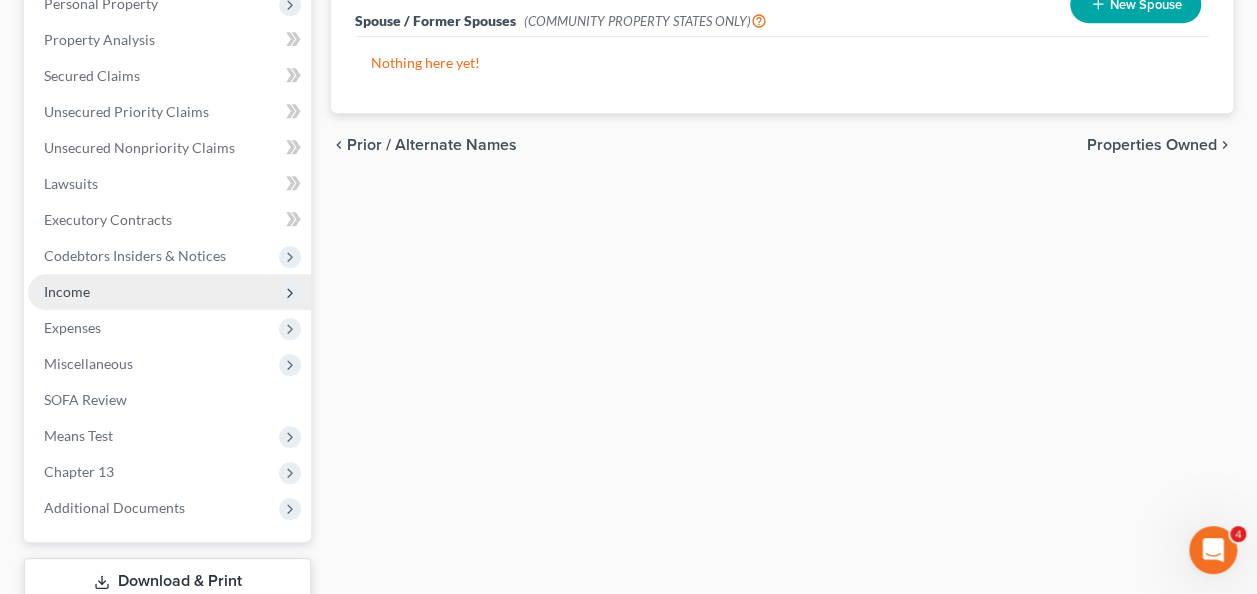 click on "Income" at bounding box center [67, 291] 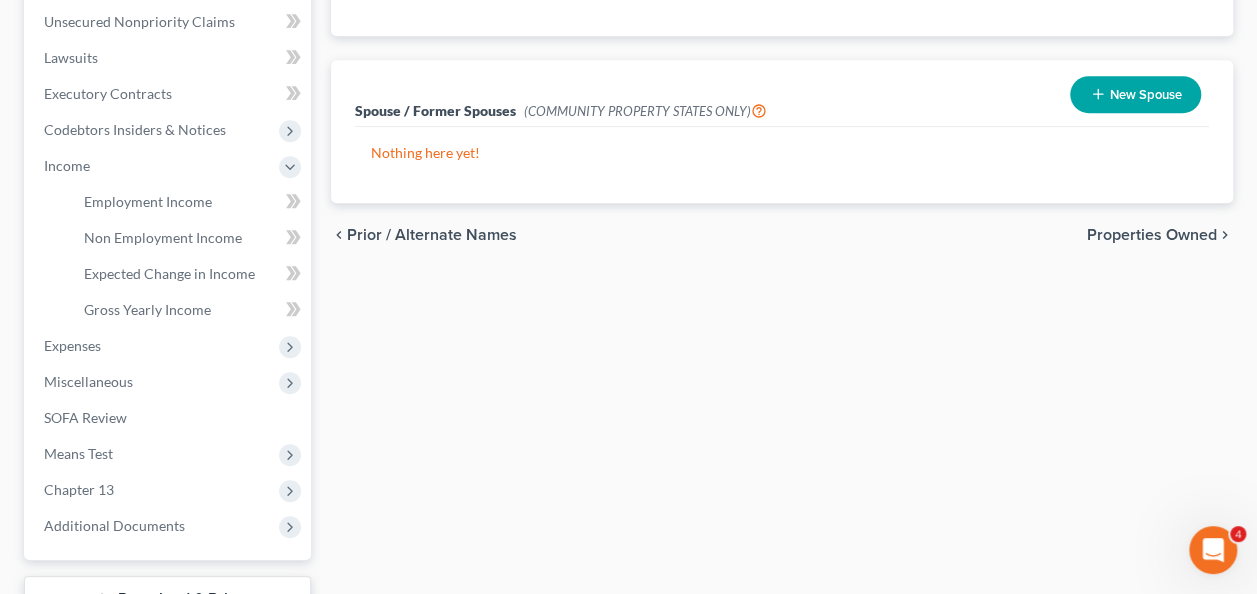 scroll, scrollTop: 366, scrollLeft: 0, axis: vertical 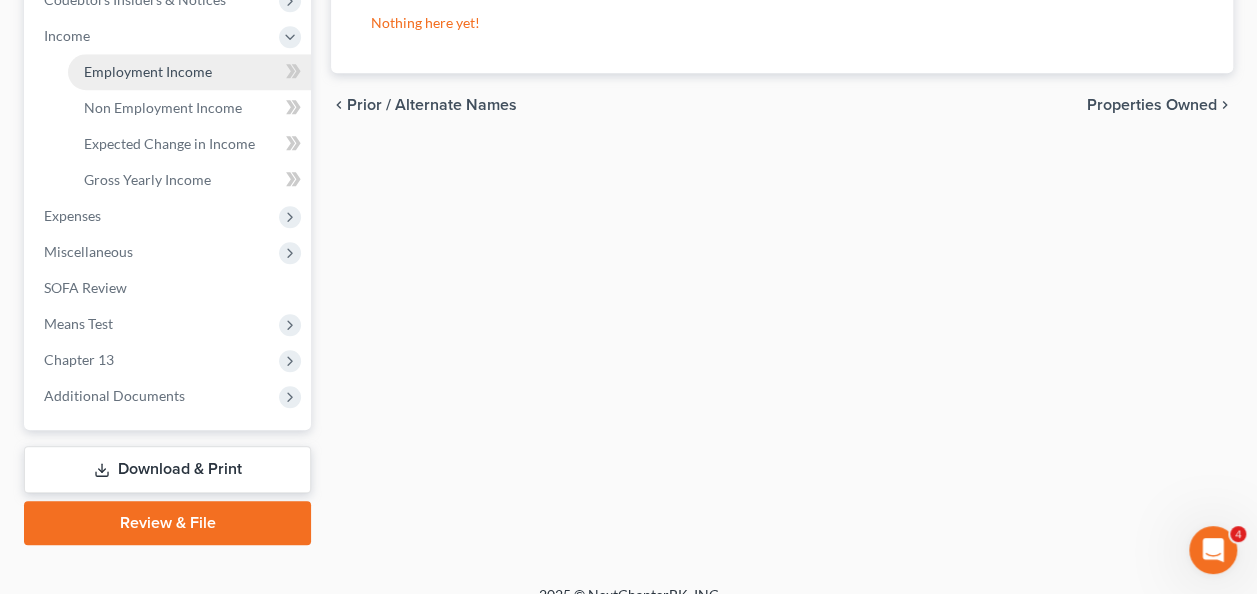 click on "Employment Income" at bounding box center (148, 71) 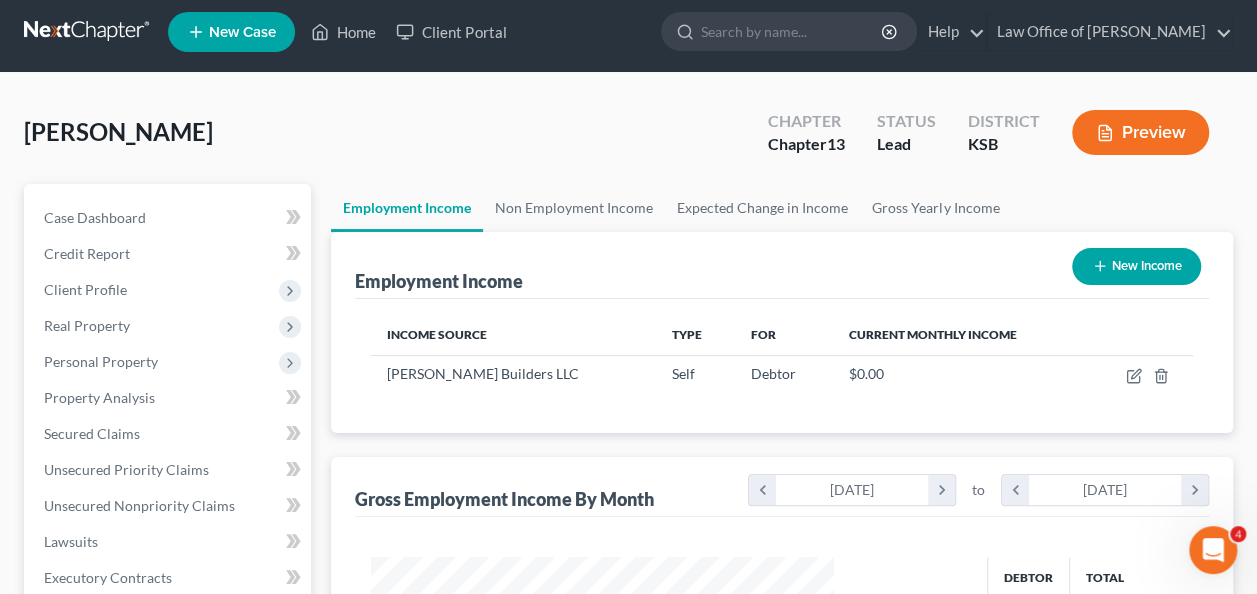 scroll, scrollTop: 0, scrollLeft: 0, axis: both 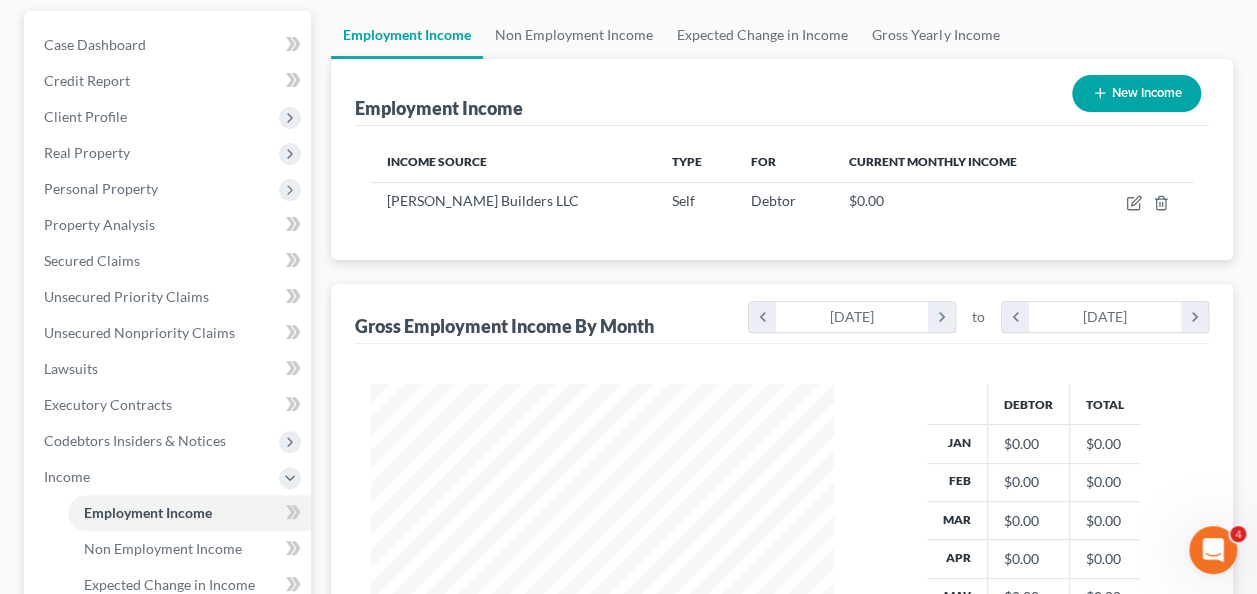click on "New Income" at bounding box center [1136, 93] 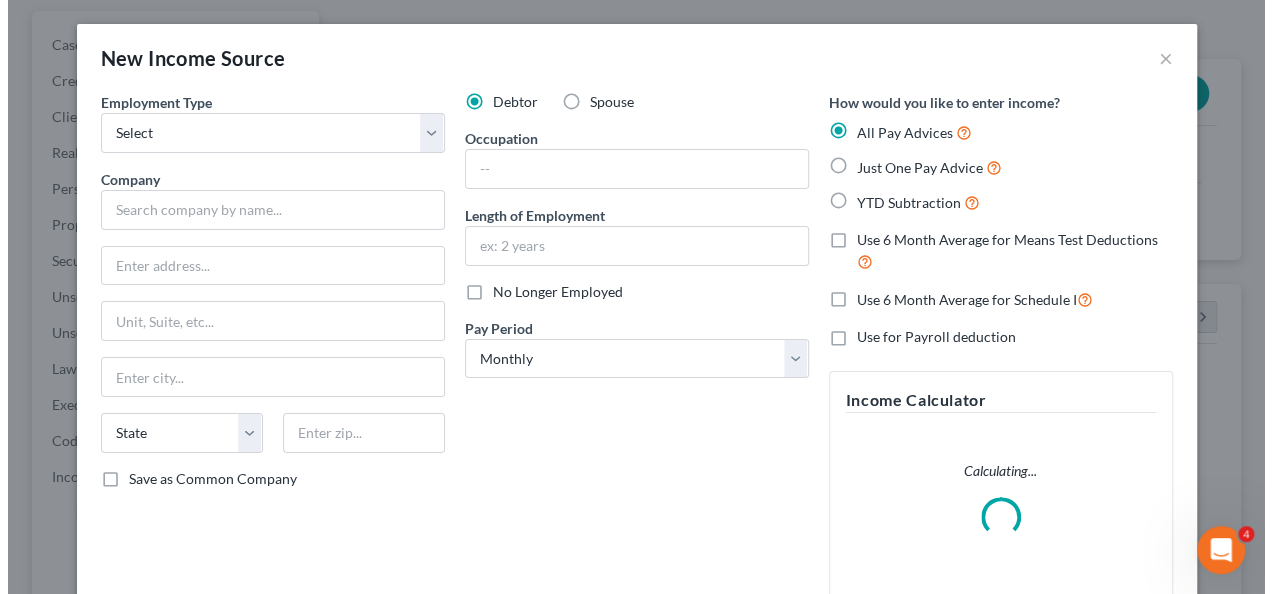 scroll, scrollTop: 999644, scrollLeft: 999490, axis: both 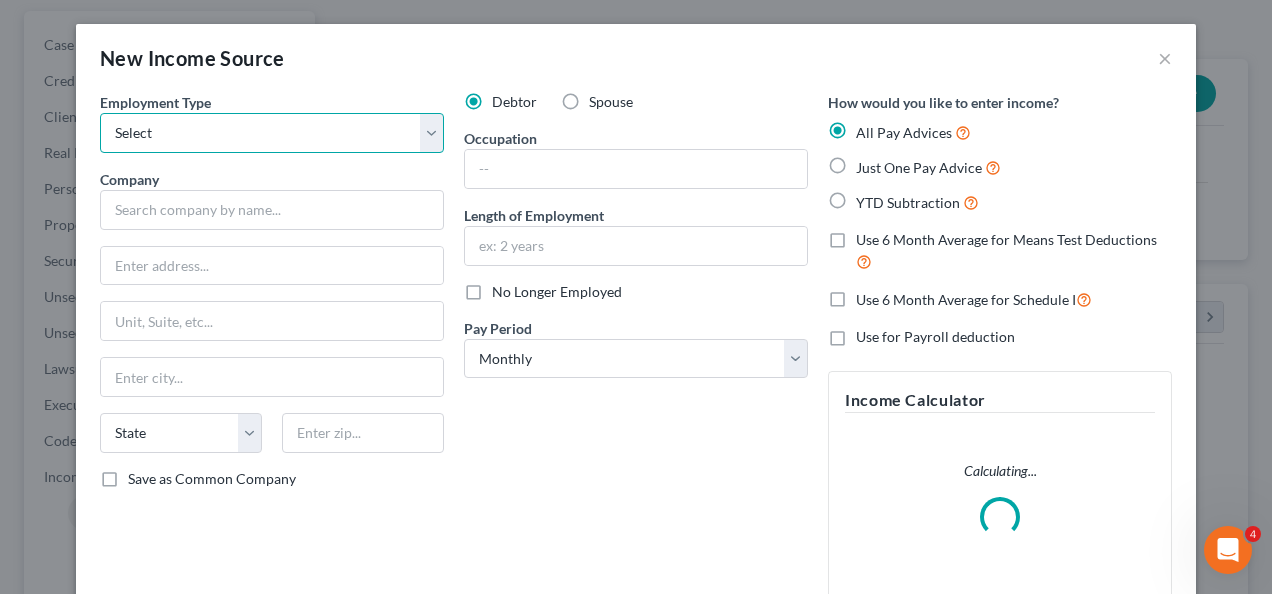click on "Select Full or [DEMOGRAPHIC_DATA] Employment Self Employment" at bounding box center [272, 133] 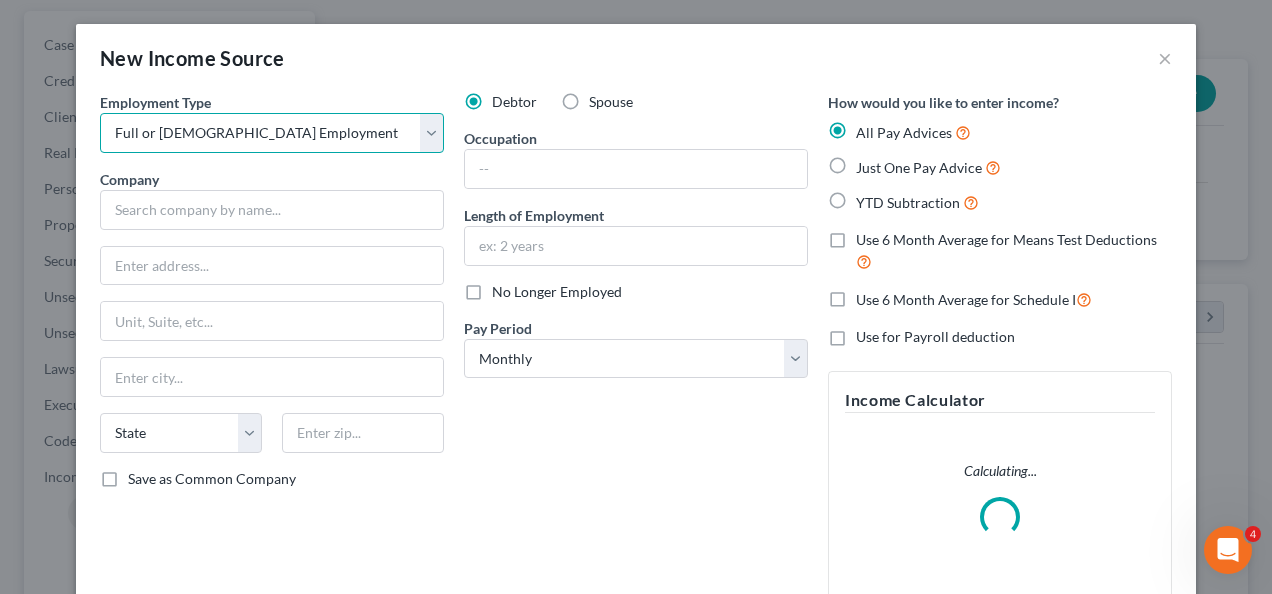click on "Select Full or [DEMOGRAPHIC_DATA] Employment Self Employment" at bounding box center [272, 133] 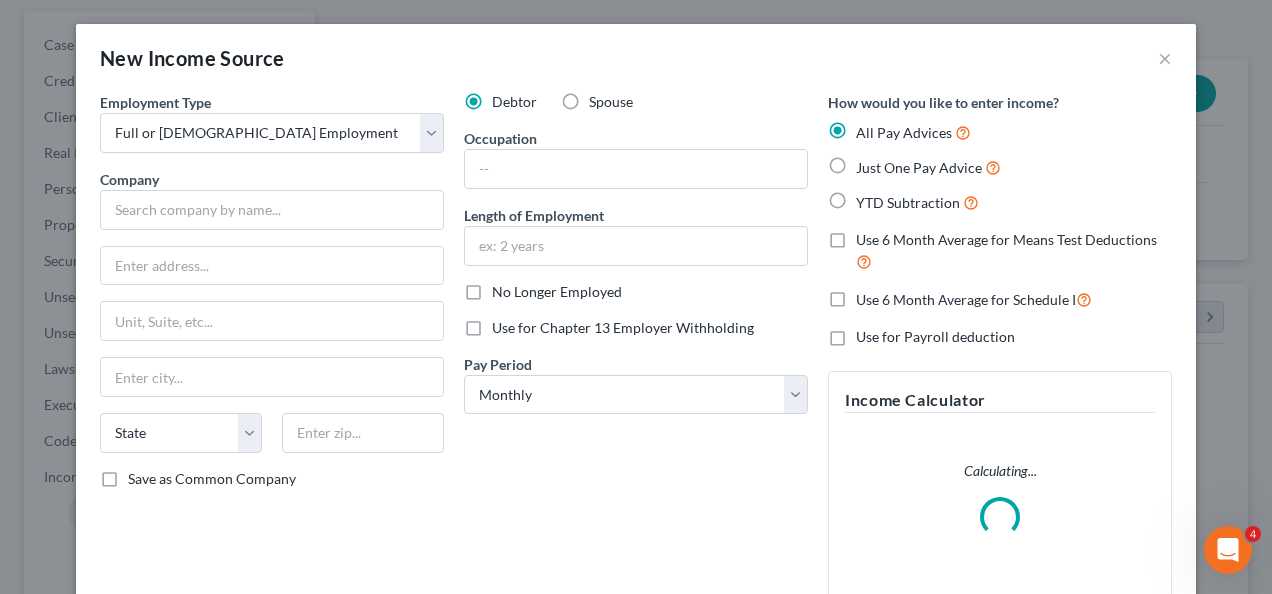 click on "Spouse" at bounding box center [611, 102] 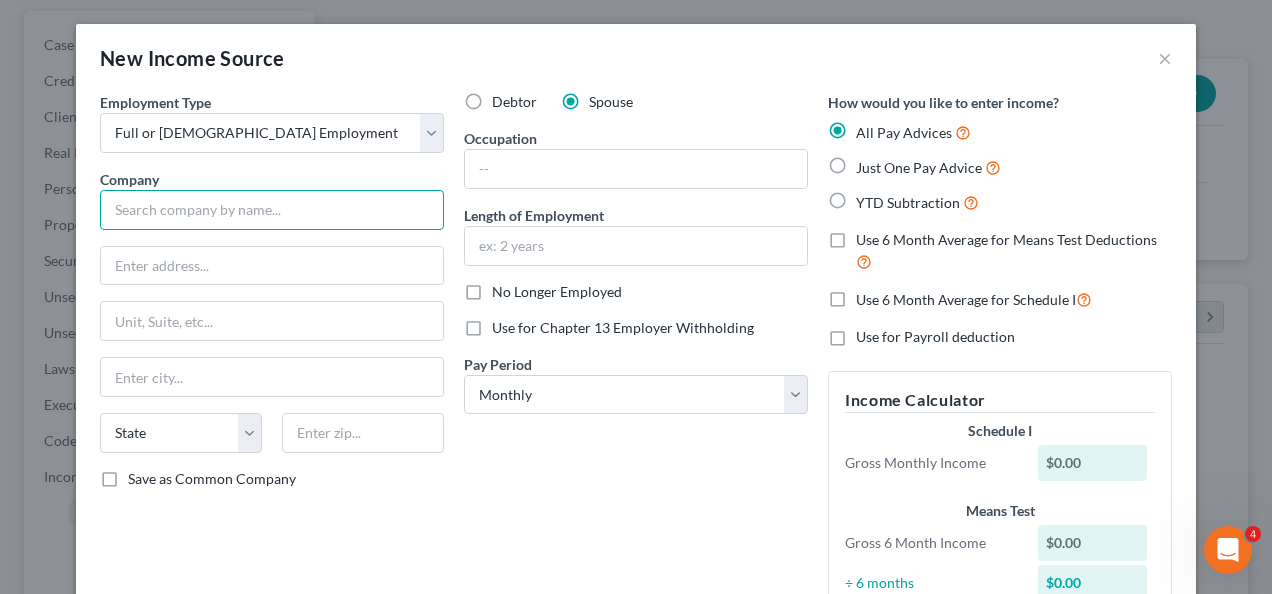 click at bounding box center [272, 210] 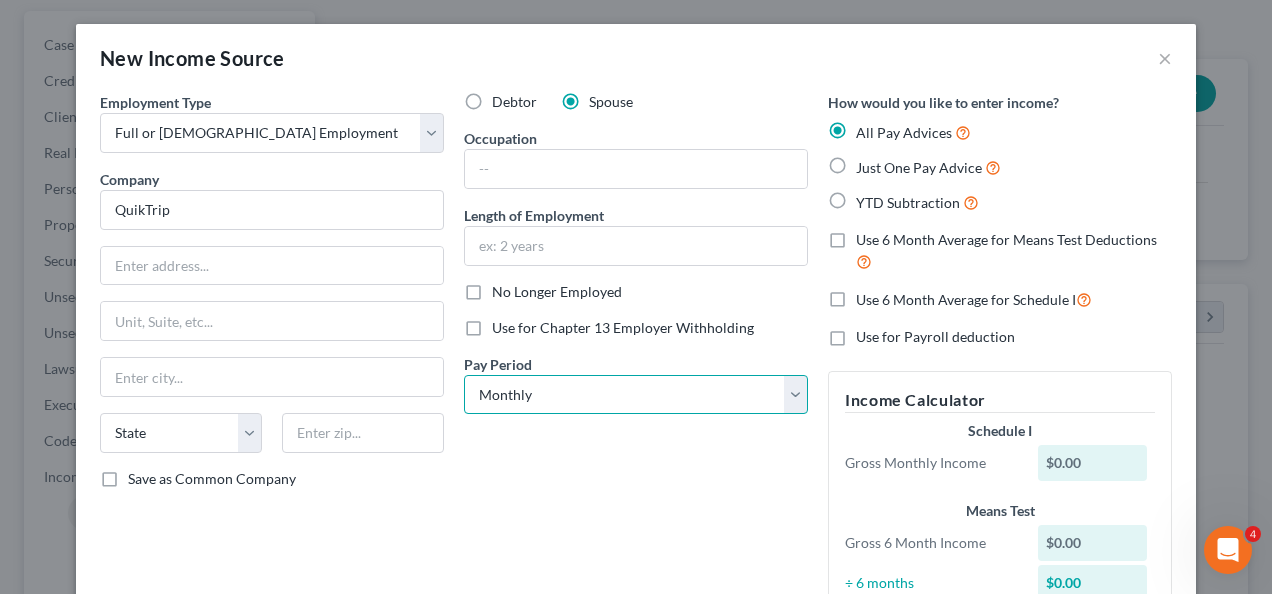click on "Select Monthly Twice Monthly Every Other Week Weekly" at bounding box center [636, 395] 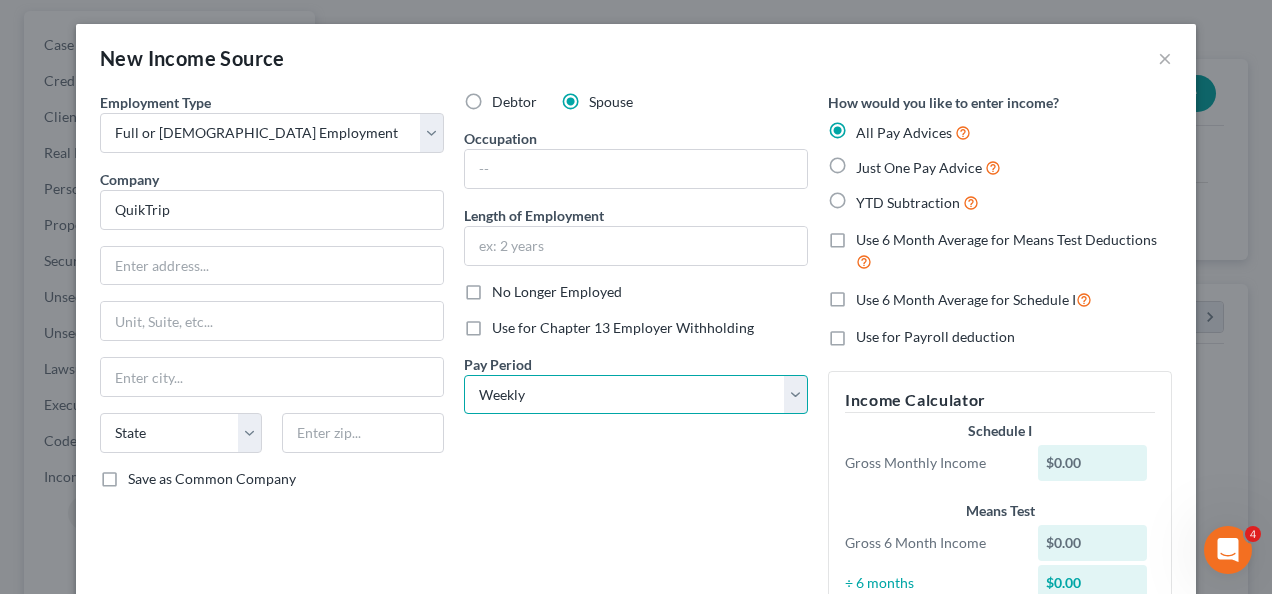 click on "Select Monthly Twice Monthly Every Other Week Weekly" at bounding box center [636, 395] 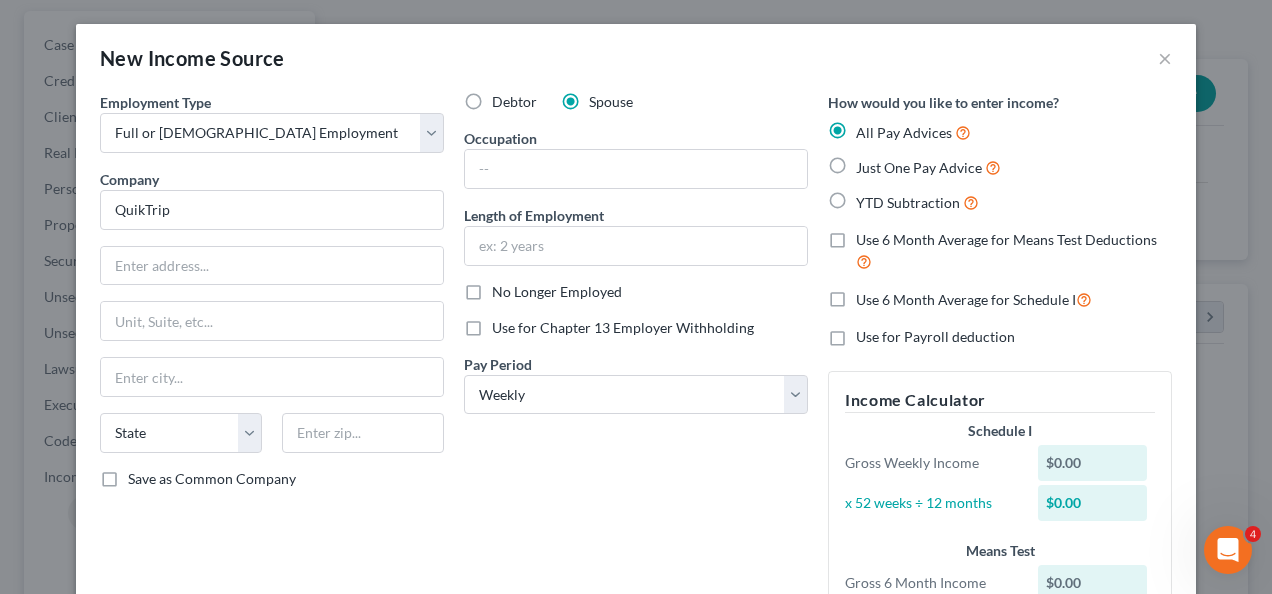 click on "Just One Pay Advice" at bounding box center (928, 167) 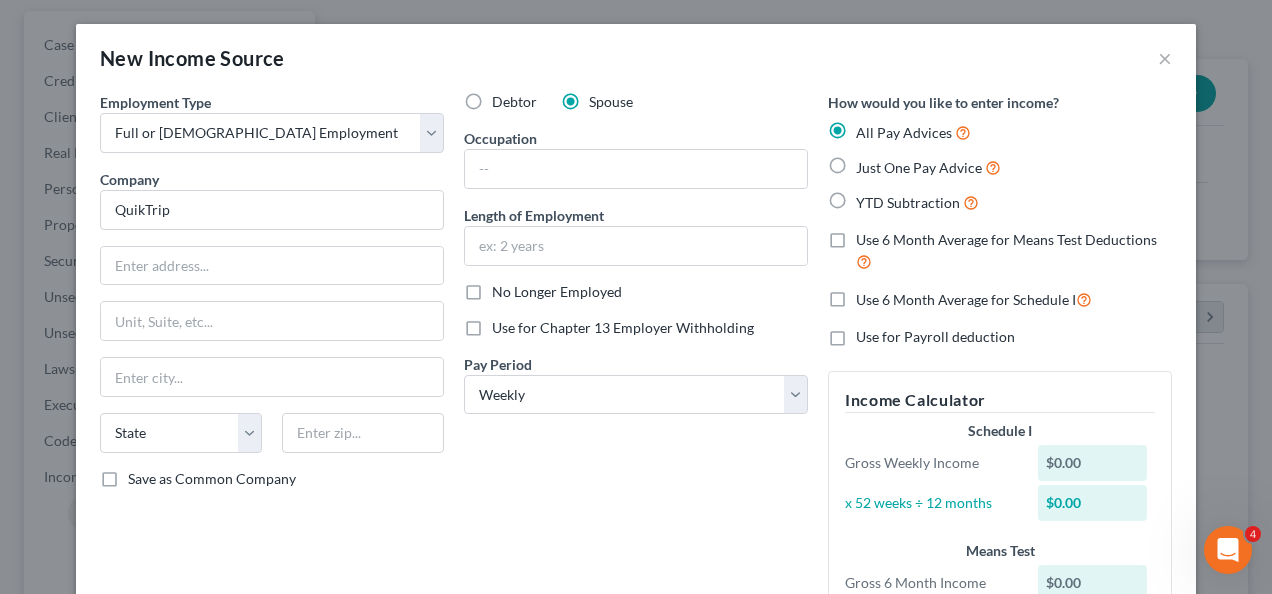 click on "Just One Pay Advice" at bounding box center [870, 162] 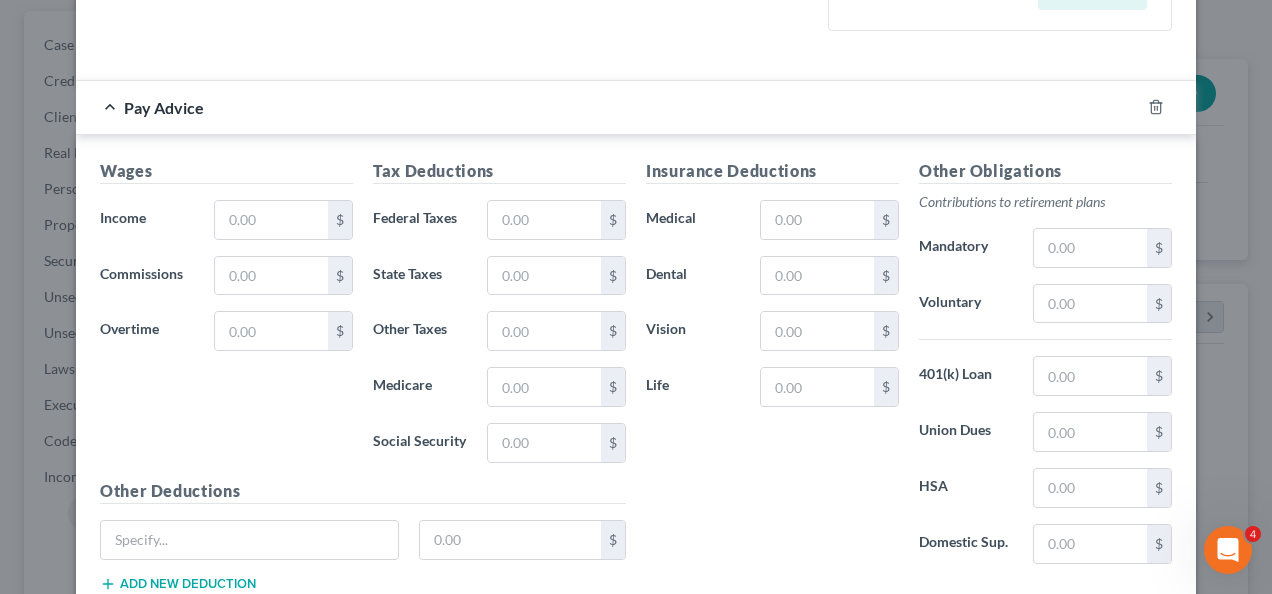 scroll, scrollTop: 576, scrollLeft: 0, axis: vertical 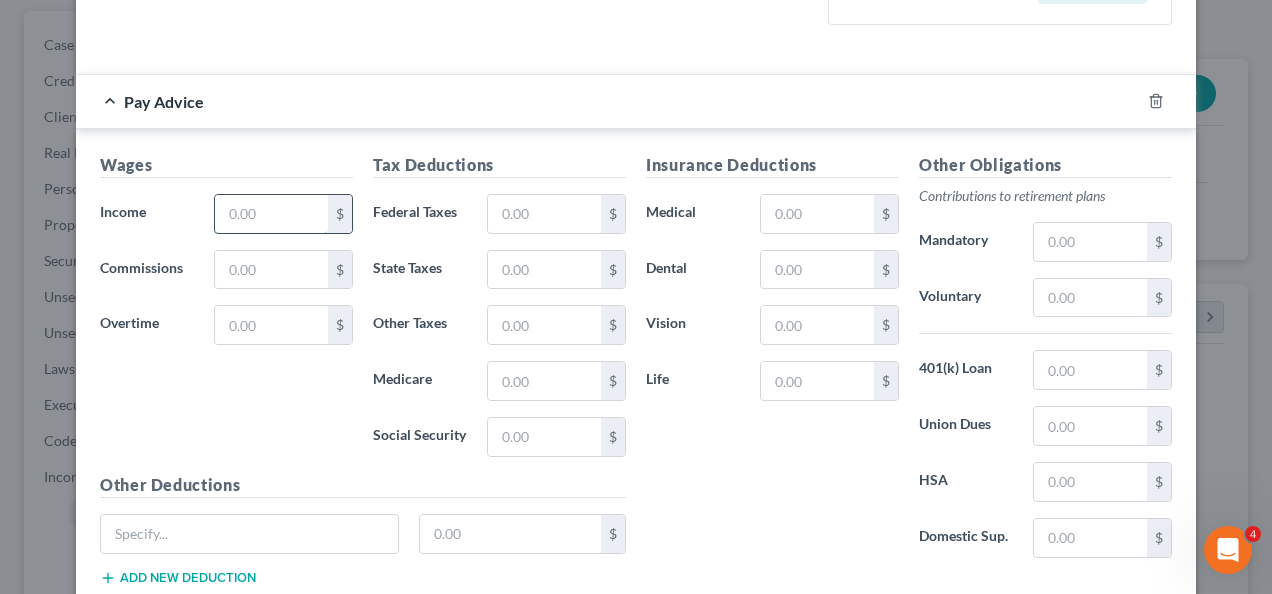 click at bounding box center (271, 214) 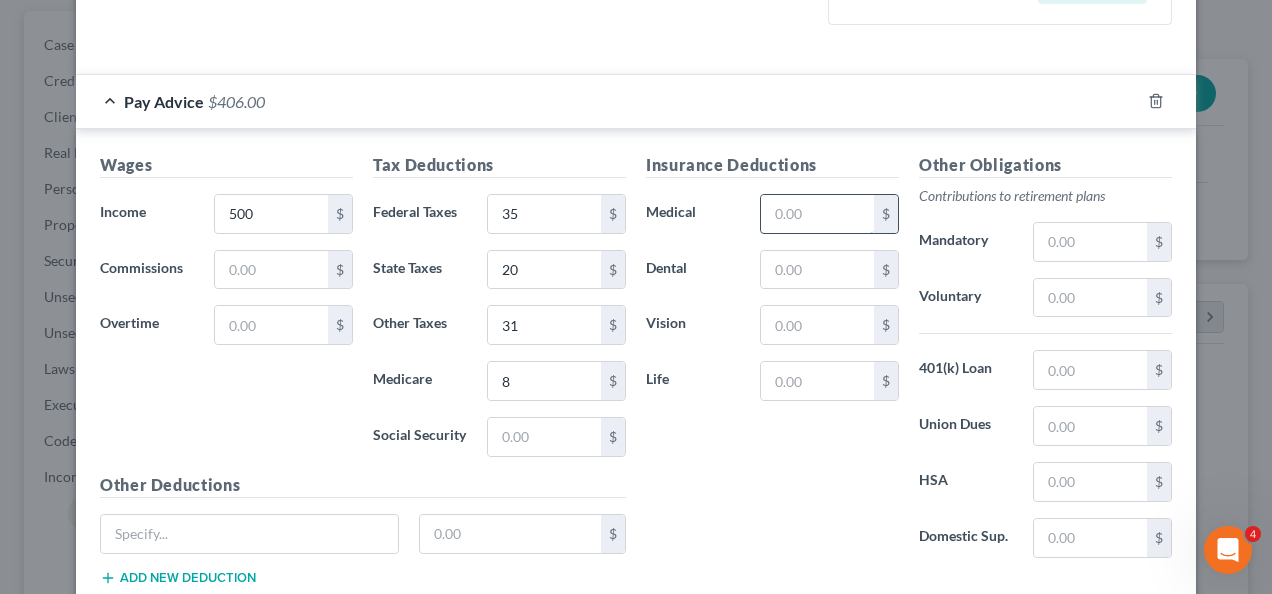 click at bounding box center (817, 214) 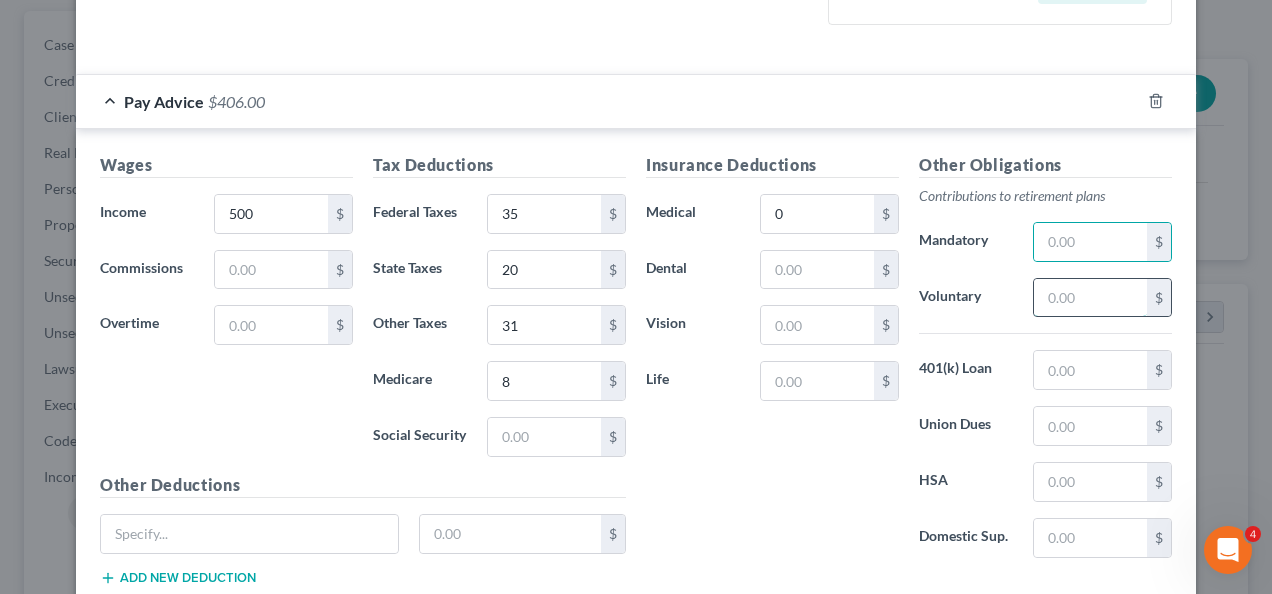 click at bounding box center [1090, 298] 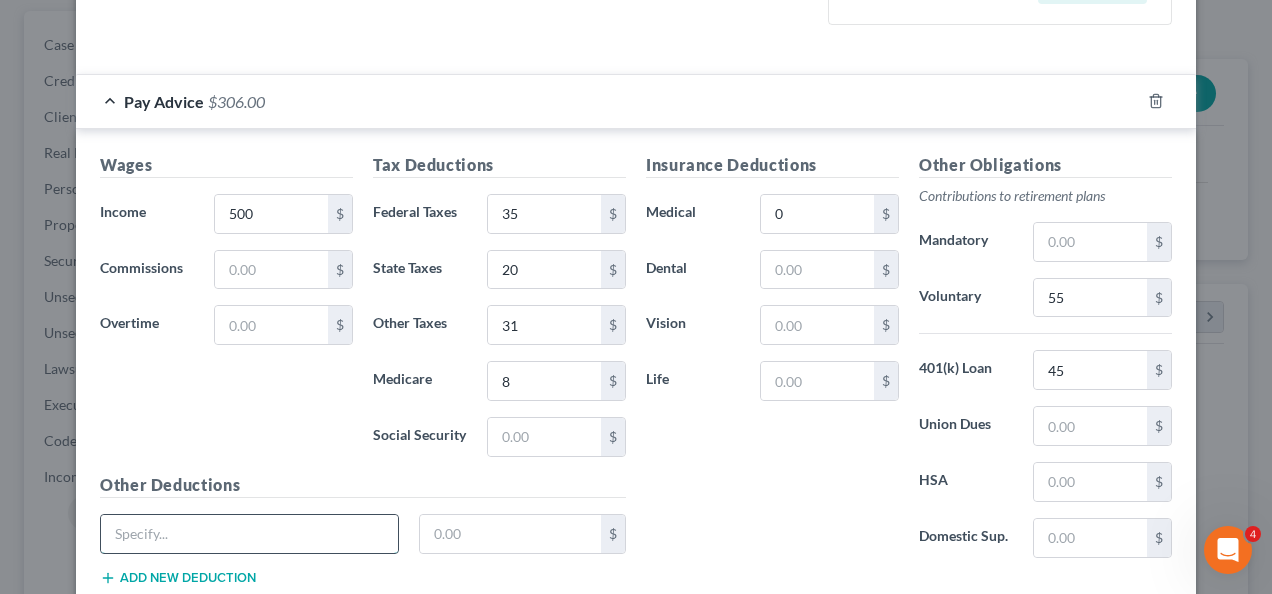 click at bounding box center [249, 534] 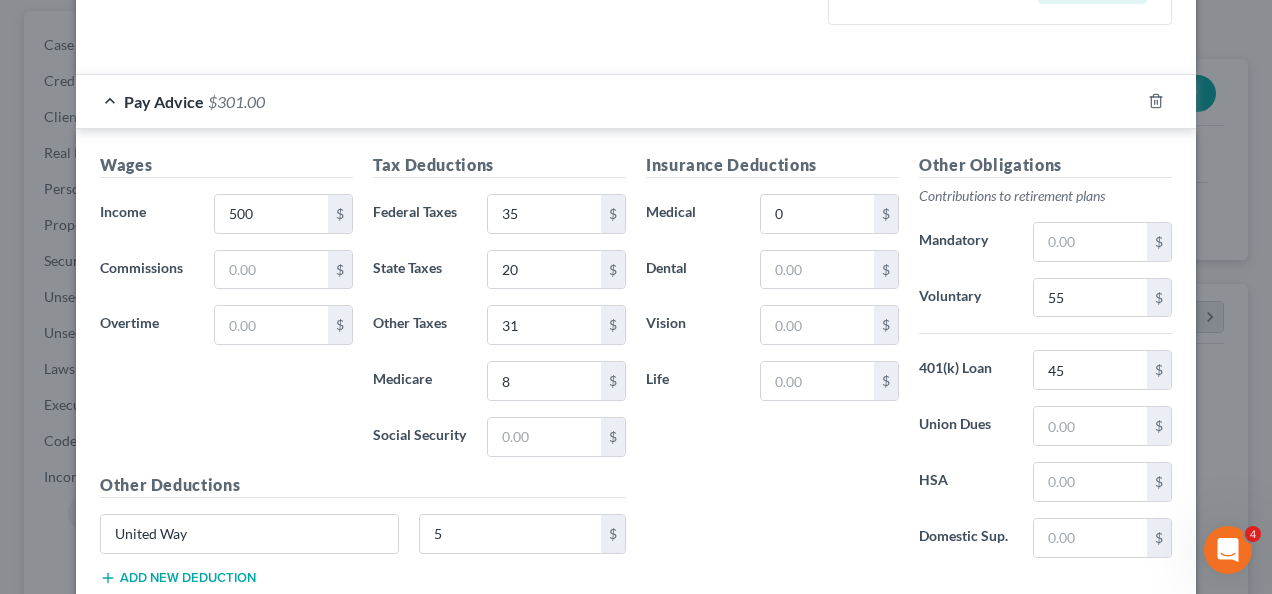 scroll, scrollTop: 702, scrollLeft: 0, axis: vertical 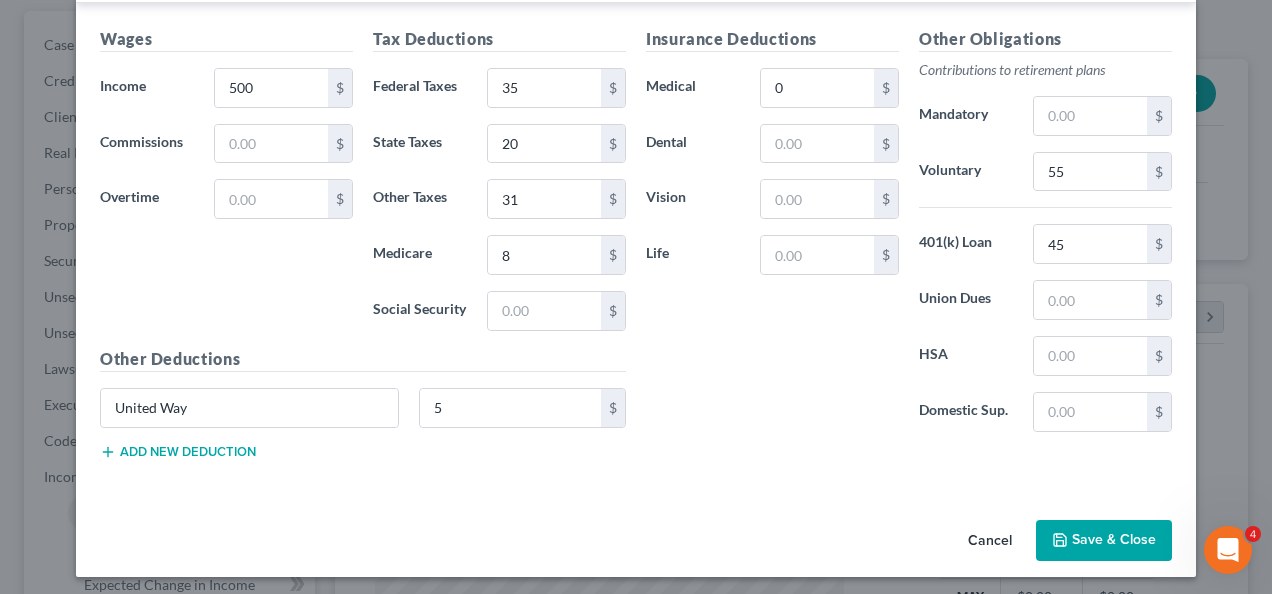 click on "Save & Close" at bounding box center [1104, 541] 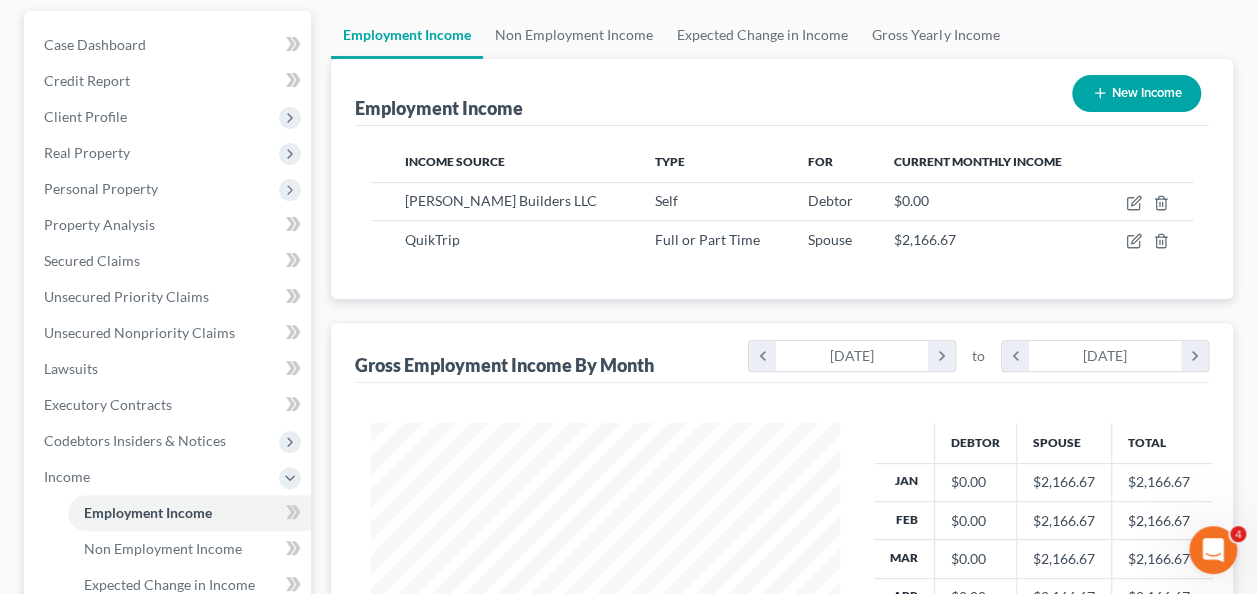 scroll, scrollTop: 356, scrollLeft: 502, axis: both 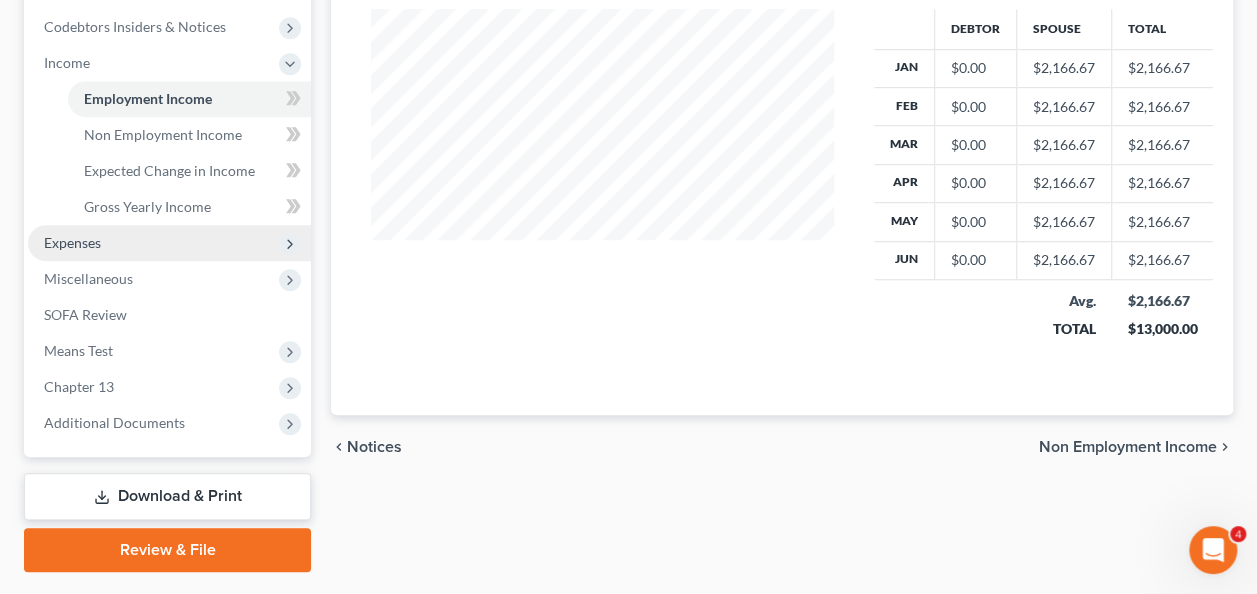 click on "Expenses" at bounding box center (72, 242) 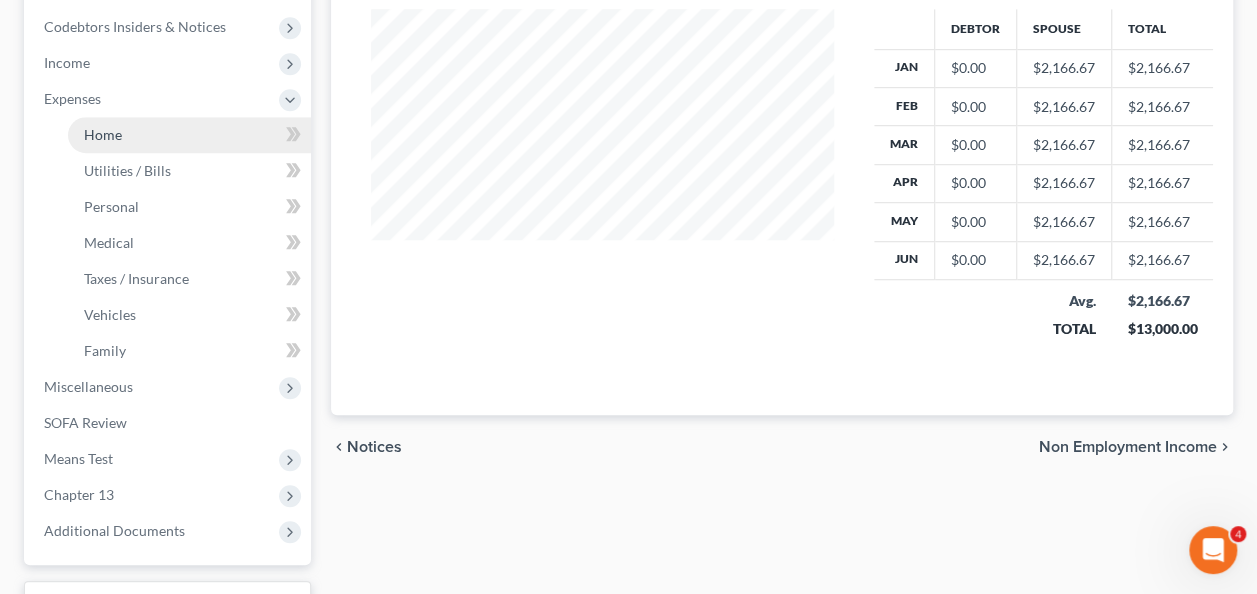 click on "Home" at bounding box center [103, 134] 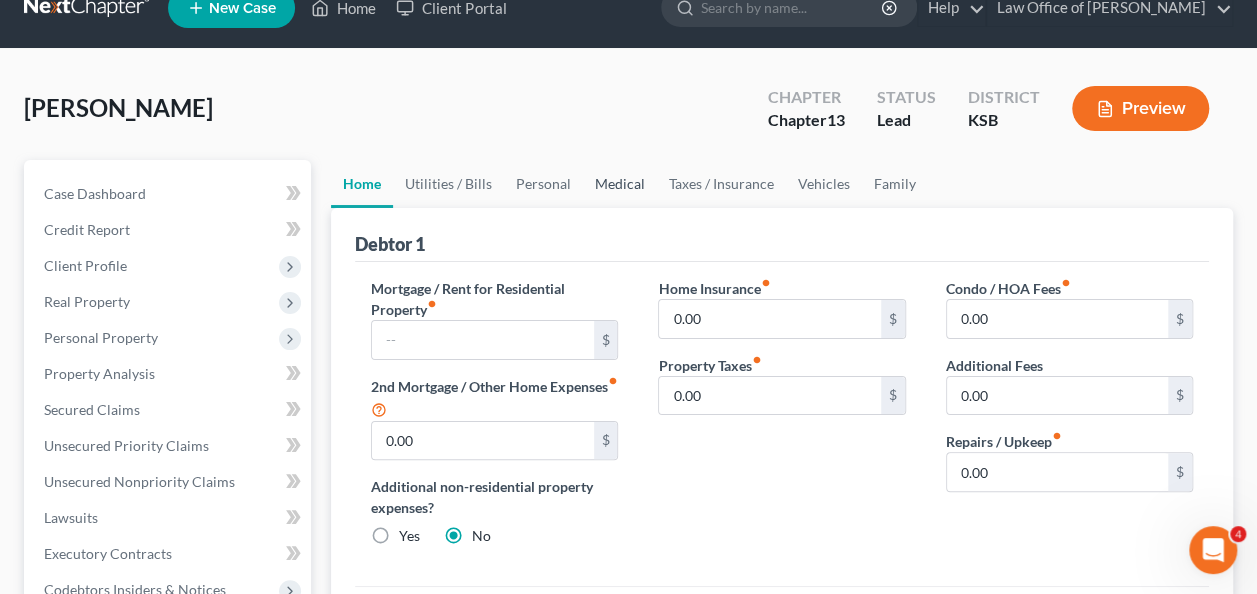 scroll, scrollTop: 0, scrollLeft: 0, axis: both 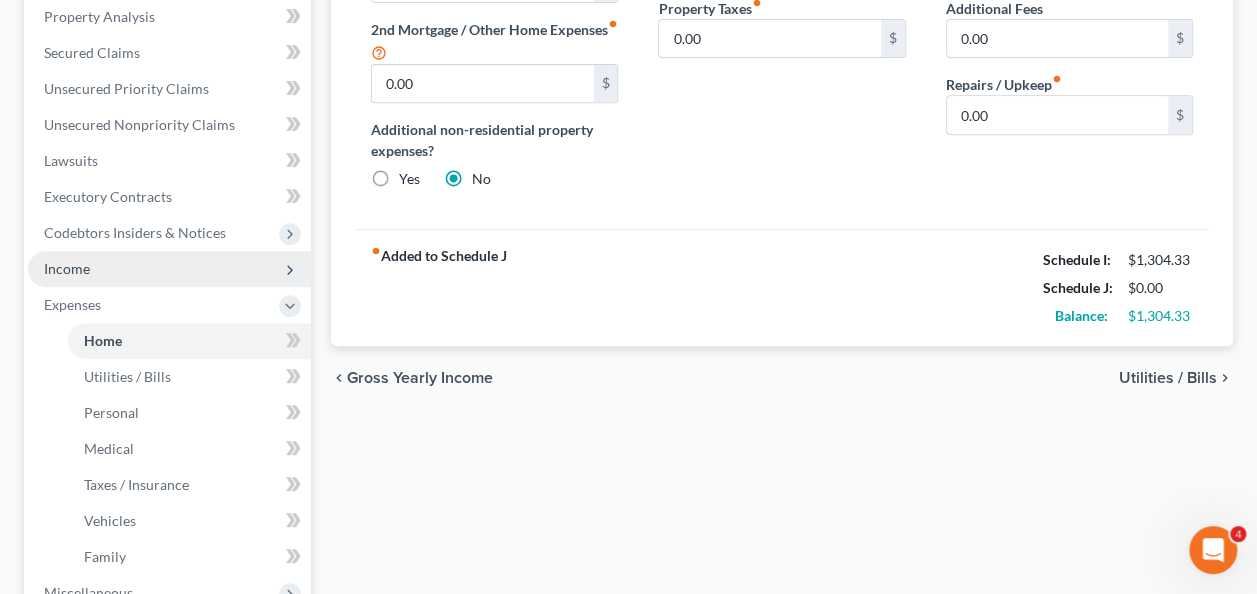 click on "Income" at bounding box center (67, 268) 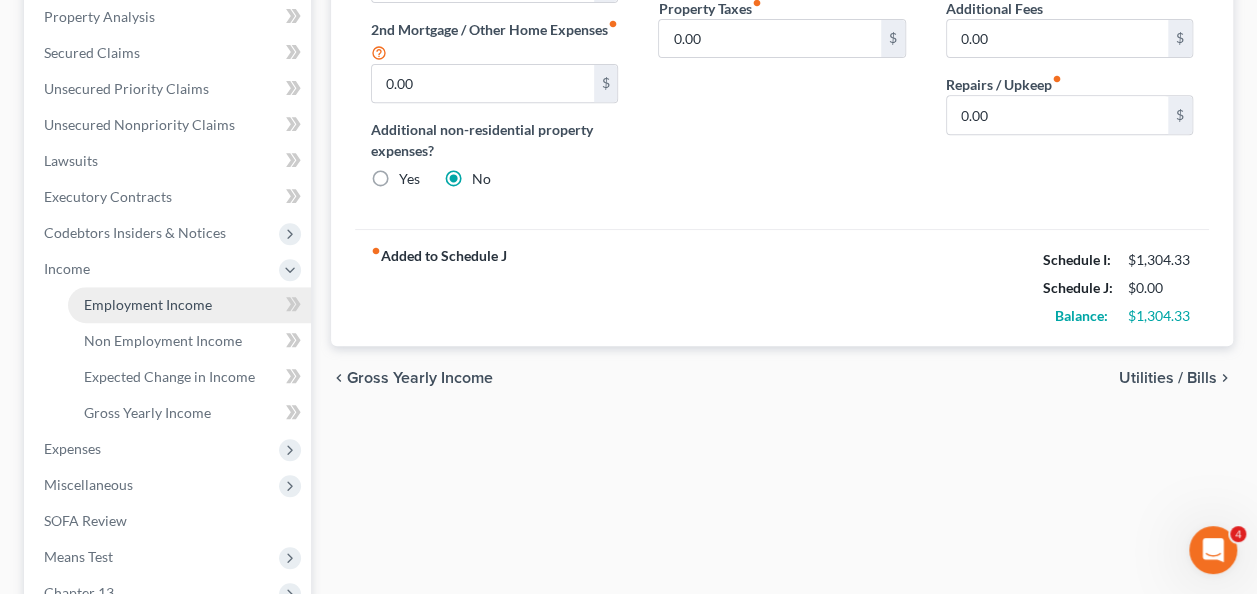 click on "Employment Income" at bounding box center (148, 304) 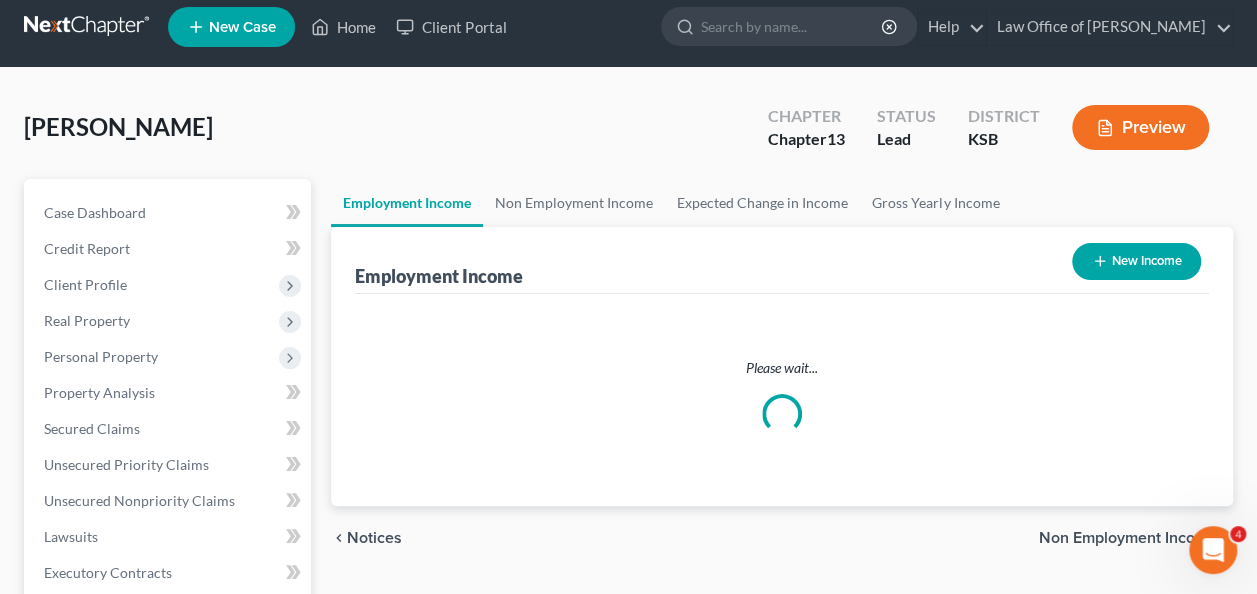 scroll, scrollTop: 0, scrollLeft: 0, axis: both 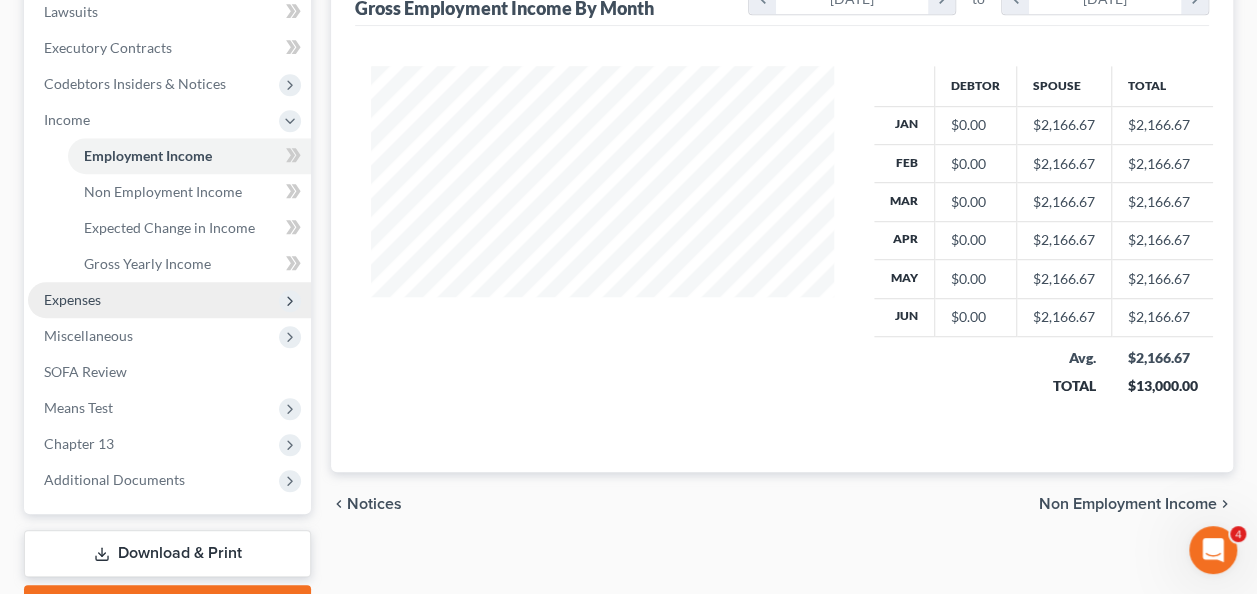 click on "Expenses" at bounding box center [72, 299] 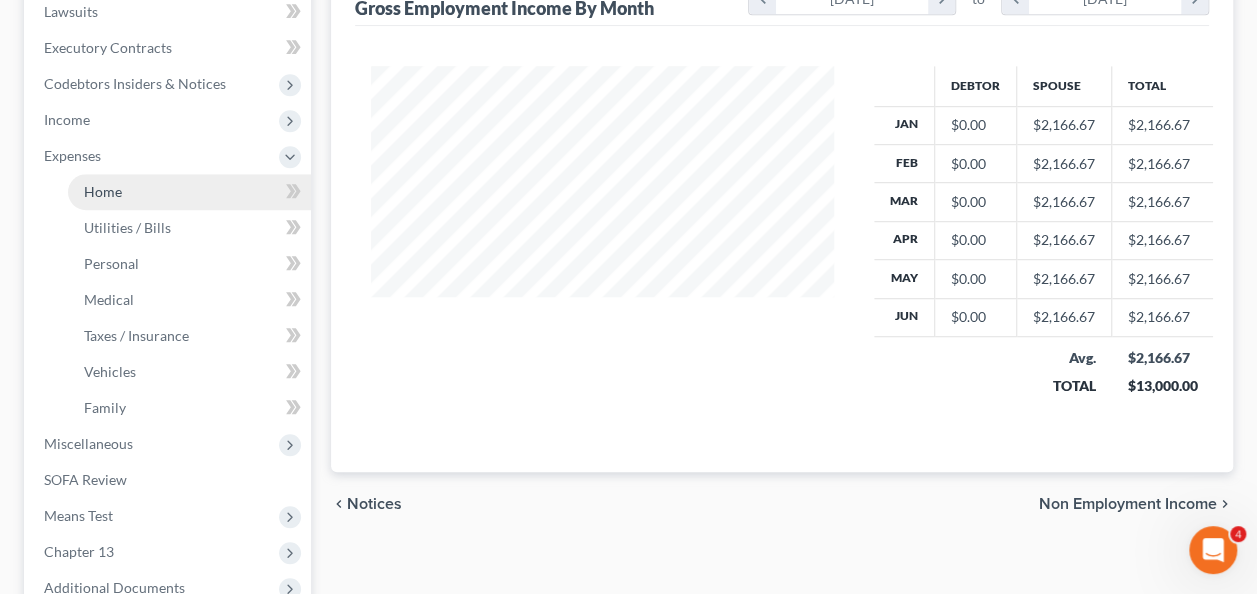 click on "Home" at bounding box center (103, 191) 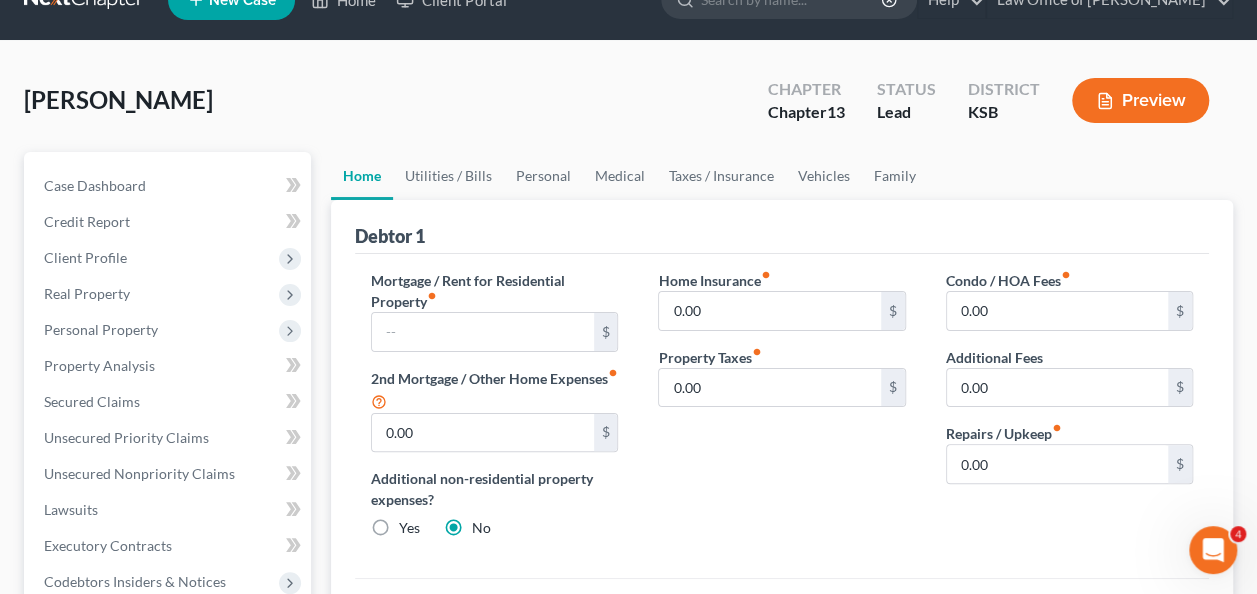 scroll, scrollTop: 0, scrollLeft: 0, axis: both 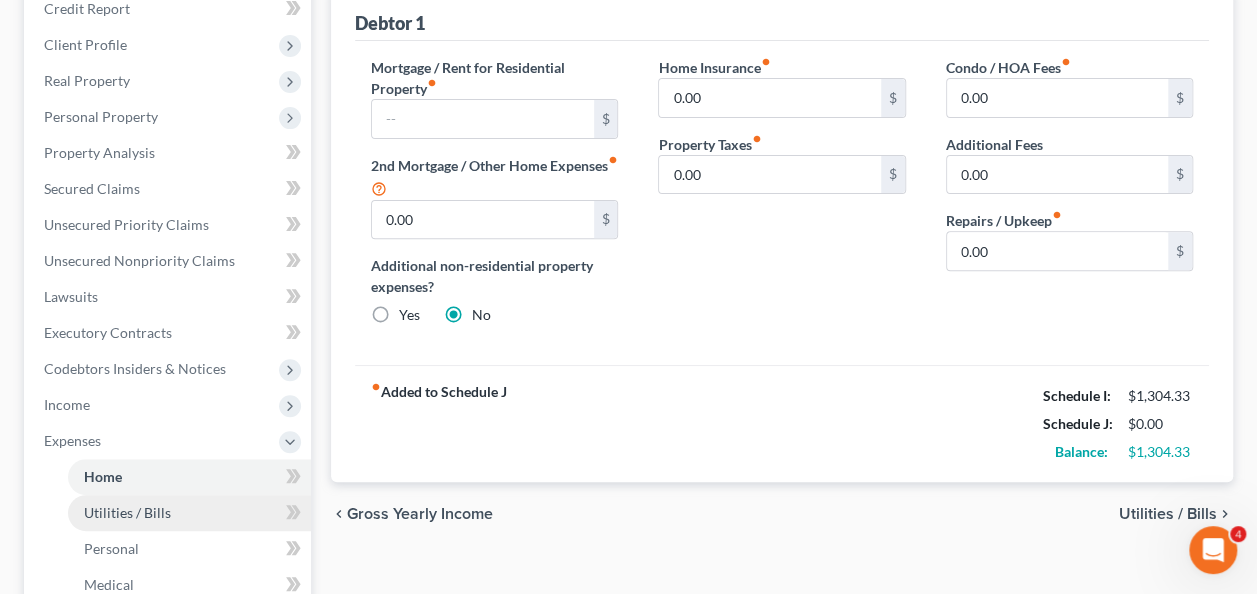 click on "Utilities / Bills" at bounding box center [127, 512] 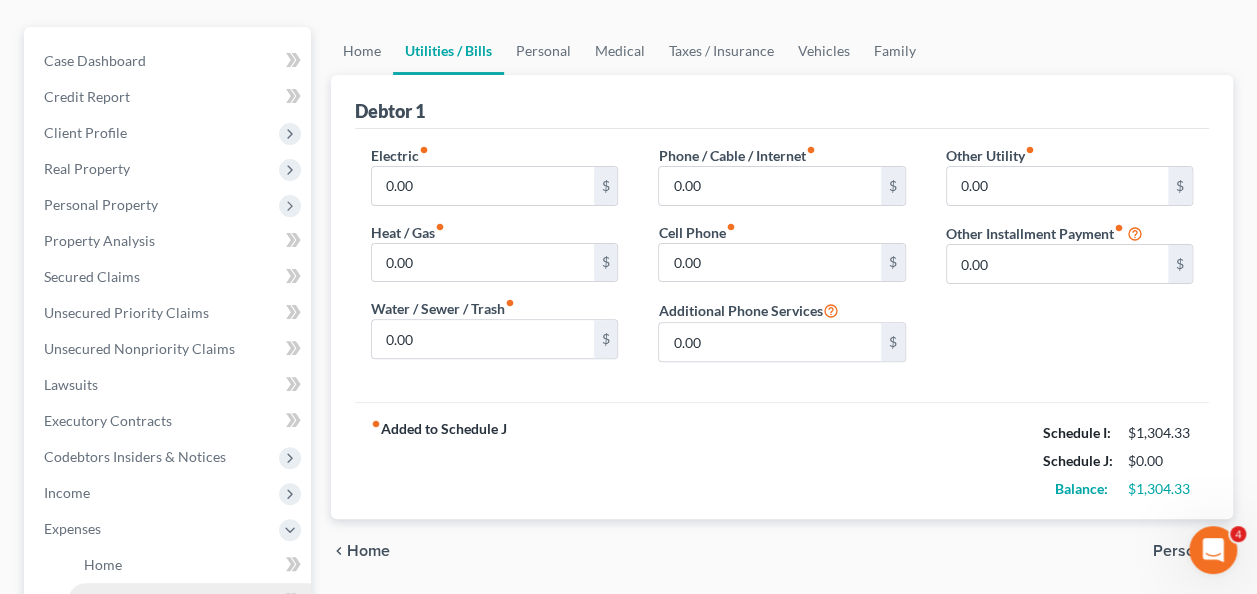 scroll, scrollTop: 0, scrollLeft: 0, axis: both 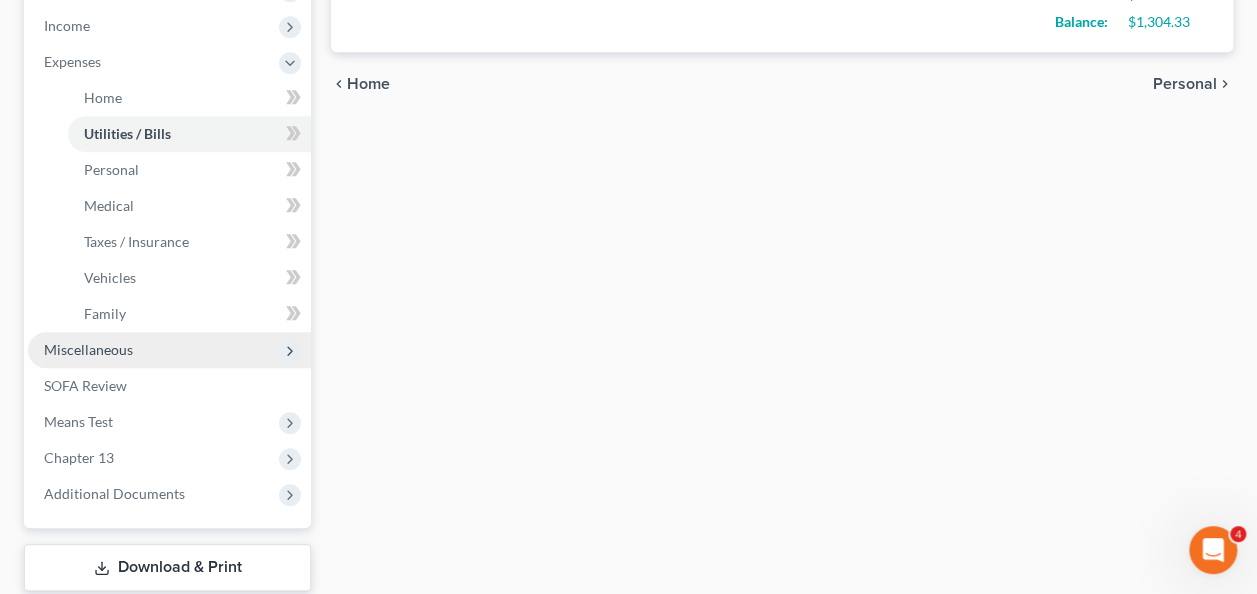click on "Miscellaneous" at bounding box center [88, 349] 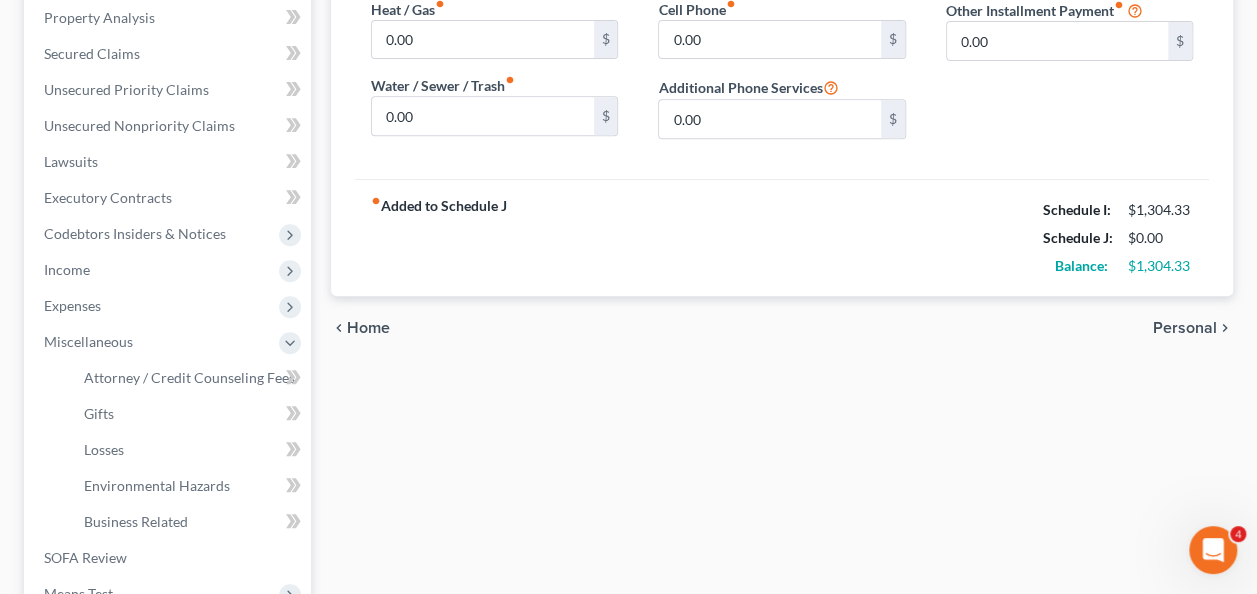 scroll, scrollTop: 390, scrollLeft: 0, axis: vertical 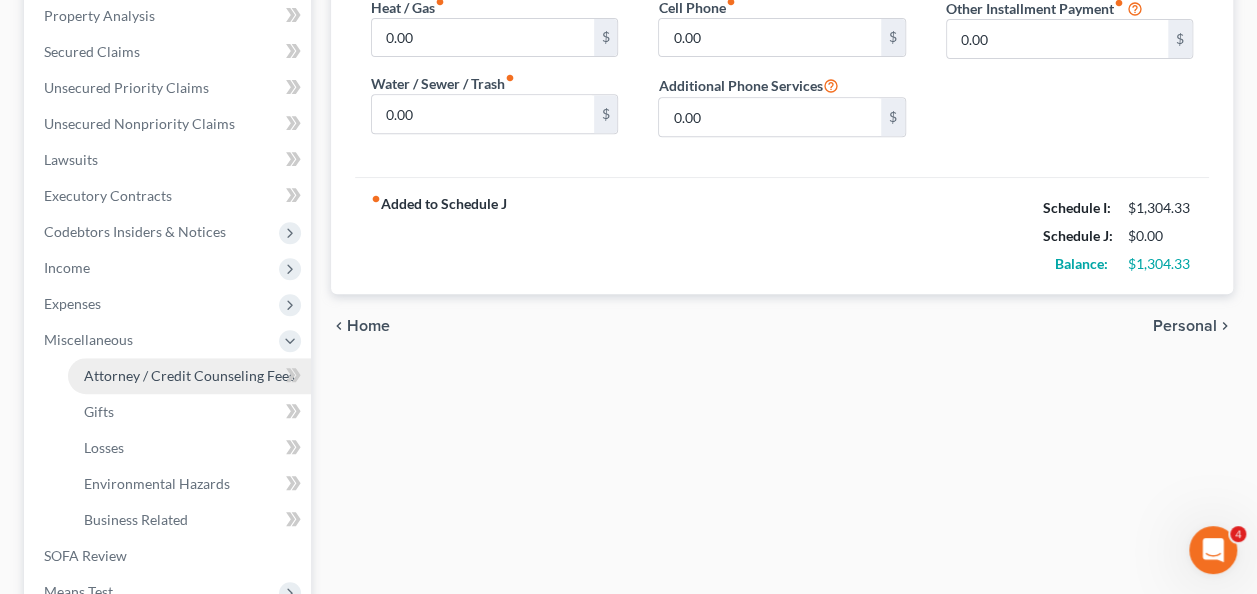 click on "Attorney / Credit Counseling Fees" at bounding box center (189, 375) 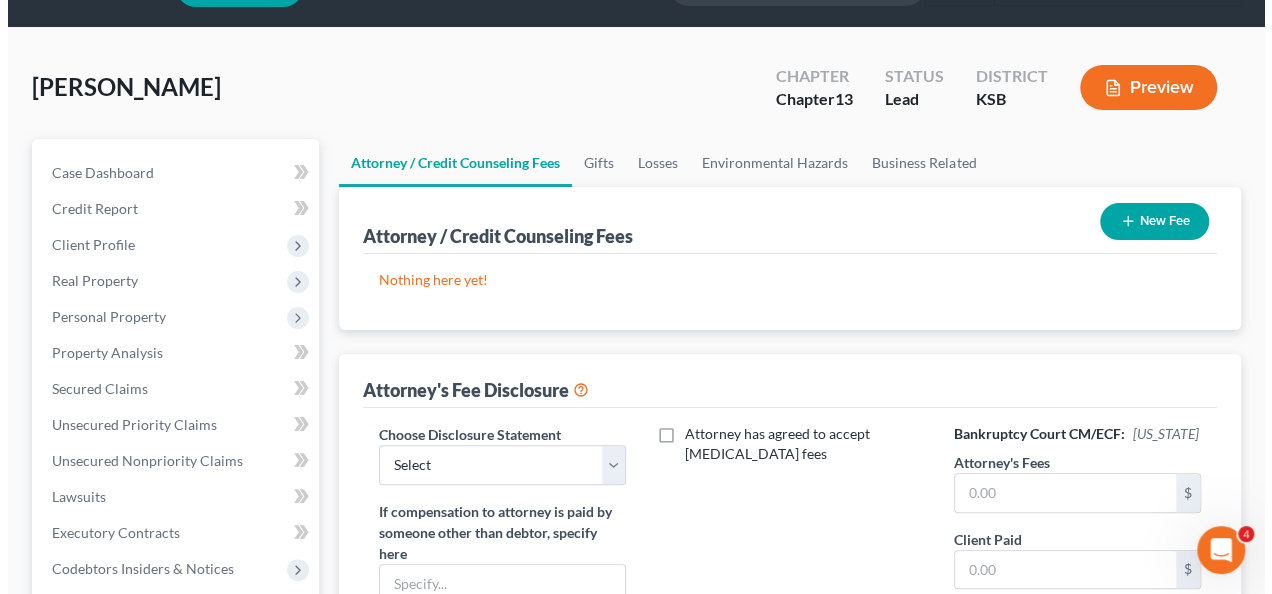 scroll, scrollTop: 0, scrollLeft: 0, axis: both 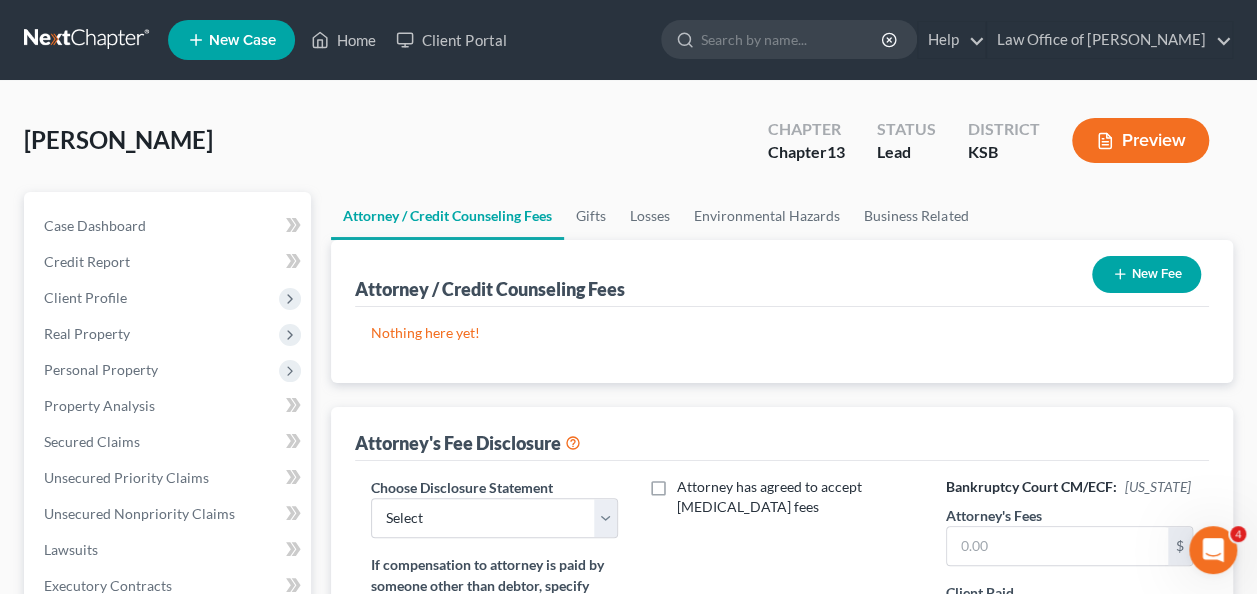 click on "New Fee" at bounding box center [1146, 274] 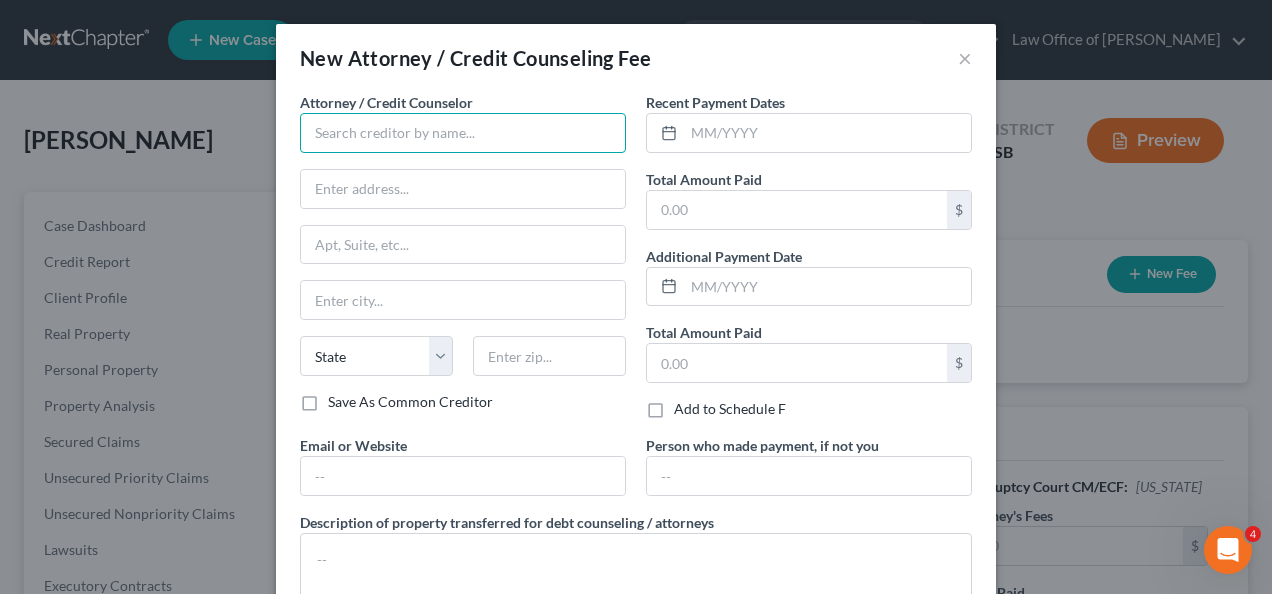 click at bounding box center (463, 133) 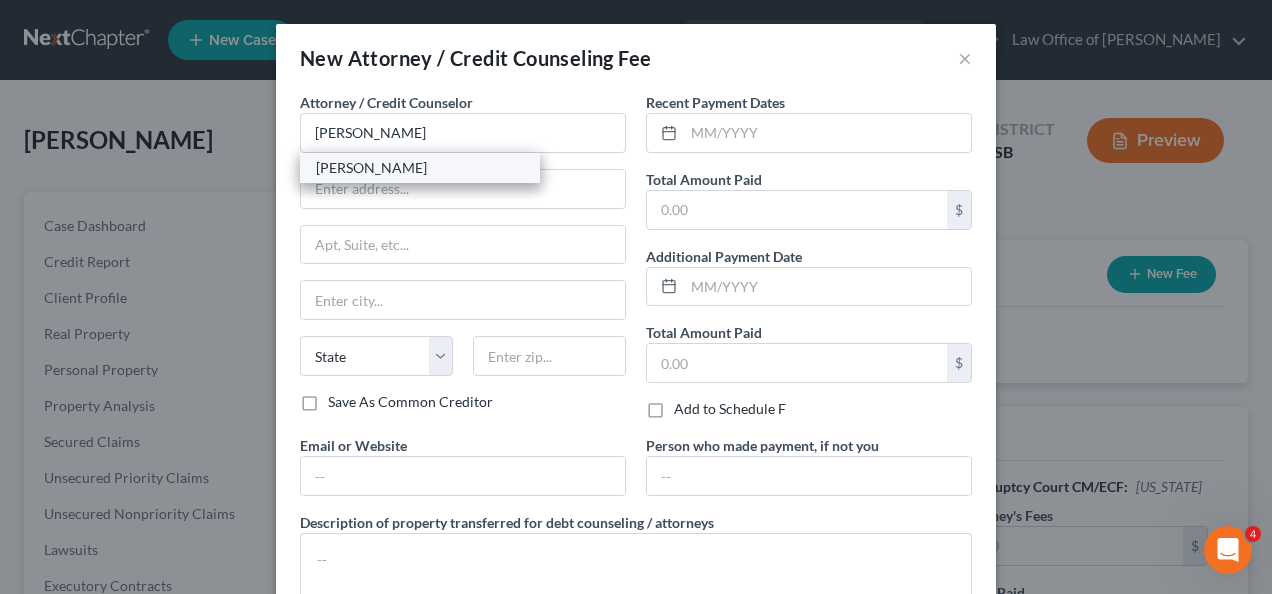 click on "[PERSON_NAME]" at bounding box center (420, 168) 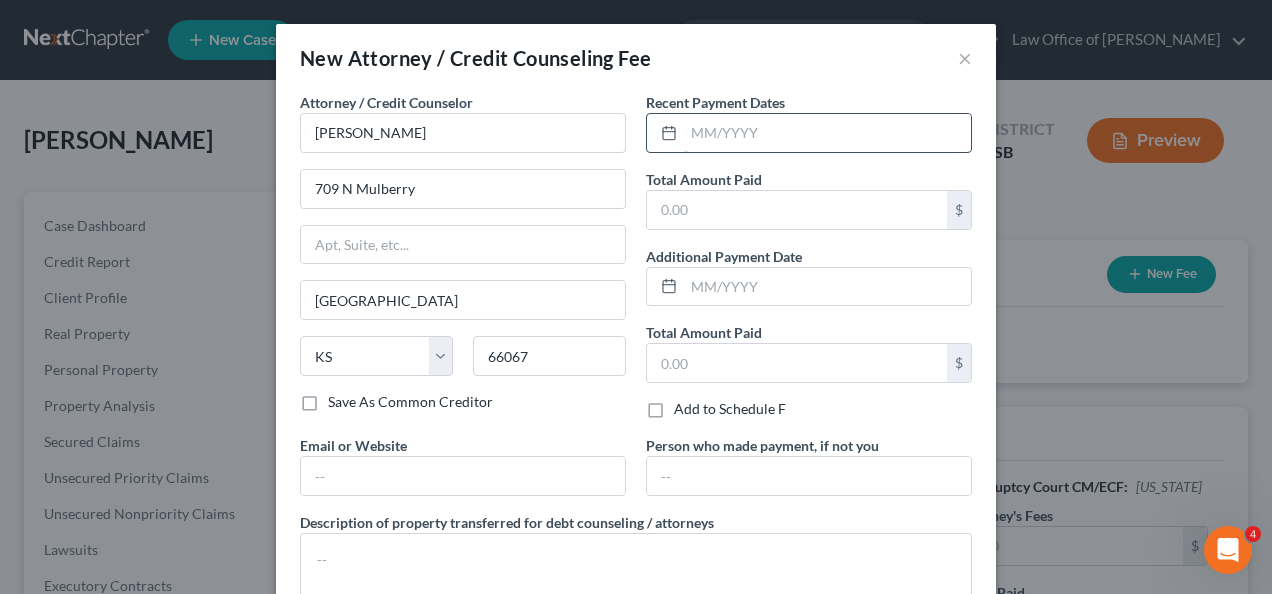 click at bounding box center (827, 133) 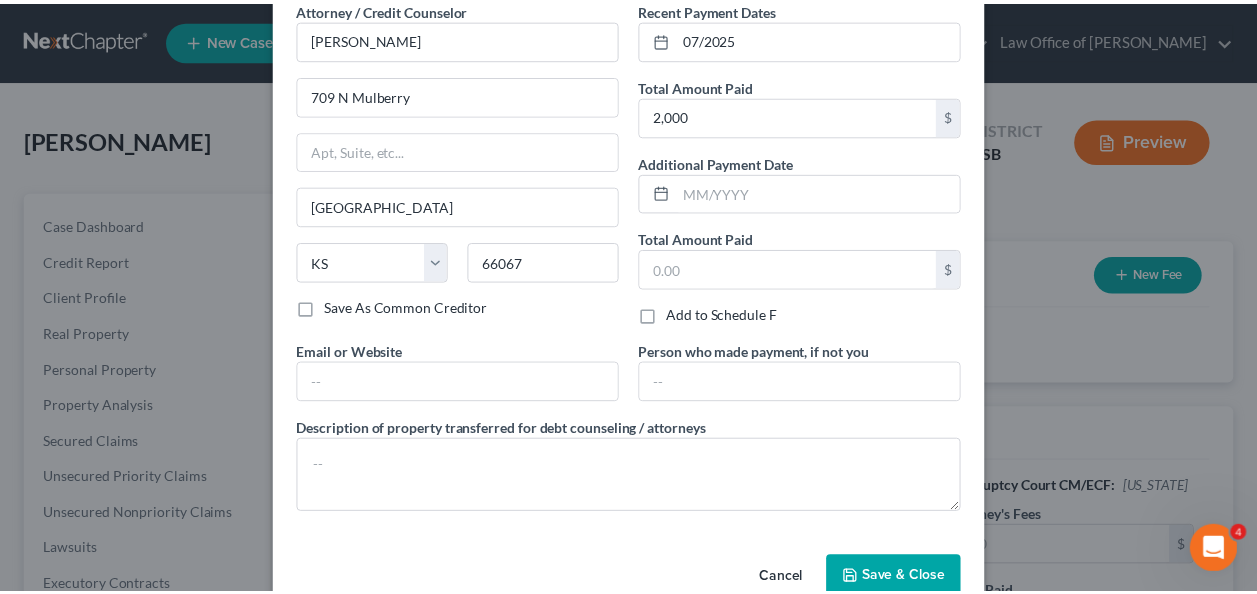 scroll, scrollTop: 134, scrollLeft: 0, axis: vertical 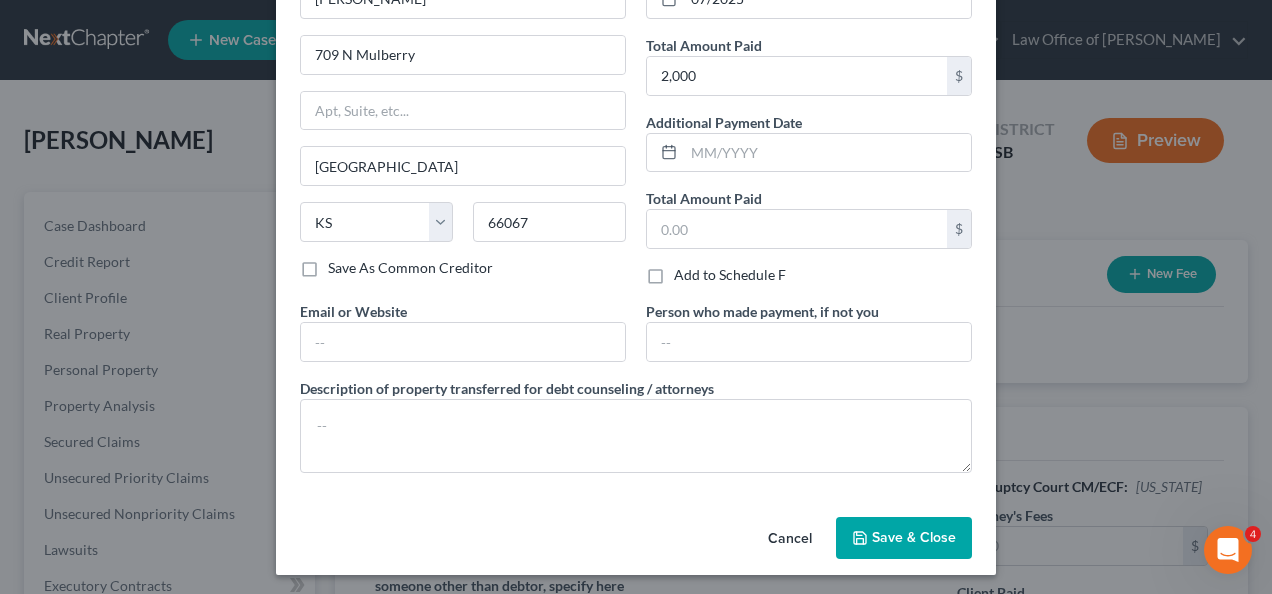 click on "Save & Close" at bounding box center (914, 537) 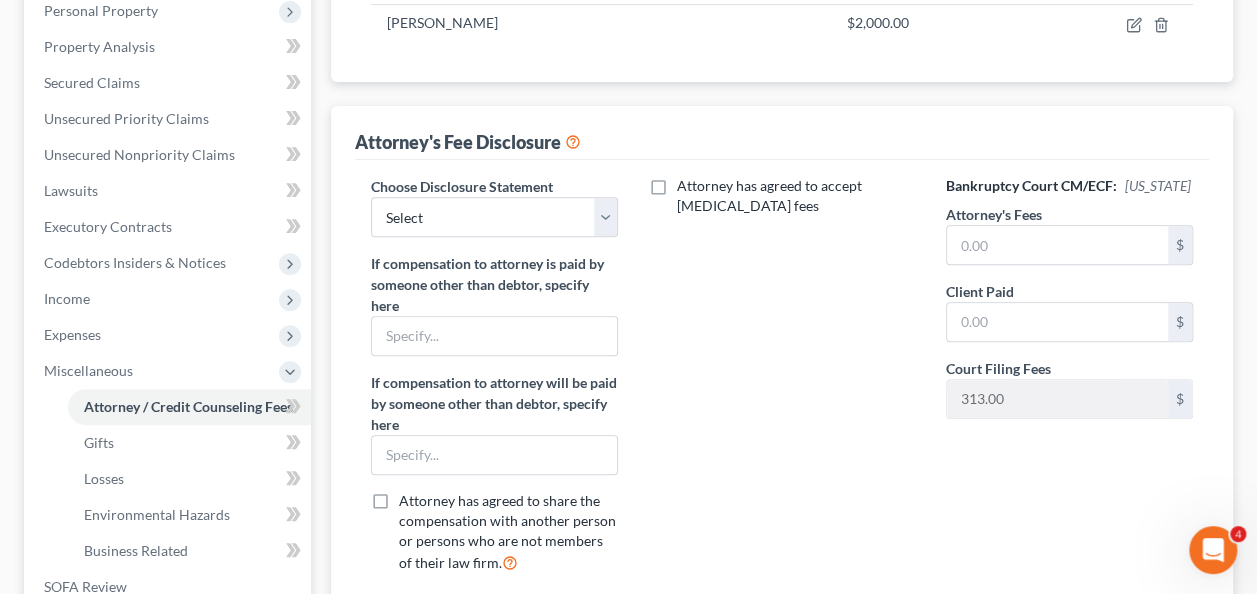 scroll, scrollTop: 360, scrollLeft: 0, axis: vertical 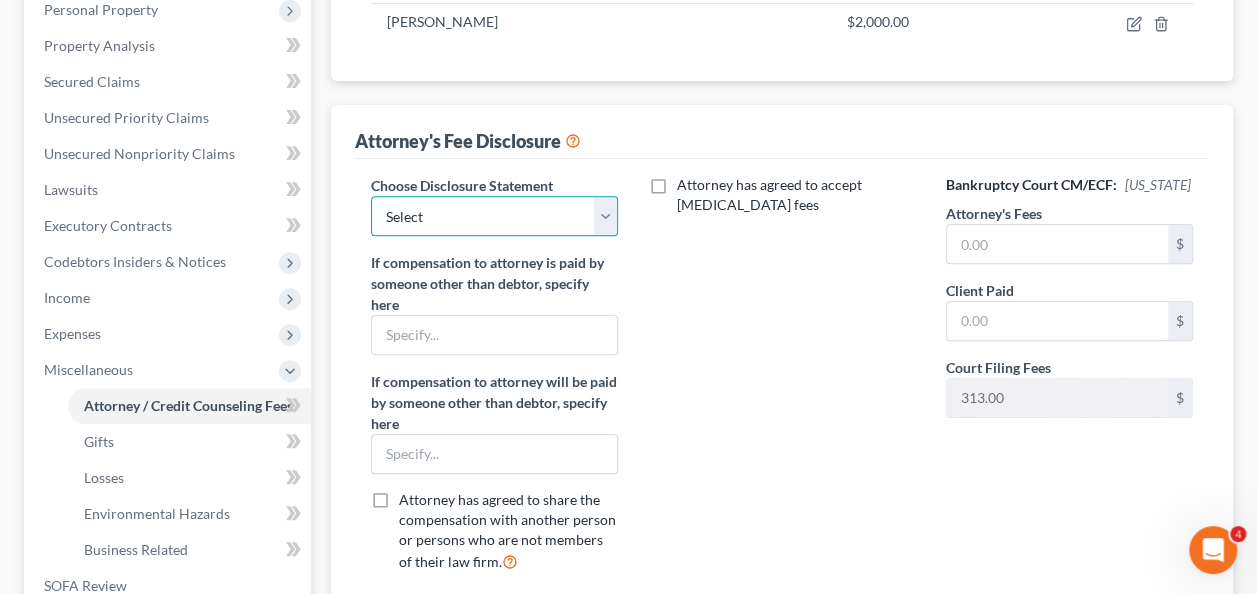 click on "Select [PERSON_NAME]" at bounding box center (494, 216) 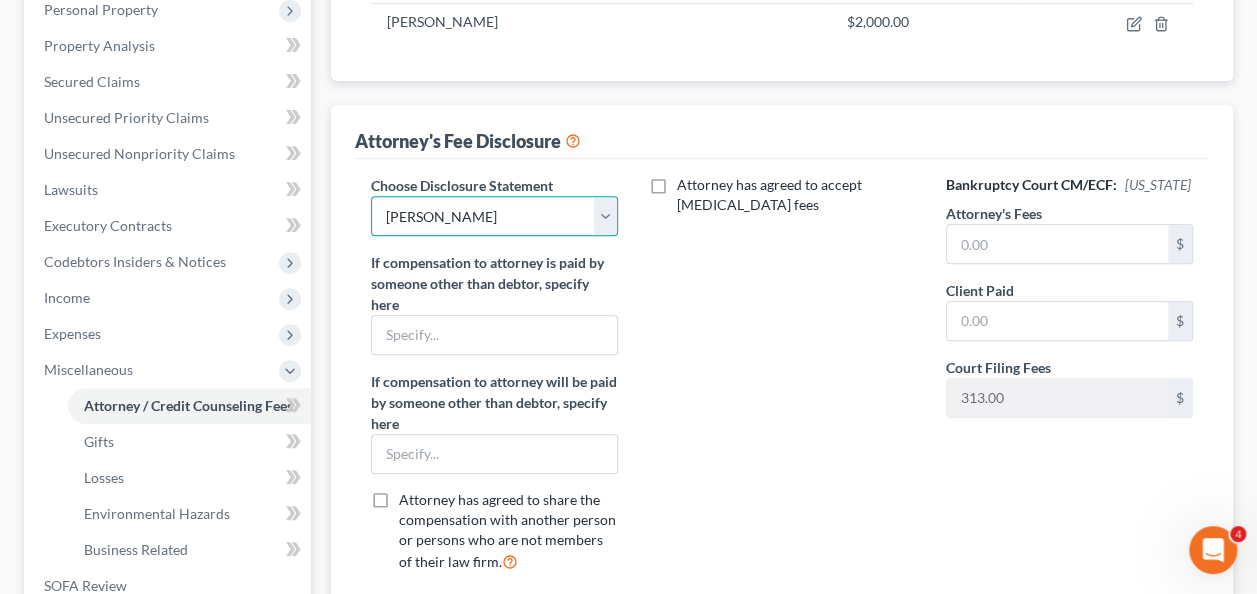 click on "Select [PERSON_NAME]" at bounding box center [494, 216] 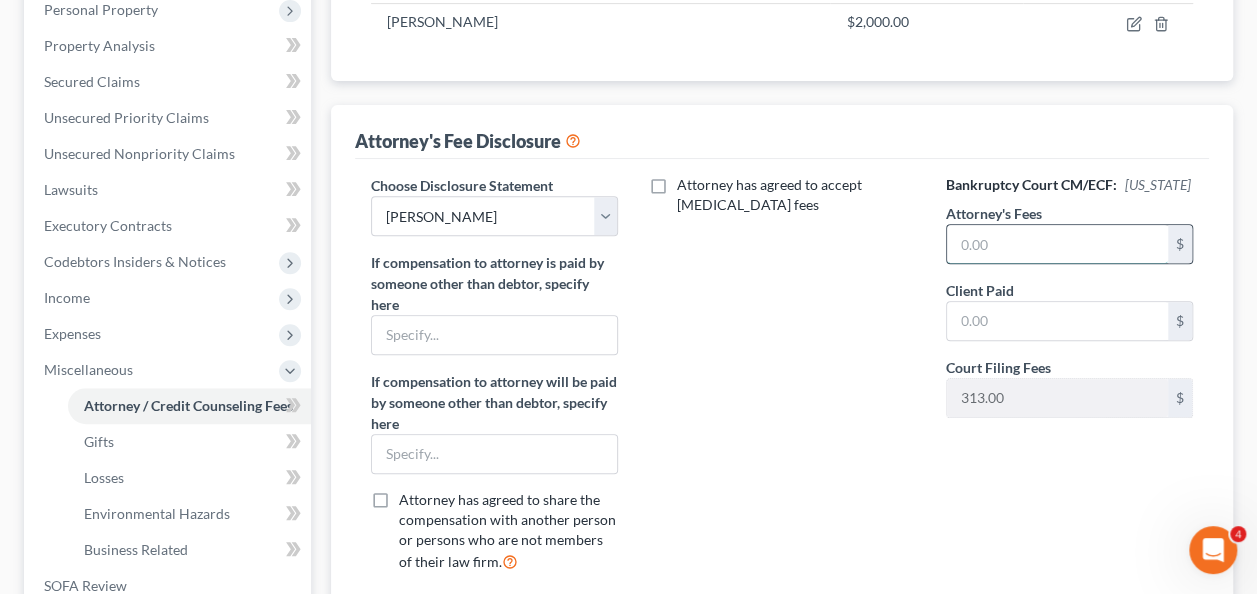 click at bounding box center [1057, 244] 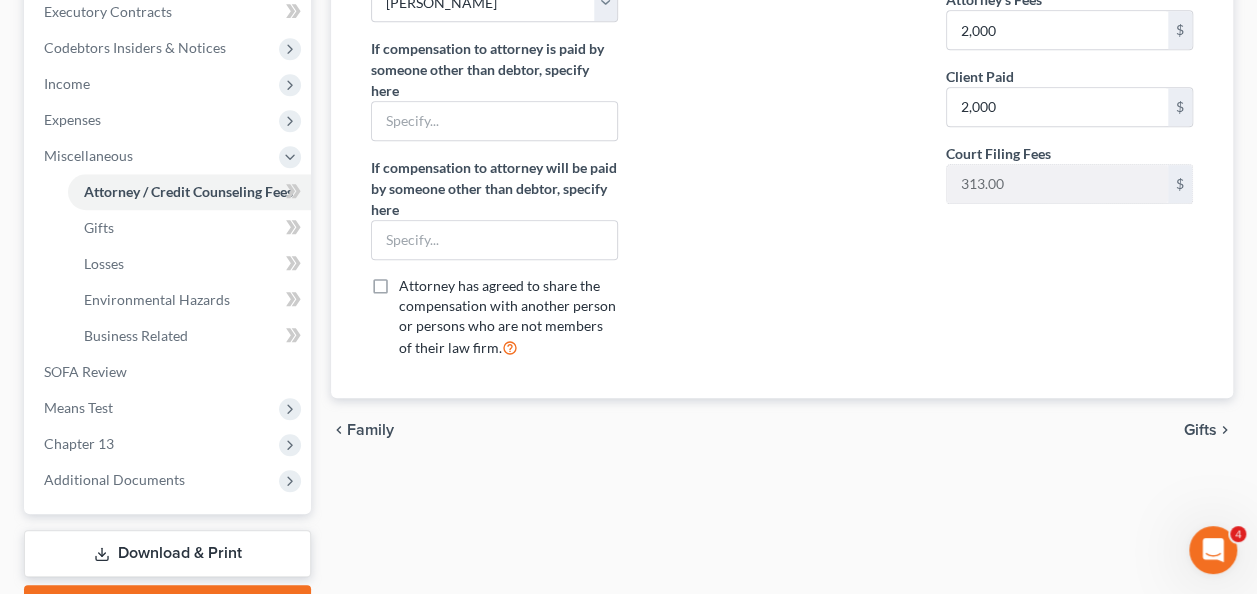 scroll, scrollTop: 572, scrollLeft: 0, axis: vertical 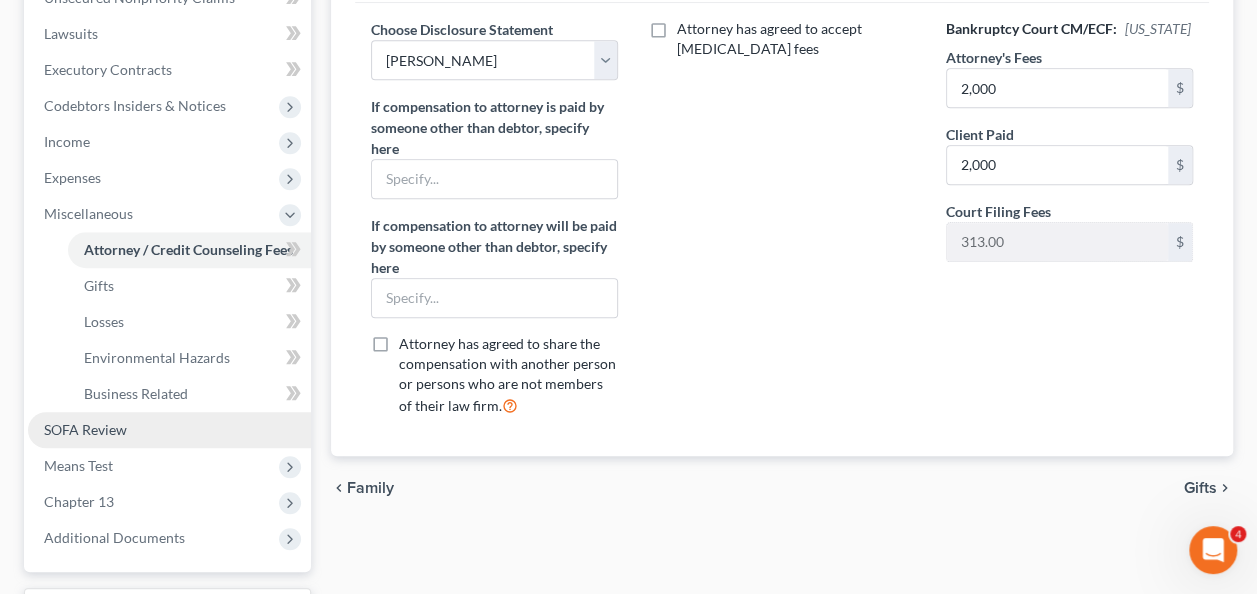 click on "SOFA Review" at bounding box center [85, 429] 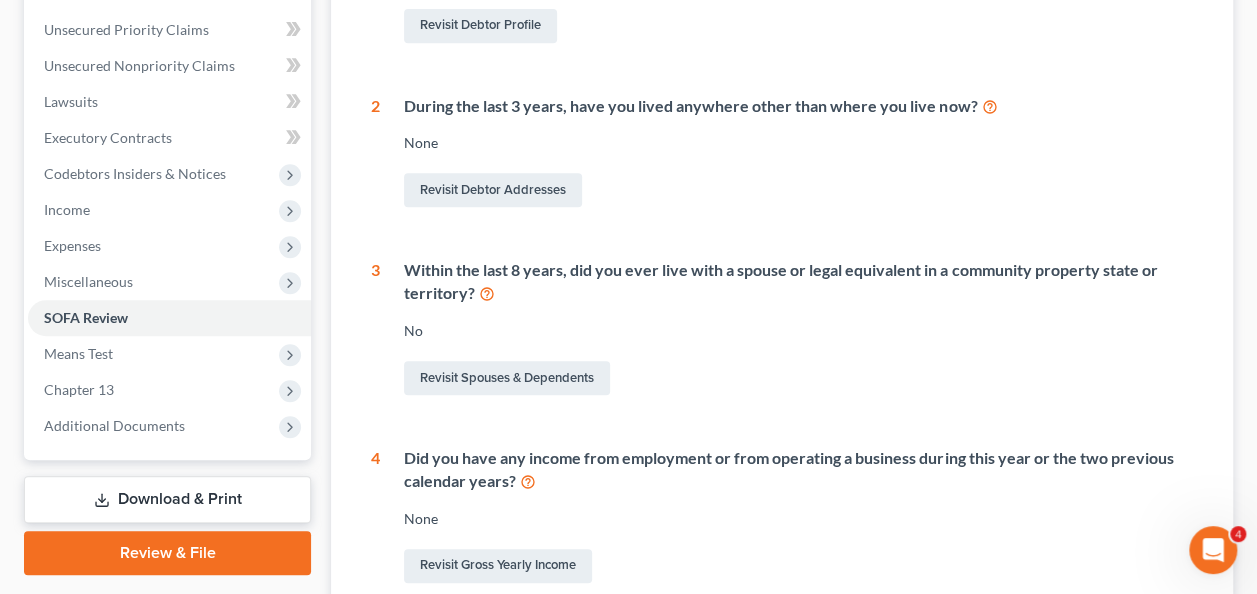scroll, scrollTop: 0, scrollLeft: 0, axis: both 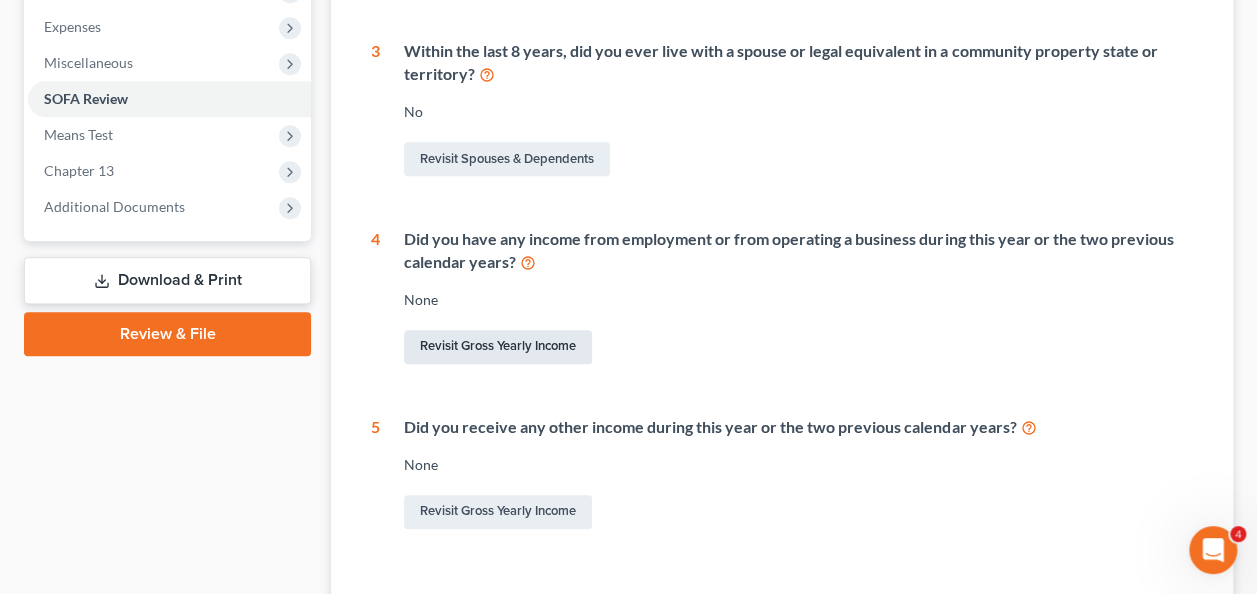drag, startPoint x: 472, startPoint y: 340, endPoint x: 940, endPoint y: 258, distance: 475.12946 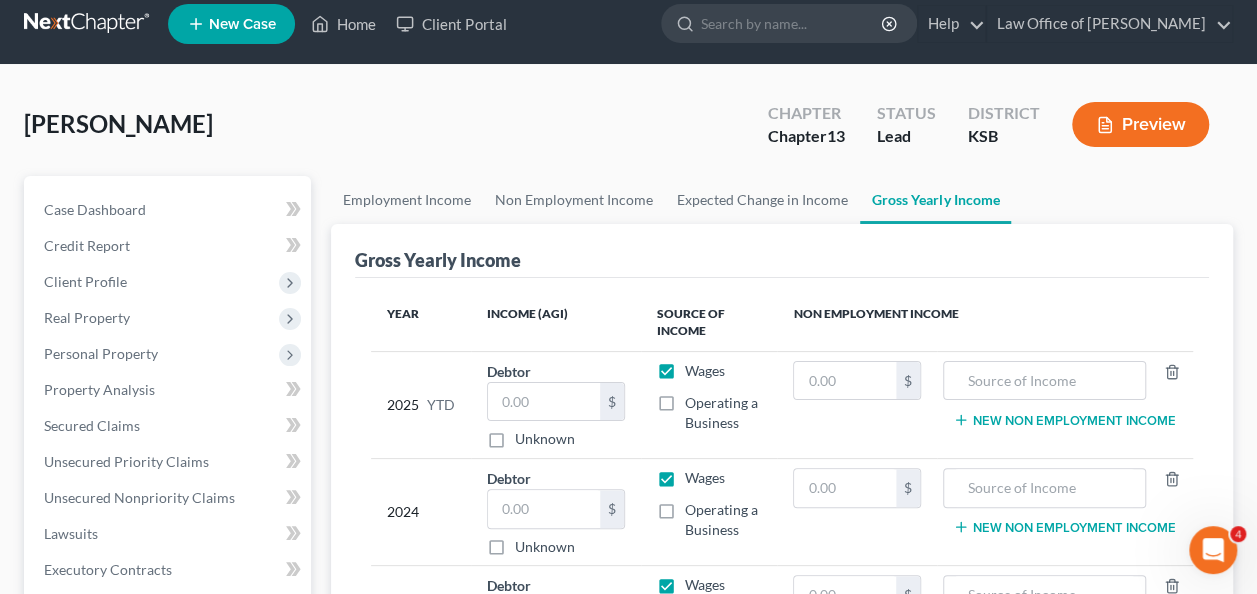scroll, scrollTop: 0, scrollLeft: 0, axis: both 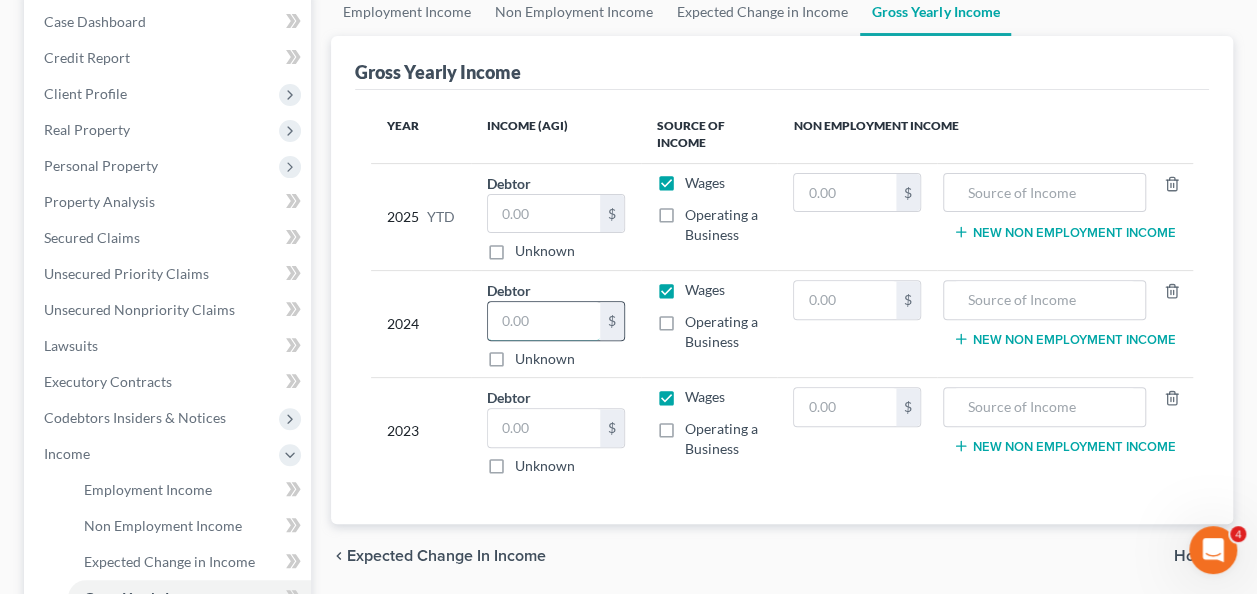click at bounding box center [544, 321] 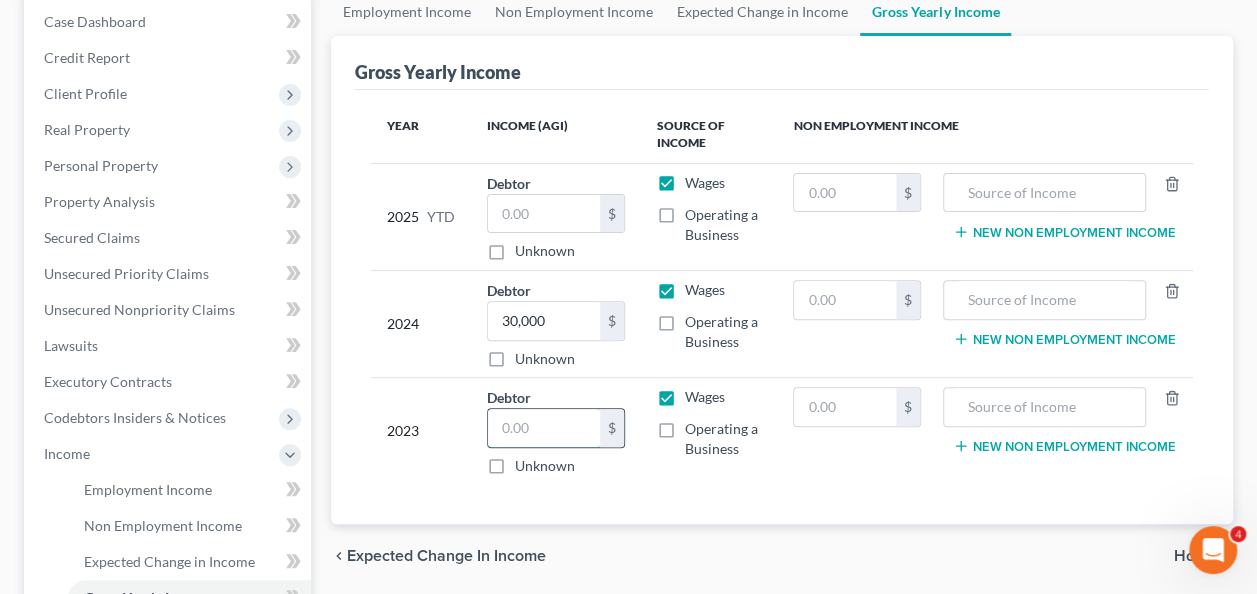 click at bounding box center (544, 428) 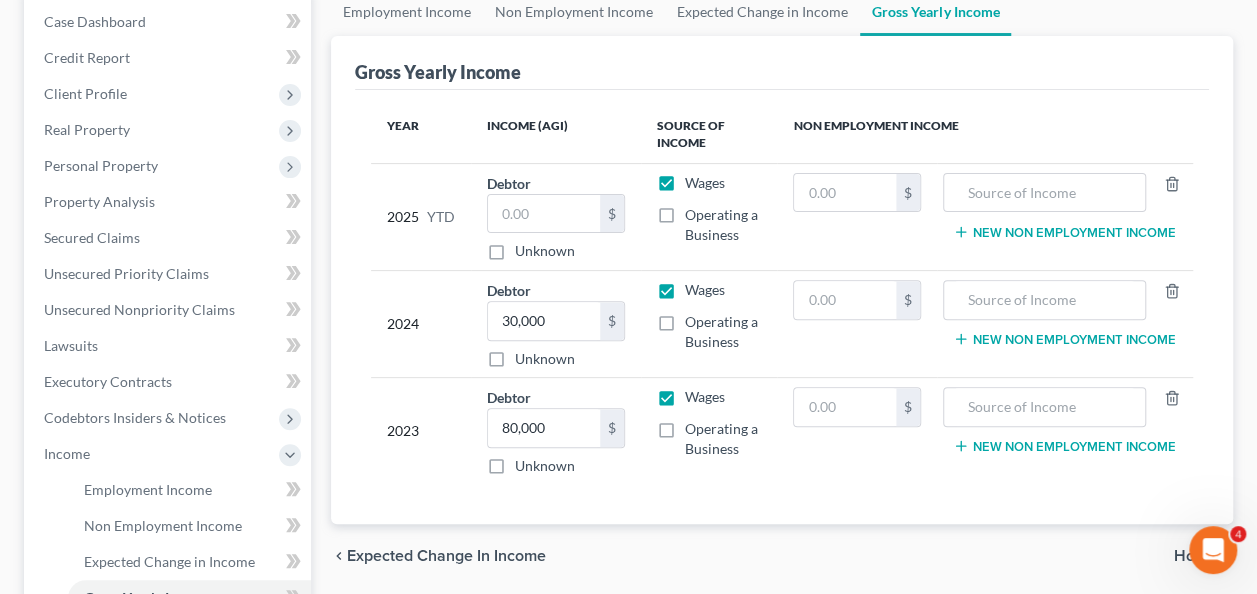 click on "Operating a Business" at bounding box center [723, 225] 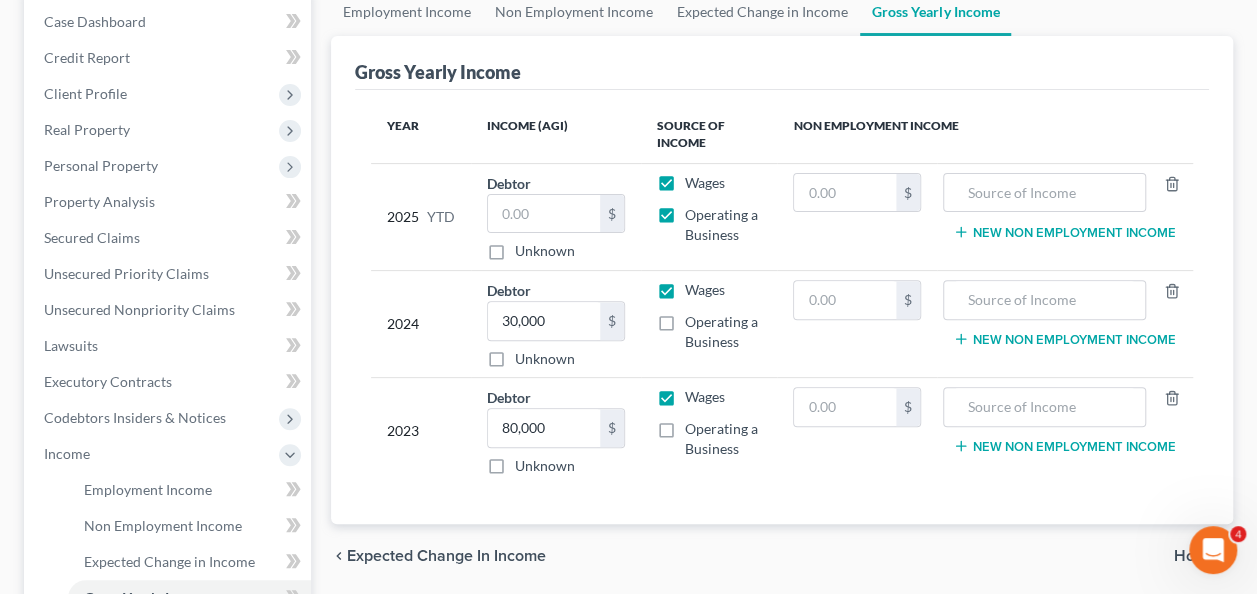 click on "Operating a Business" at bounding box center (723, 332) 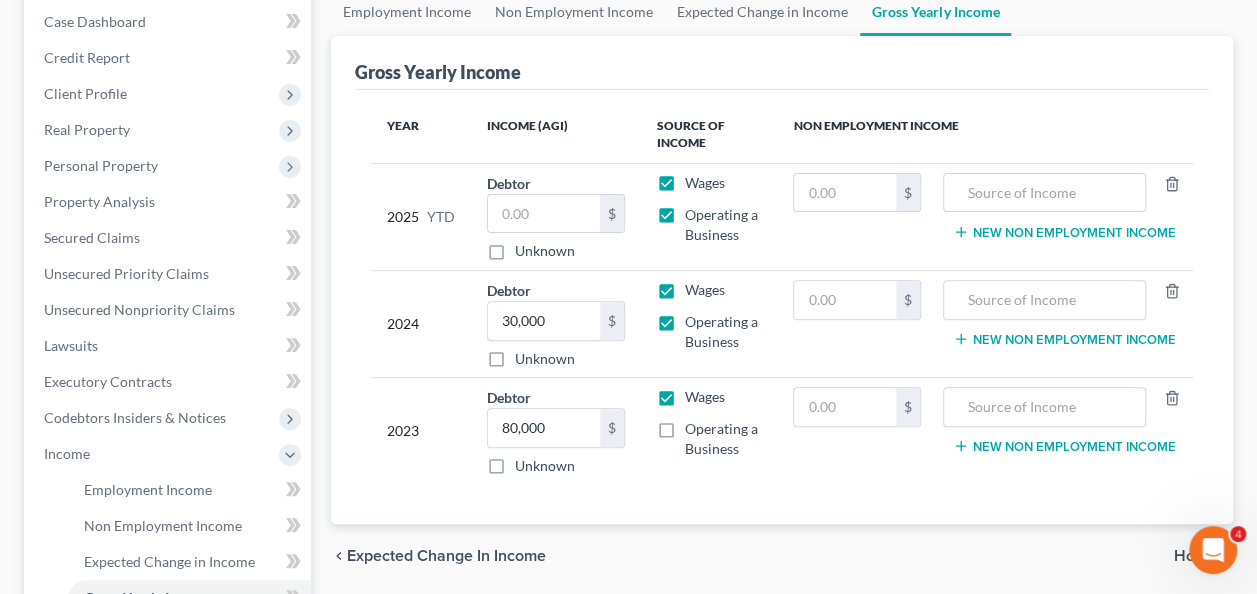 click on "Operating a Business" at bounding box center [723, 439] 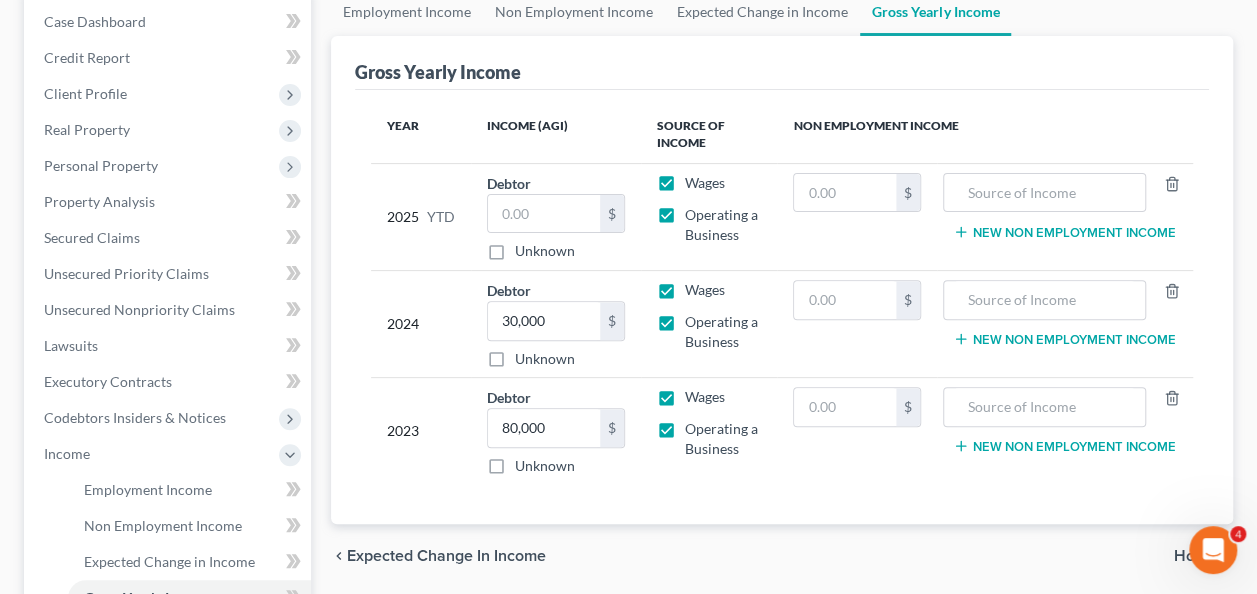 click on "Wages" at bounding box center [705, 397] 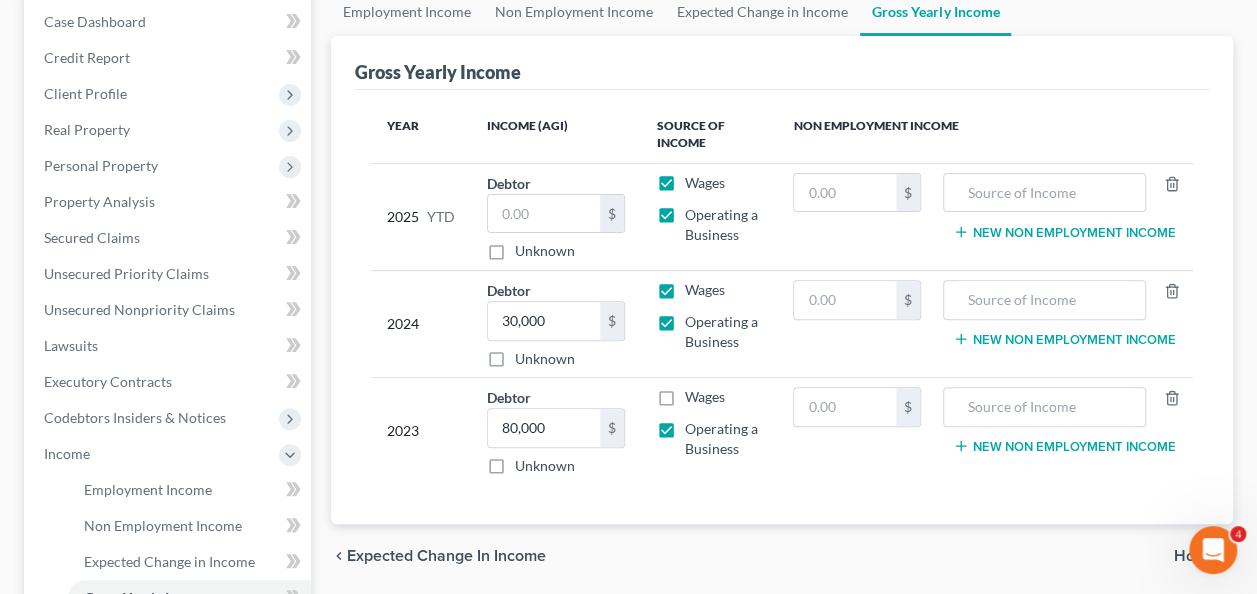 click on "Wages" at bounding box center [705, 290] 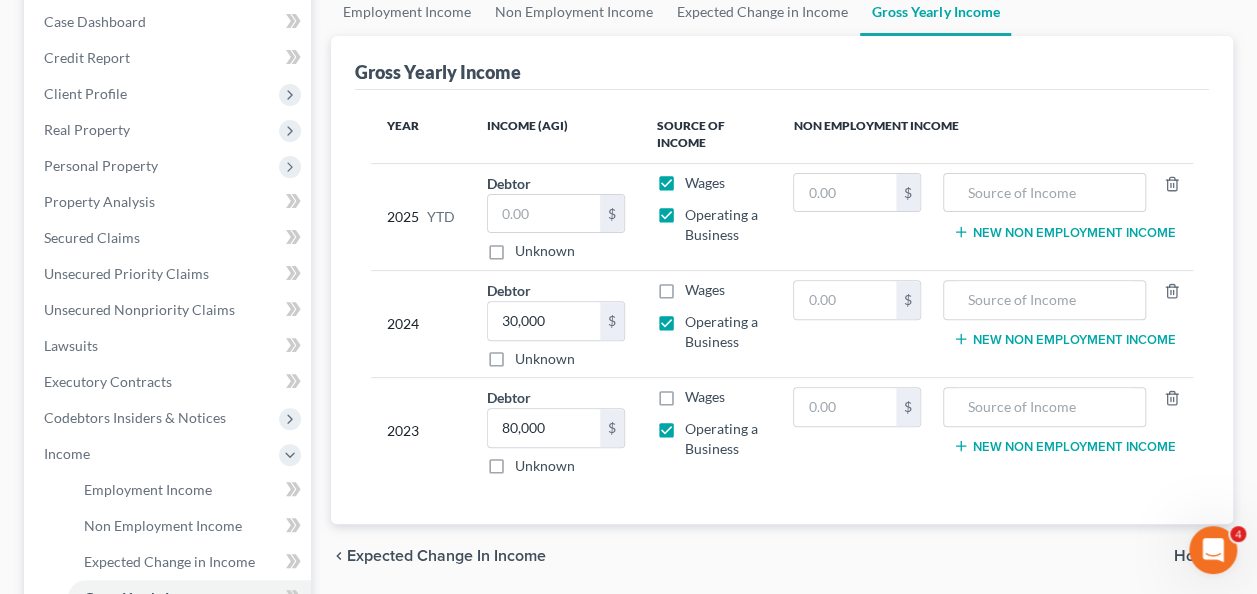 click on "Wages" at bounding box center [705, 183] 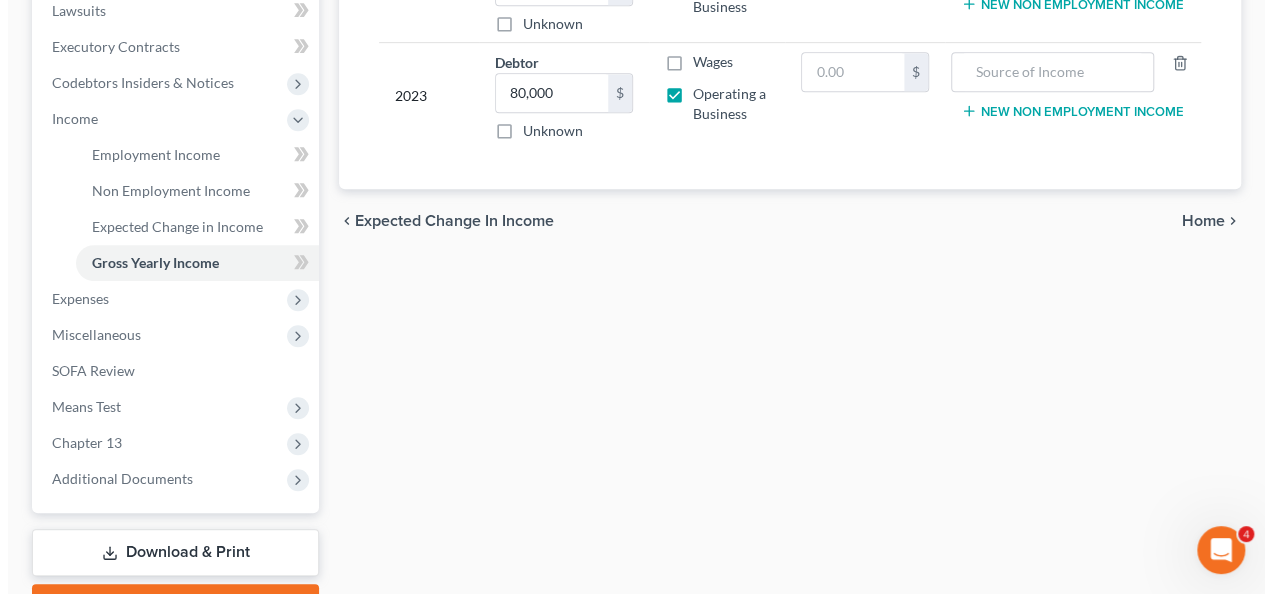 scroll, scrollTop: 540, scrollLeft: 0, axis: vertical 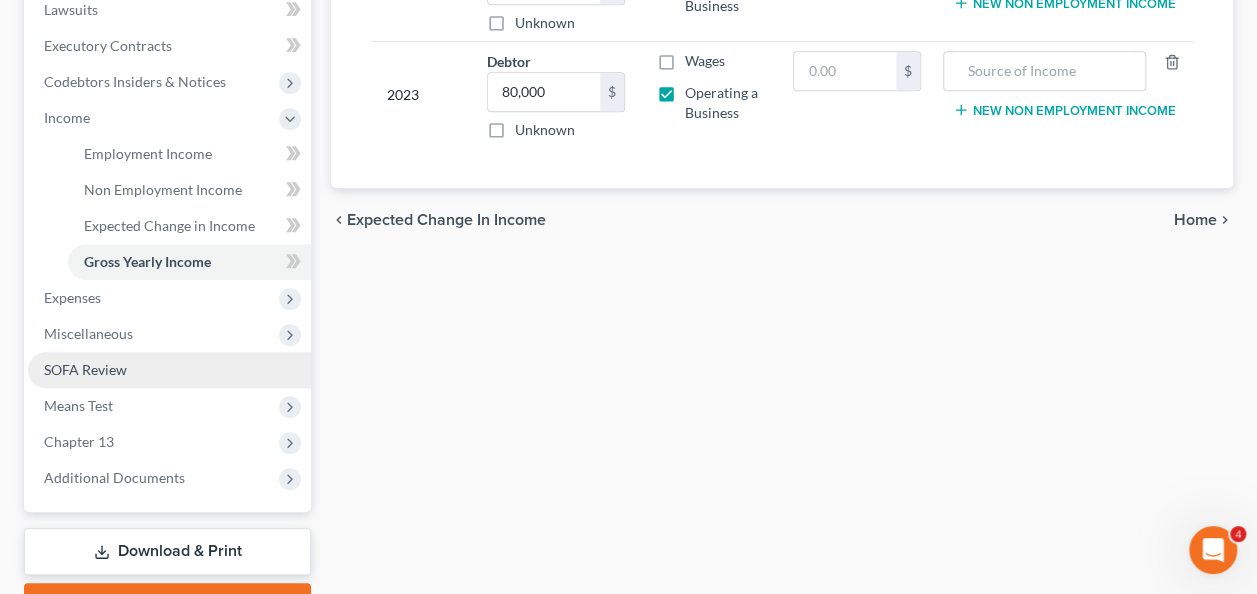 click on "SOFA Review" at bounding box center (85, 369) 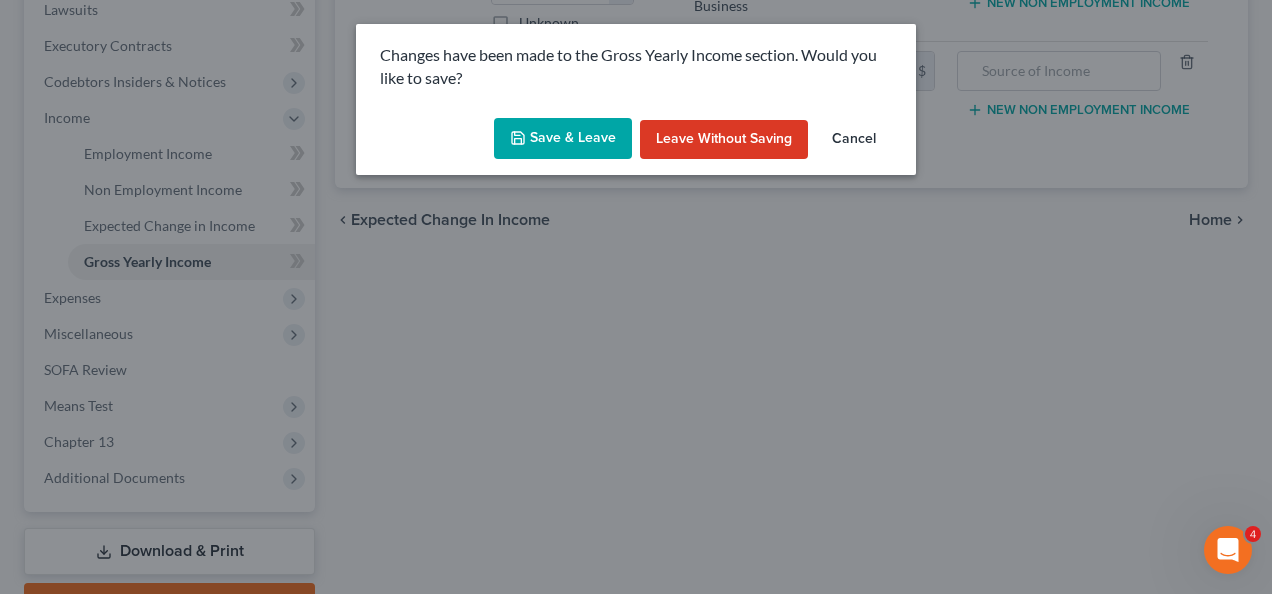click on "Save & Leave" at bounding box center (563, 139) 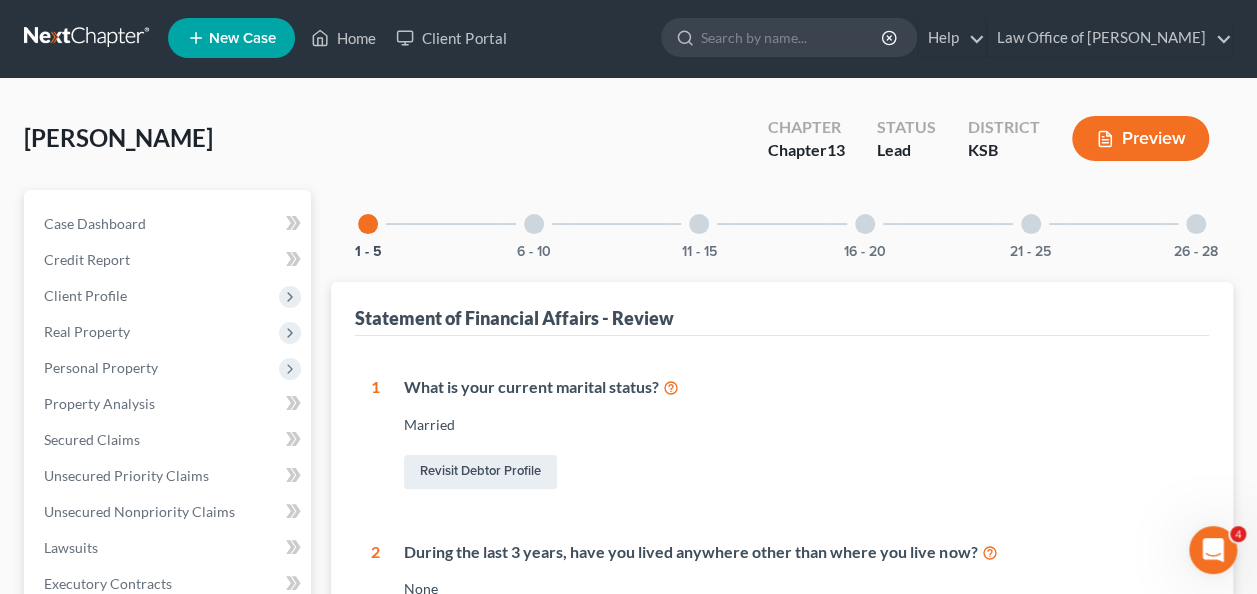 scroll, scrollTop: 0, scrollLeft: 0, axis: both 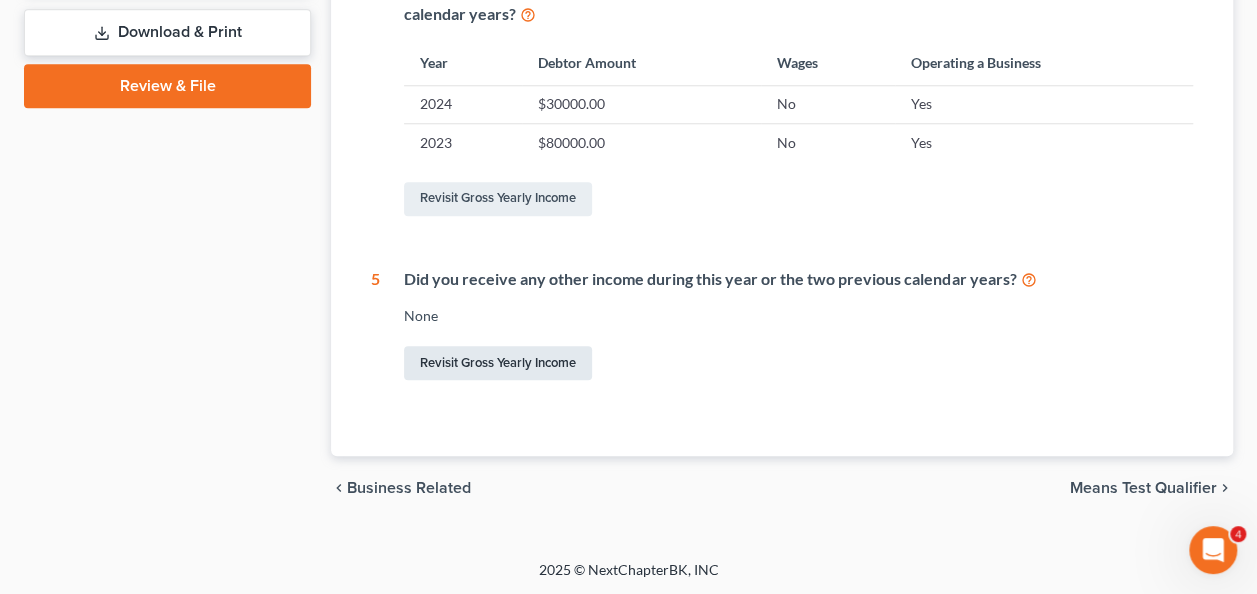 click on "Revisit Gross Yearly Income" at bounding box center (498, 363) 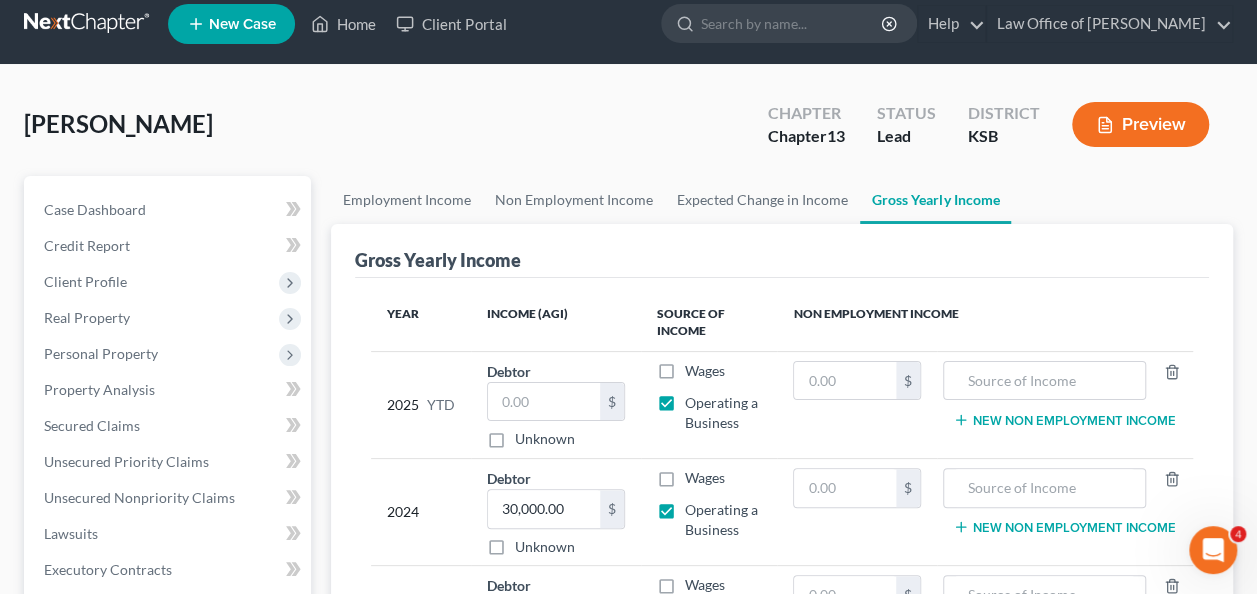 scroll, scrollTop: 0, scrollLeft: 0, axis: both 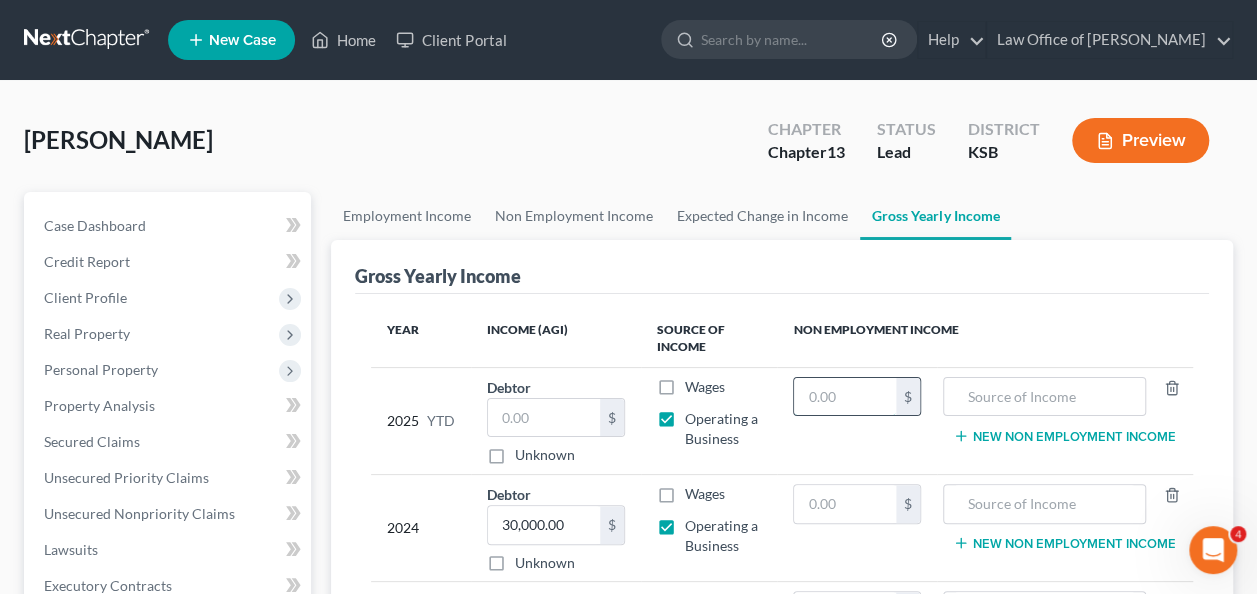 click at bounding box center [844, 397] 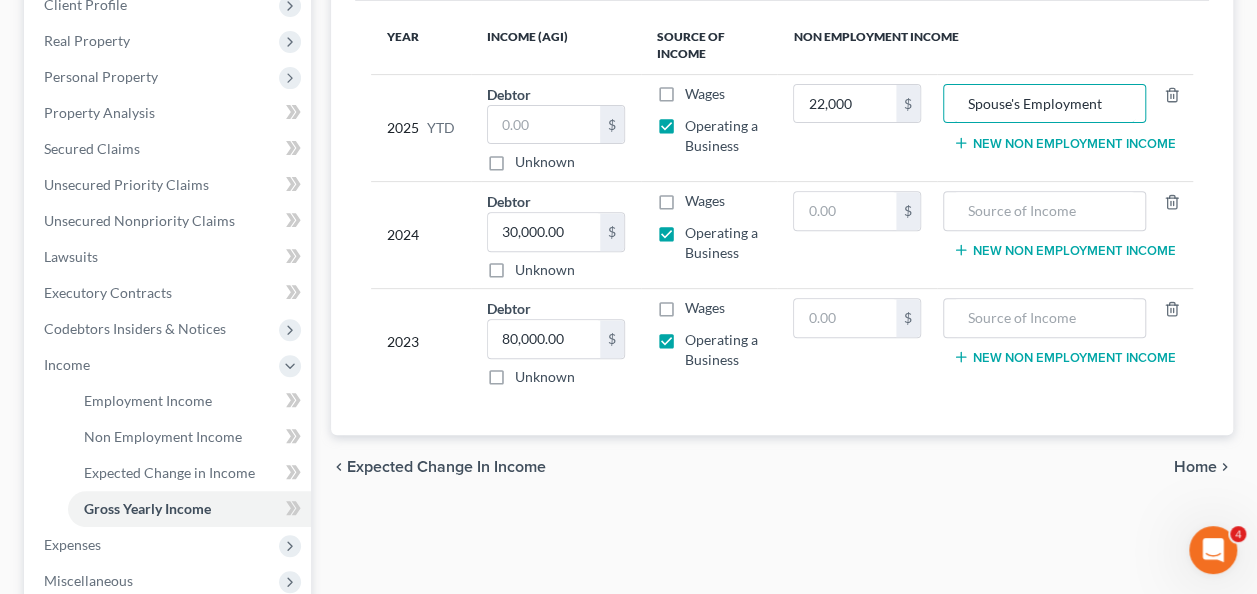 scroll, scrollTop: 294, scrollLeft: 0, axis: vertical 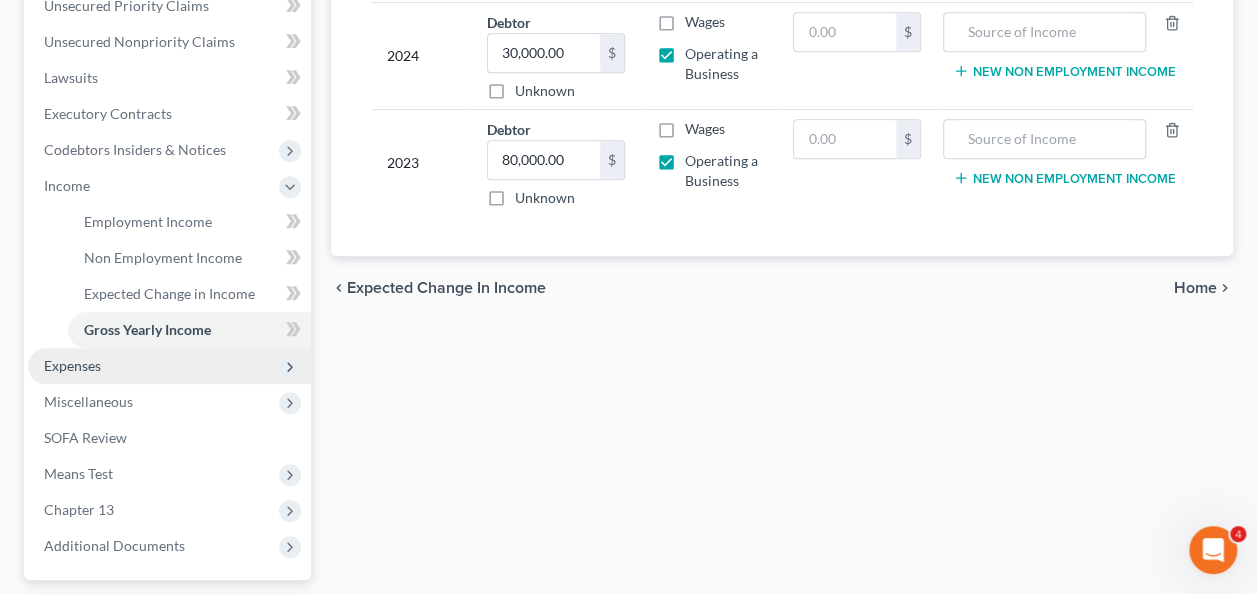 click on "Expenses" at bounding box center [72, 365] 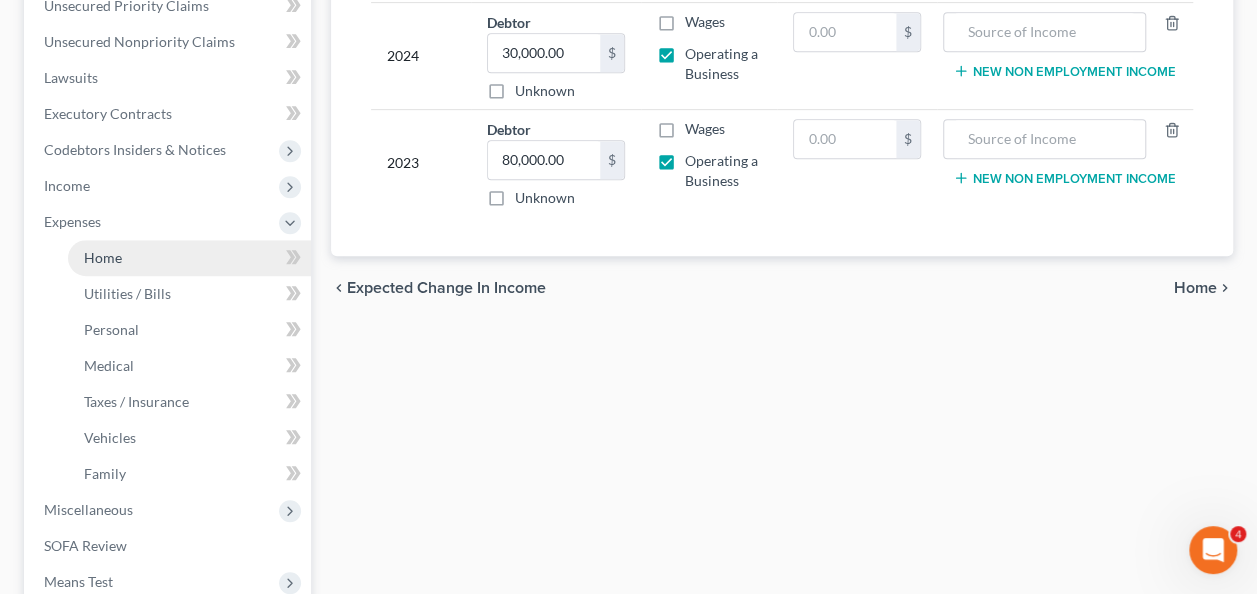 click on "Home" at bounding box center [103, 257] 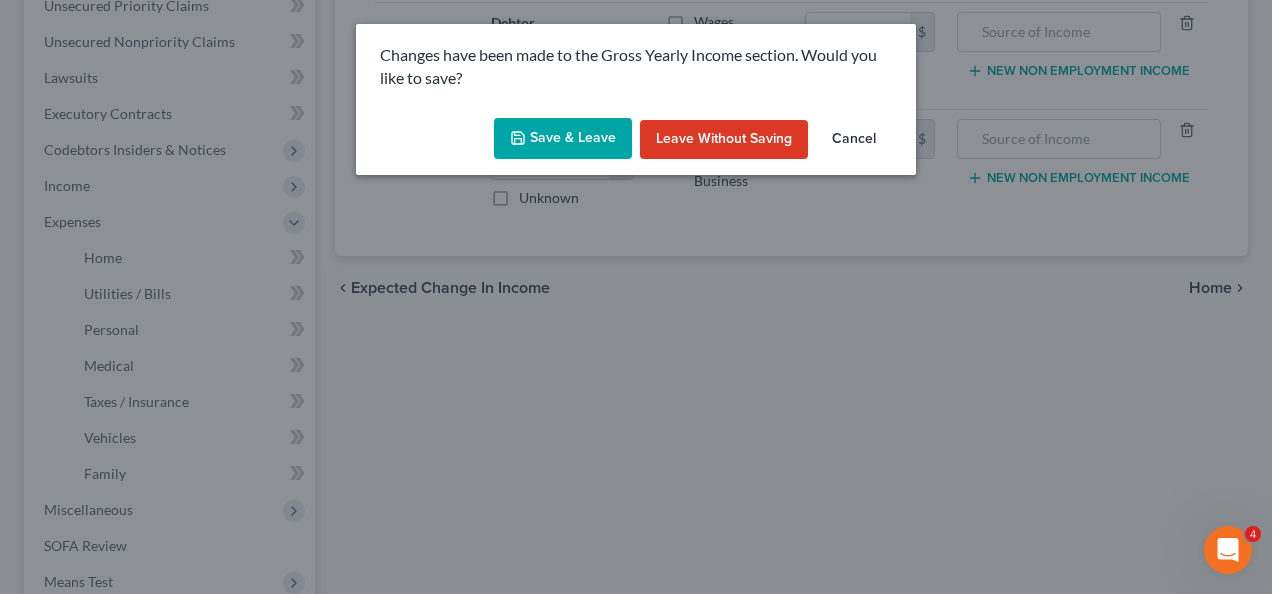 click on "Save & Leave" at bounding box center [563, 139] 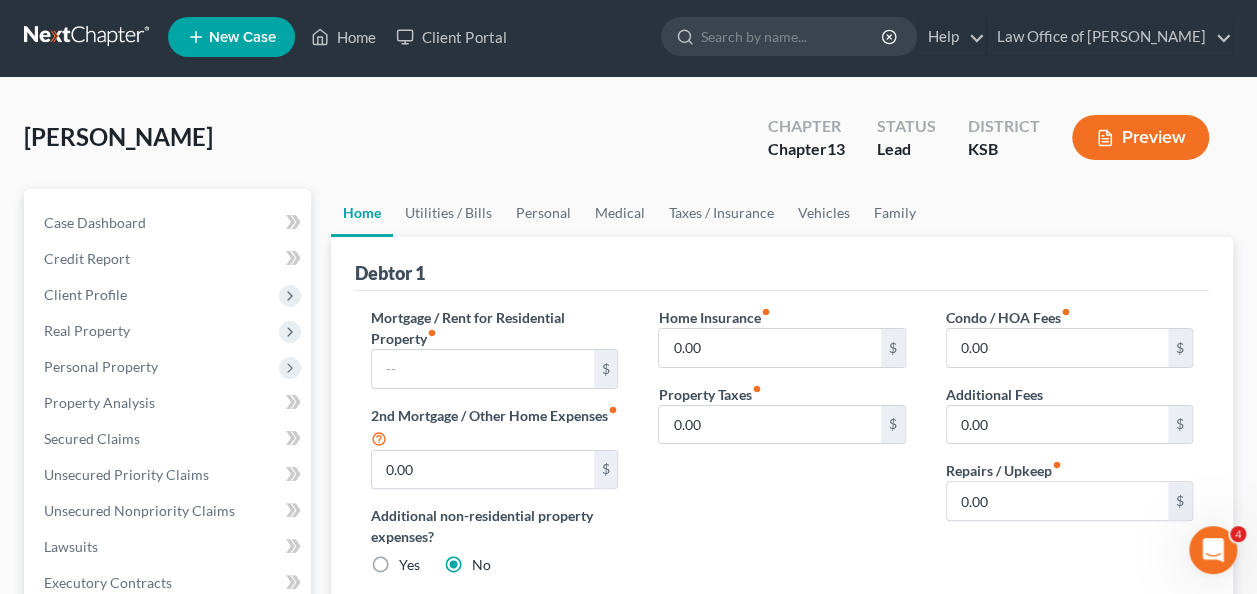 scroll, scrollTop: 0, scrollLeft: 0, axis: both 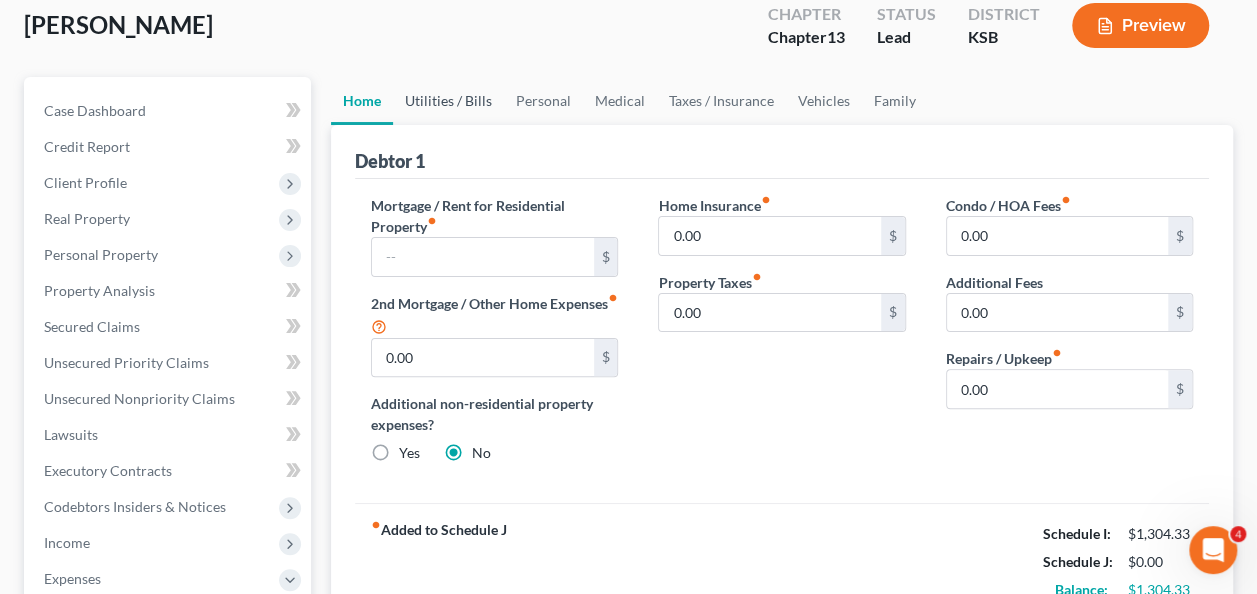 click on "Utilities / Bills" at bounding box center [448, 101] 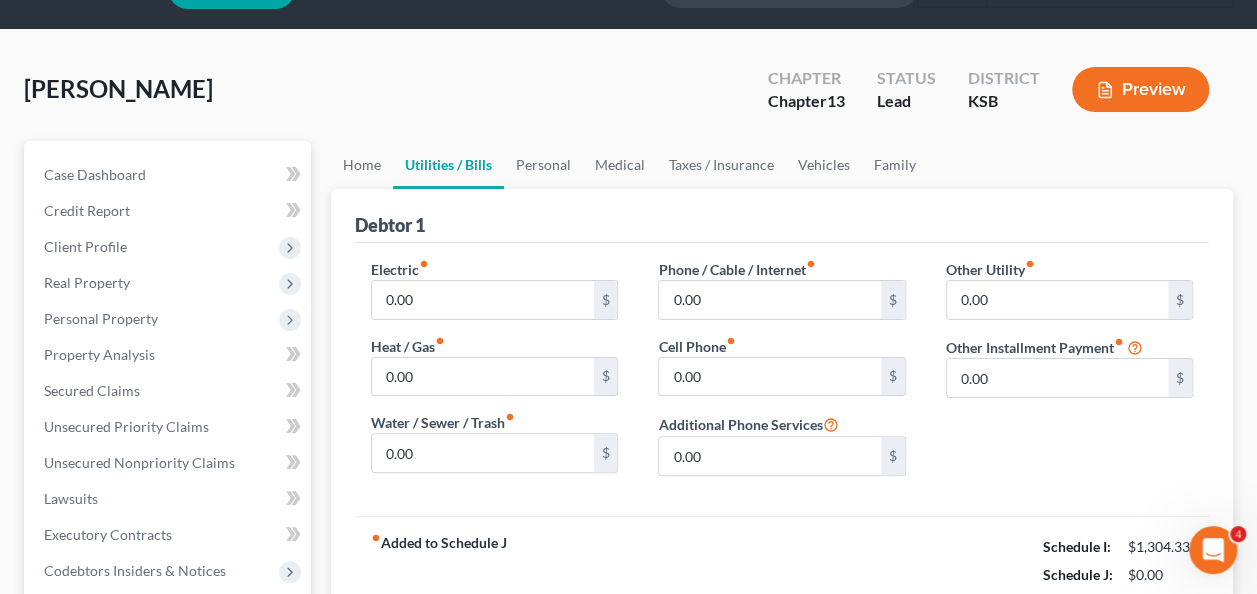 scroll, scrollTop: 0, scrollLeft: 0, axis: both 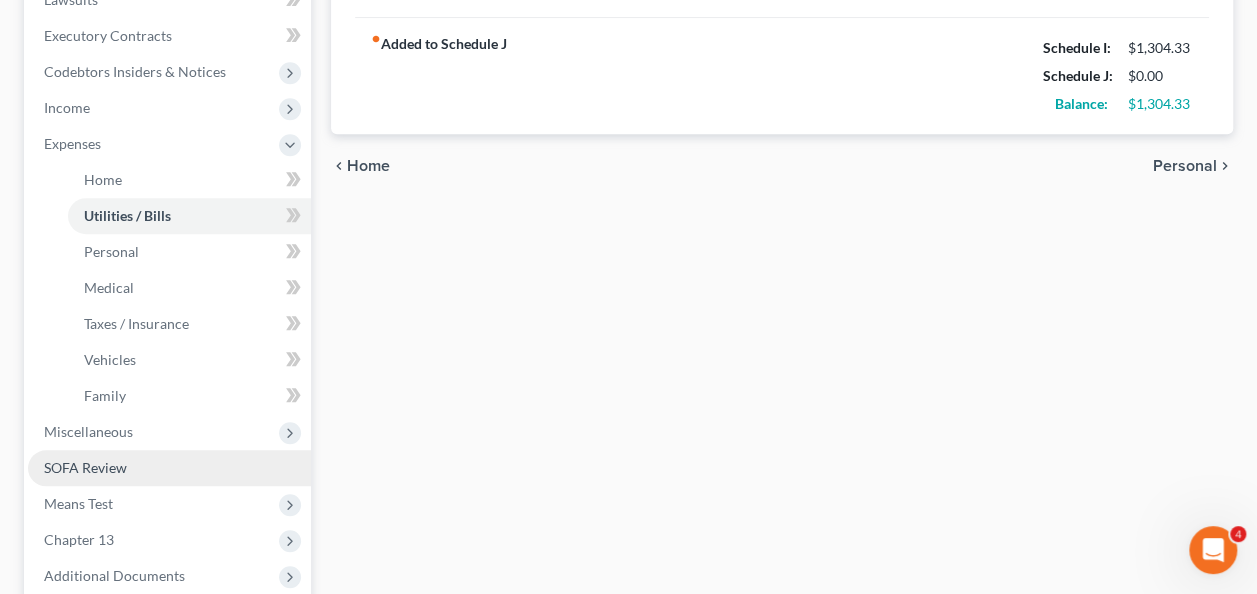 click on "SOFA Review" at bounding box center [85, 467] 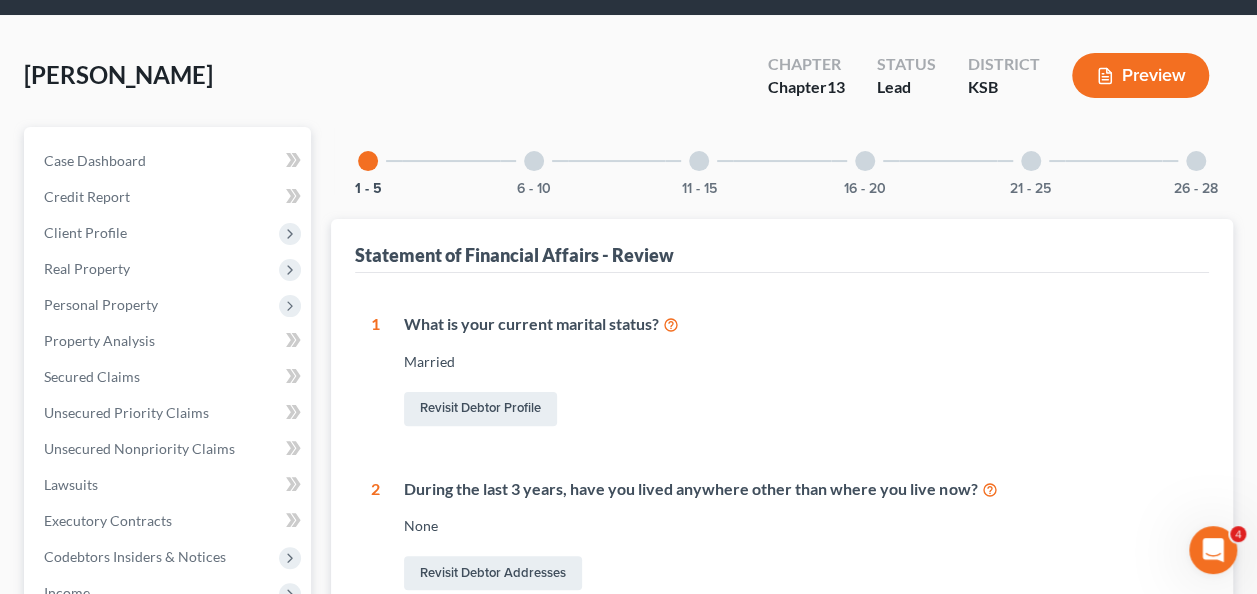 scroll, scrollTop: 0, scrollLeft: 0, axis: both 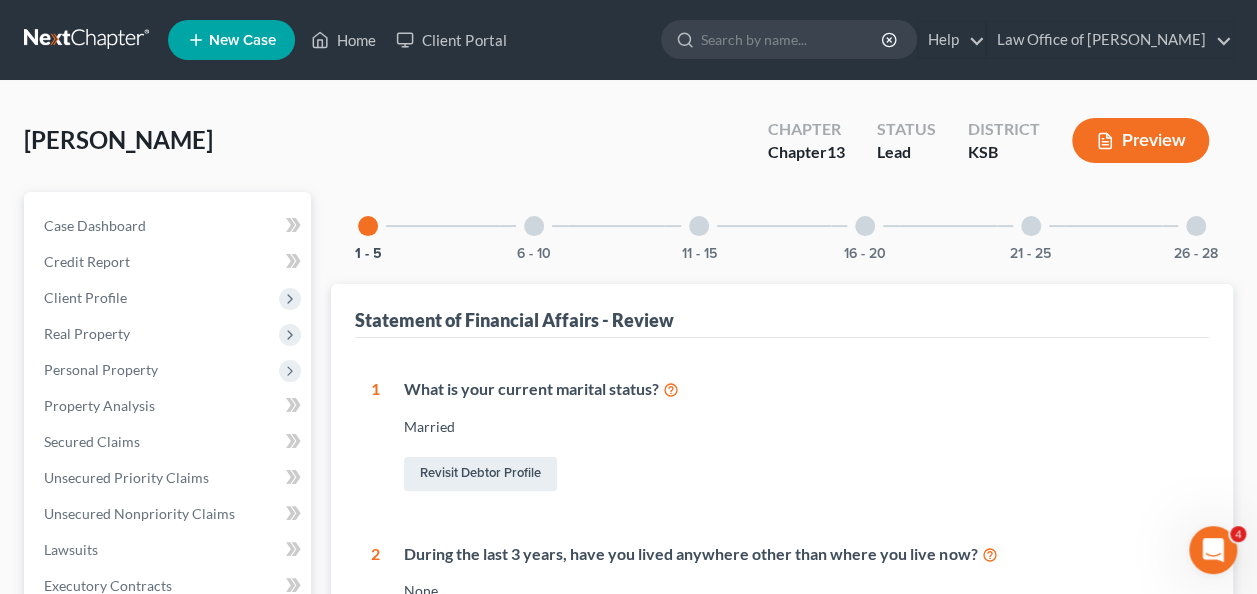 click at bounding box center [534, 226] 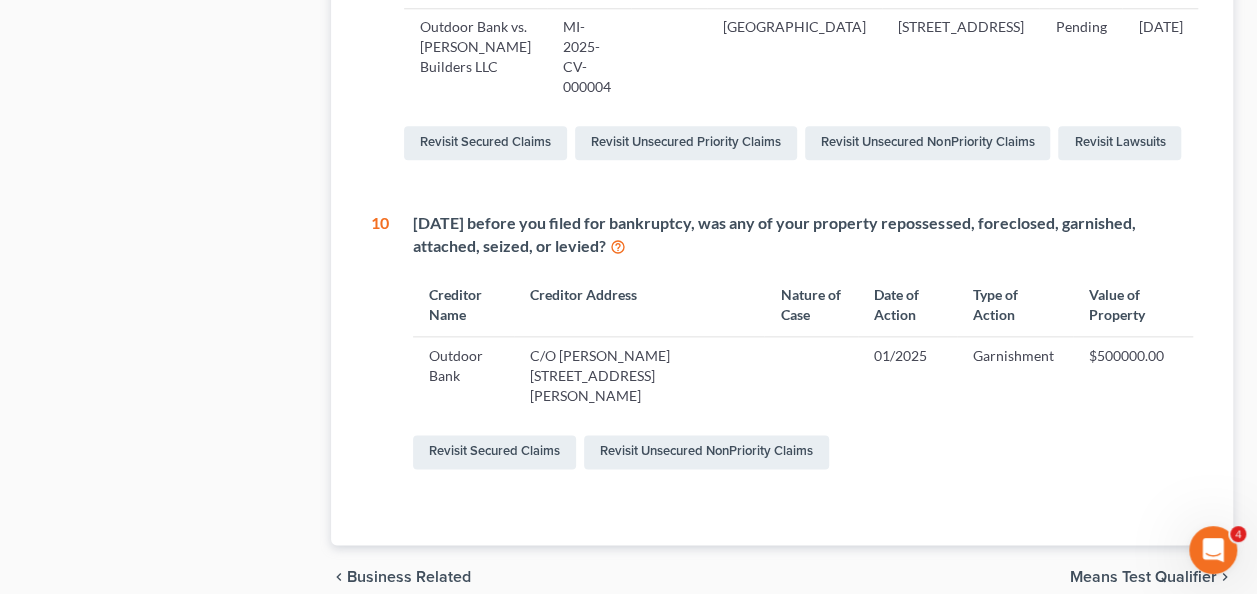 scroll, scrollTop: 1059, scrollLeft: 0, axis: vertical 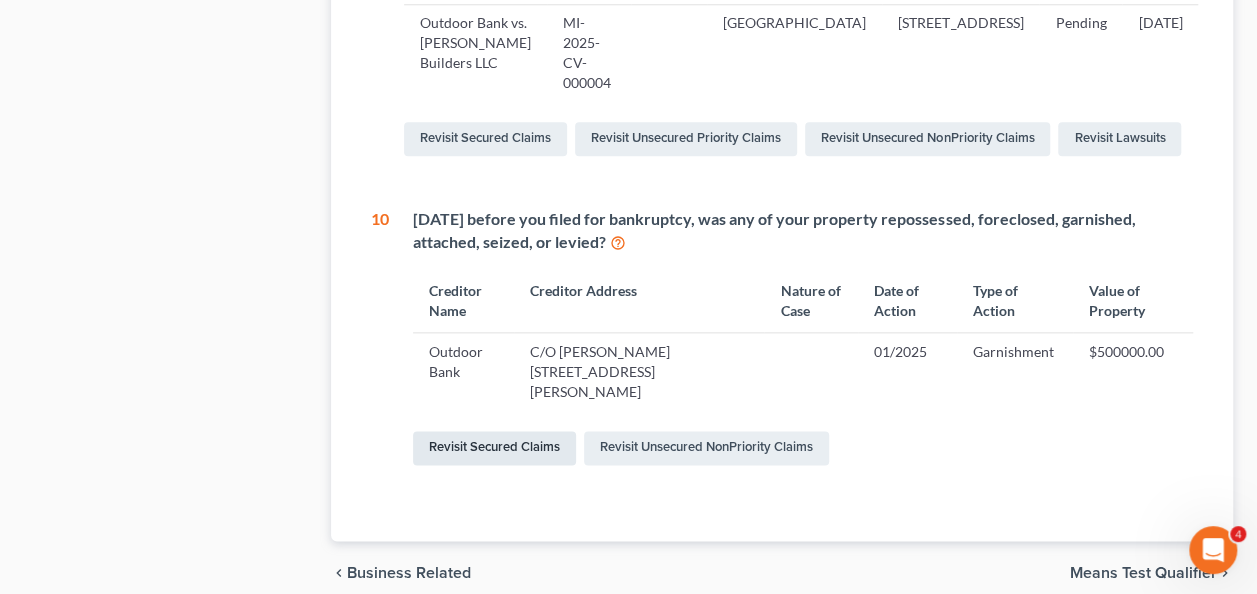 click on "Revisit Secured Claims" at bounding box center (494, 448) 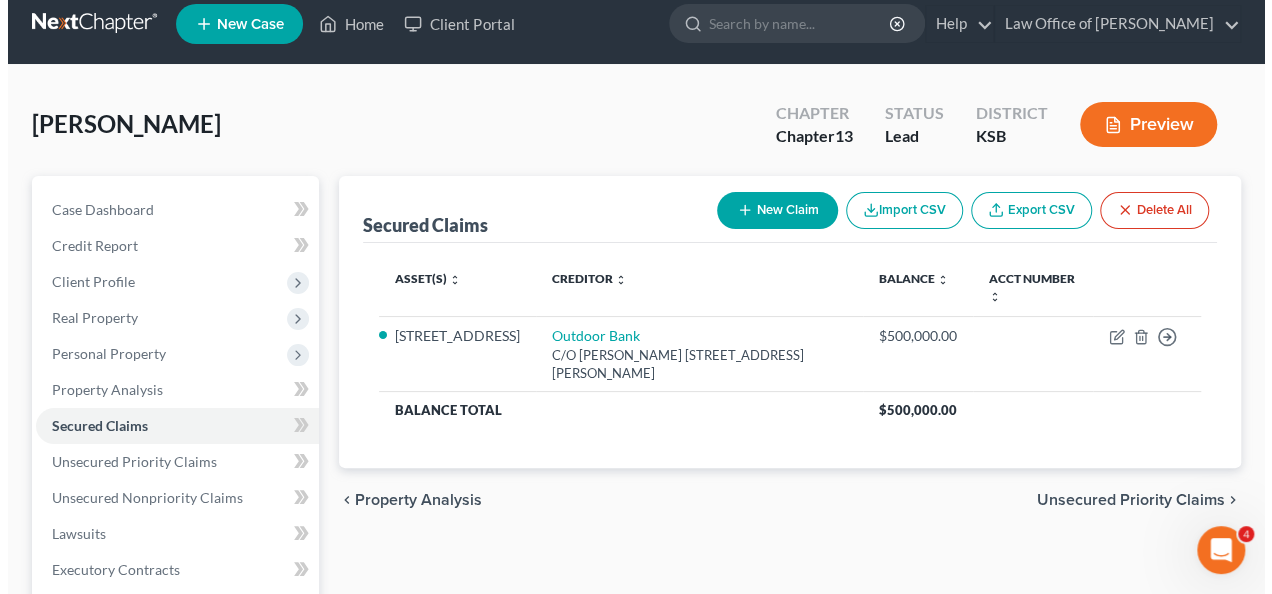 scroll, scrollTop: 0, scrollLeft: 0, axis: both 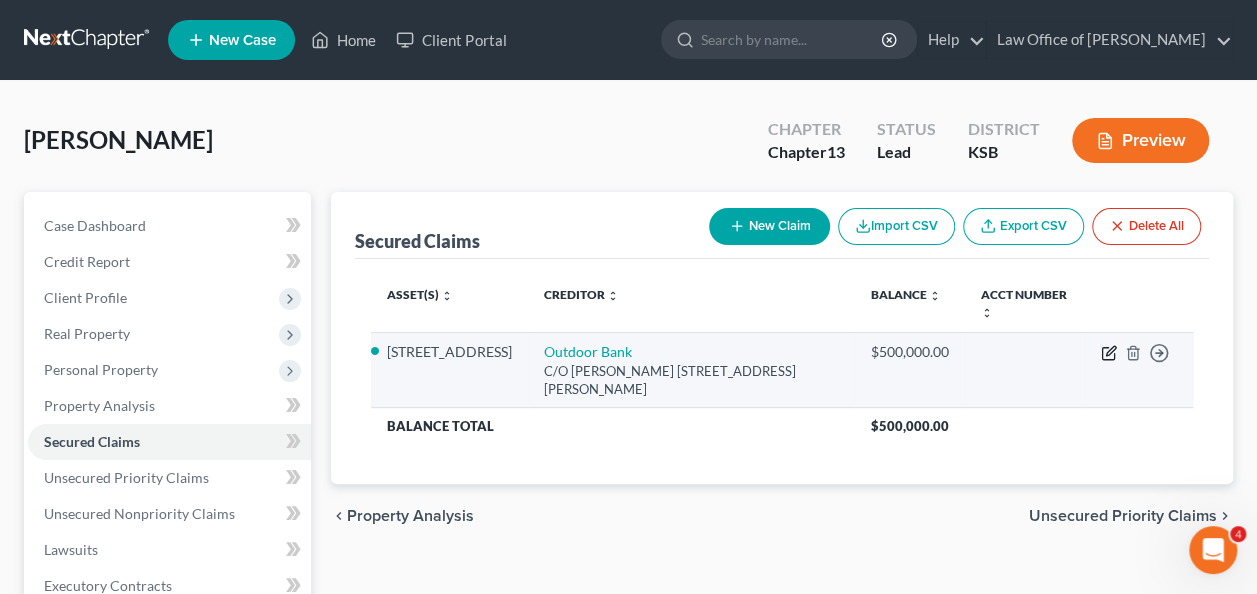 click 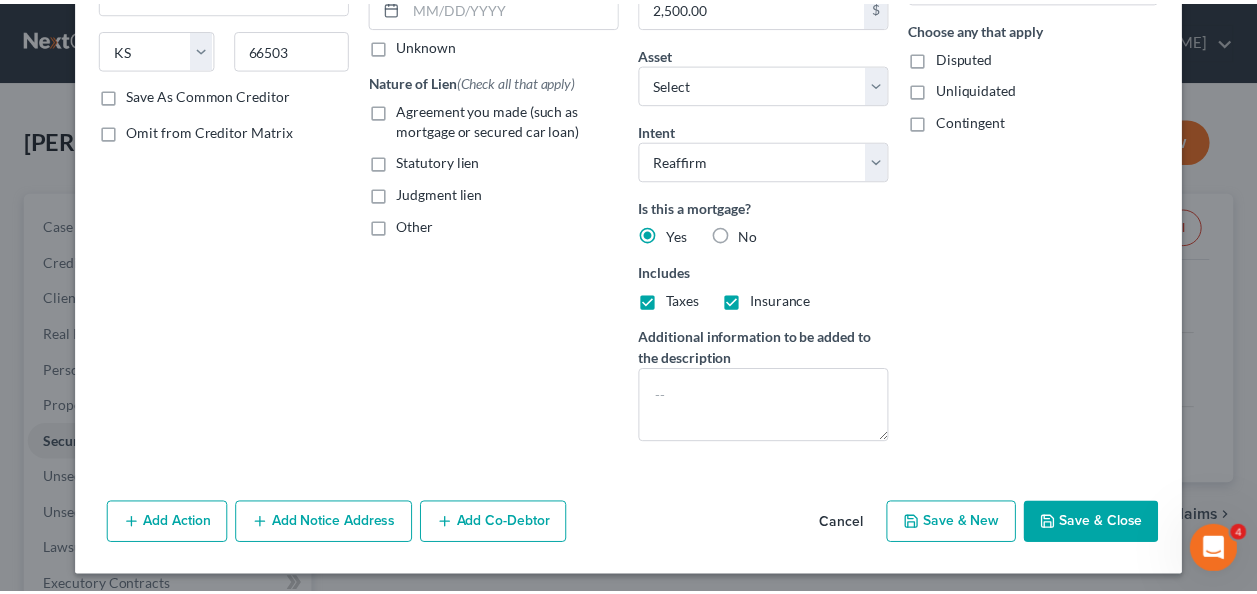 scroll, scrollTop: 309, scrollLeft: 0, axis: vertical 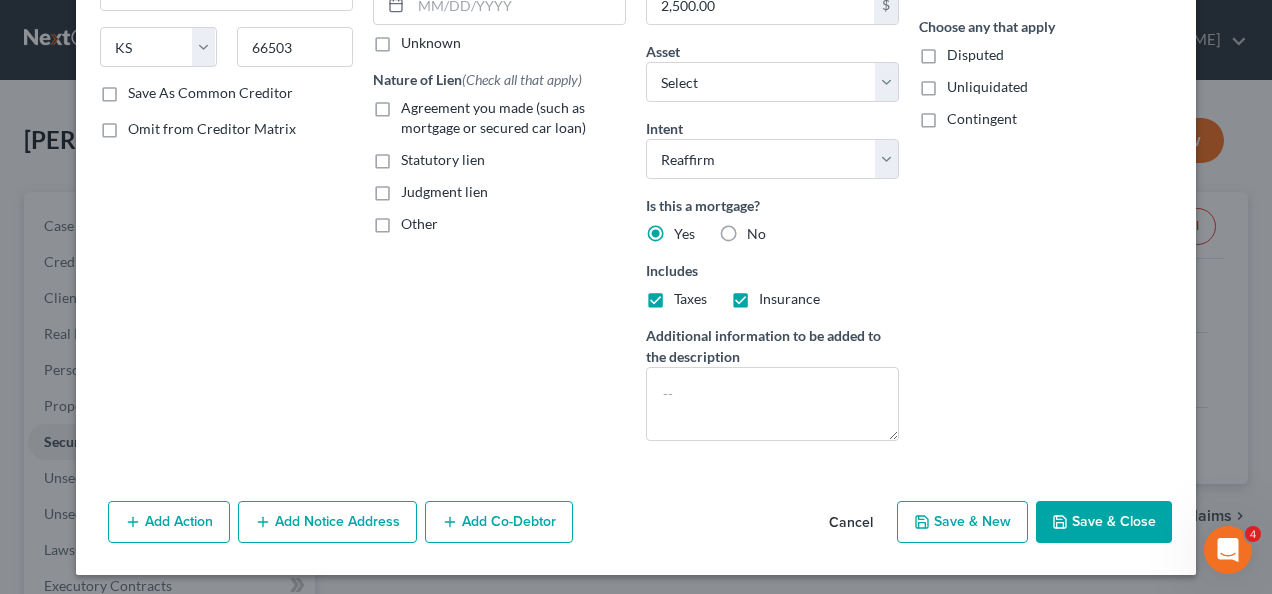 click on "Save & Close" at bounding box center (1104, 522) 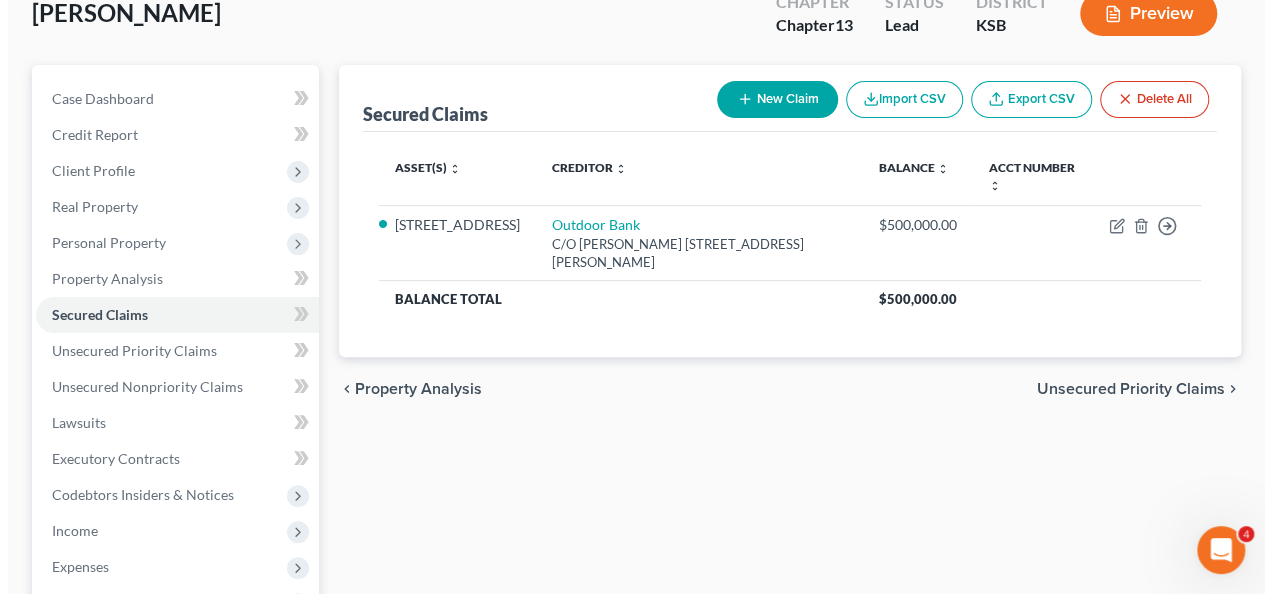 scroll, scrollTop: 122, scrollLeft: 0, axis: vertical 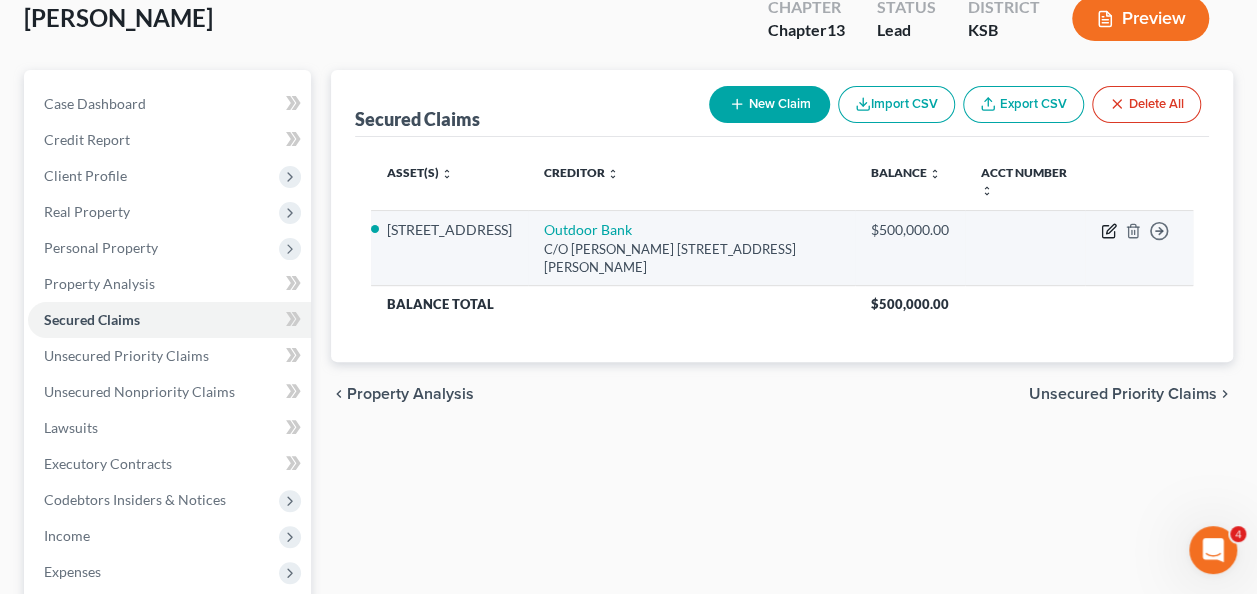 click 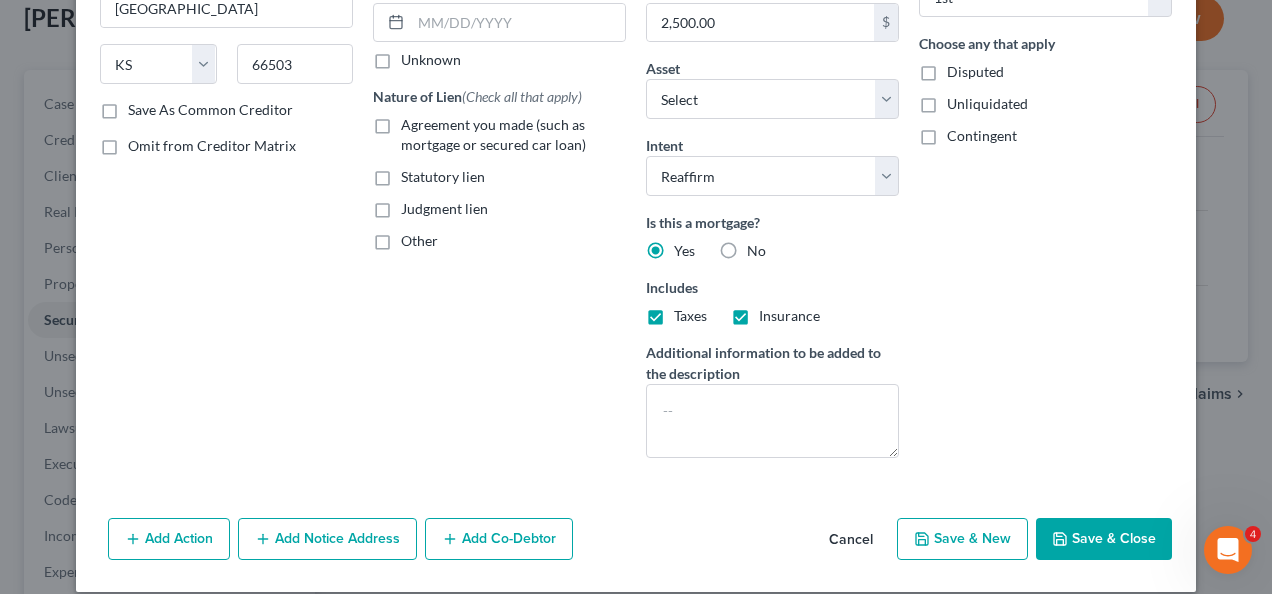 scroll, scrollTop: 309, scrollLeft: 0, axis: vertical 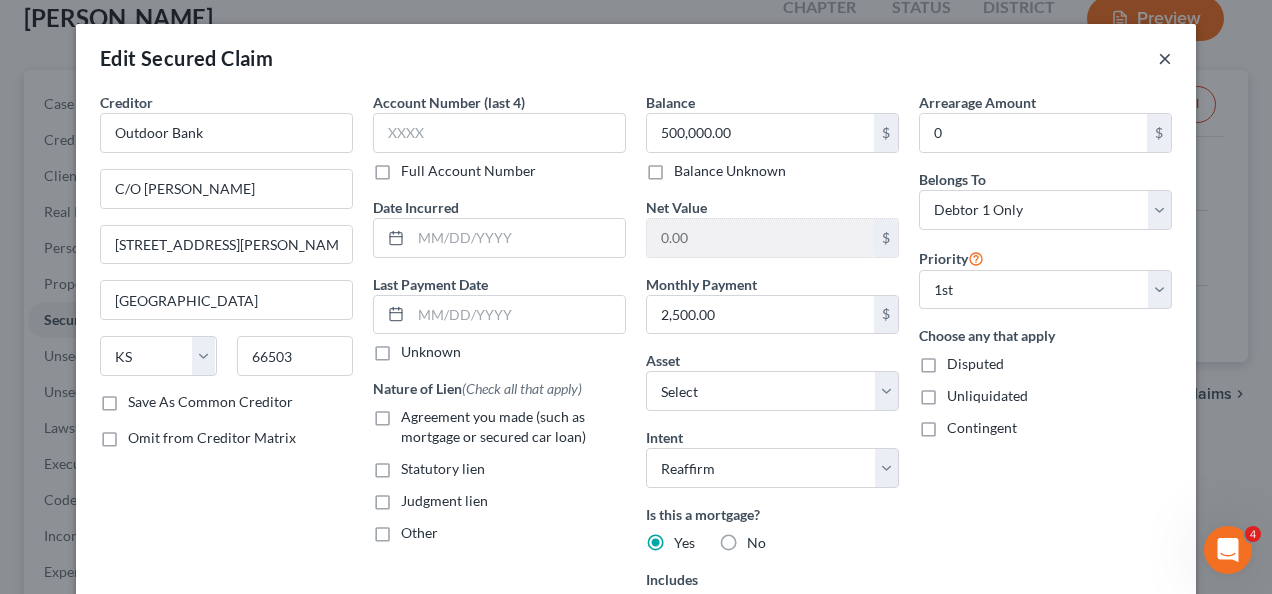click on "×" at bounding box center (1165, 58) 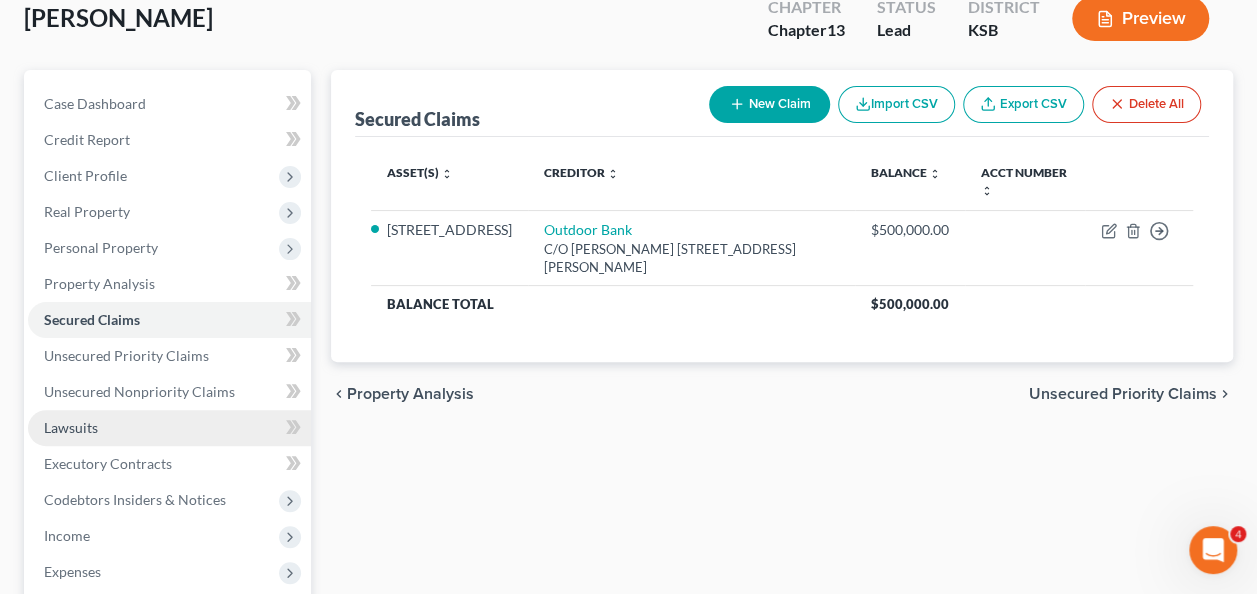 click on "Lawsuits" at bounding box center [71, 427] 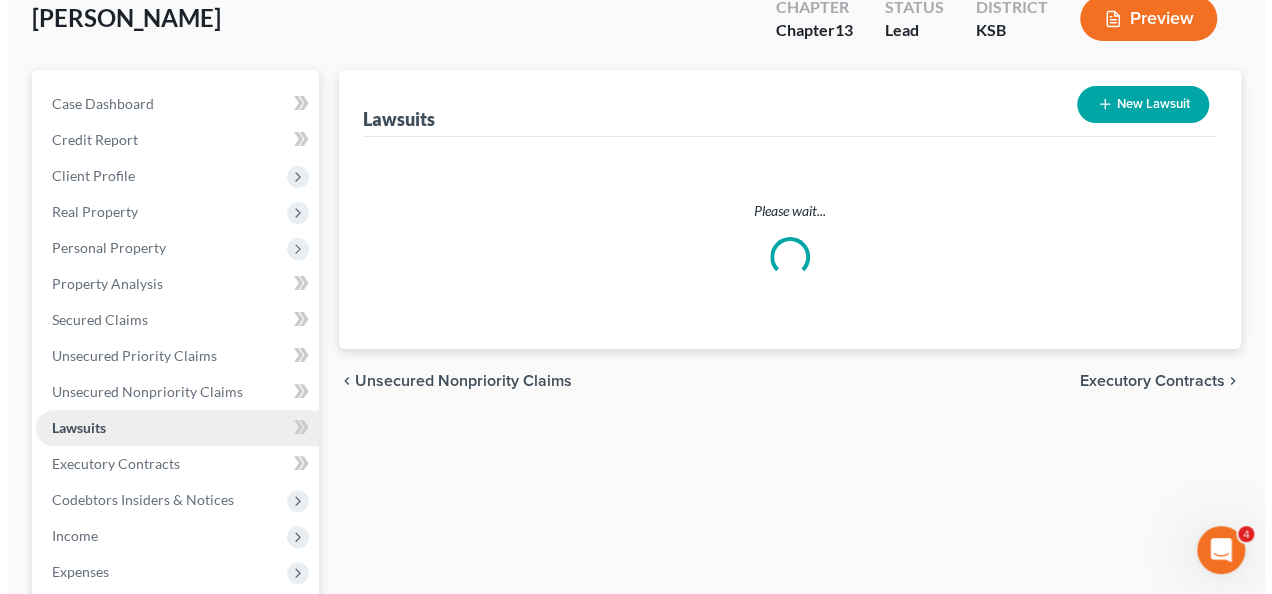 scroll, scrollTop: 0, scrollLeft: 0, axis: both 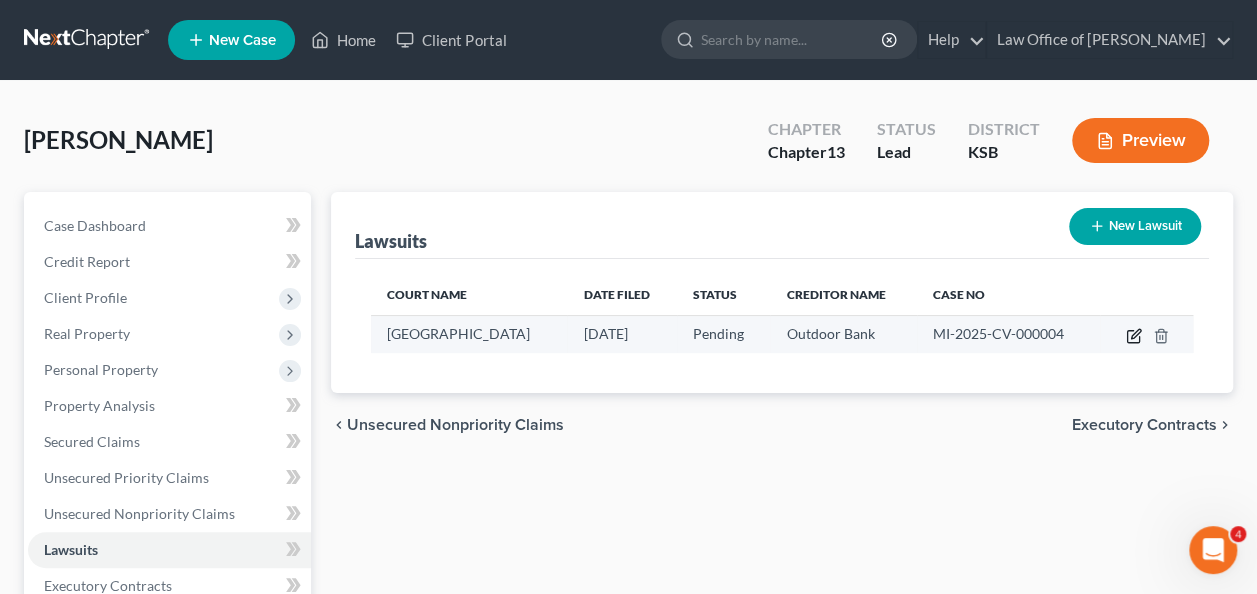 click 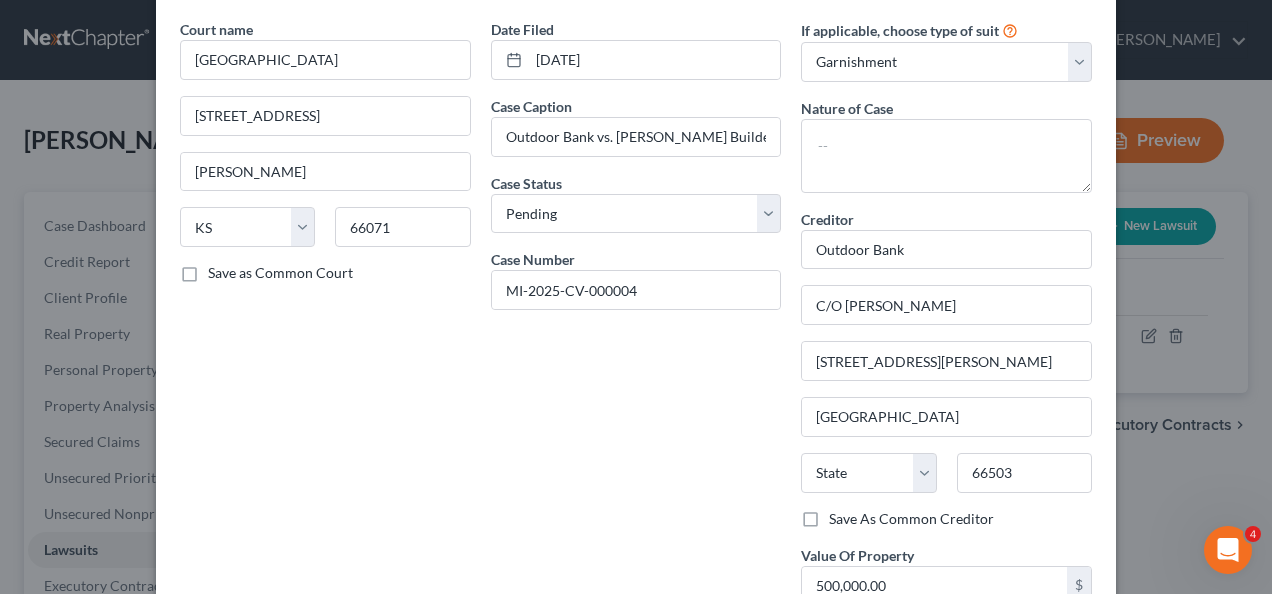 scroll, scrollTop: 102, scrollLeft: 0, axis: vertical 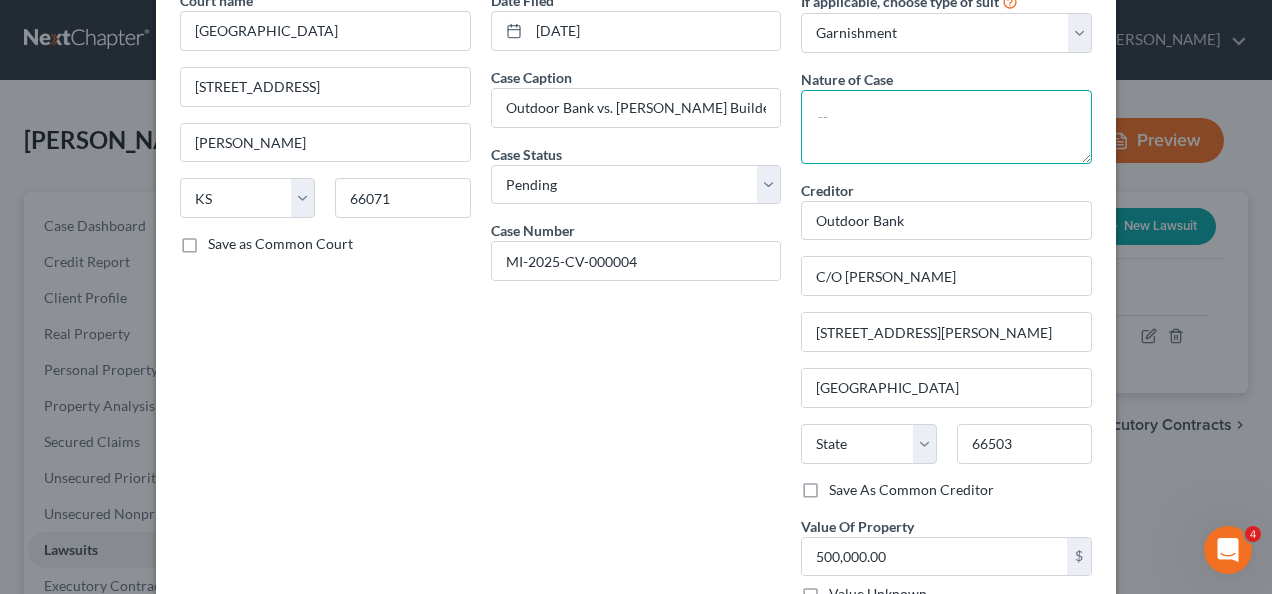 click at bounding box center (946, 127) 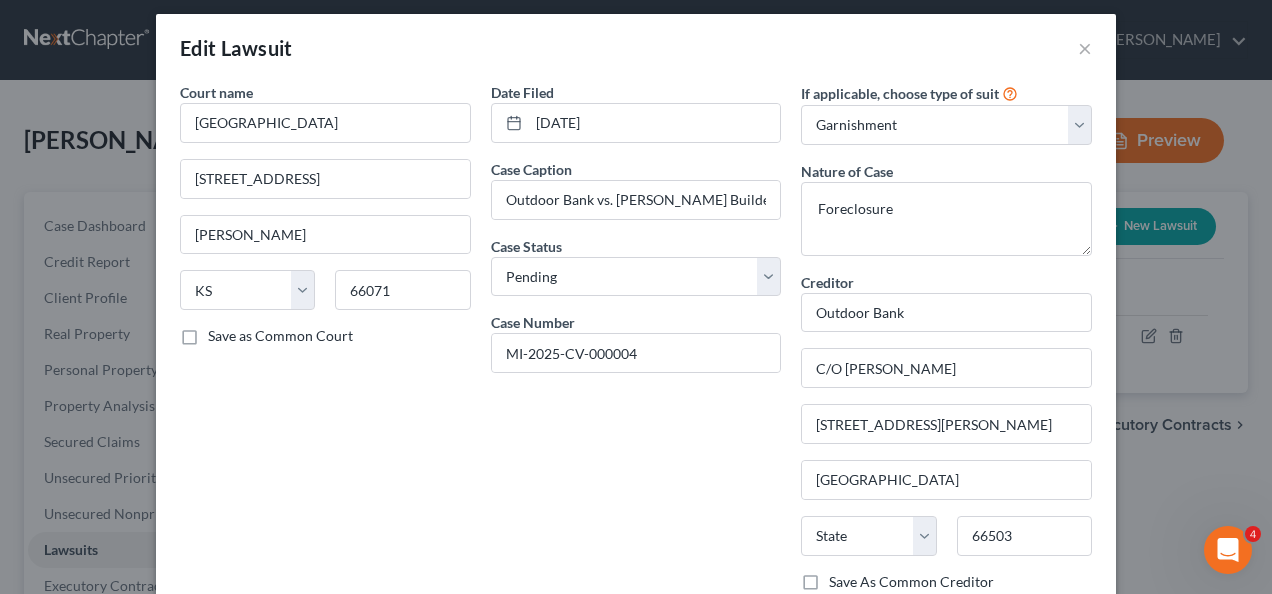 scroll, scrollTop: 8, scrollLeft: 0, axis: vertical 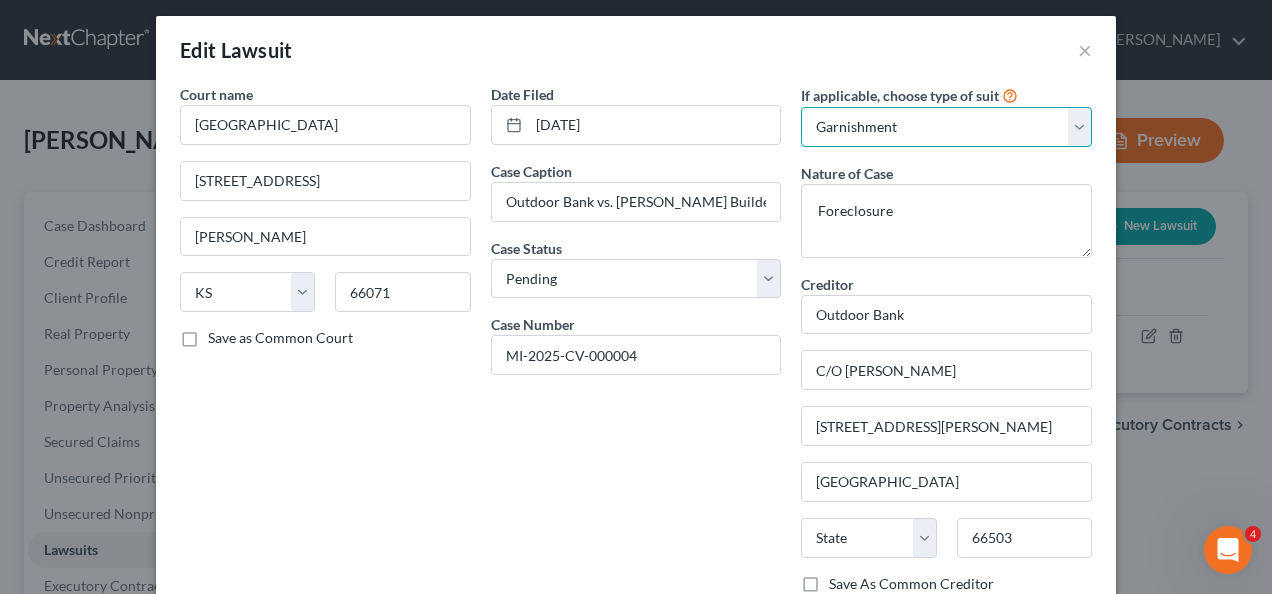 click on "Select Repossession Garnishment Foreclosure Attached, Seized, Or Levied Other" at bounding box center (946, 127) 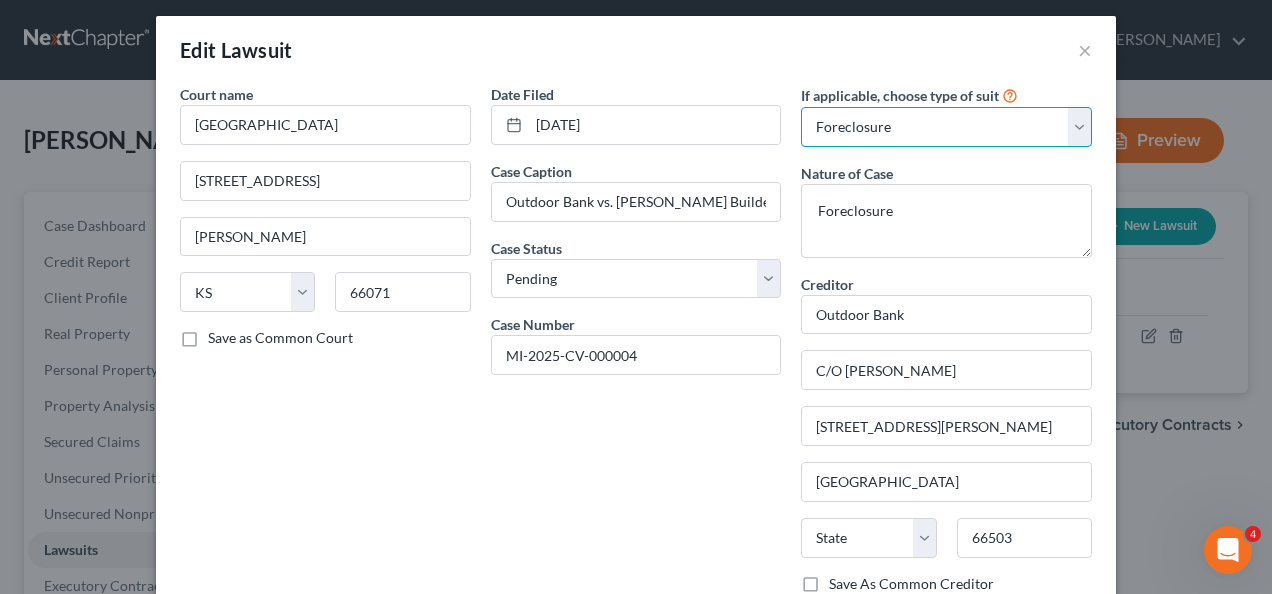 click on "Select Repossession Garnishment Foreclosure Attached, Seized, Or Levied Other" at bounding box center (946, 127) 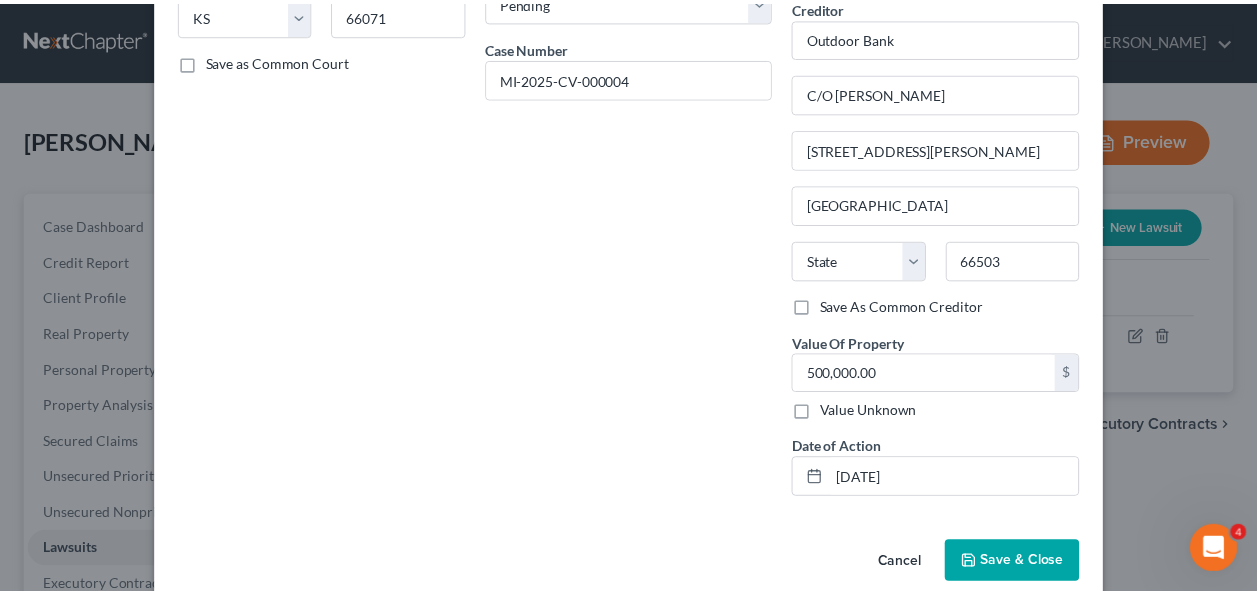 scroll, scrollTop: 308, scrollLeft: 0, axis: vertical 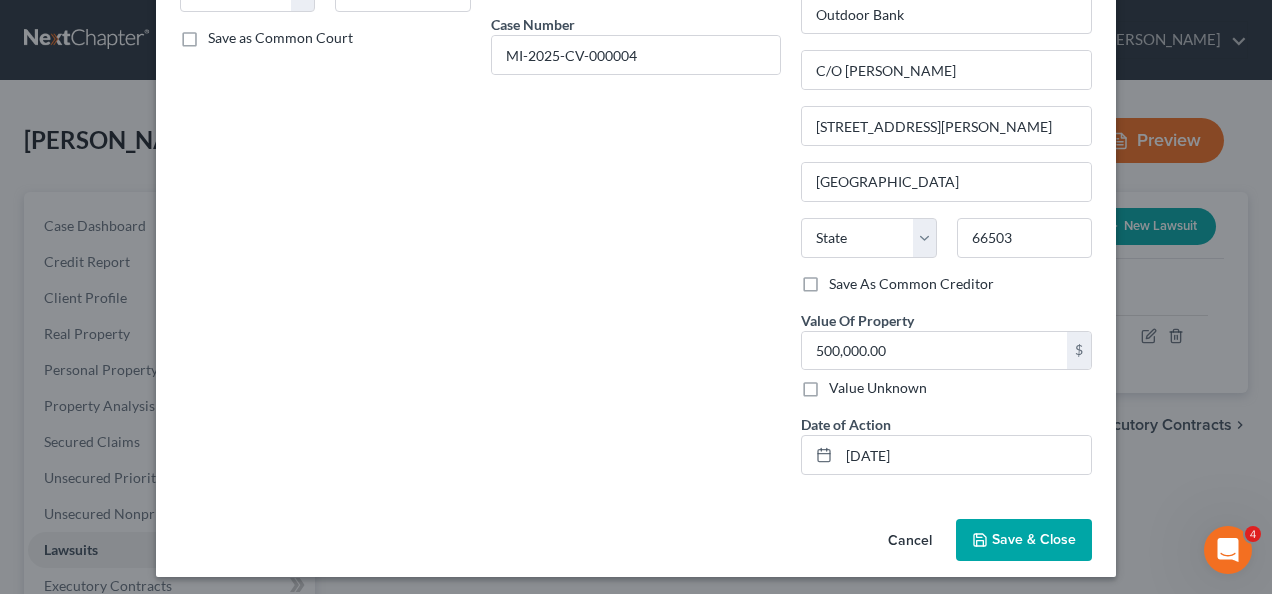 click on "Save & Close" at bounding box center (1034, 539) 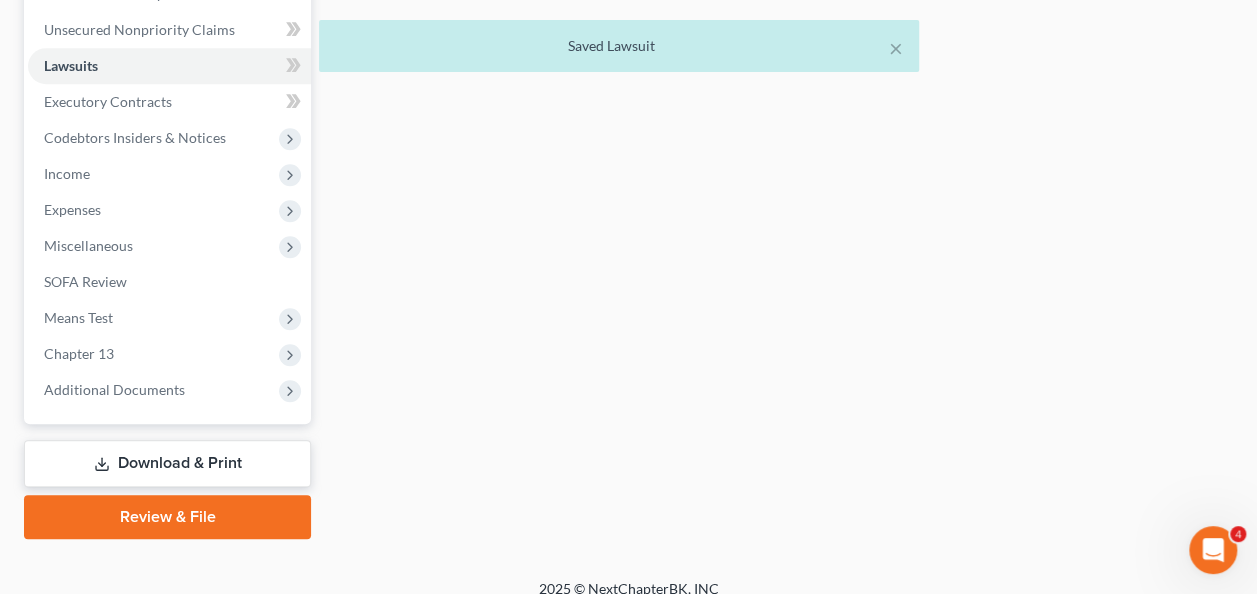 scroll, scrollTop: 502, scrollLeft: 0, axis: vertical 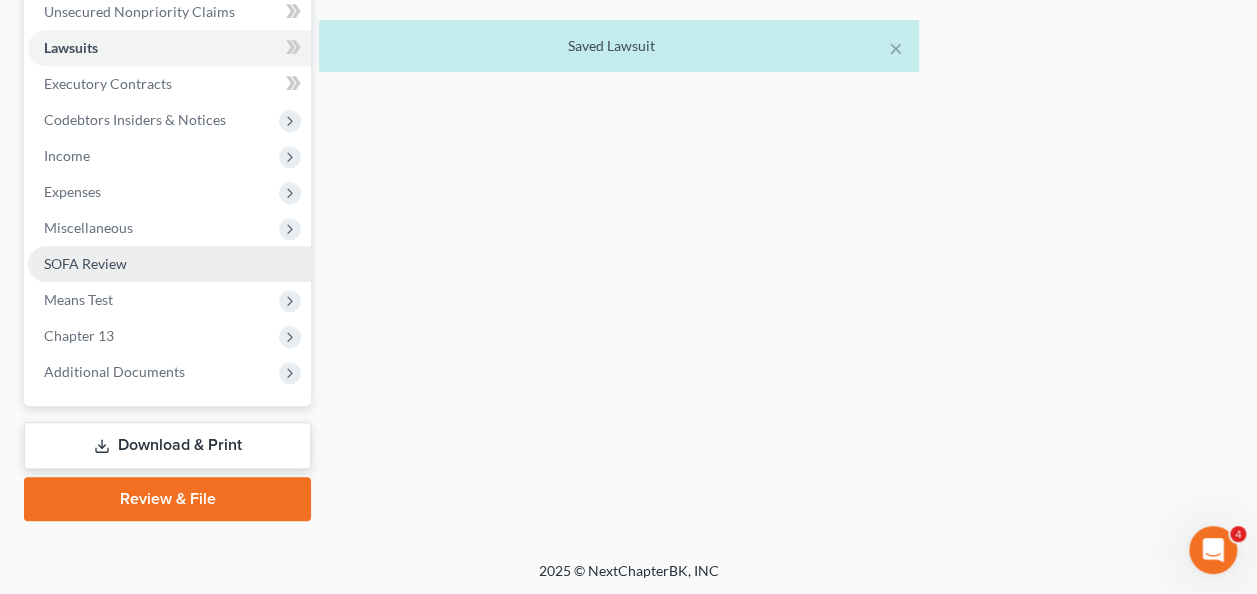 click on "SOFA Review" at bounding box center [169, 264] 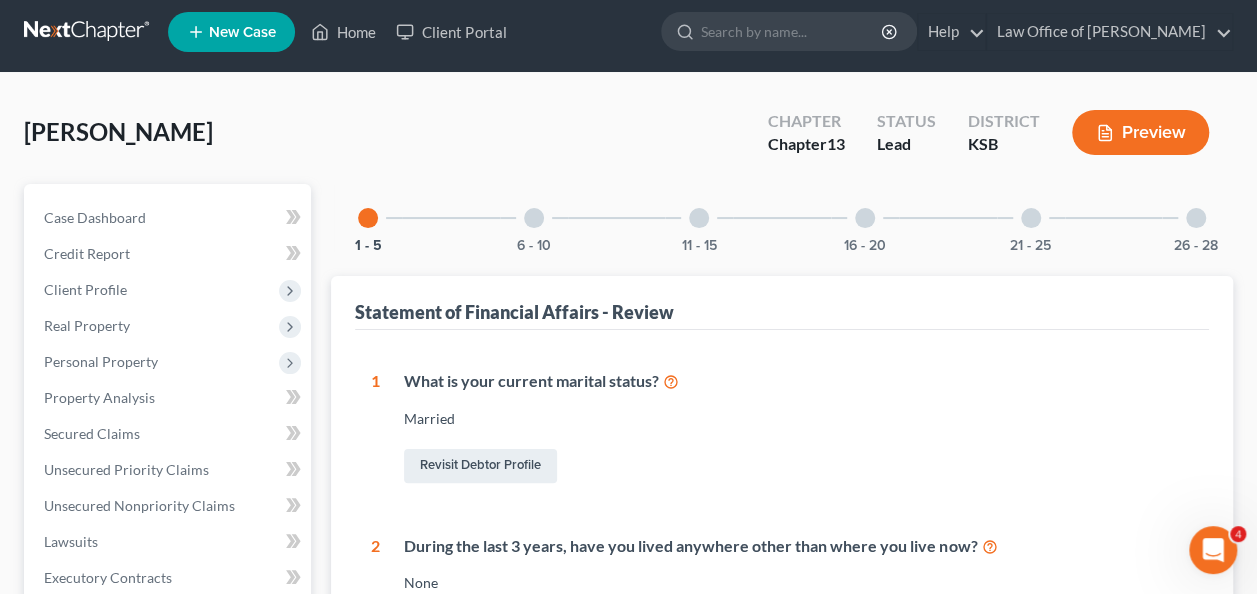 scroll, scrollTop: 0, scrollLeft: 0, axis: both 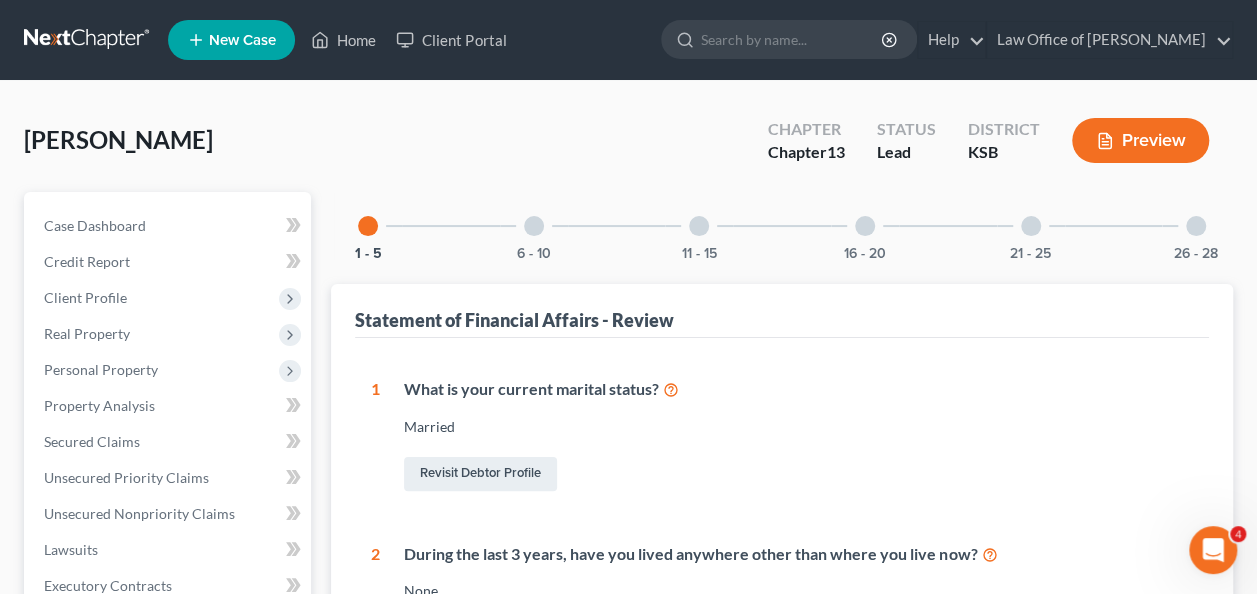 click at bounding box center (534, 226) 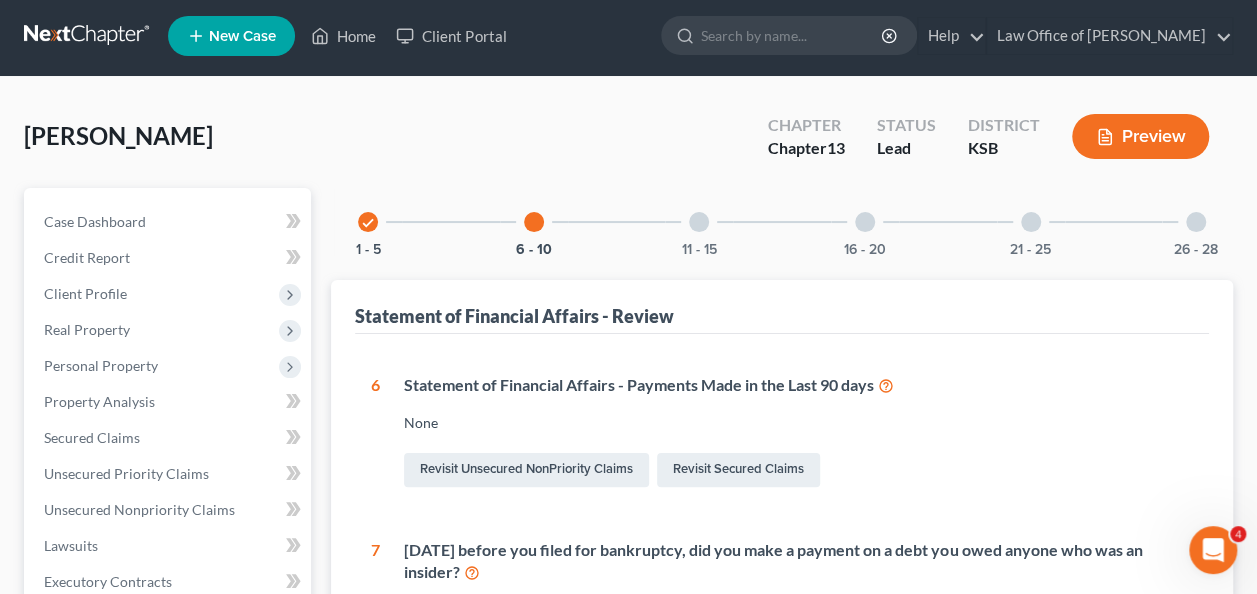 scroll, scrollTop: 0, scrollLeft: 0, axis: both 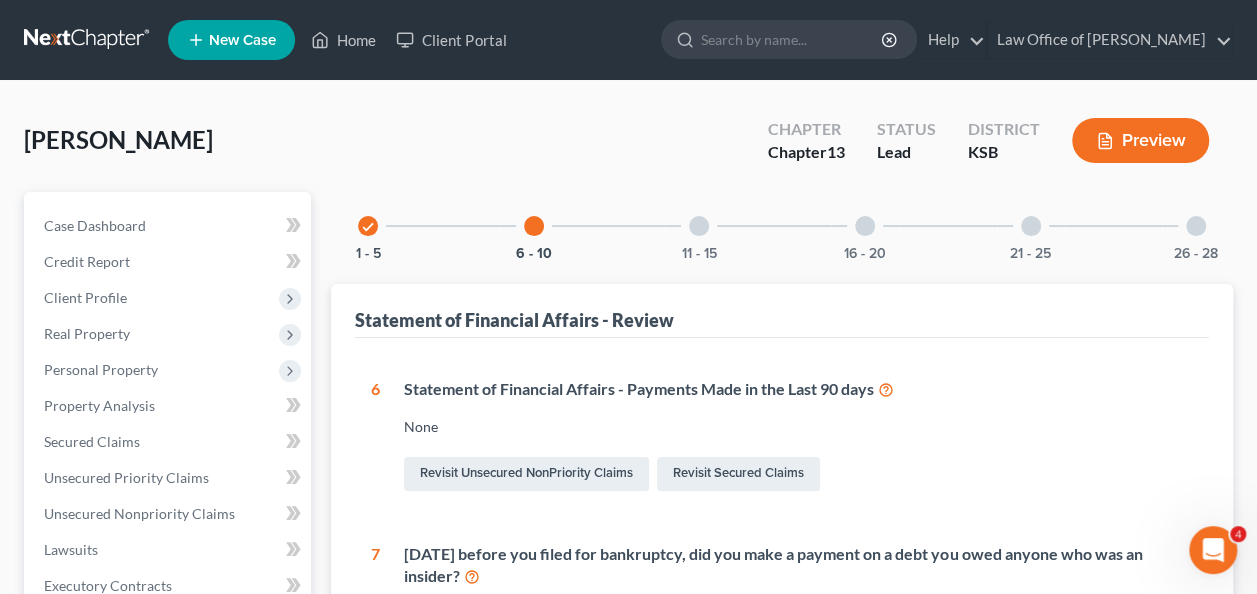 click at bounding box center (699, 226) 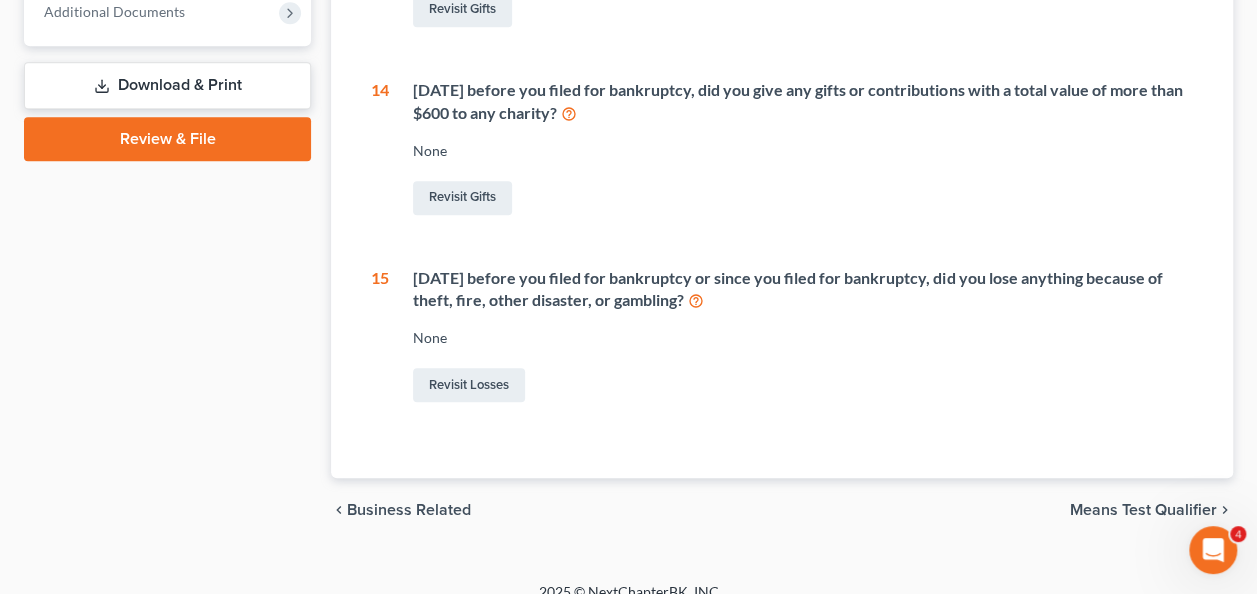 scroll, scrollTop: 0, scrollLeft: 0, axis: both 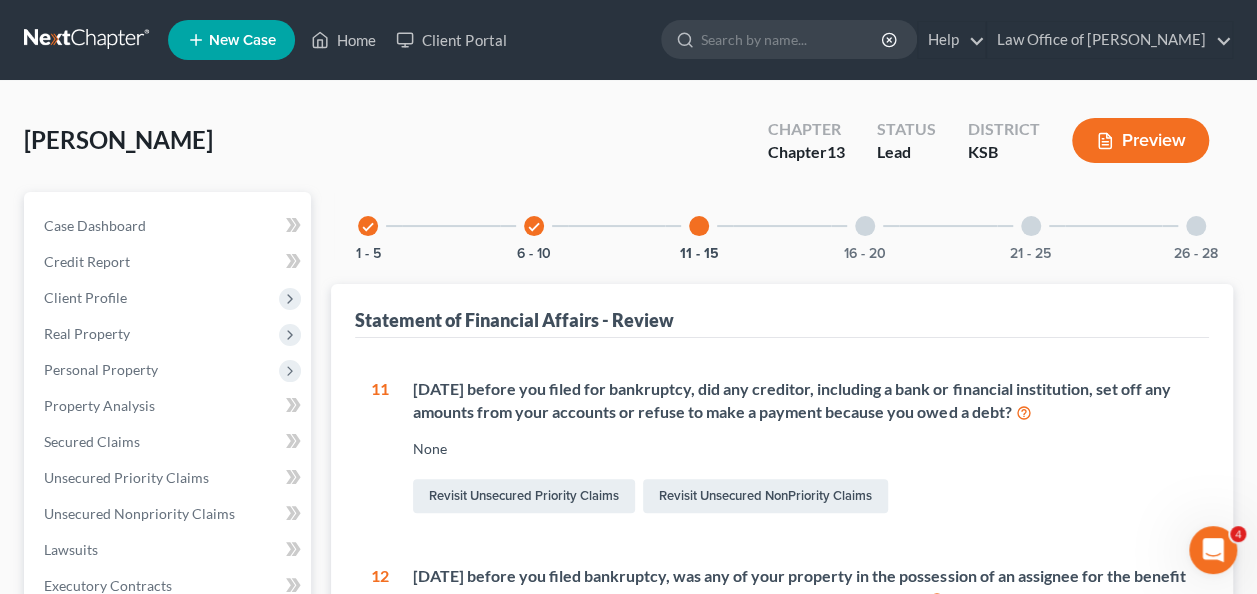 click at bounding box center (865, 226) 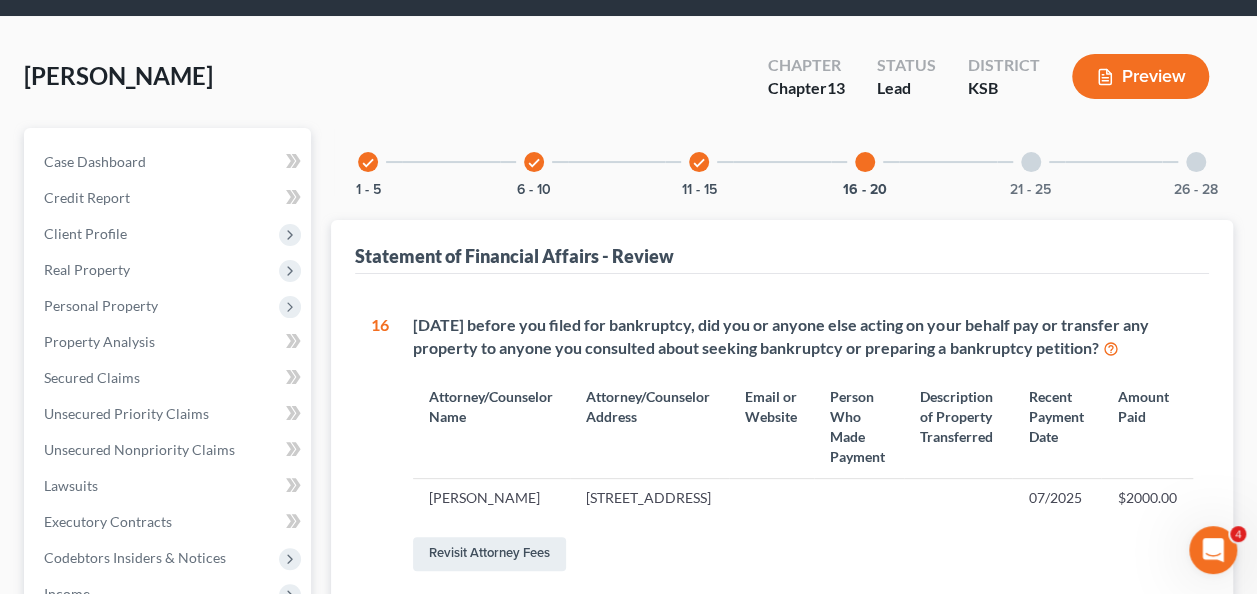 scroll, scrollTop: 62, scrollLeft: 0, axis: vertical 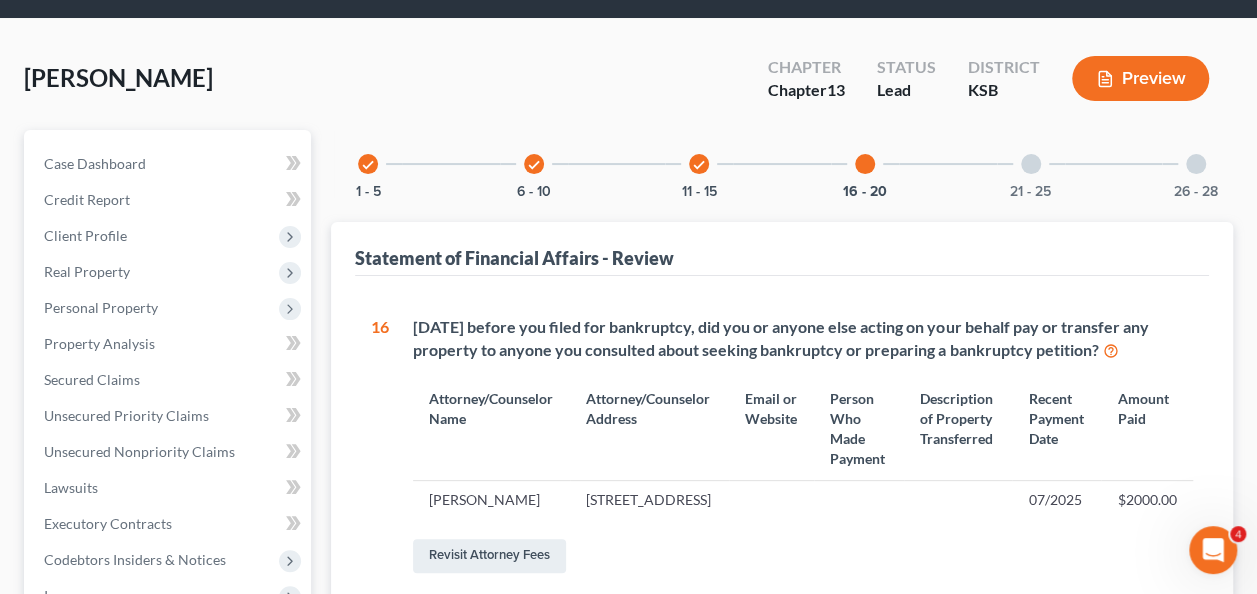 click at bounding box center (1031, 164) 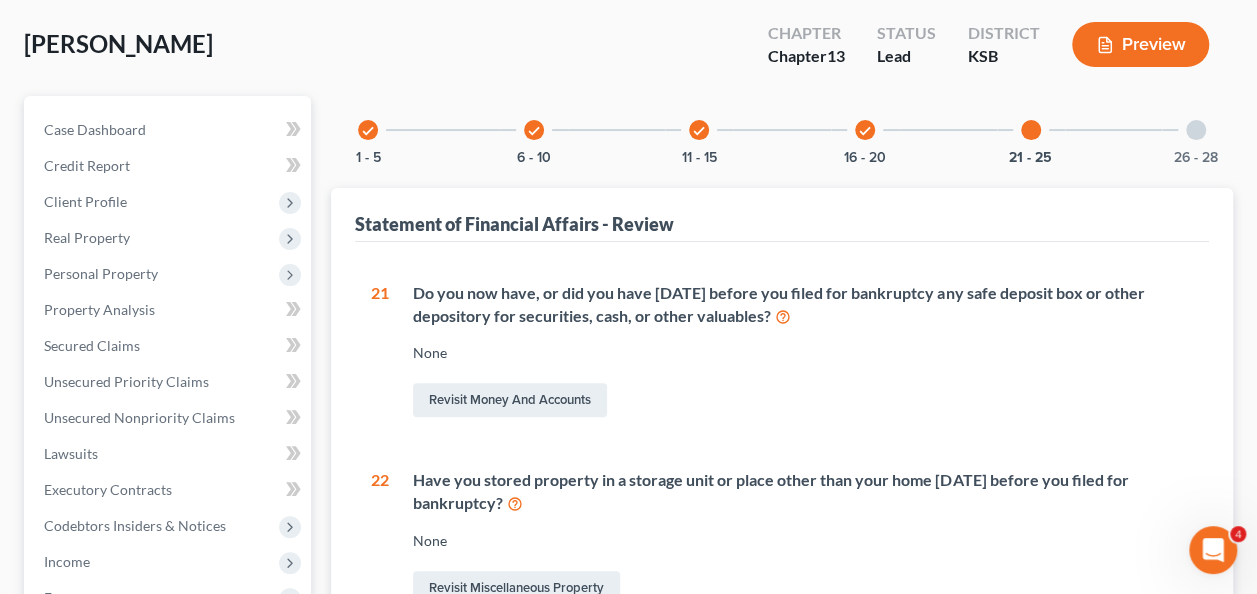scroll, scrollTop: 94, scrollLeft: 0, axis: vertical 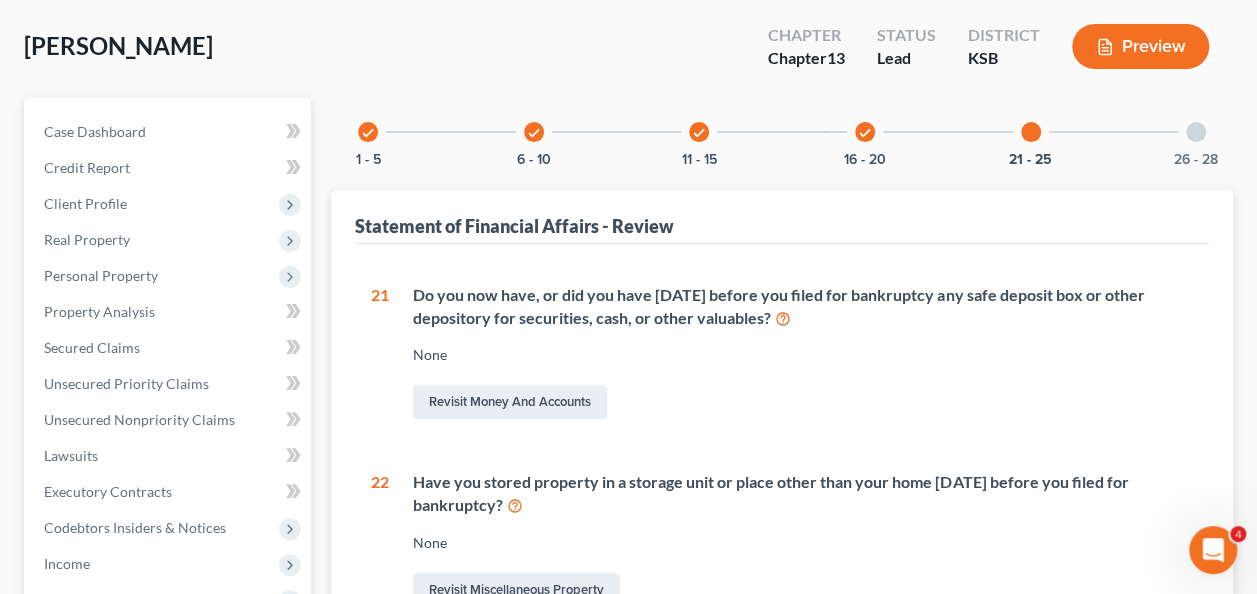 click at bounding box center (1196, 132) 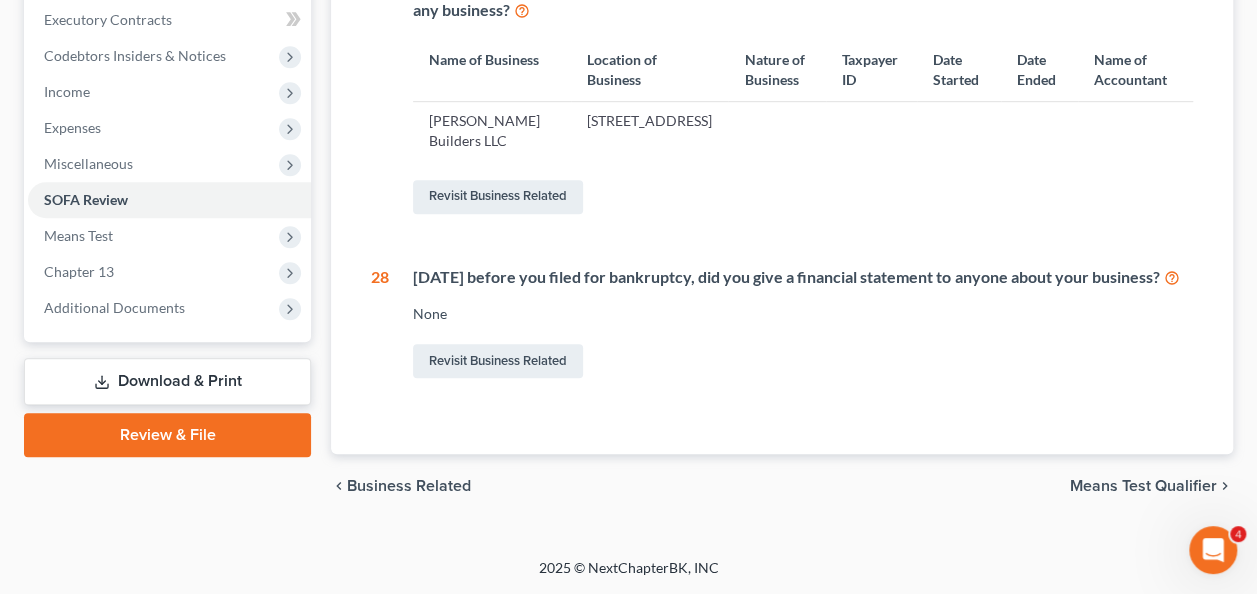 scroll, scrollTop: 608, scrollLeft: 0, axis: vertical 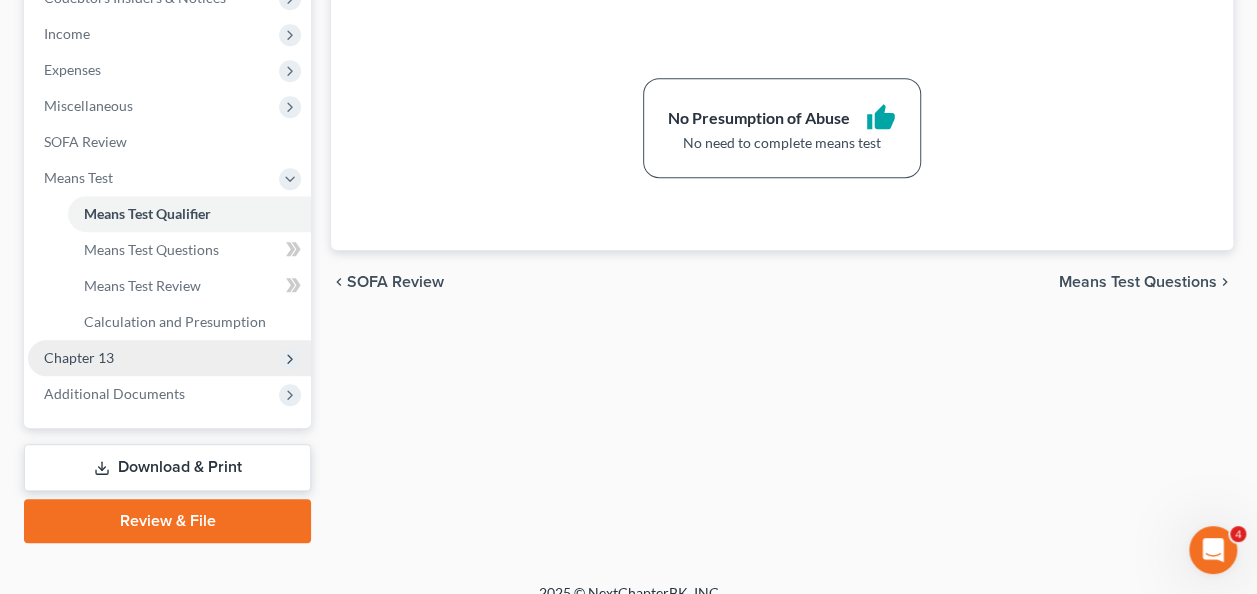 click on "Chapter 13" at bounding box center [79, 357] 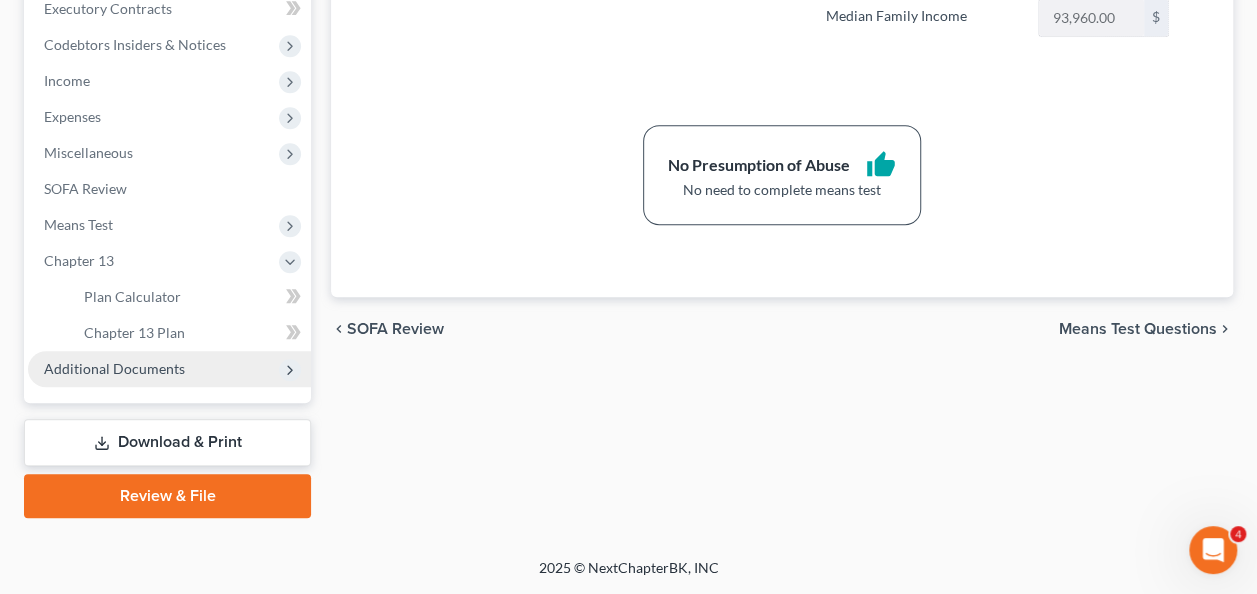 scroll, scrollTop: 574, scrollLeft: 0, axis: vertical 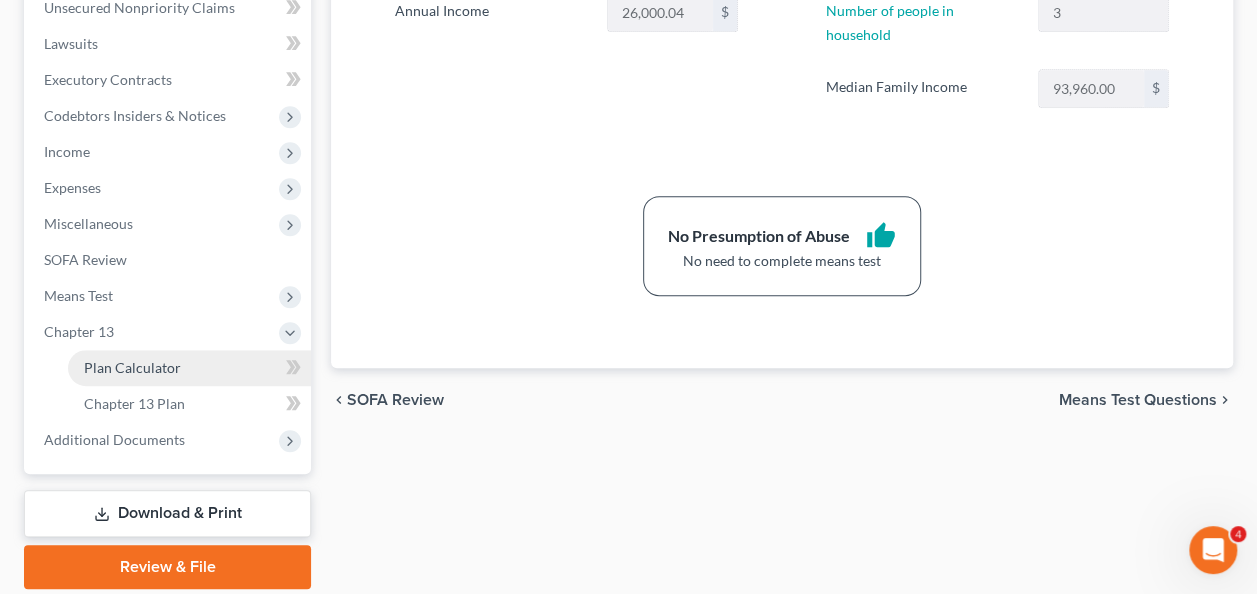 click on "Plan Calculator" at bounding box center [132, 367] 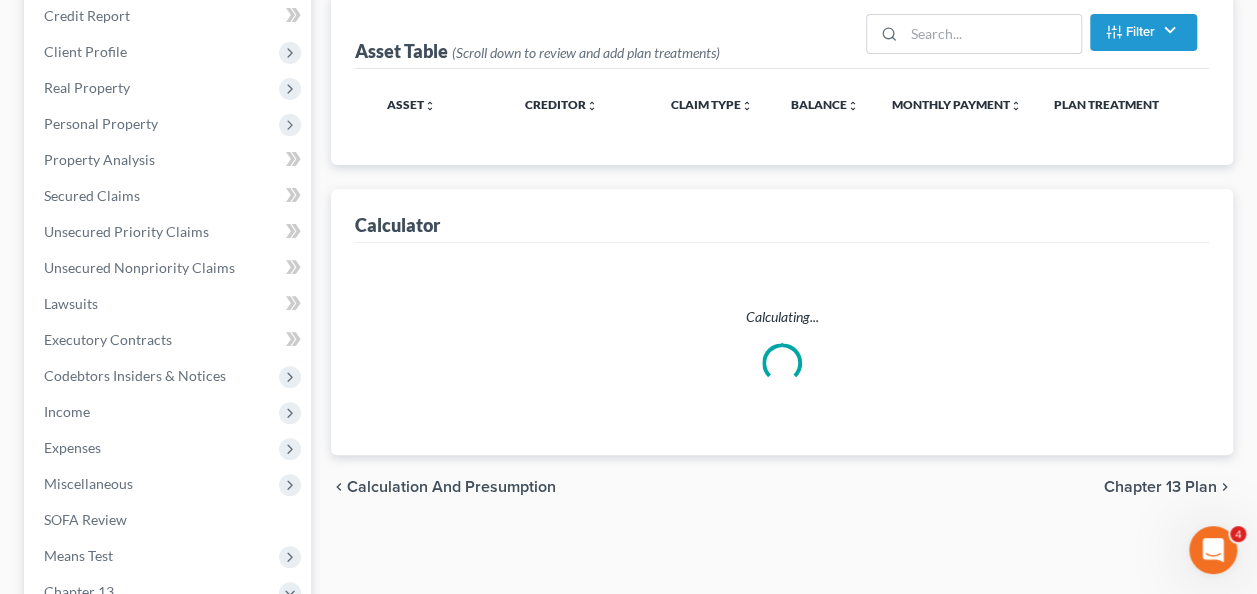 scroll, scrollTop: 0, scrollLeft: 0, axis: both 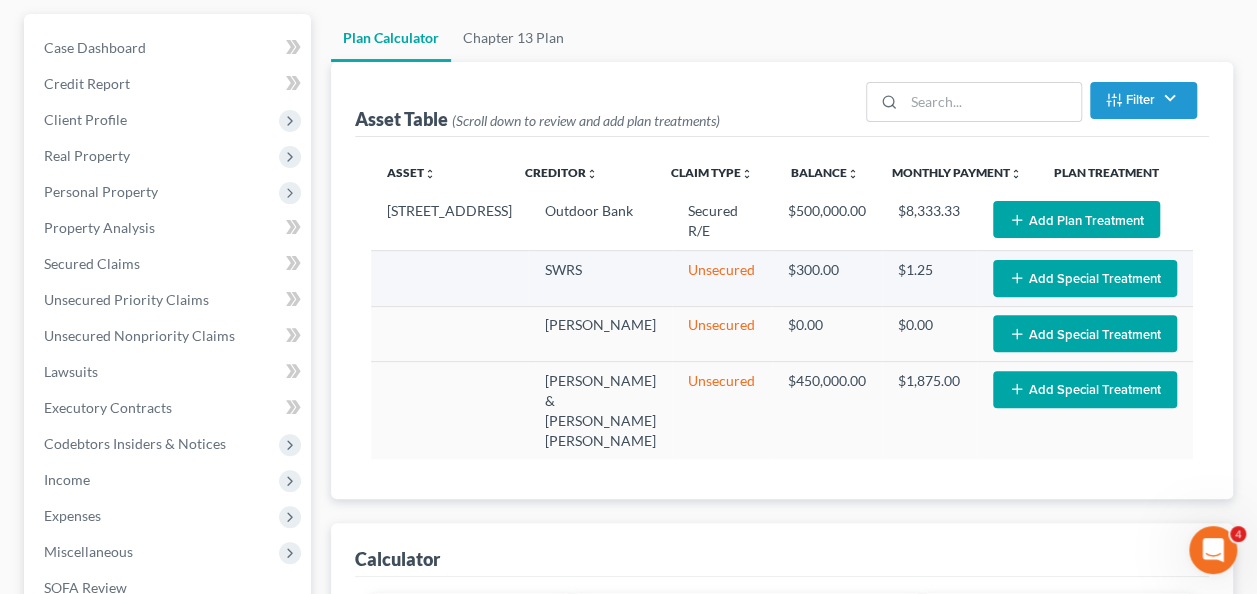 click on "Add Special Treatment" at bounding box center [1085, 278] 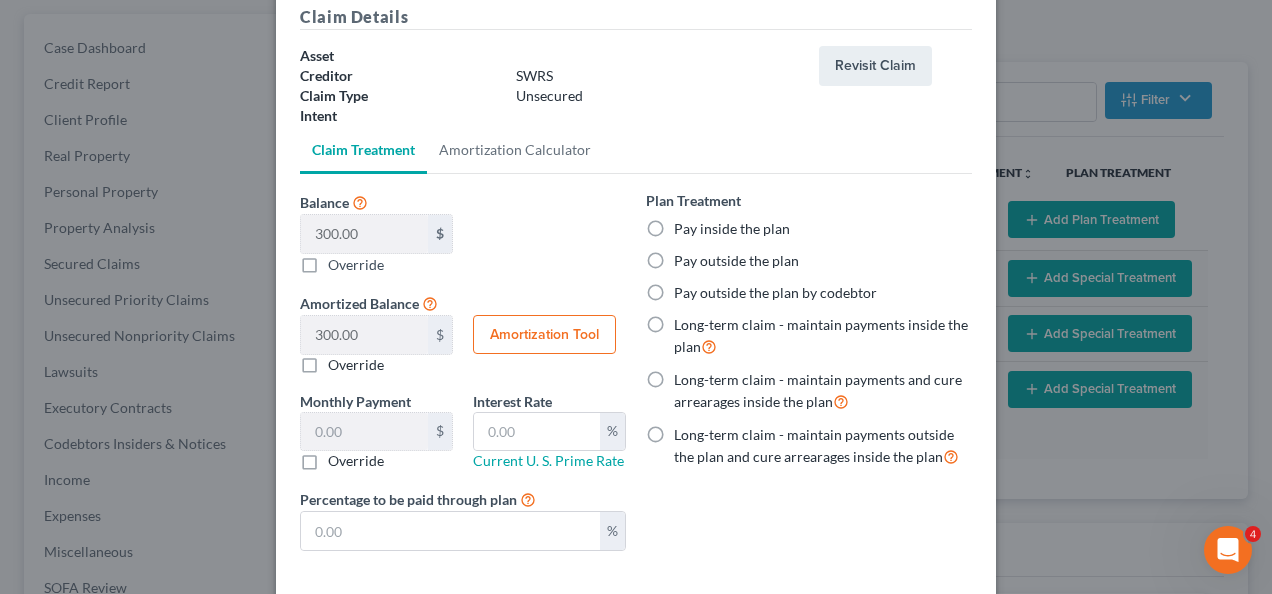 scroll, scrollTop: 87, scrollLeft: 0, axis: vertical 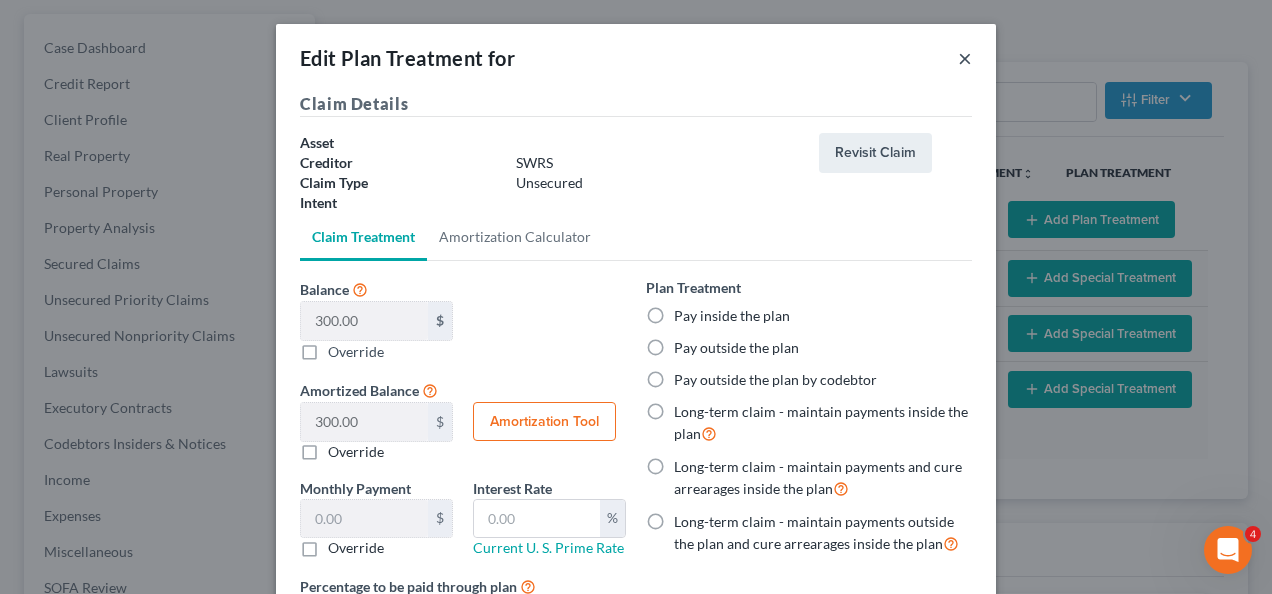 click on "×" at bounding box center [965, 58] 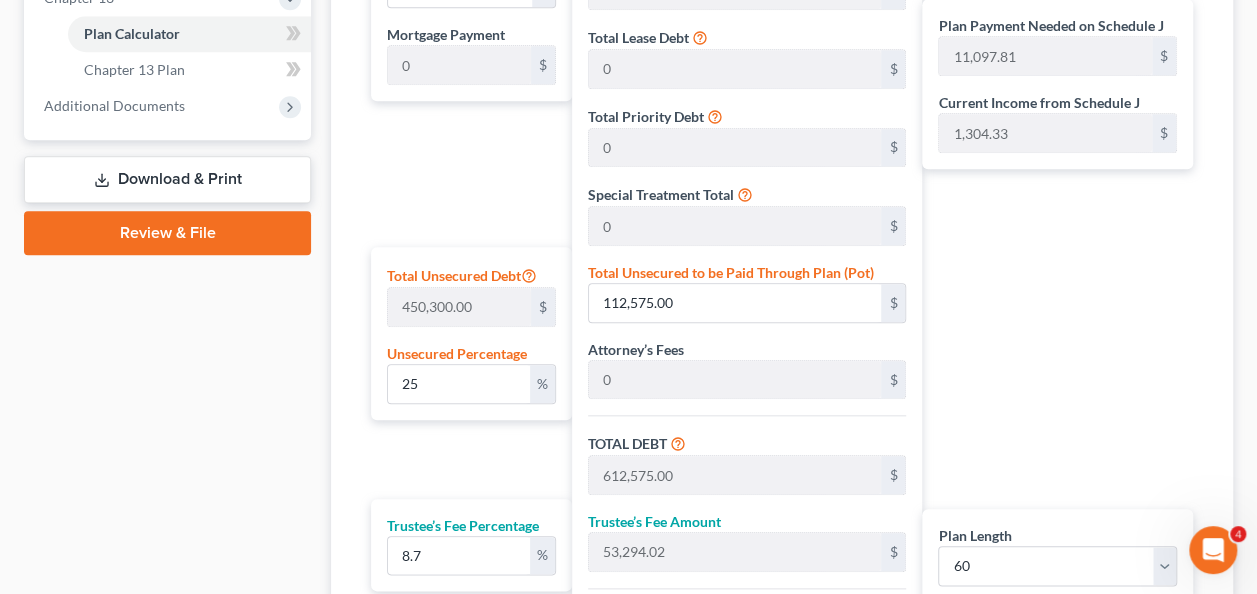 scroll, scrollTop: 842, scrollLeft: 0, axis: vertical 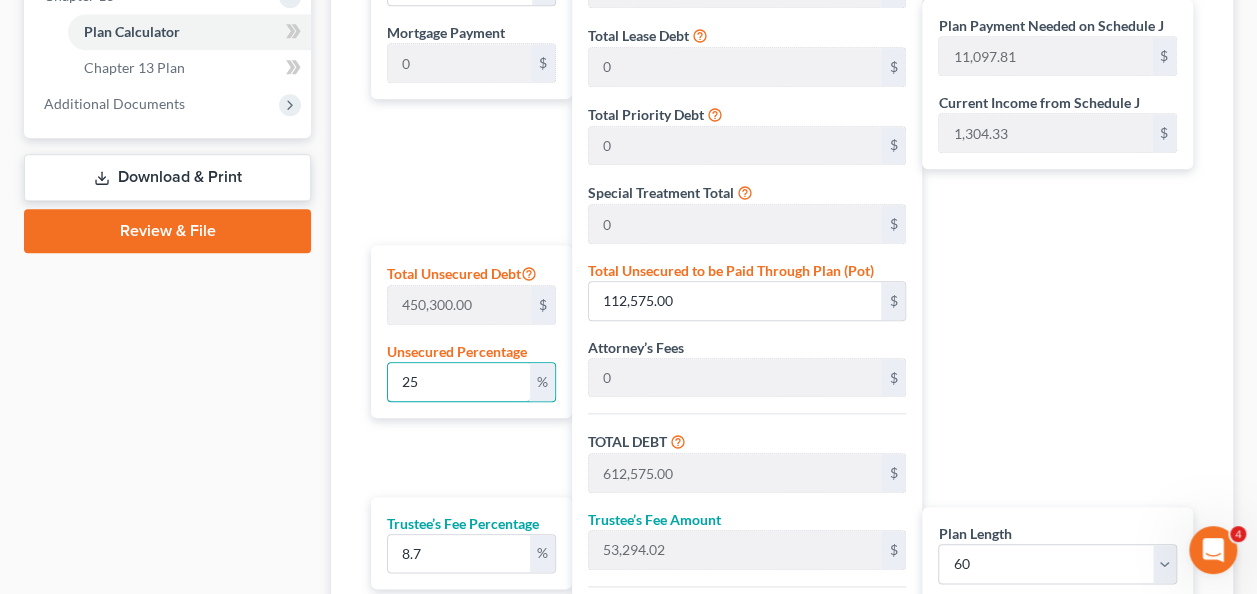 drag, startPoint x: 436, startPoint y: 332, endPoint x: 385, endPoint y: 334, distance: 51.0392 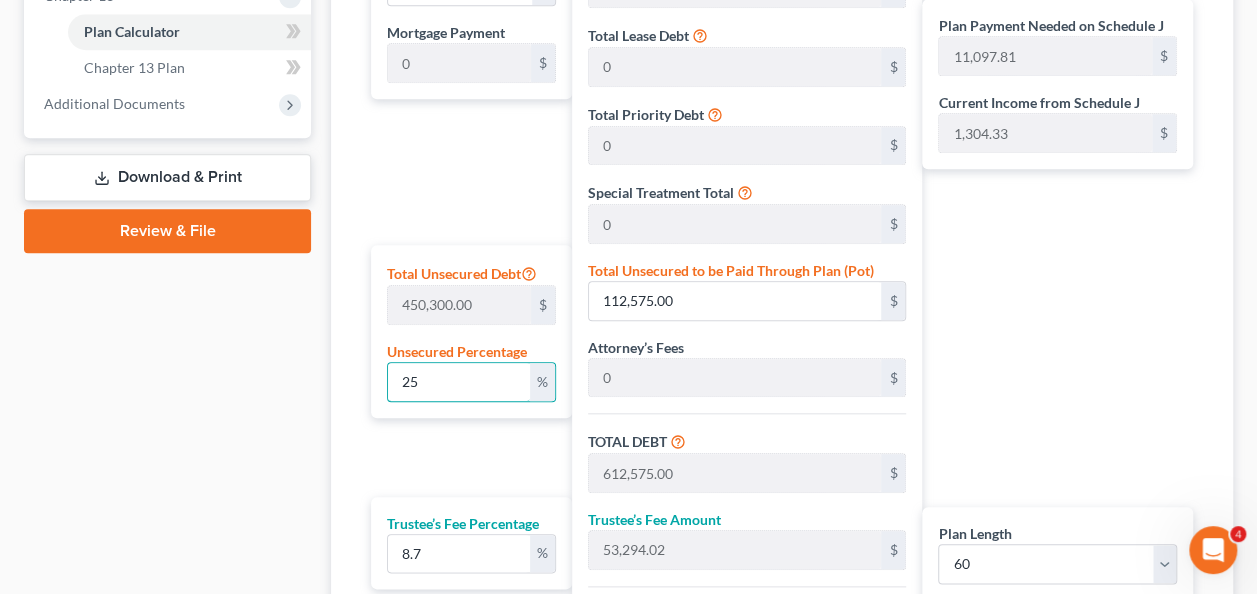 click on "Total Unsecured Debt  450,300.00 $ Unsecured Percentage 25 %" at bounding box center [471, 331] 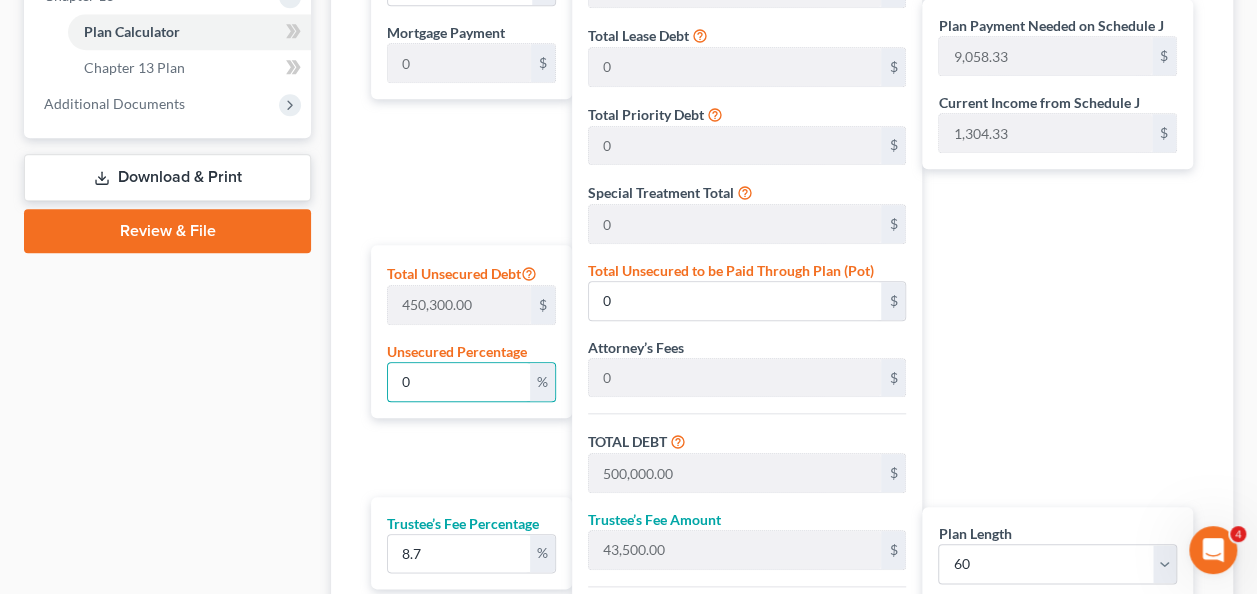 click on "Plan Length  1 2 3 4 5 6 7 8 9 10 11 12 13 14 15 16 17 18 19 20 21 22 23 24 25 26 27 28 29 30 31 32 33 34 35 36 37 38 39 40 41 42 43 44 45 46 47 48 49 50 51 52 53 54 55 56 57 58 59 60 61 62 63 64 65 66 67 68 69 70 71 72 73 74 75 76 77 78 79 80 81 82 83 84 Mortgage Payment 0 $ Total Unsecured Debt  450,300.00 $ Unsecured Percentage 0 % Trustee’s Fee Percentage 8.7 %" at bounding box center (466, 335) 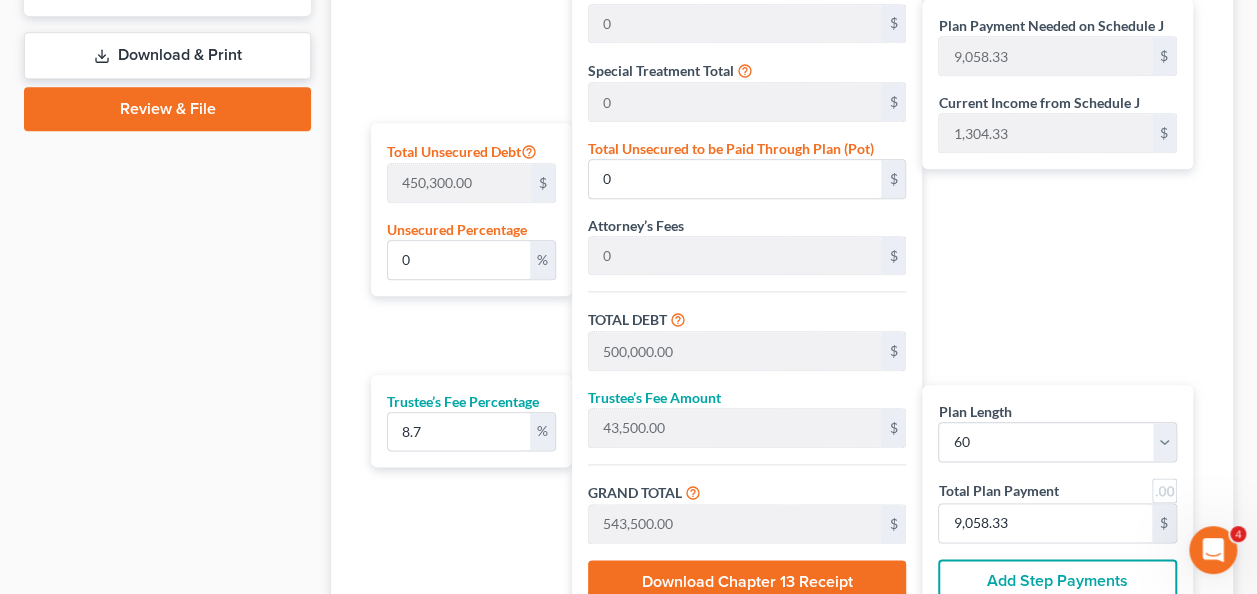 scroll, scrollTop: 974, scrollLeft: 0, axis: vertical 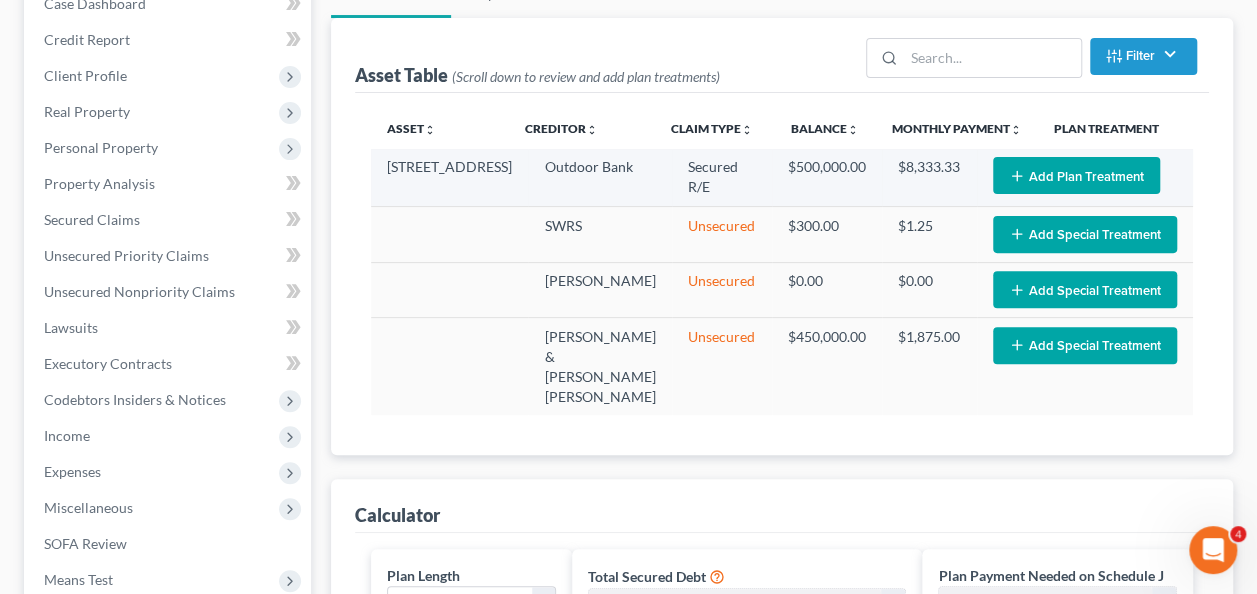 click 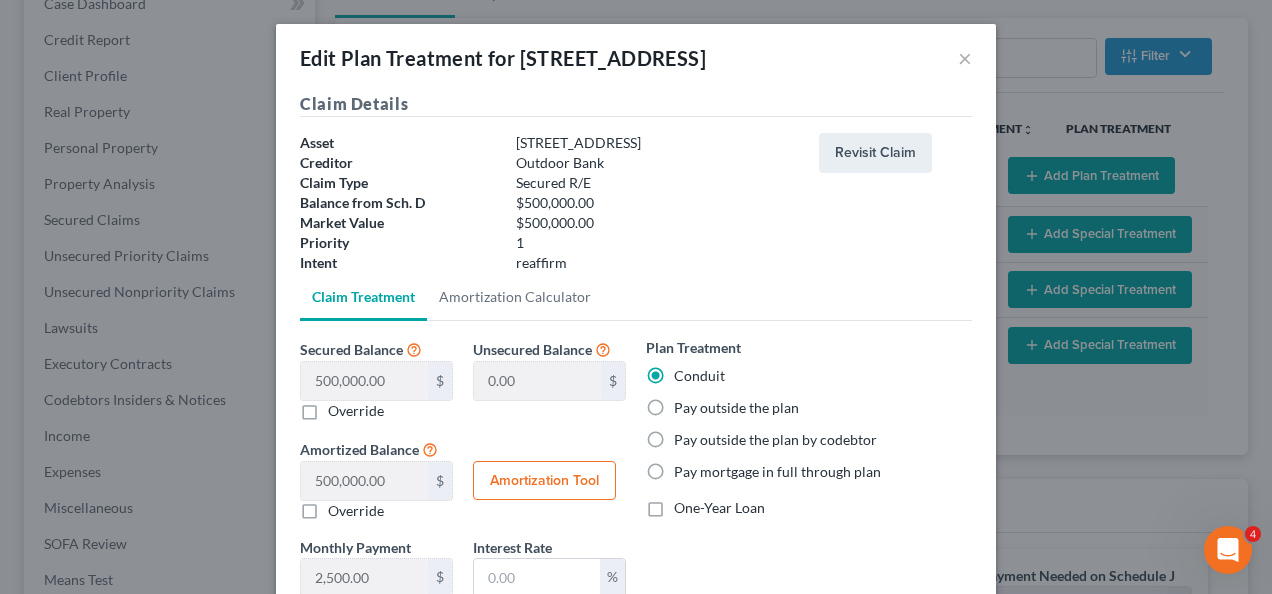 click on "Pay outside the plan" at bounding box center (736, 408) 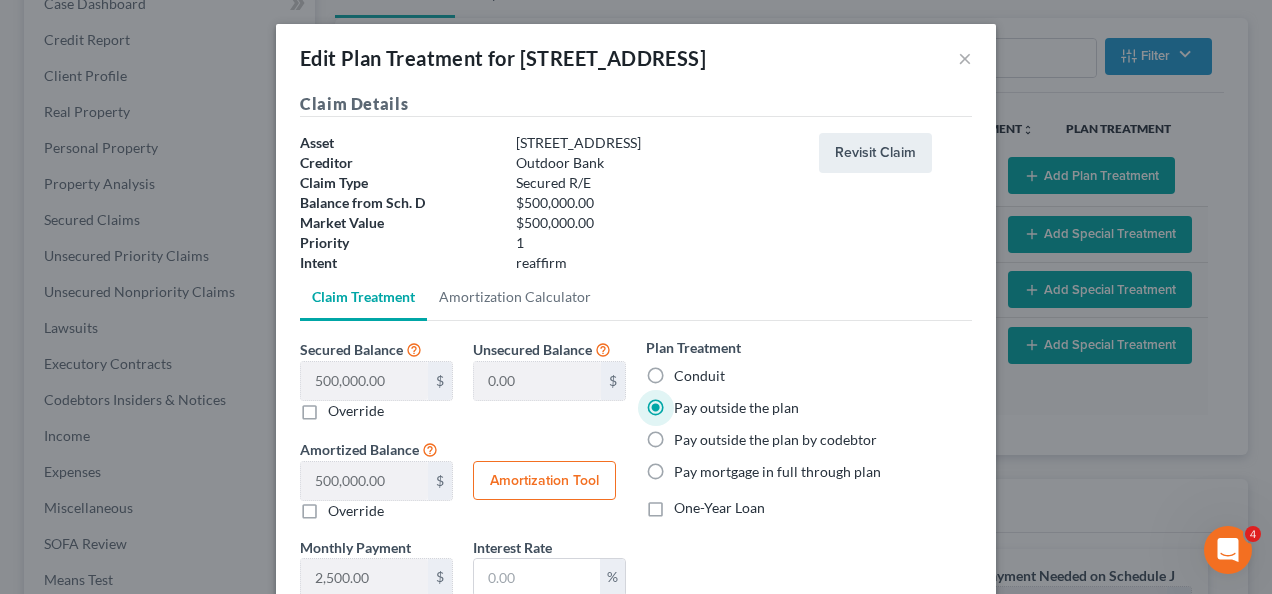 click on "Pay outside the plan by codebtor" at bounding box center (775, 440) 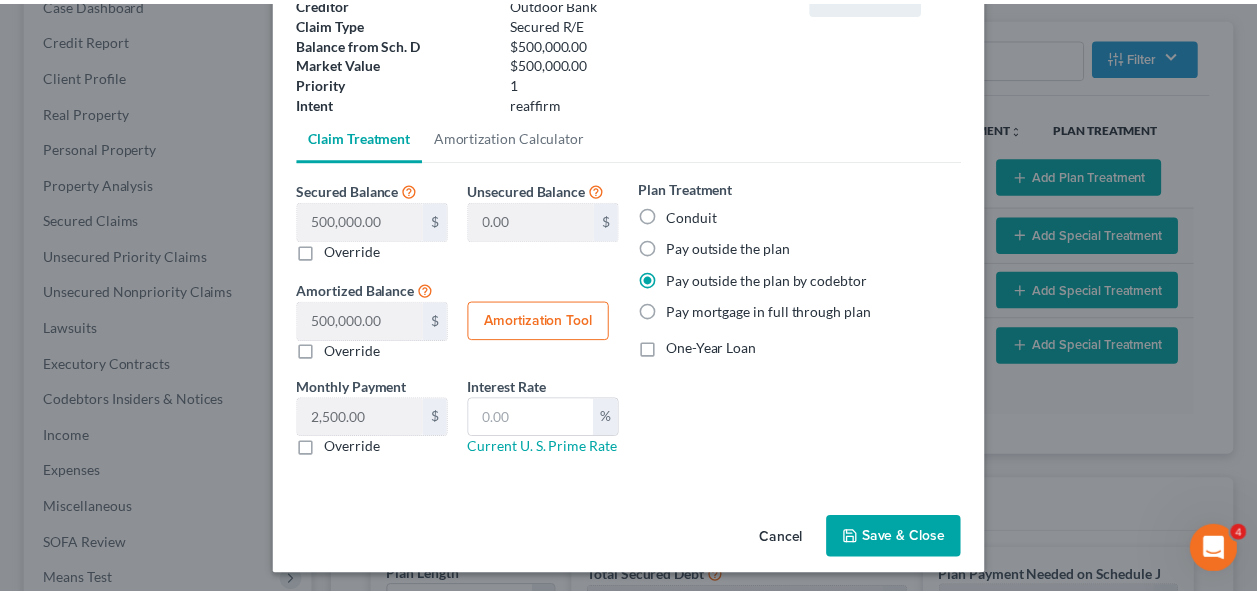scroll, scrollTop: 162, scrollLeft: 0, axis: vertical 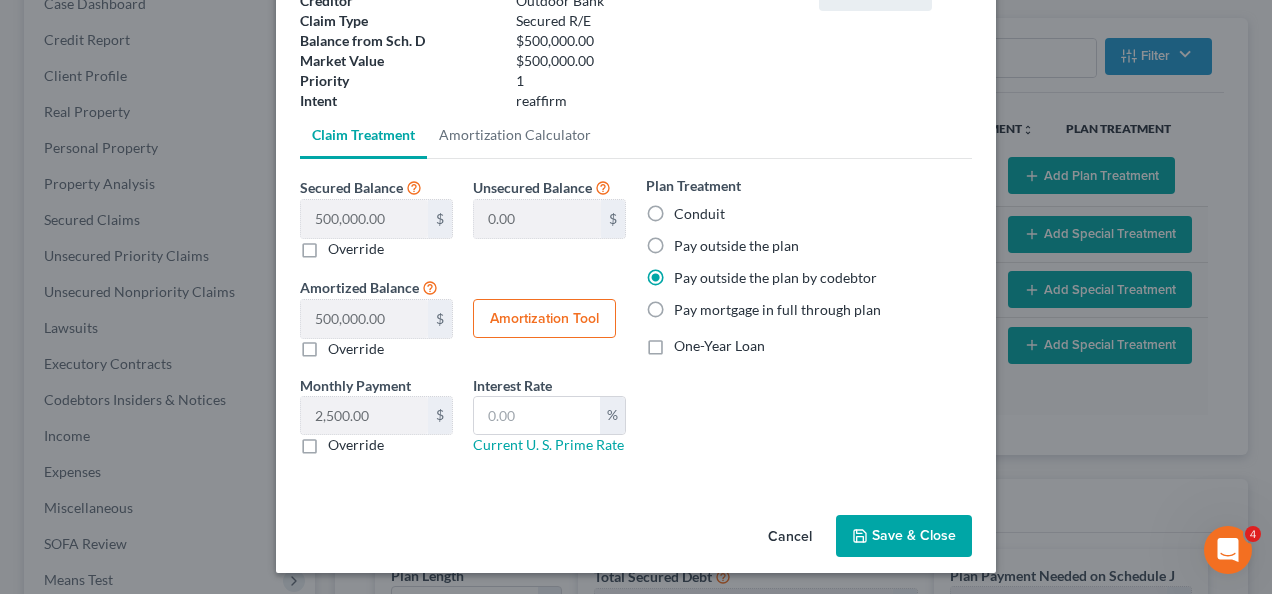 click on "Save & Close" at bounding box center [904, 536] 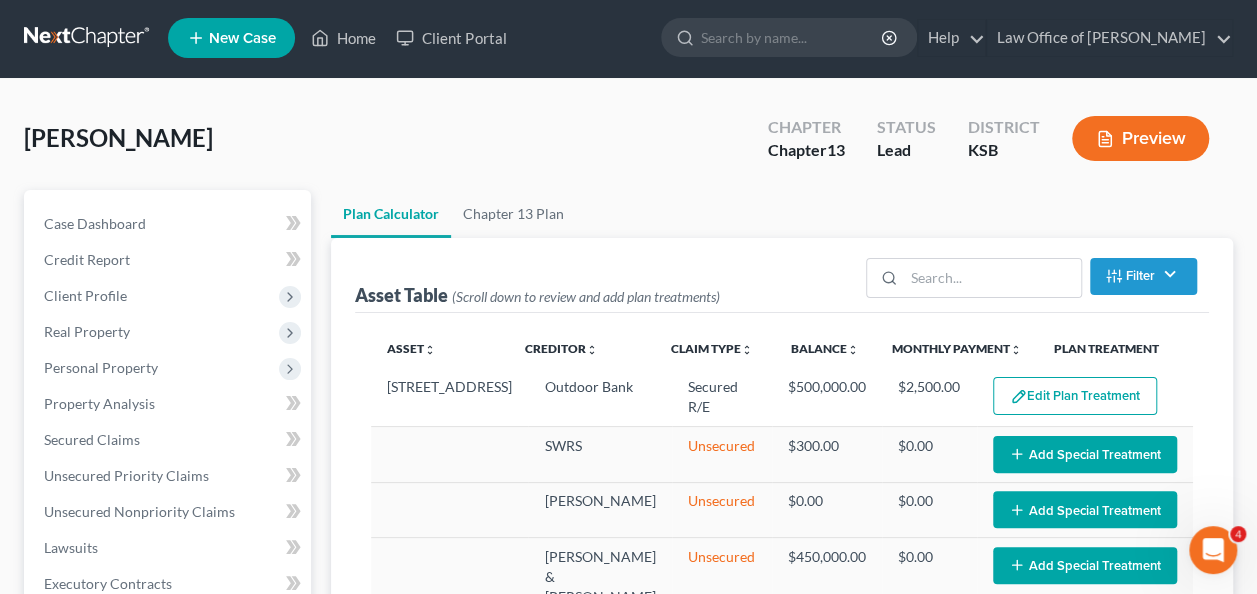 scroll, scrollTop: 0, scrollLeft: 0, axis: both 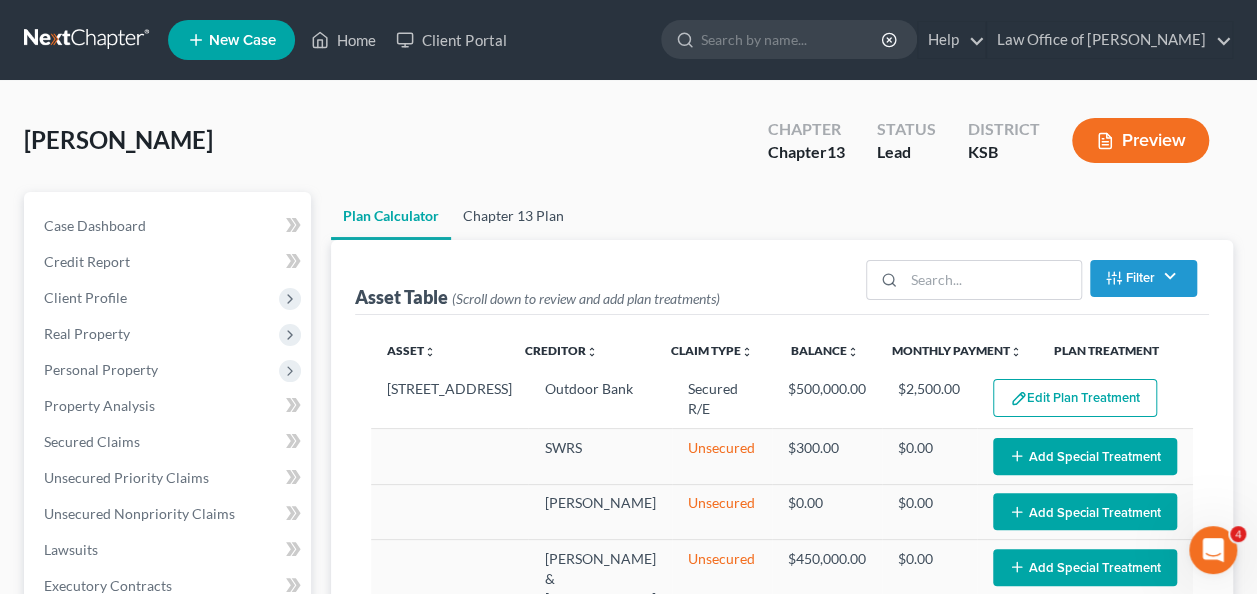 click on "Chapter 13 Plan" at bounding box center [513, 216] 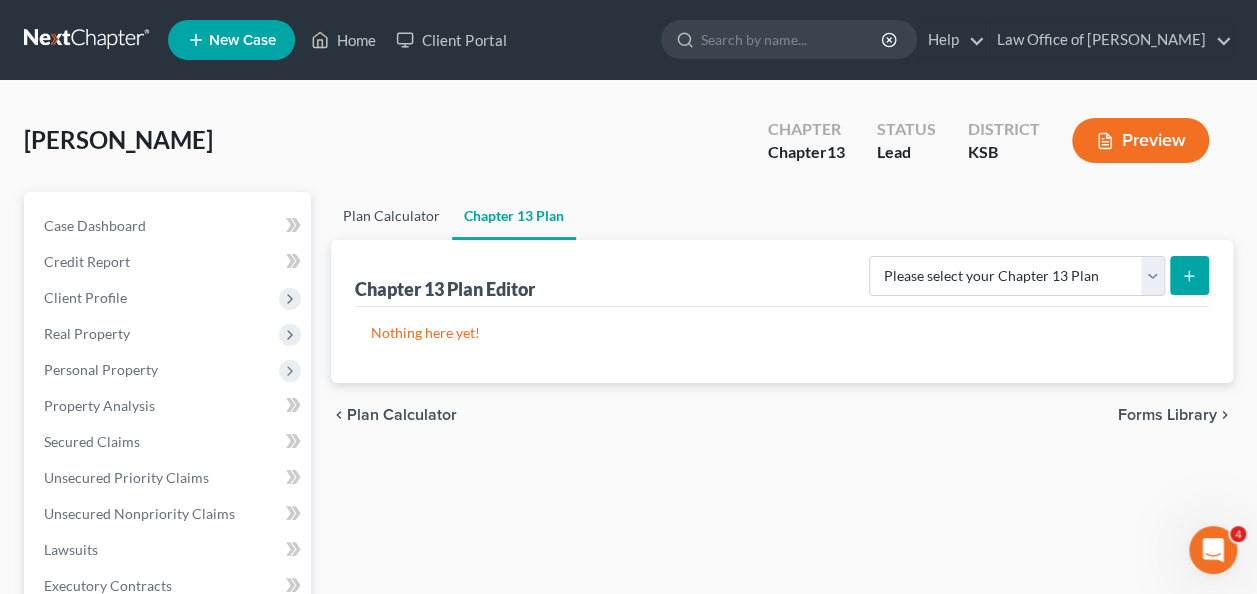 click on "Plan Calculator" at bounding box center (391, 216) 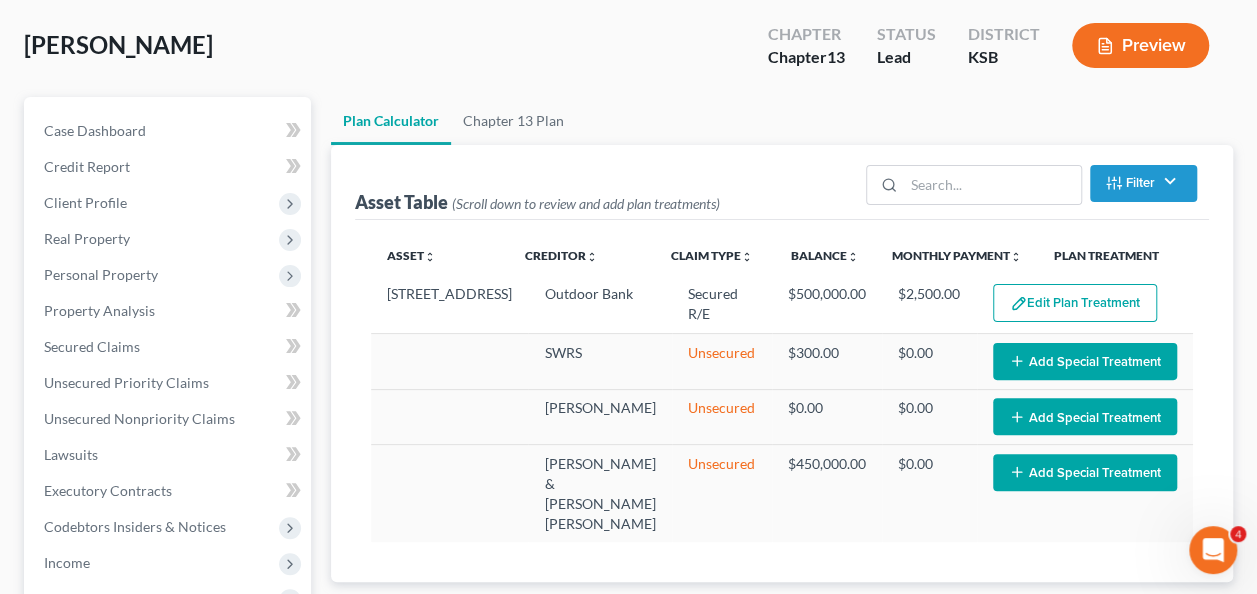 scroll, scrollTop: 0, scrollLeft: 0, axis: both 